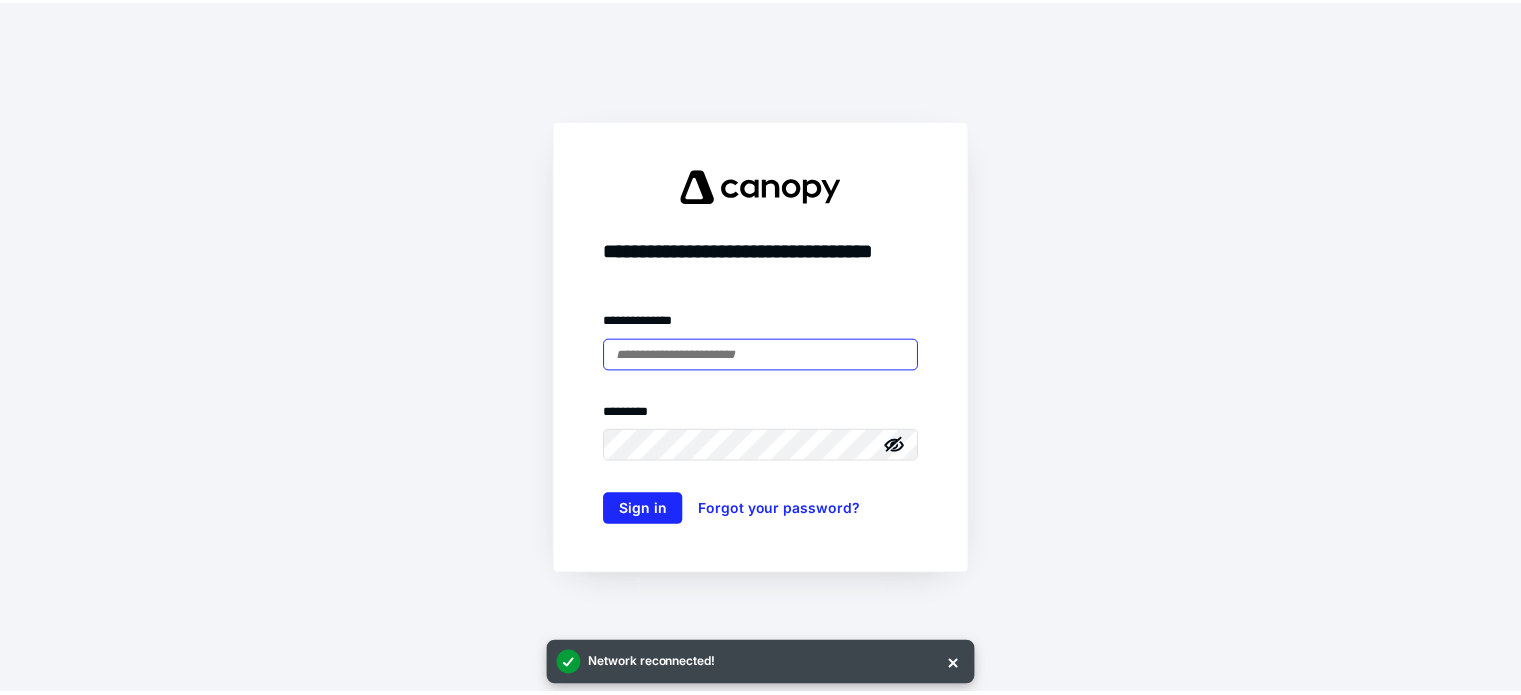 scroll, scrollTop: 0, scrollLeft: 0, axis: both 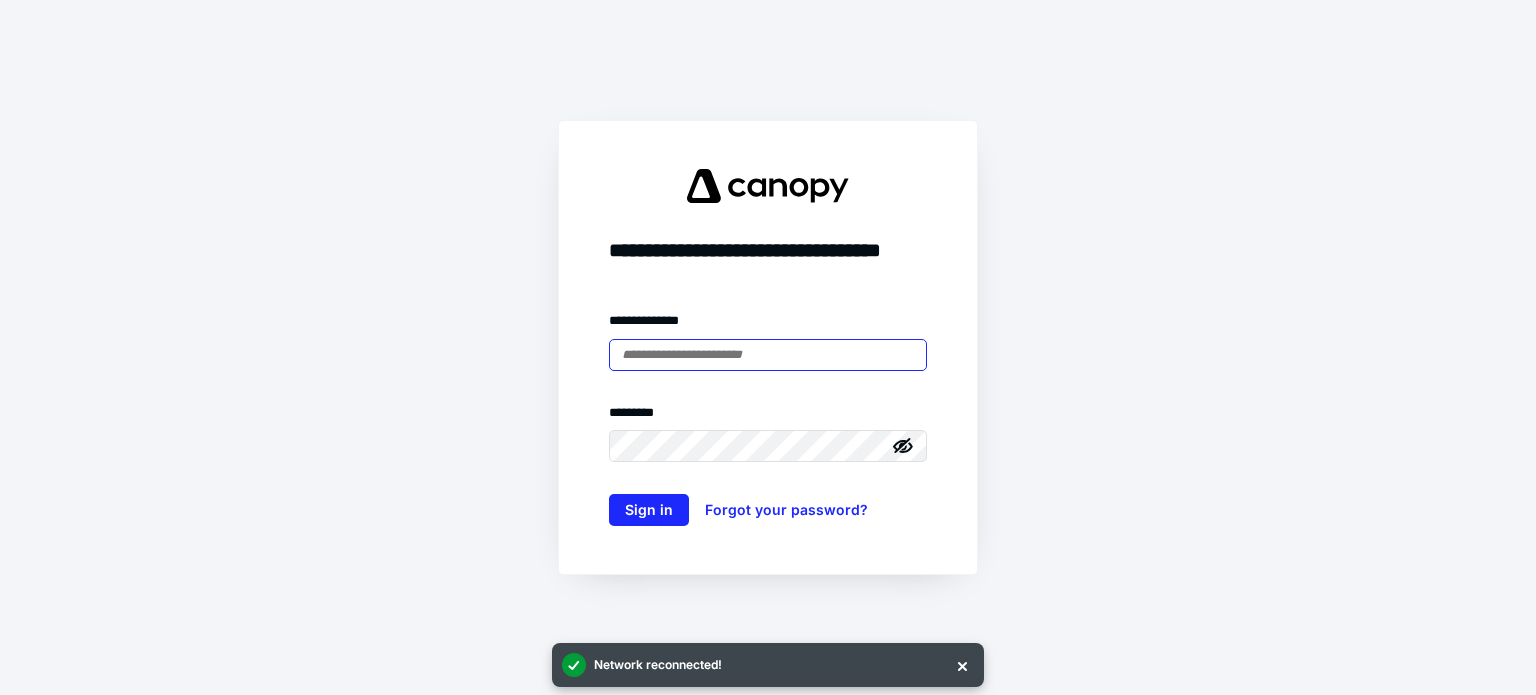 type on "**********" 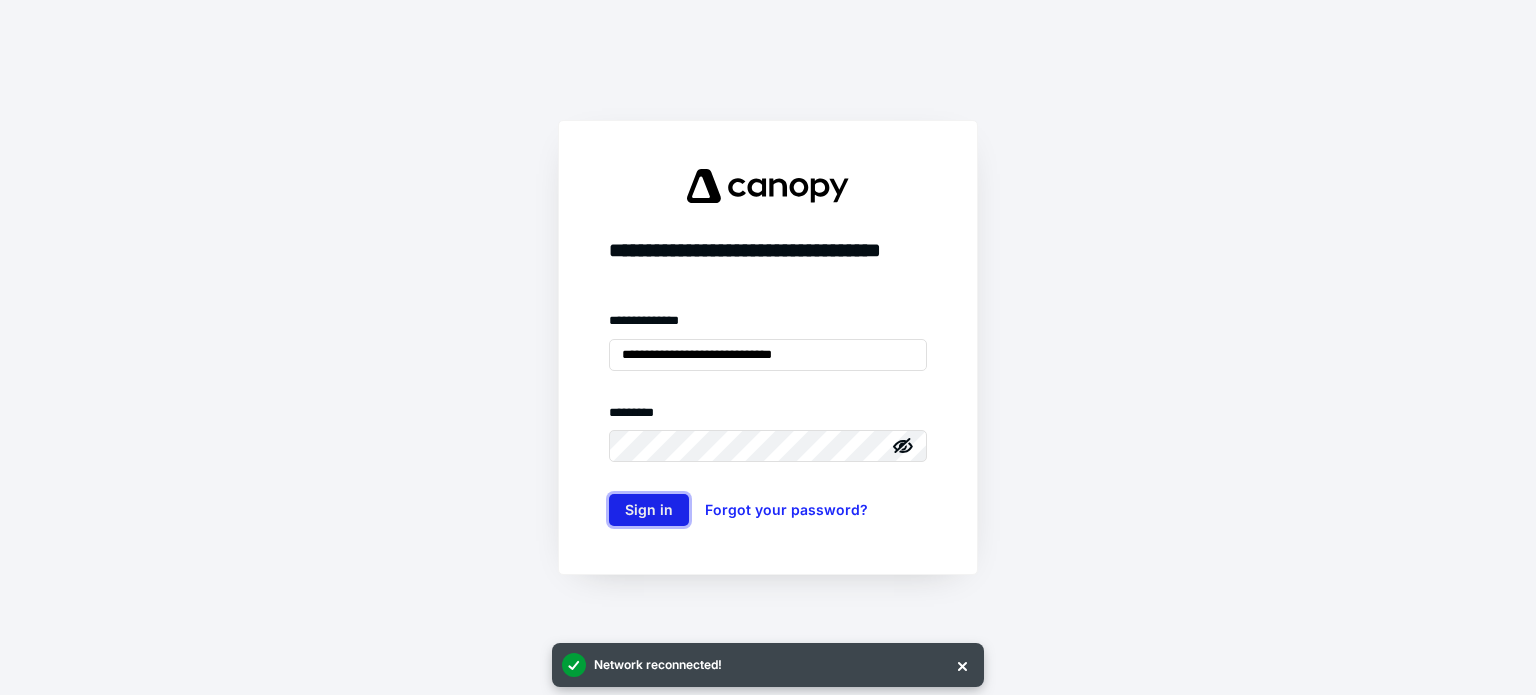 click on "Sign in" at bounding box center (649, 510) 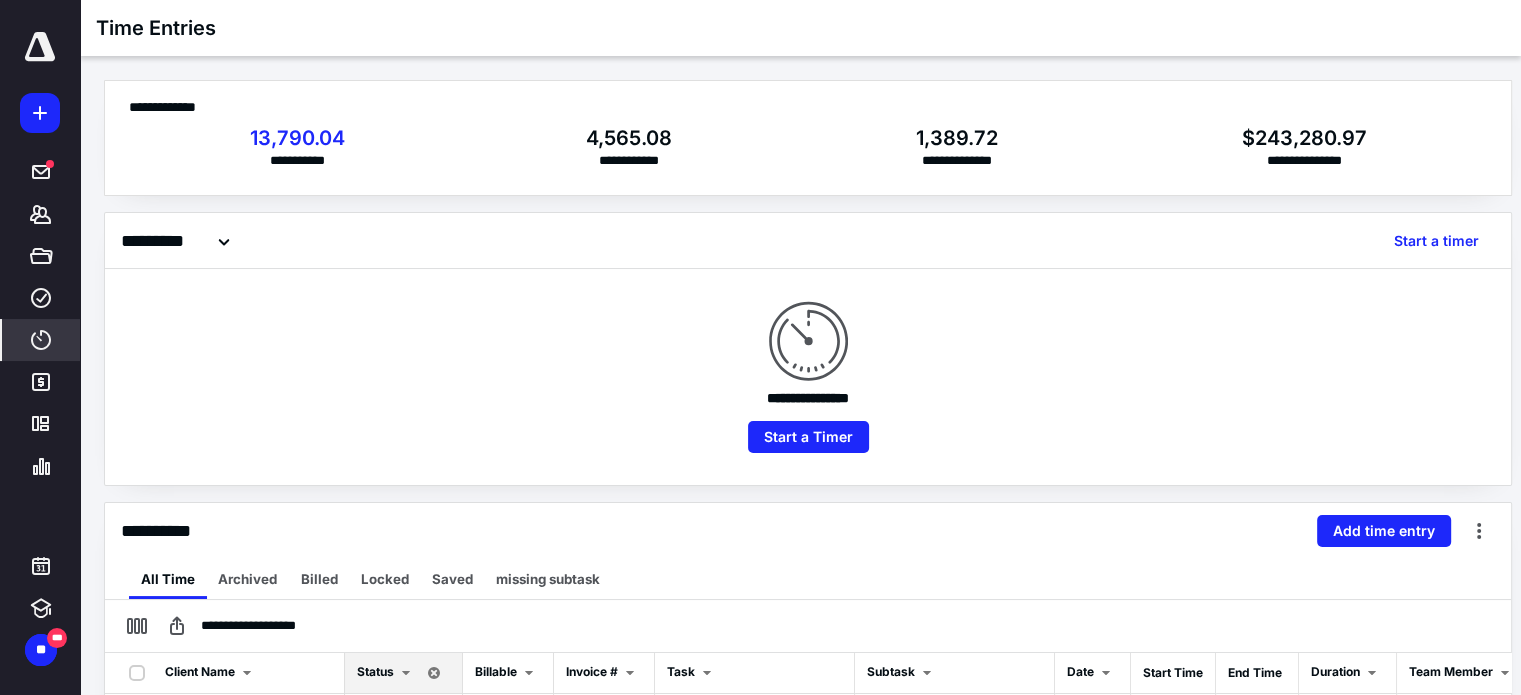 scroll, scrollTop: 0, scrollLeft: 0, axis: both 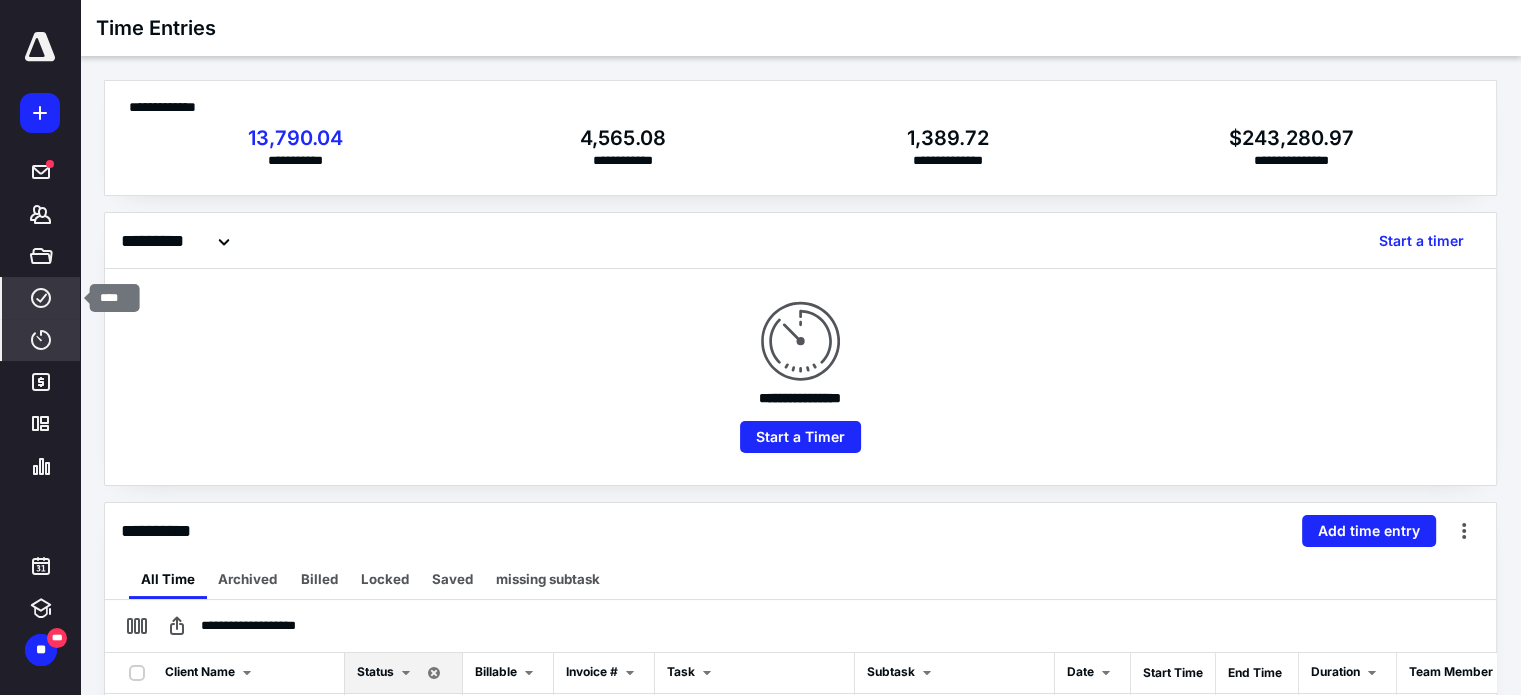 click 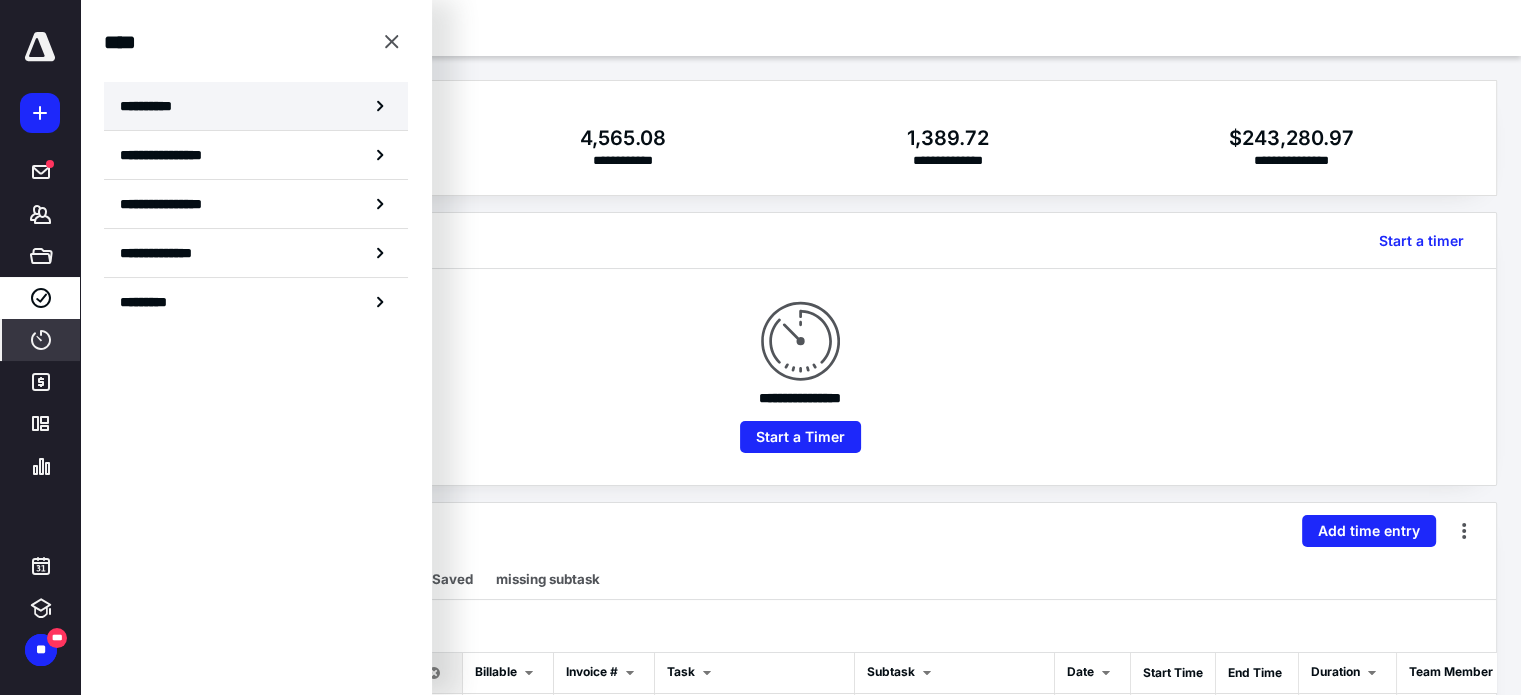 click on "**********" at bounding box center (256, 106) 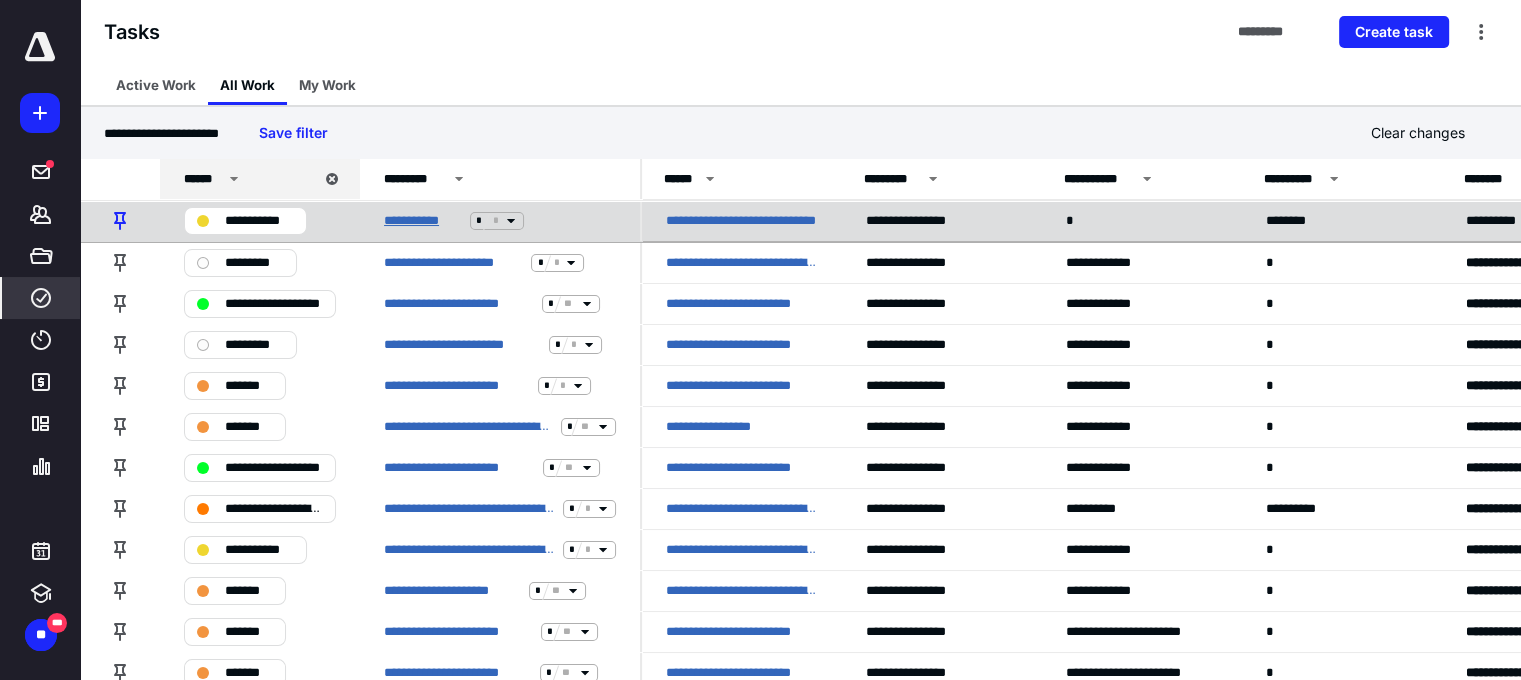 click on "**********" at bounding box center [423, 221] 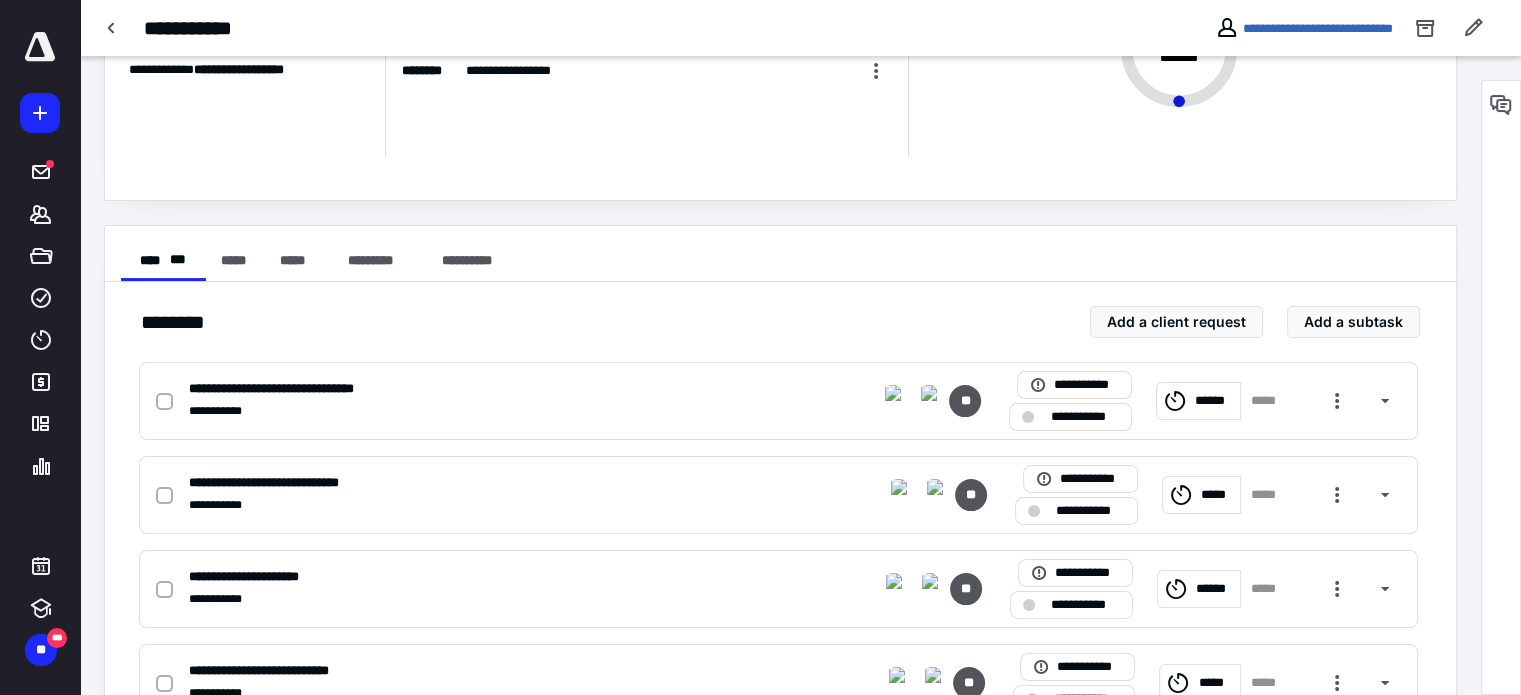 scroll, scrollTop: 231, scrollLeft: 0, axis: vertical 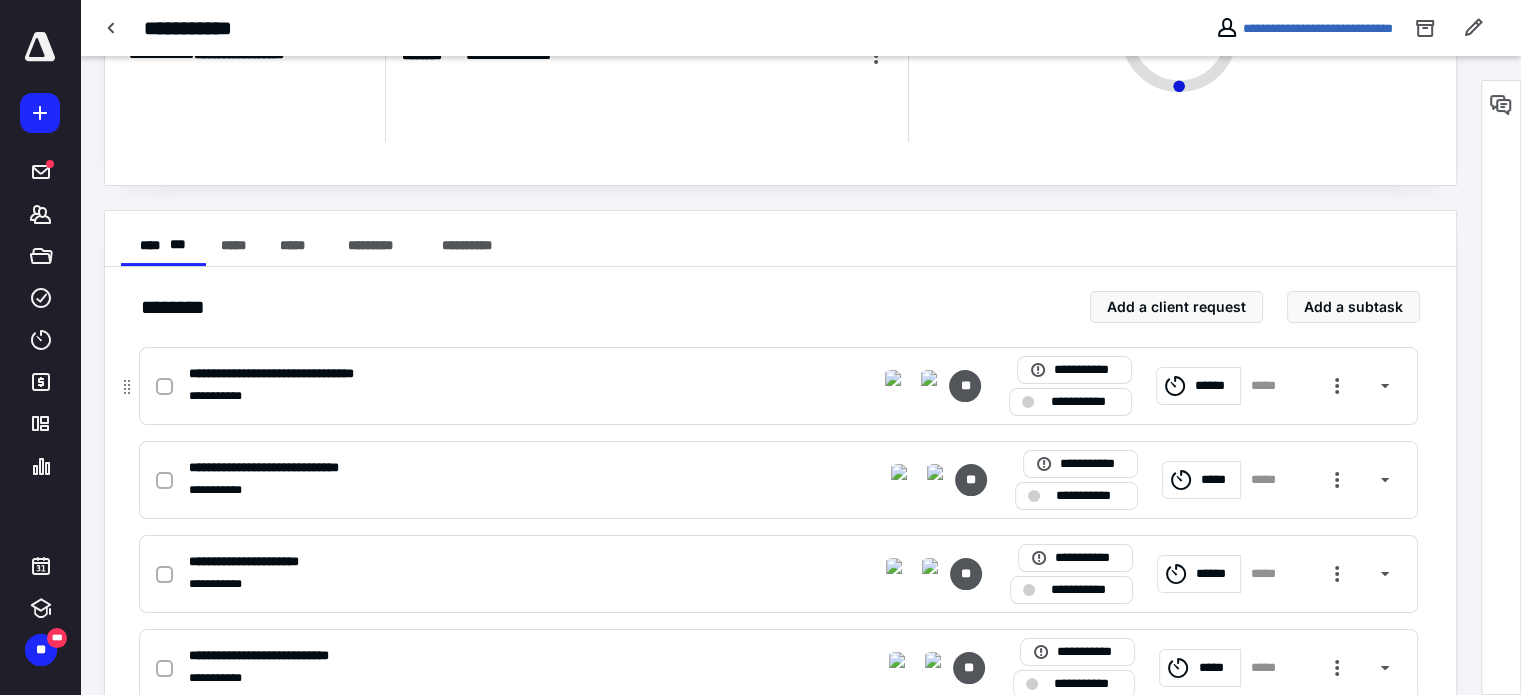 click 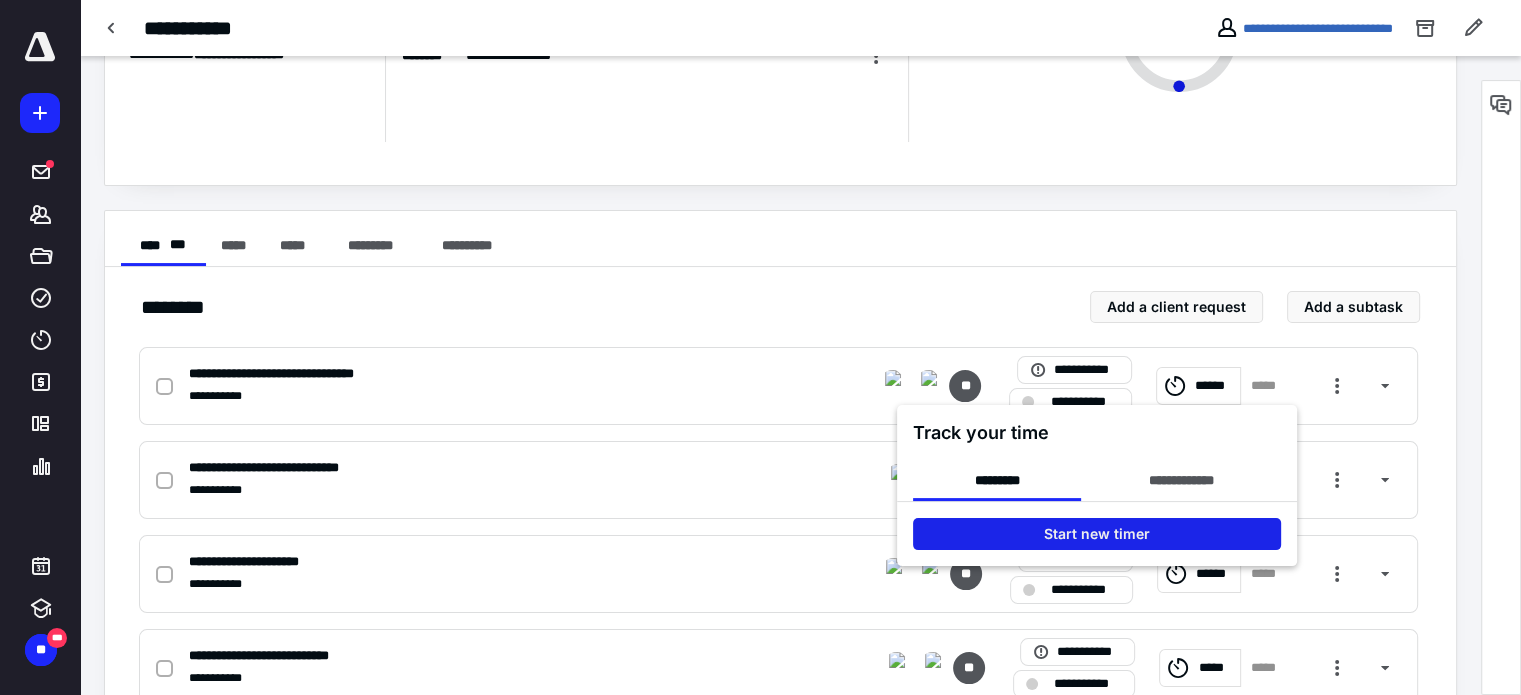 click on "Start new timer" at bounding box center (1097, 534) 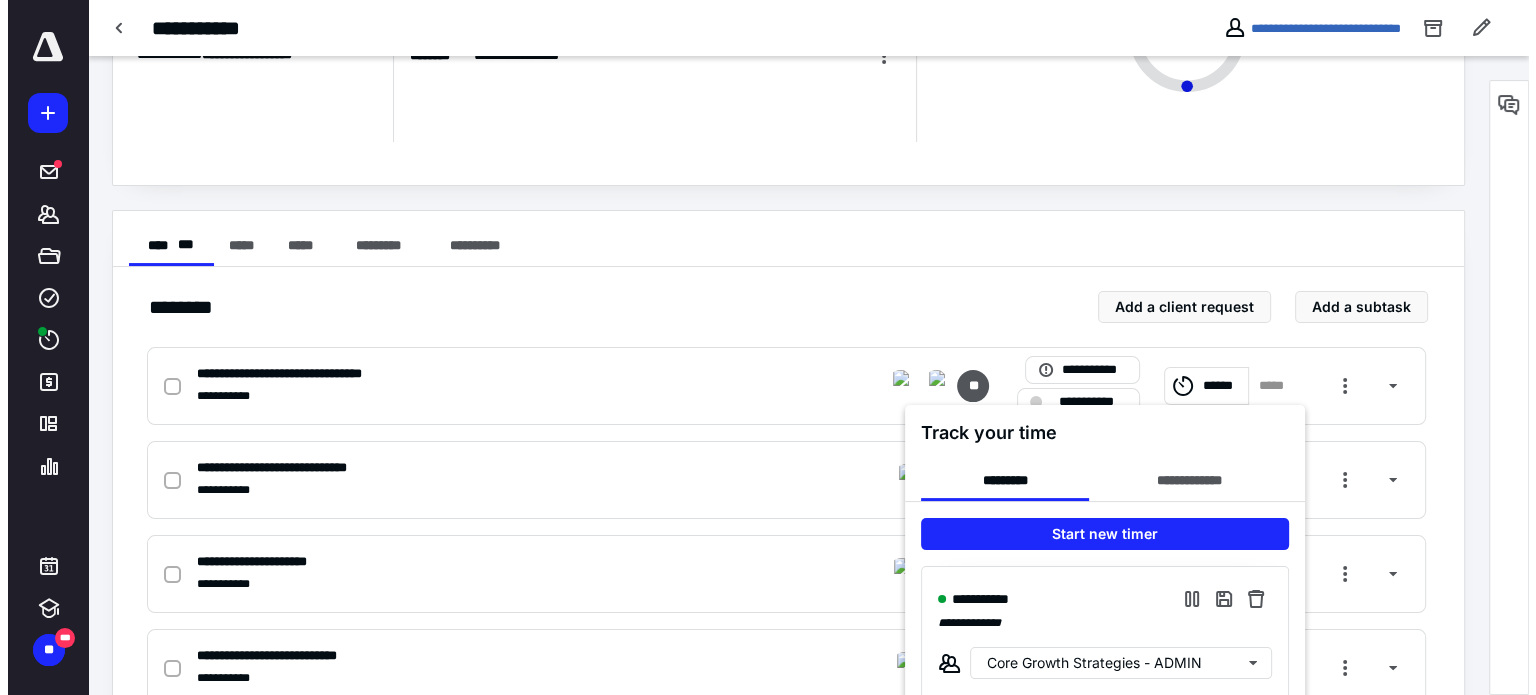 scroll, scrollTop: 0, scrollLeft: 0, axis: both 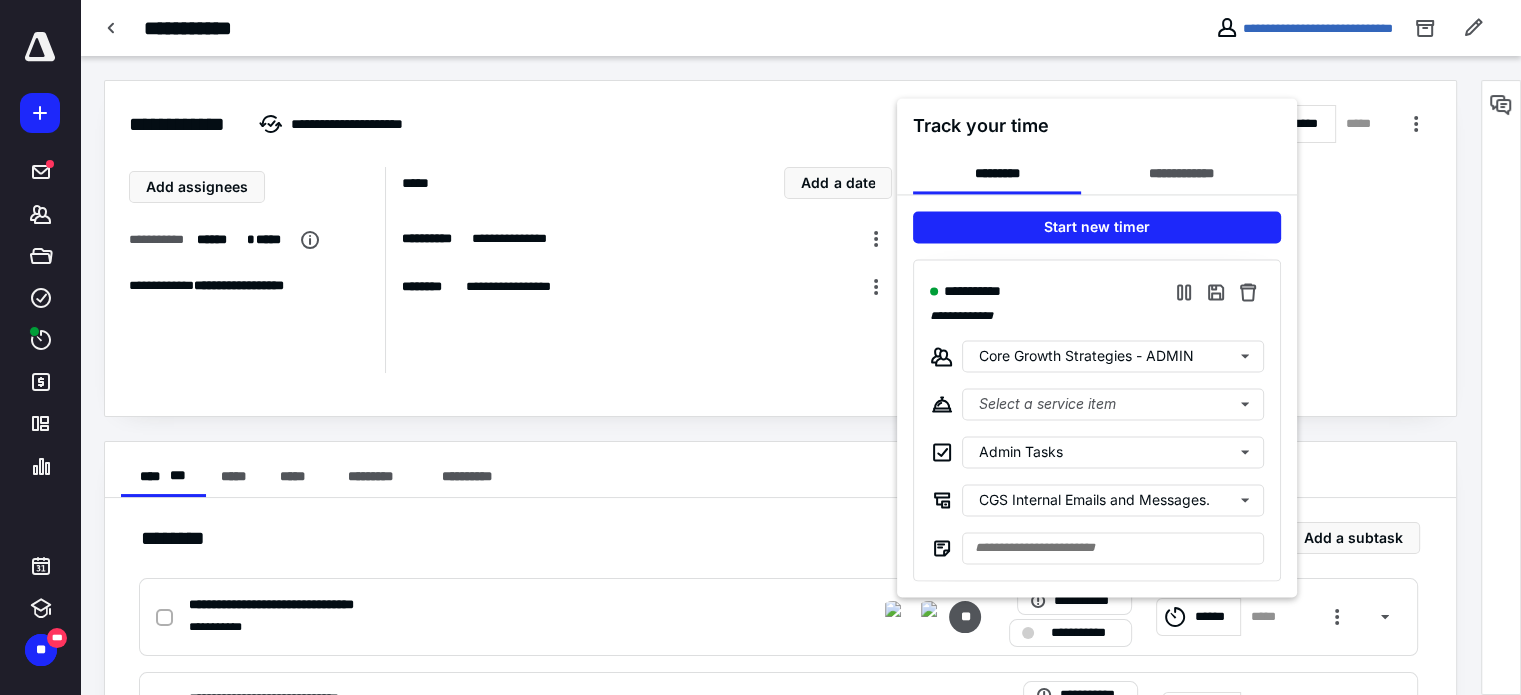click at bounding box center (760, 347) 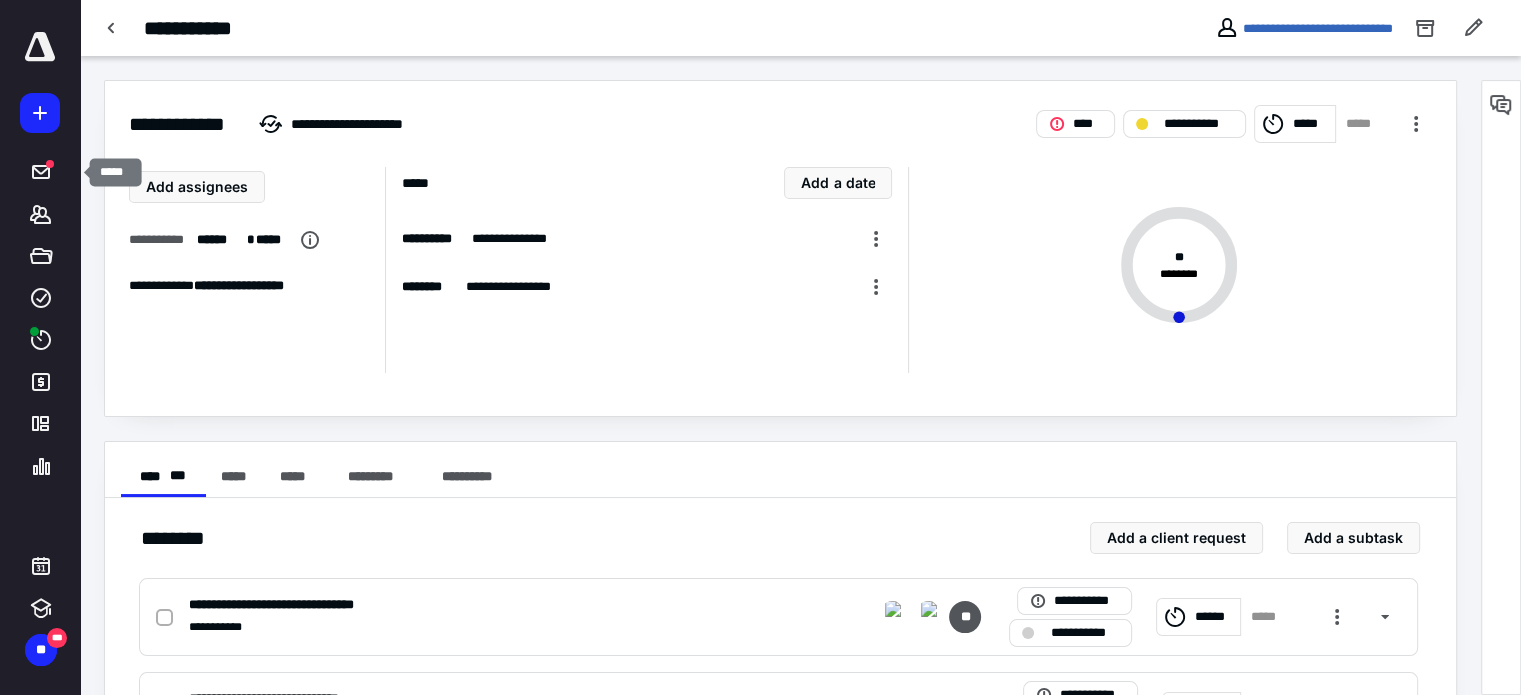 click 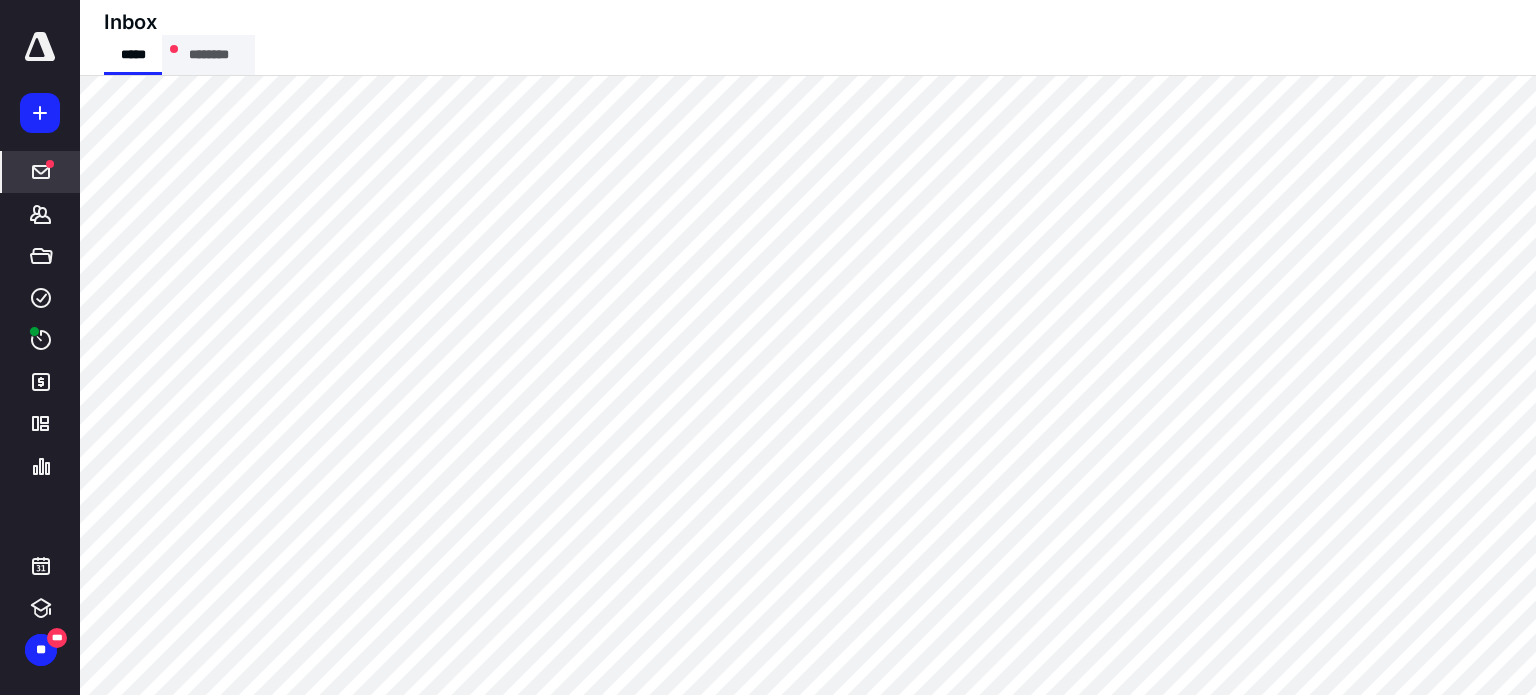click on "********" at bounding box center [208, 55] 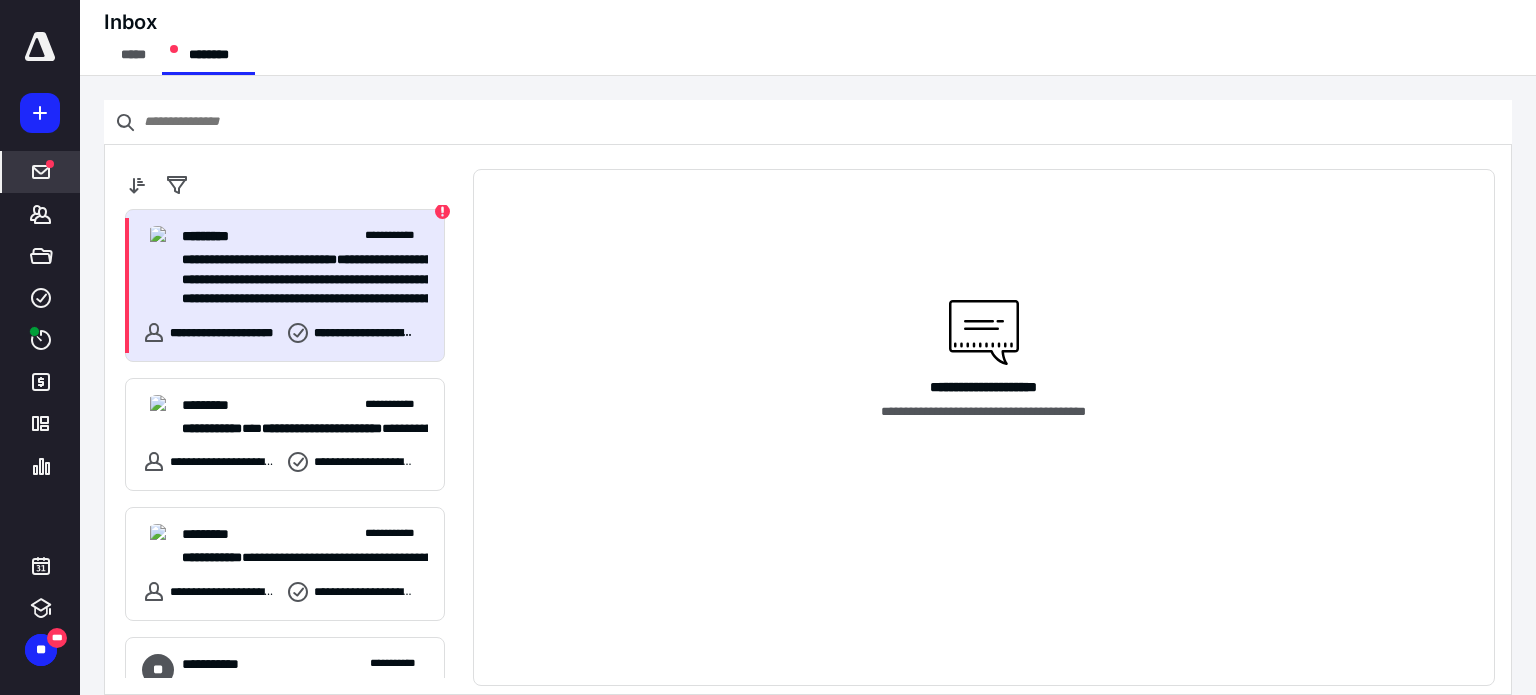 click on "**********" at bounding box center [297, 280] 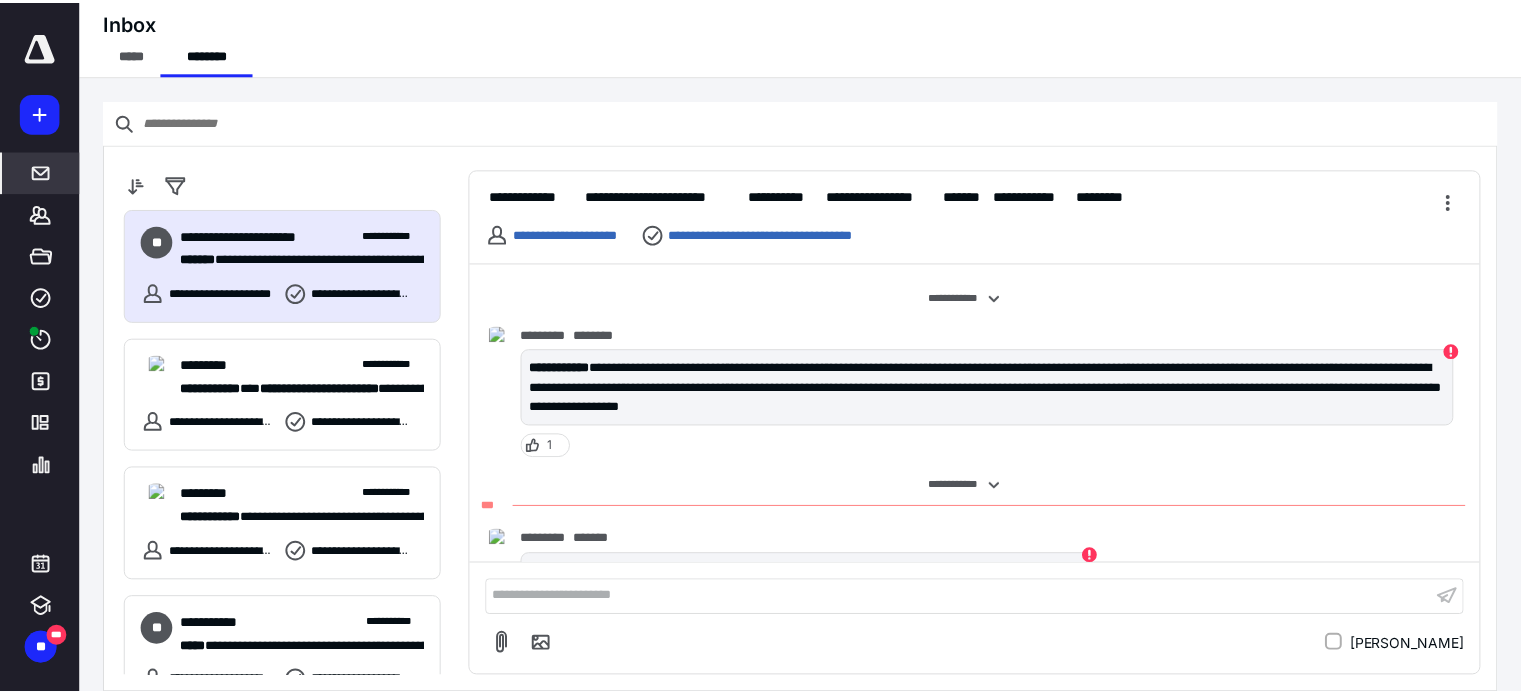 scroll, scrollTop: 1020, scrollLeft: 0, axis: vertical 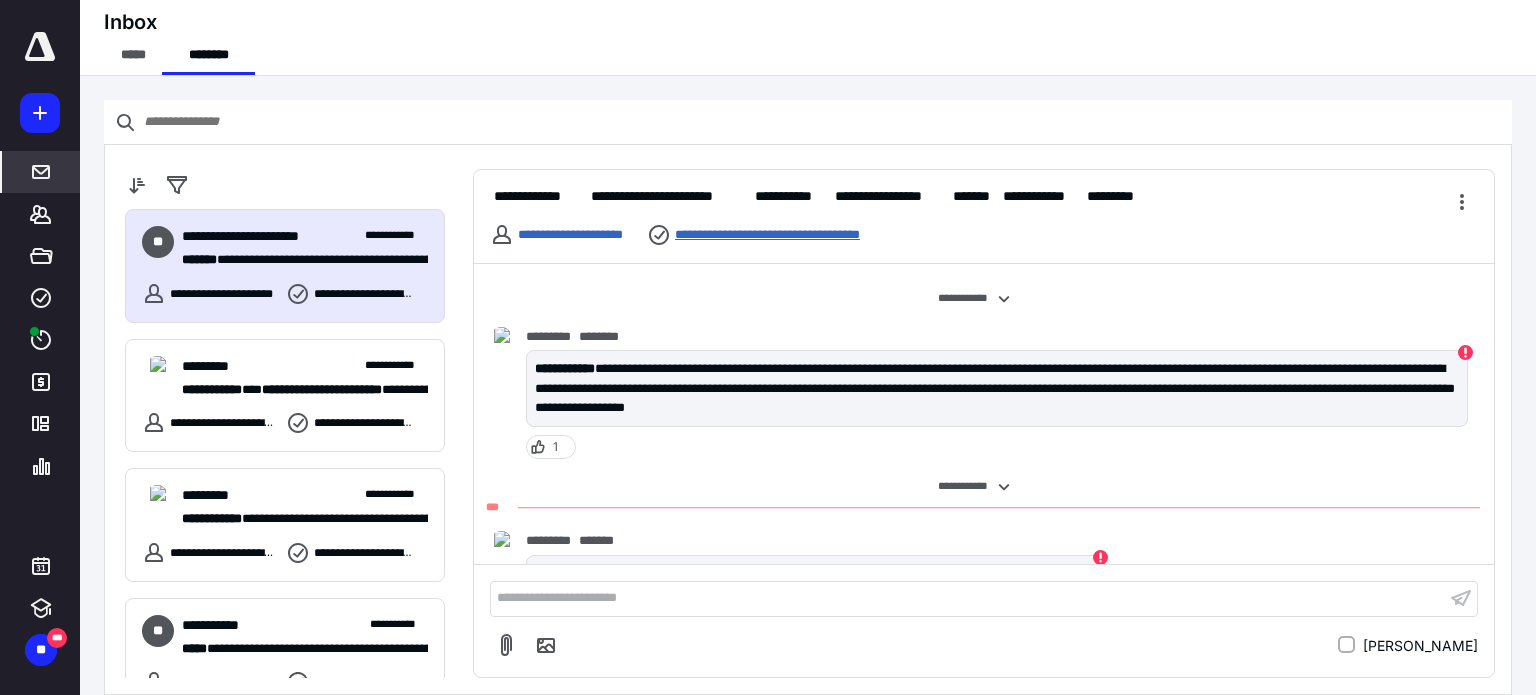 click on "**********" at bounding box center [798, 235] 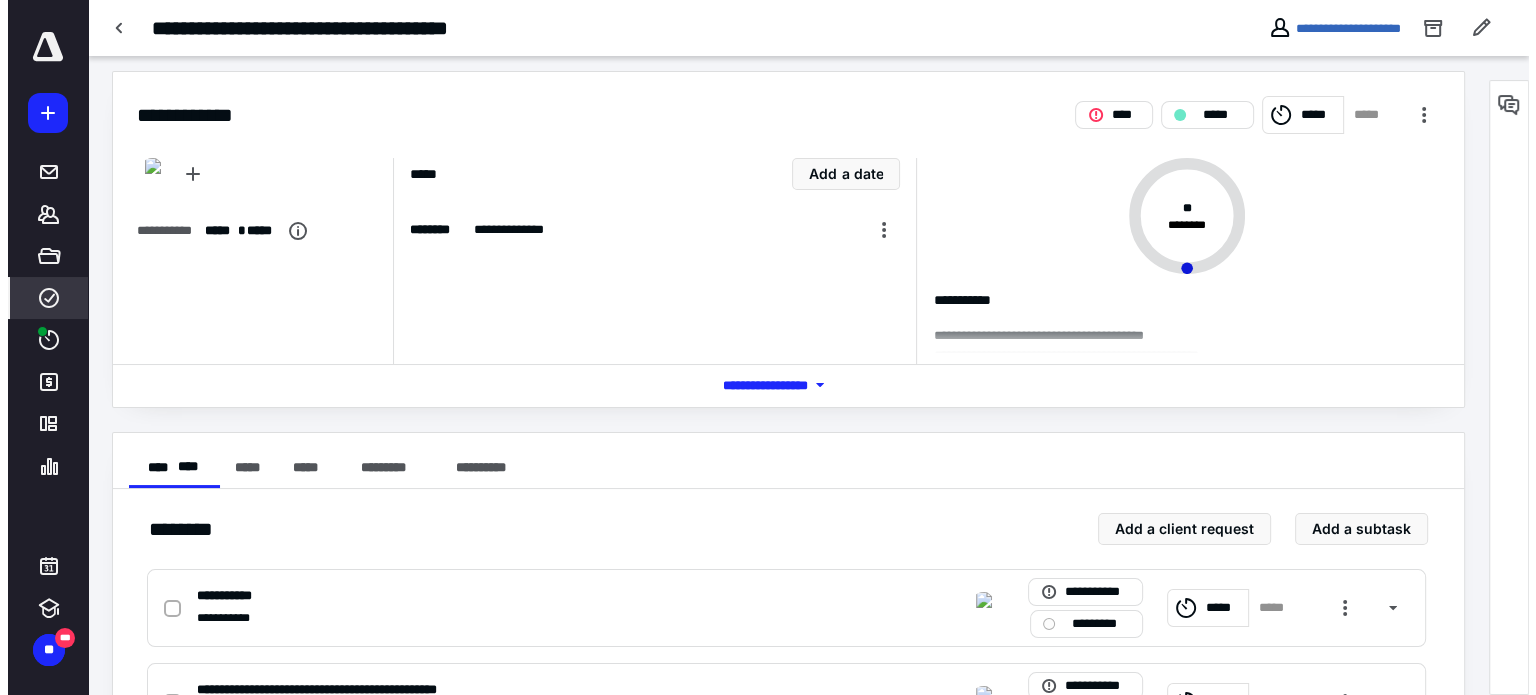 scroll, scrollTop: 0, scrollLeft: 0, axis: both 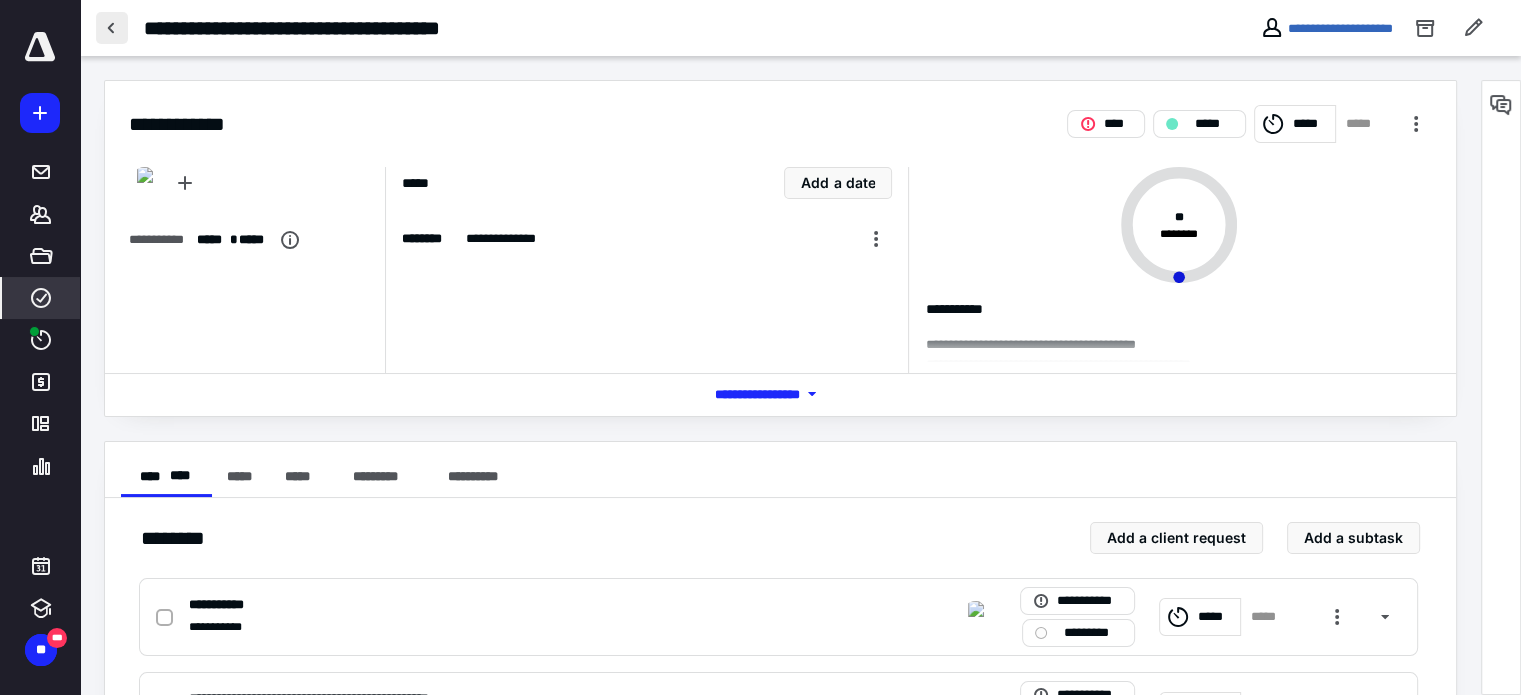 click at bounding box center [112, 28] 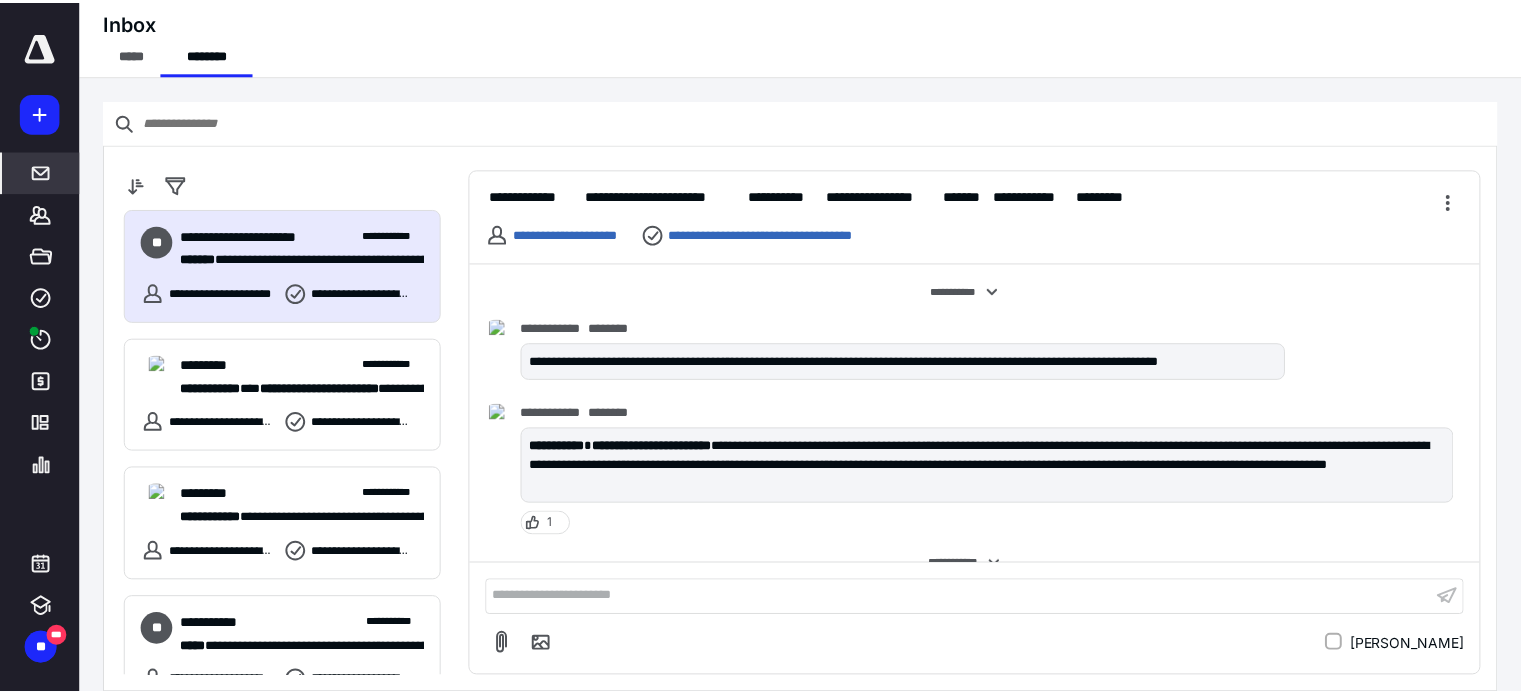 scroll, scrollTop: 1192, scrollLeft: 0, axis: vertical 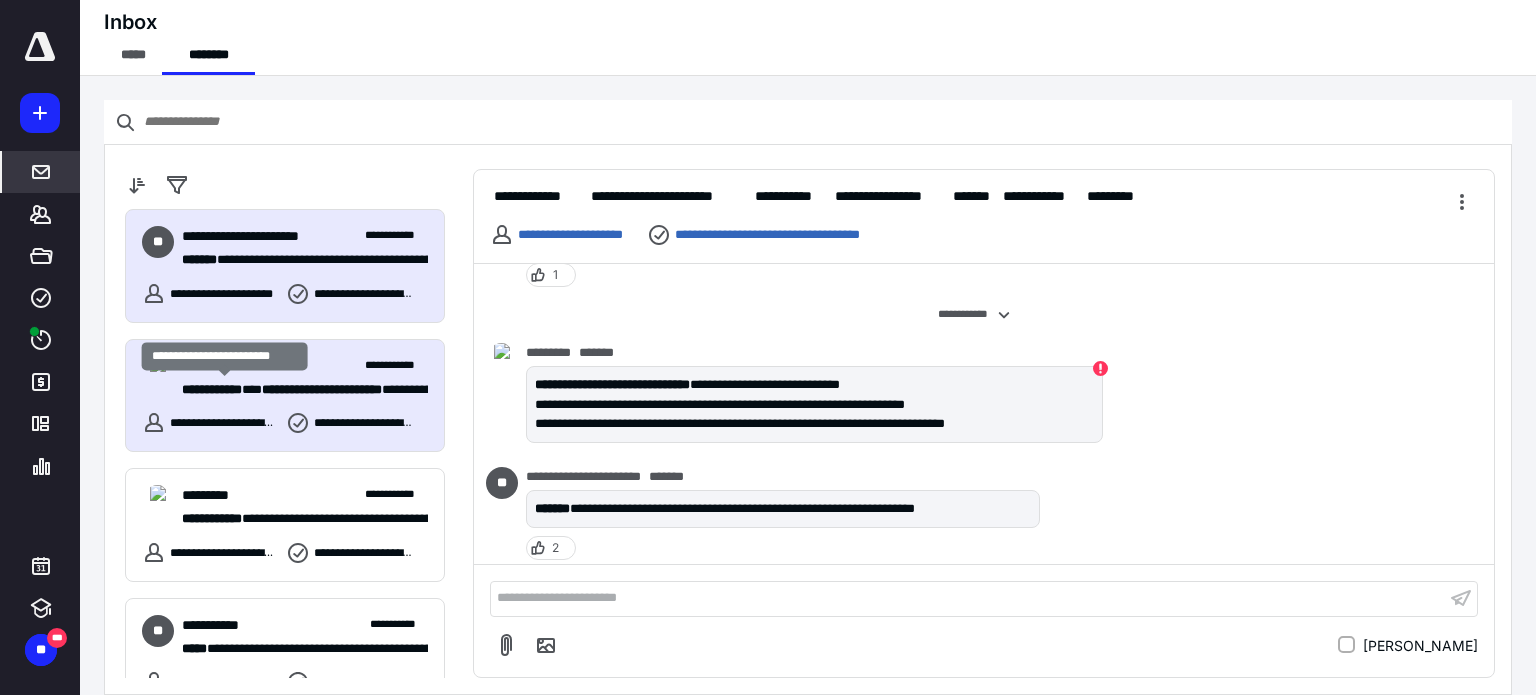 click on "**********" at bounding box center [212, 389] 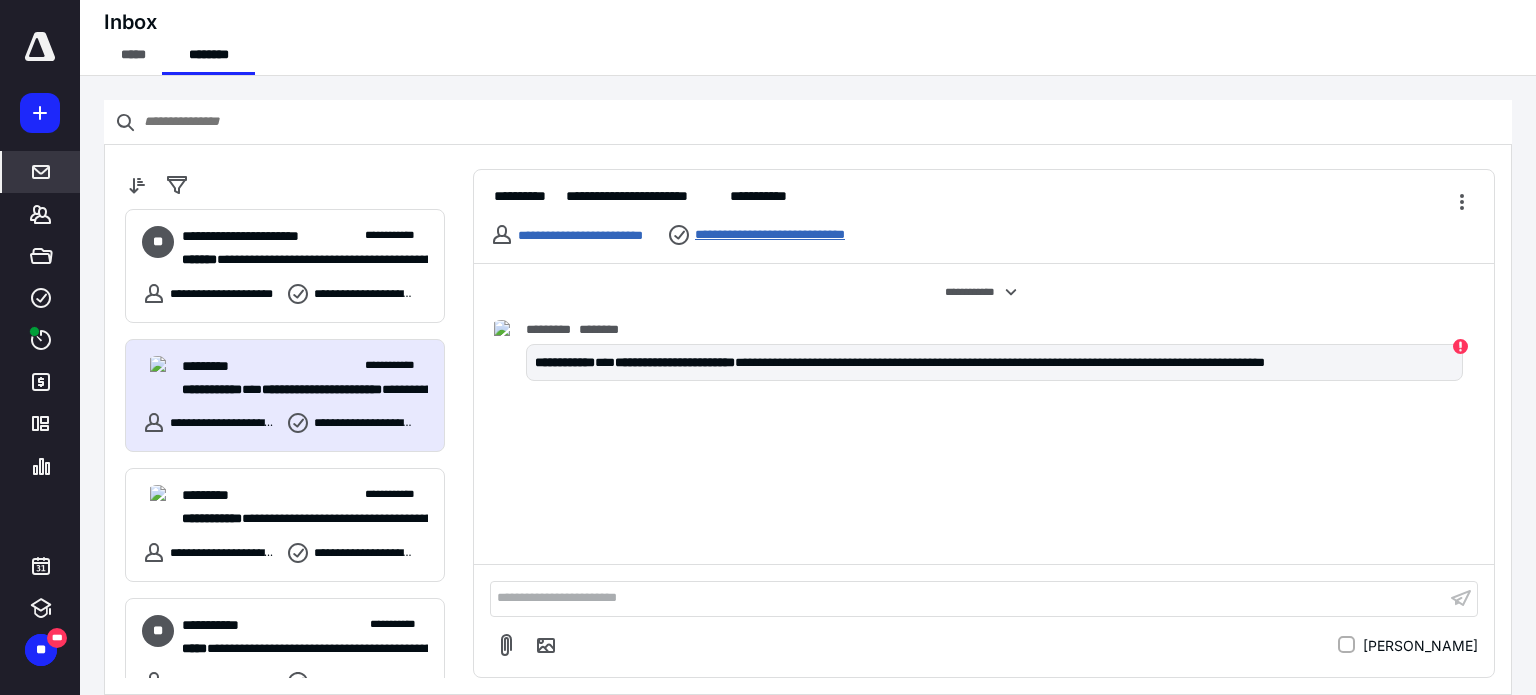 click on "**********" at bounding box center (796, 235) 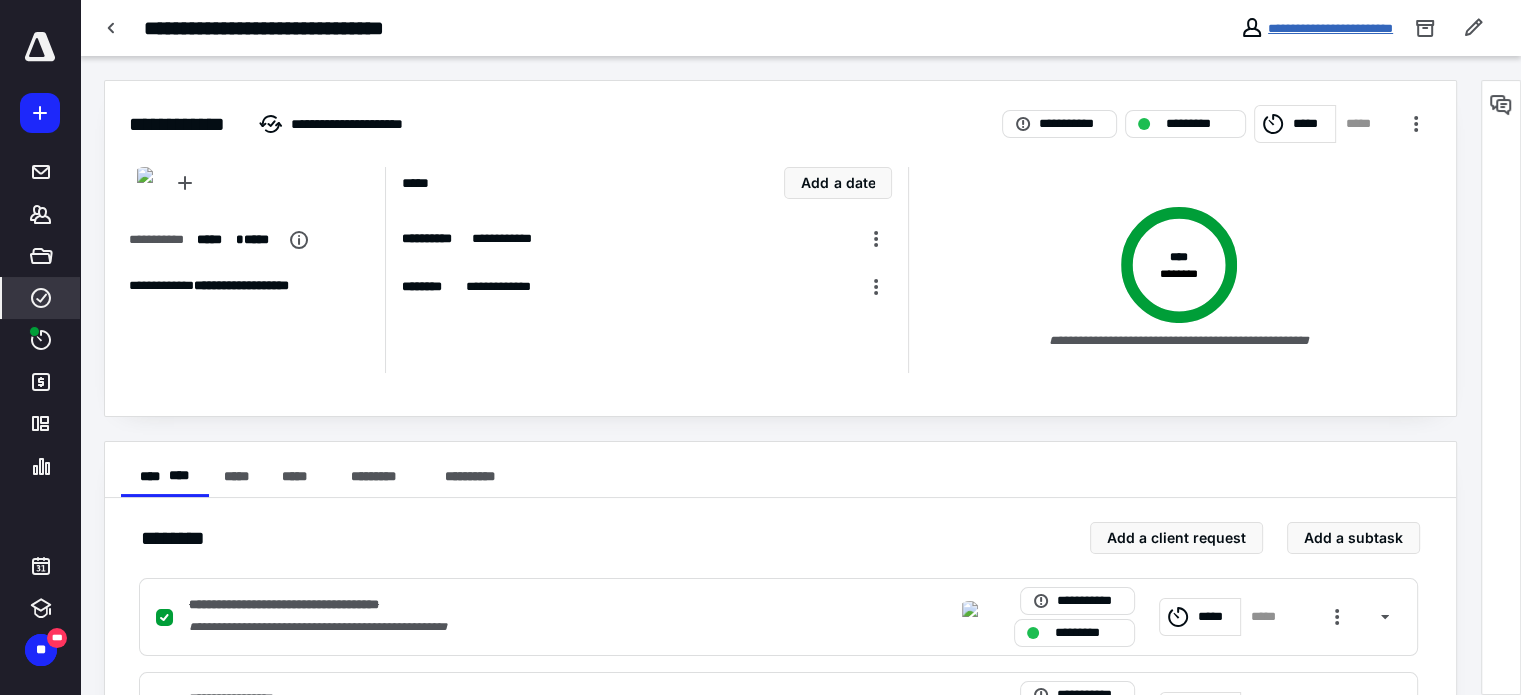 click on "**********" at bounding box center [1330, 28] 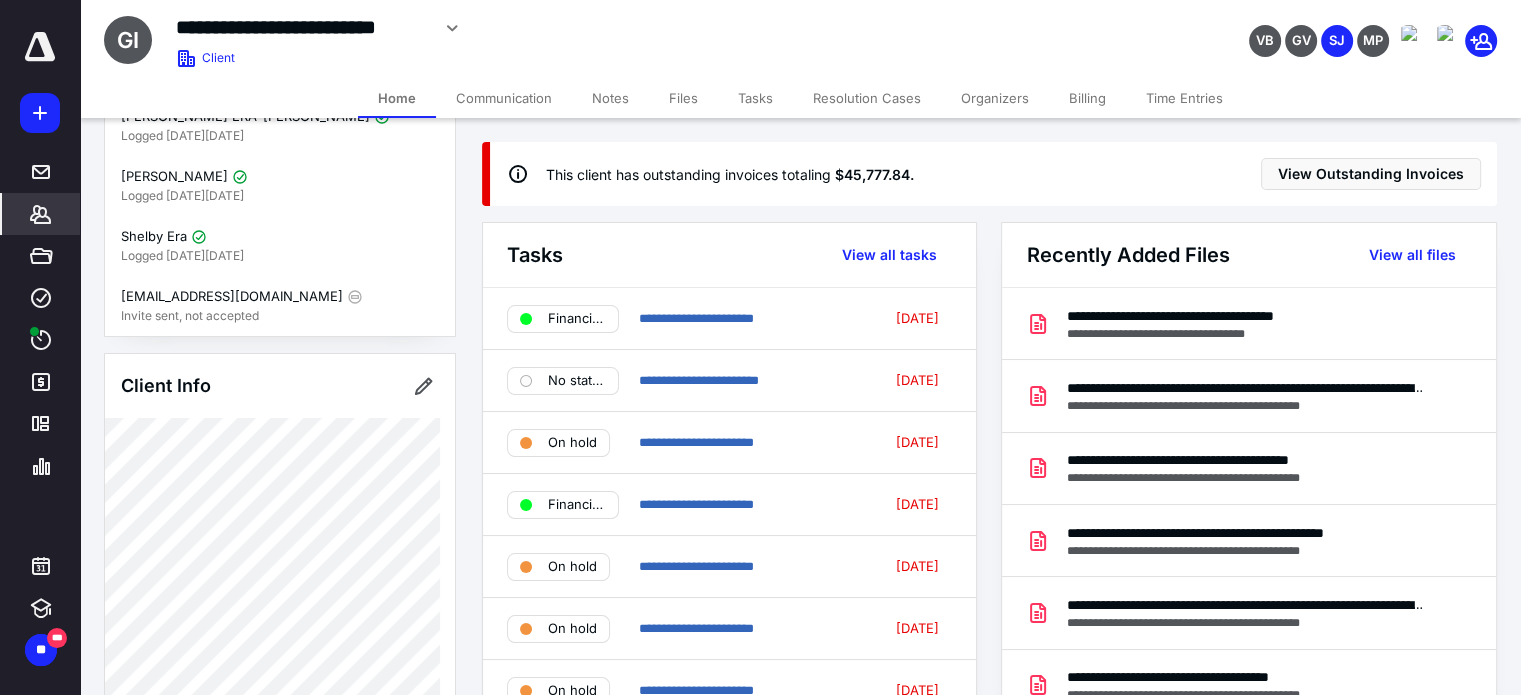 scroll, scrollTop: 172, scrollLeft: 0, axis: vertical 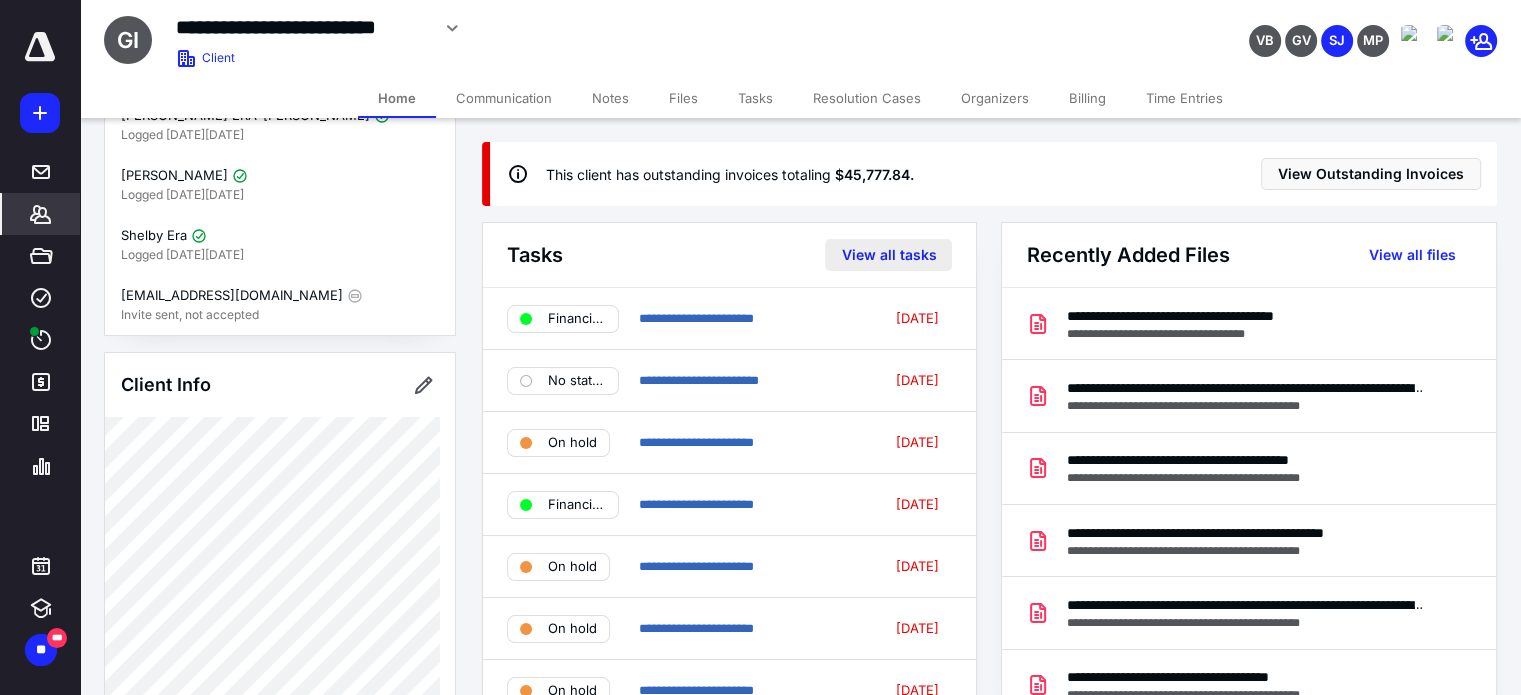click on "View all tasks" at bounding box center (888, 255) 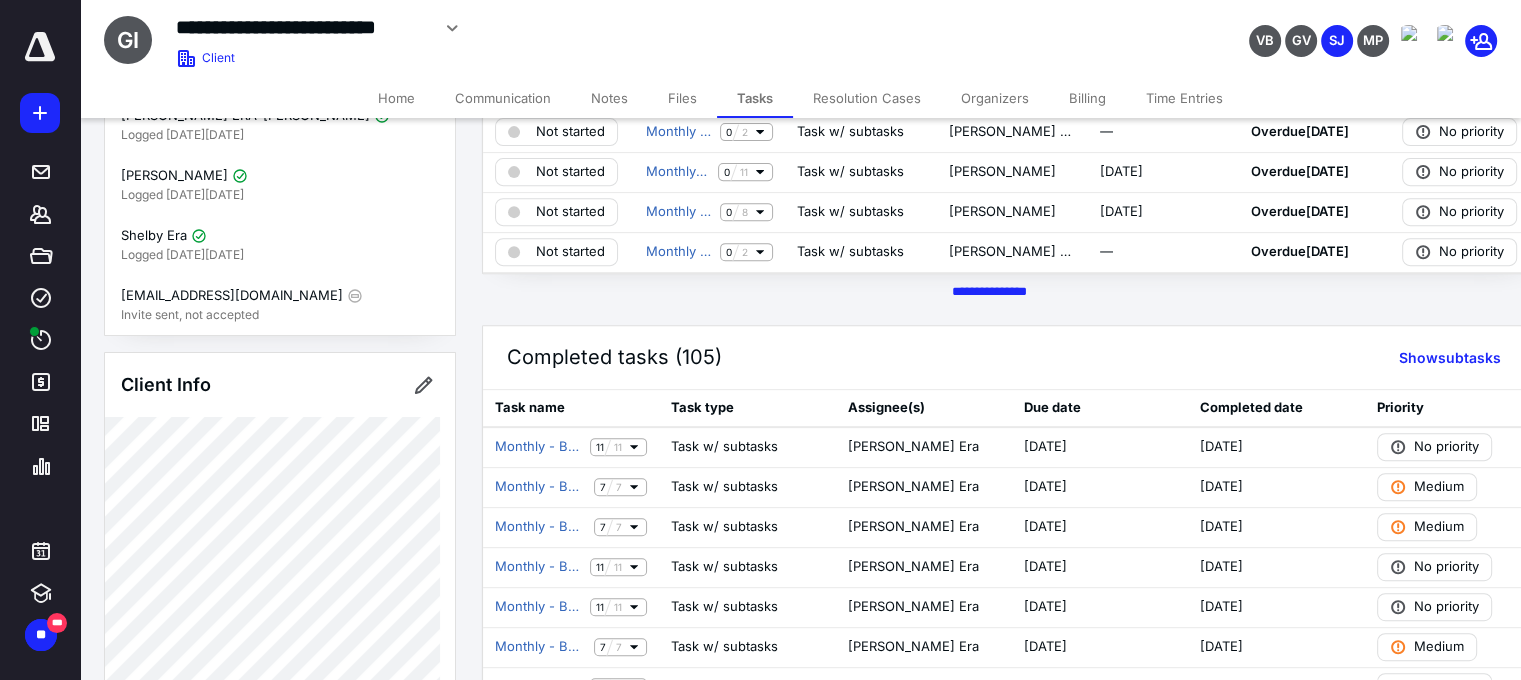 scroll, scrollTop: 931, scrollLeft: 0, axis: vertical 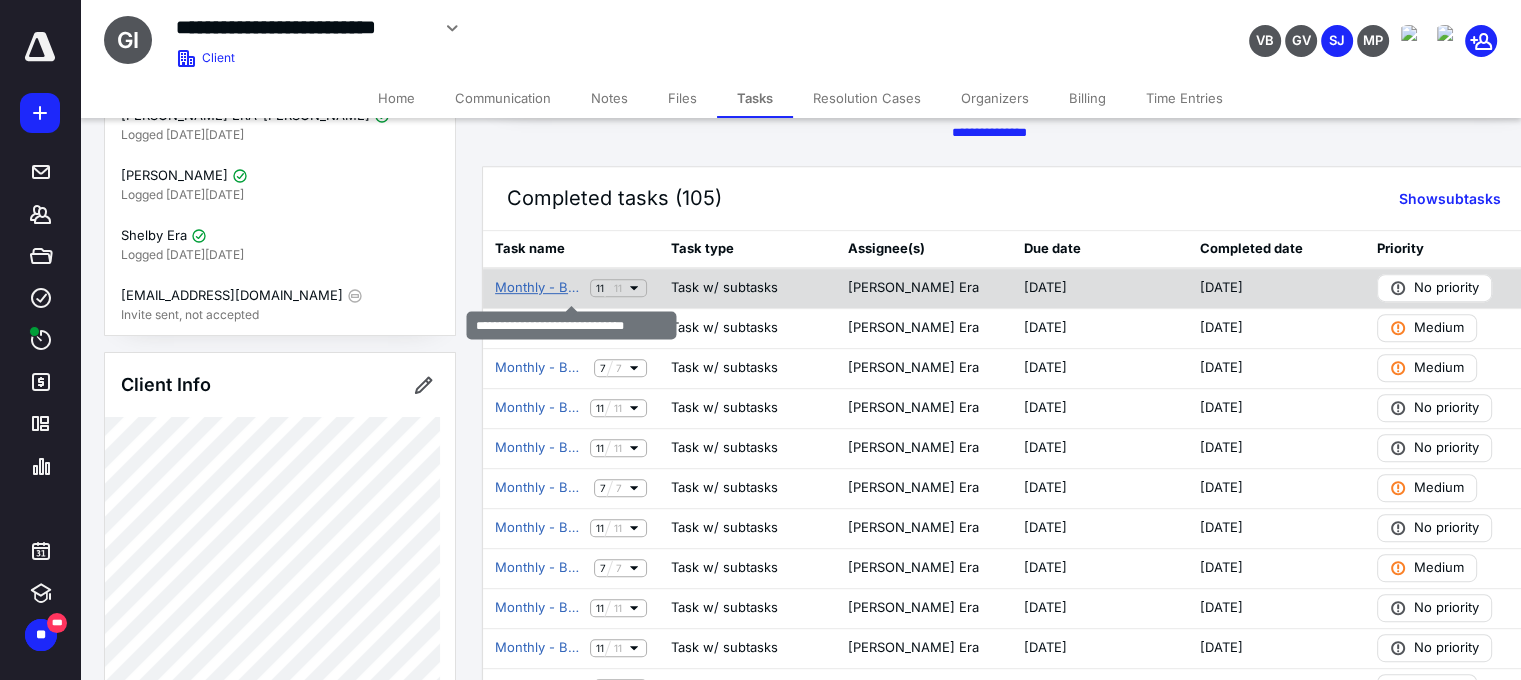 click on "Monthly - Business Development" at bounding box center (538, 288) 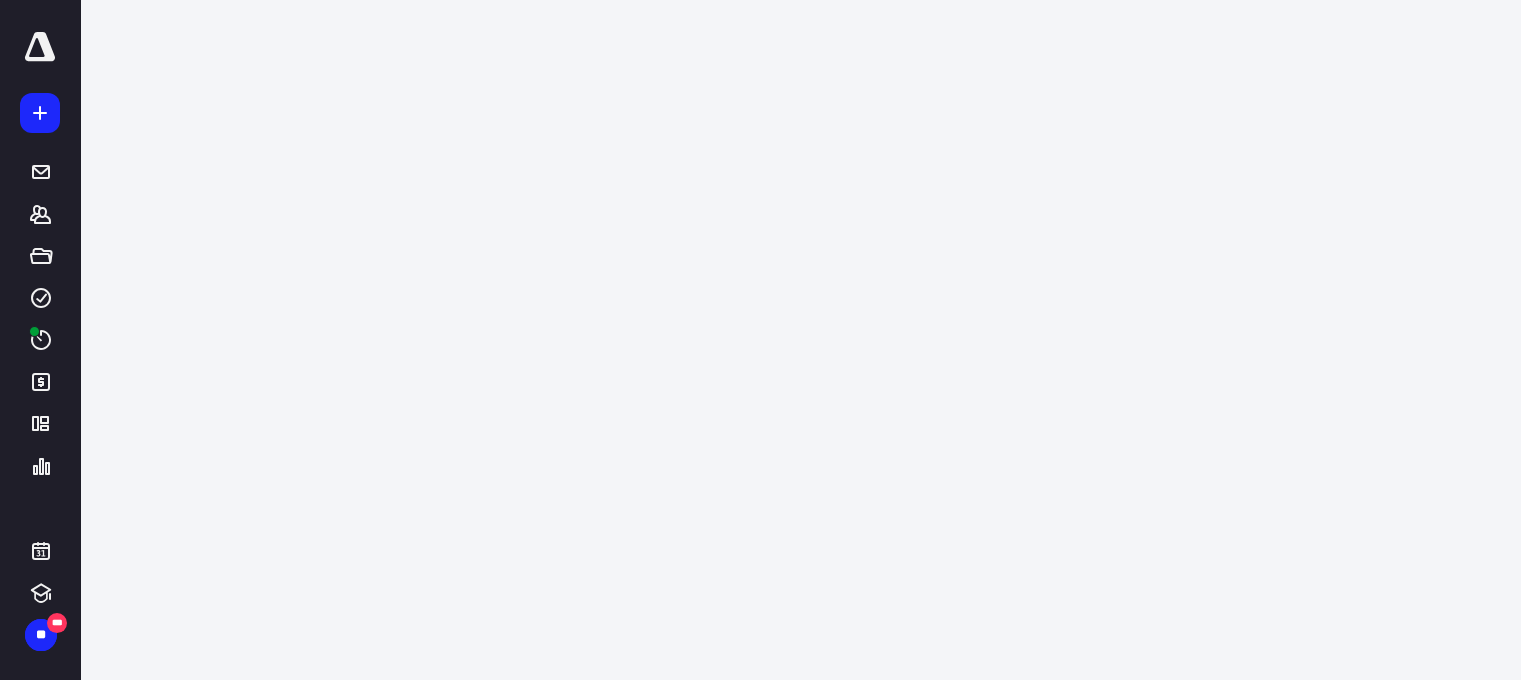 scroll, scrollTop: 0, scrollLeft: 0, axis: both 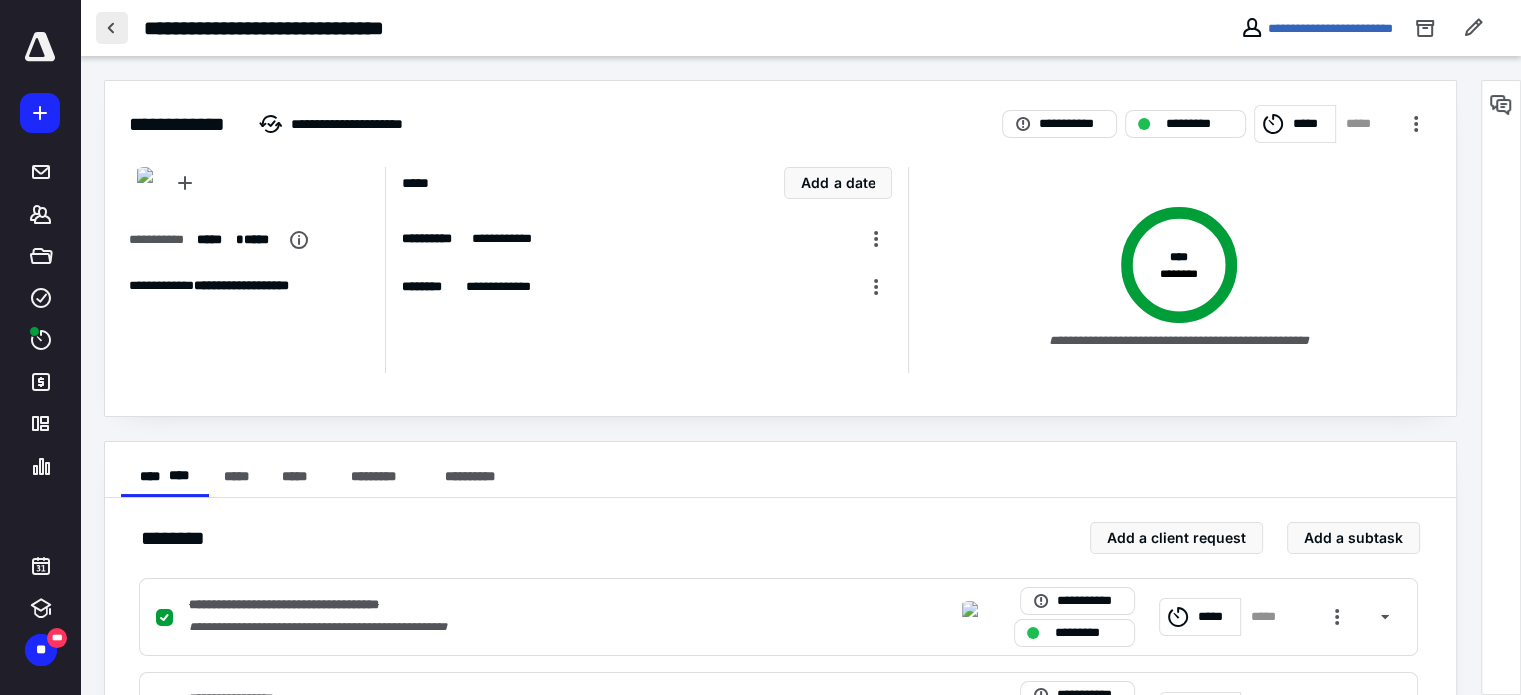 click at bounding box center (112, 28) 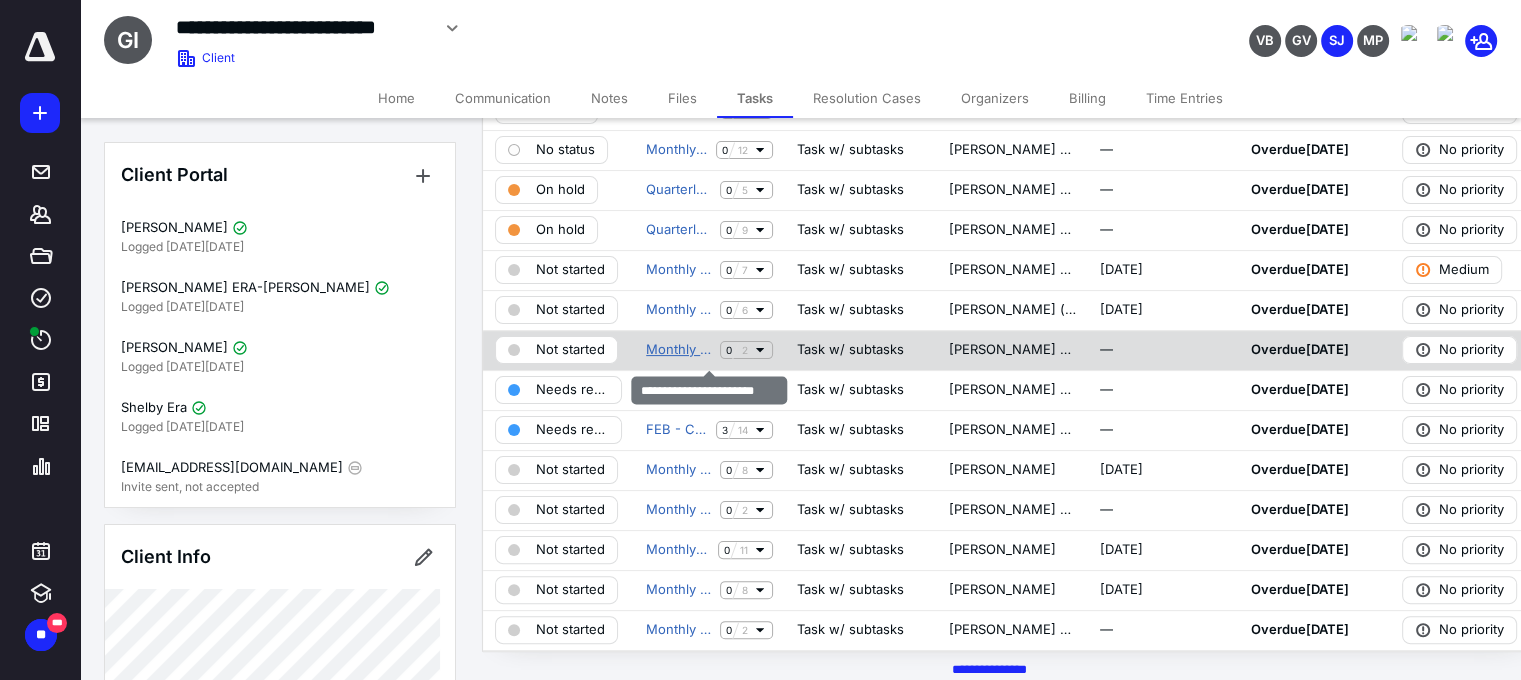scroll, scrollTop: 383, scrollLeft: 0, axis: vertical 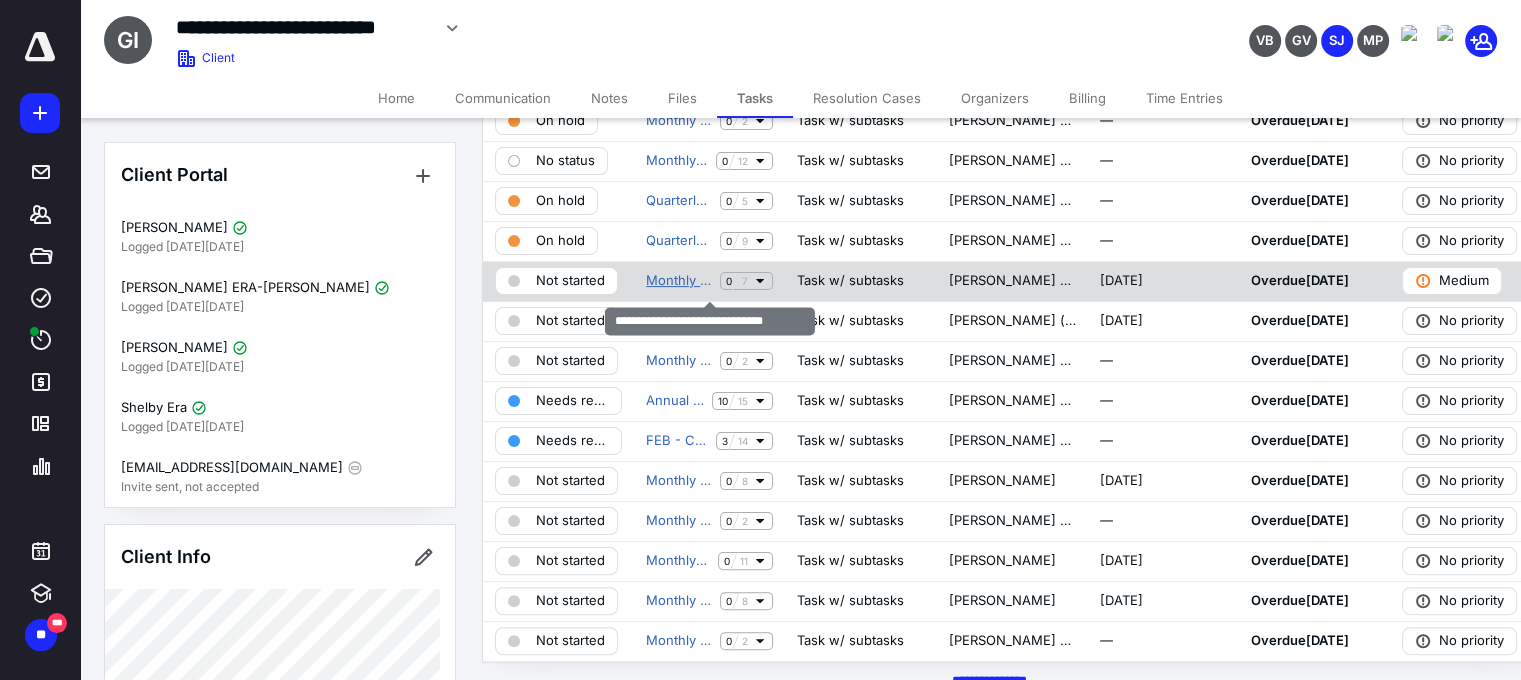 click on "Monthly - Business Development" at bounding box center (679, 281) 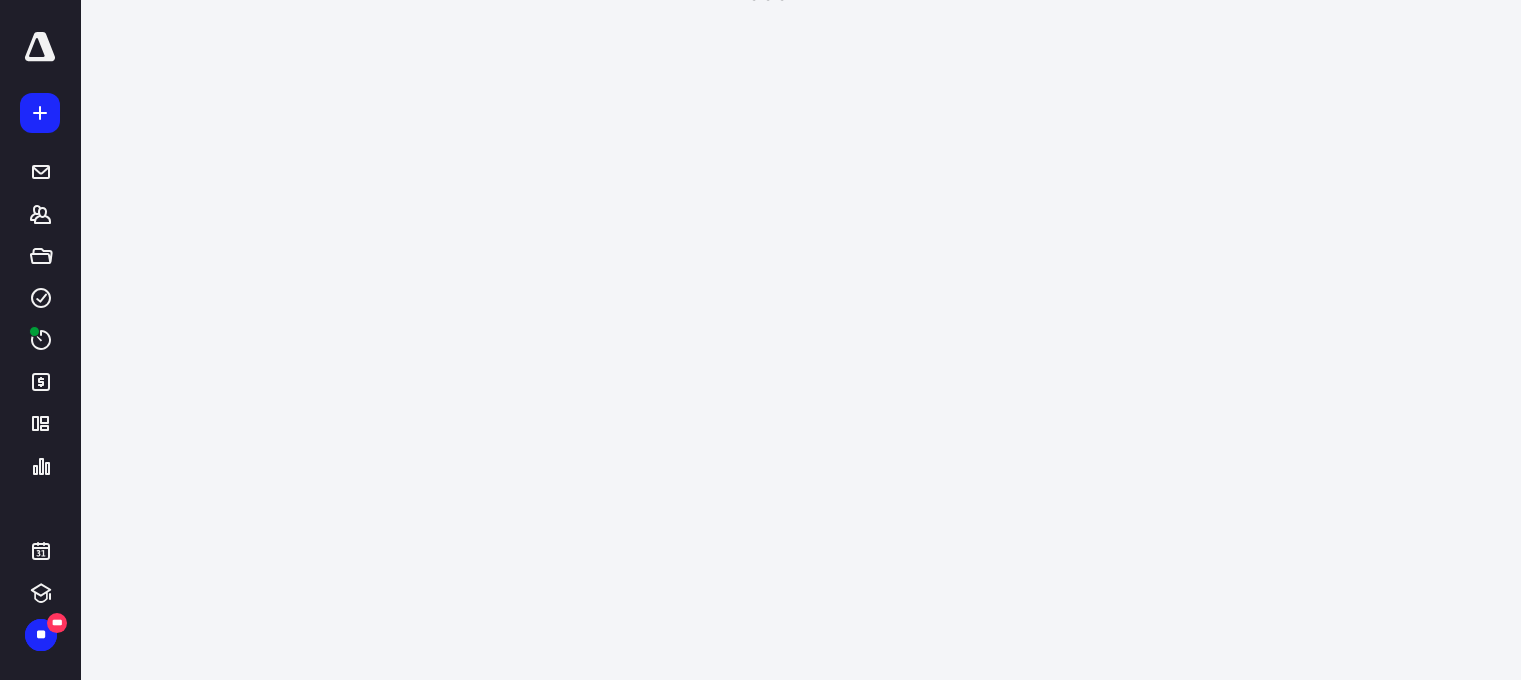 scroll, scrollTop: 0, scrollLeft: 0, axis: both 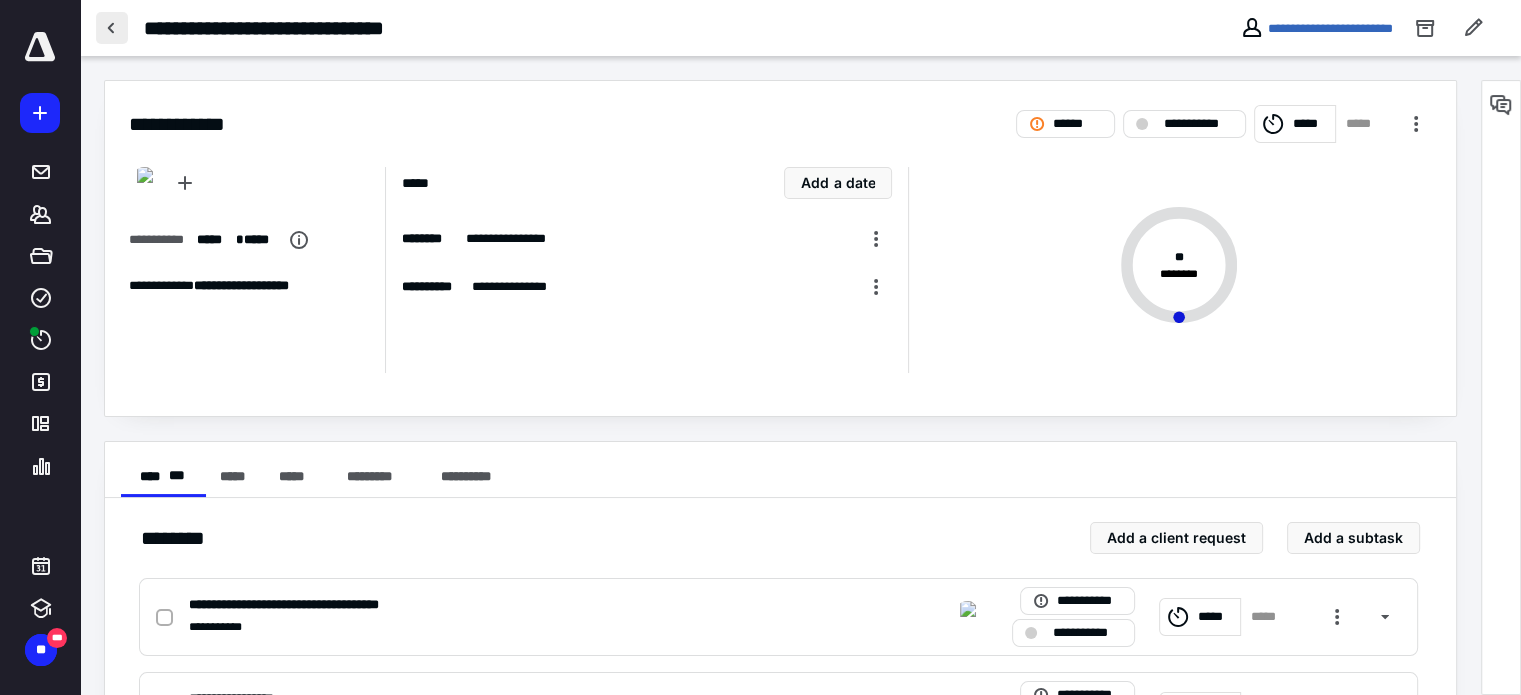 click at bounding box center [112, 28] 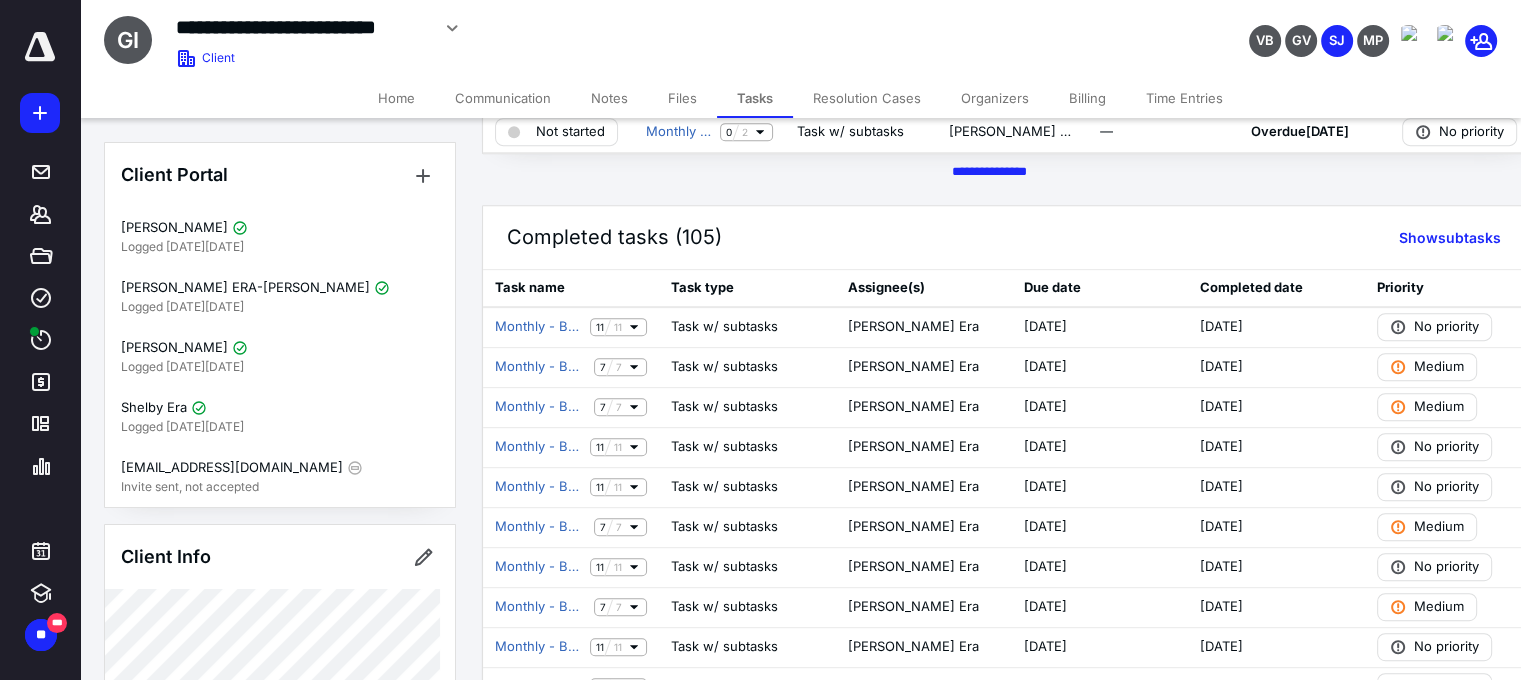 scroll, scrollTop: 890, scrollLeft: 0, axis: vertical 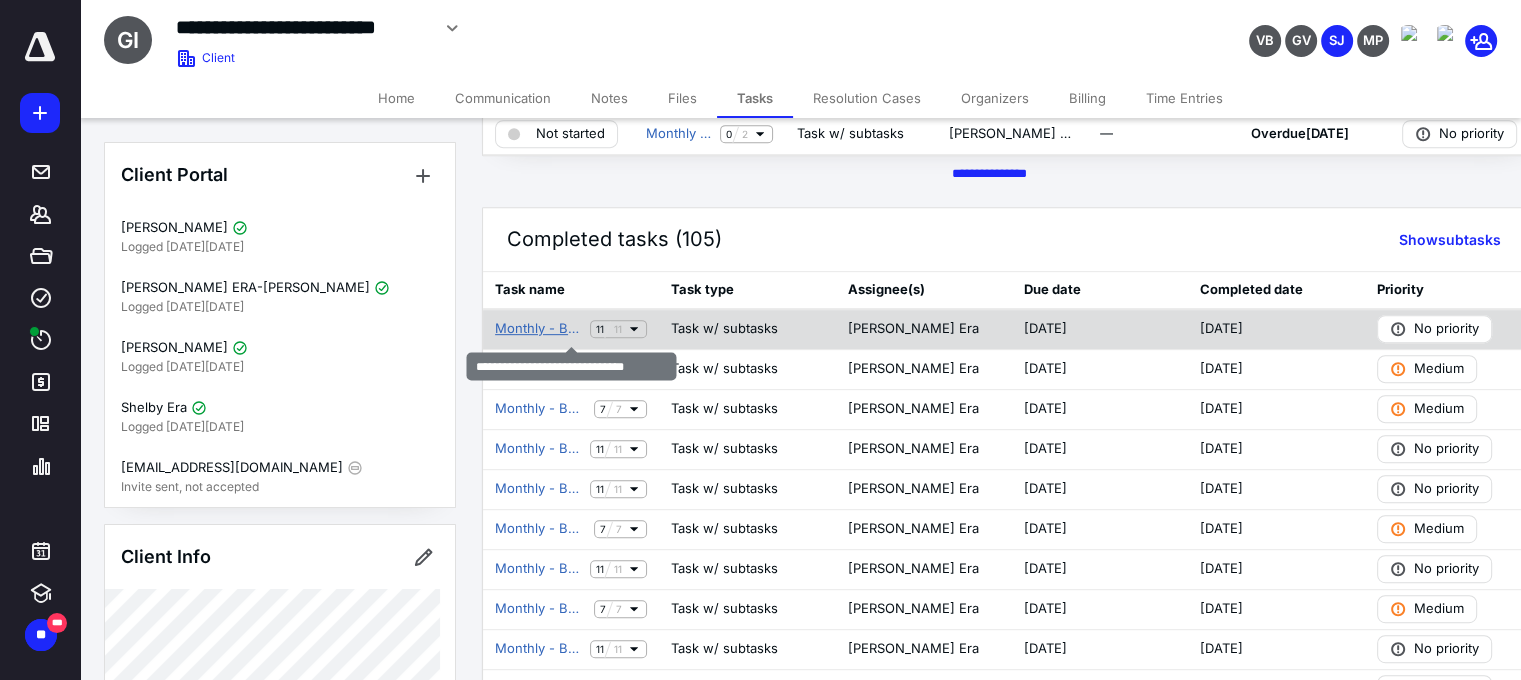 click on "Monthly - Business Development" at bounding box center (538, 329) 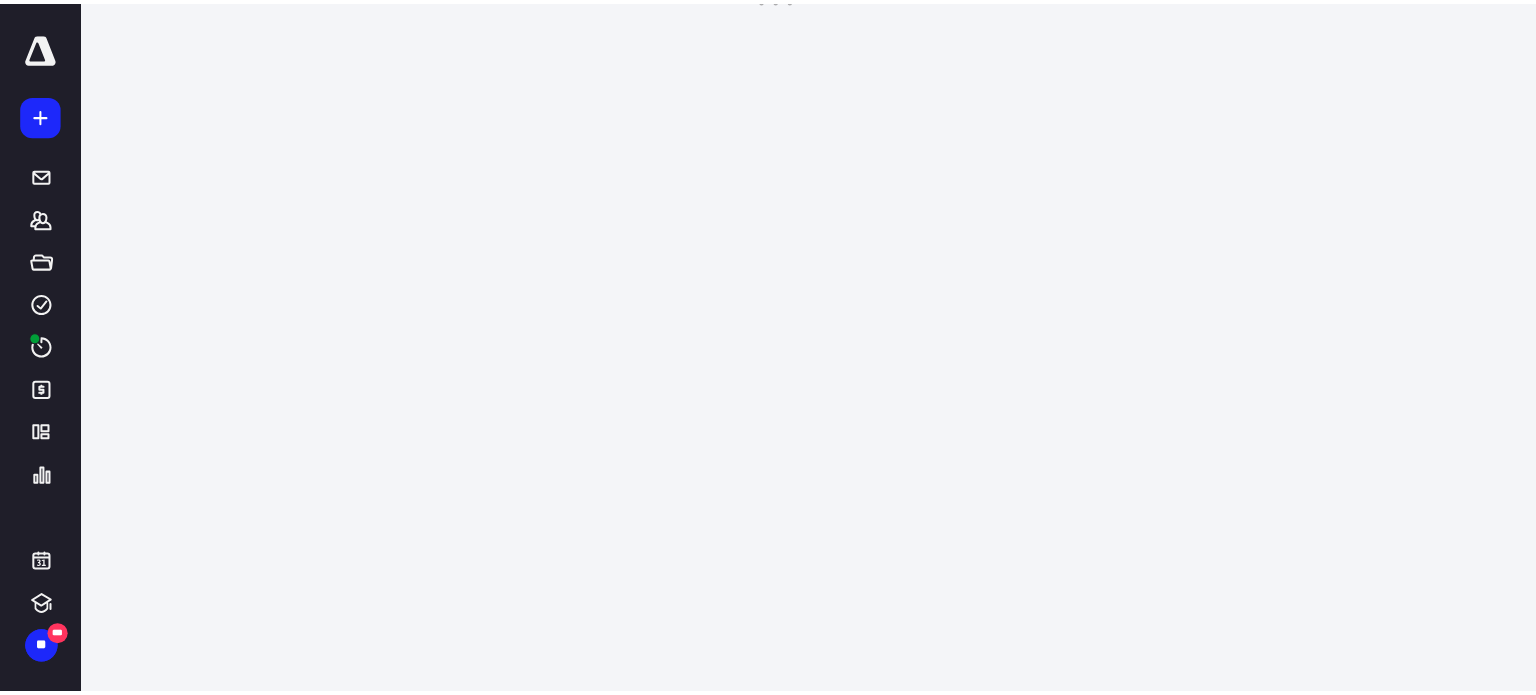 scroll, scrollTop: 0, scrollLeft: 0, axis: both 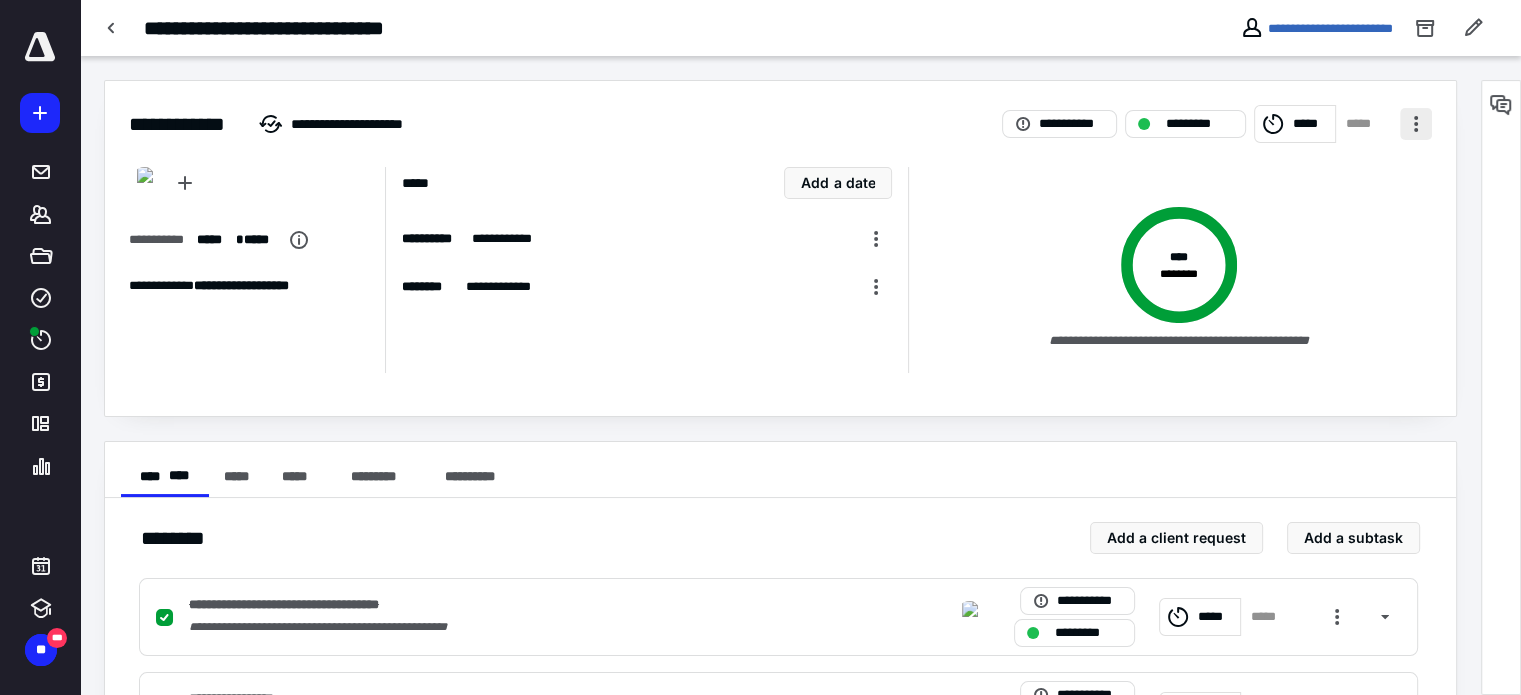 click at bounding box center (1416, 124) 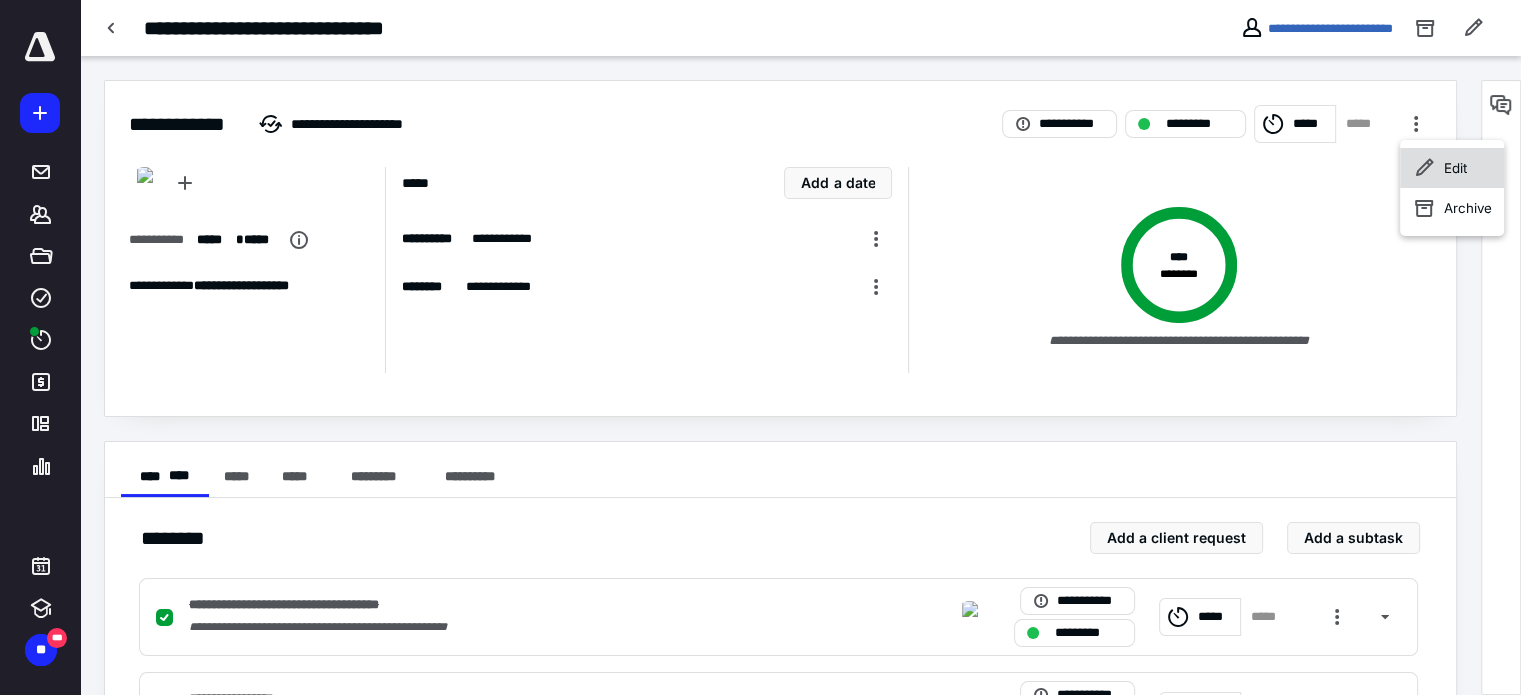 click on "Edit" at bounding box center (1455, 168) 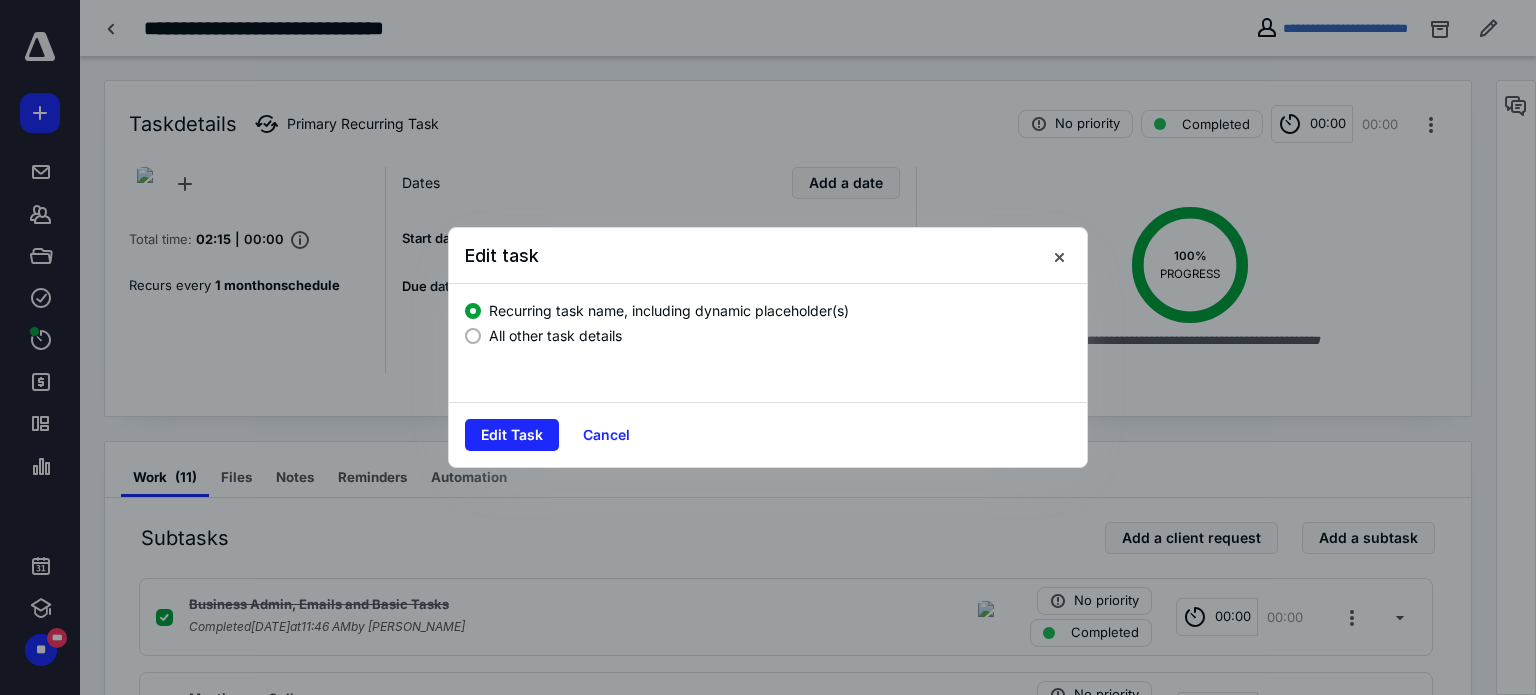 click at bounding box center [473, 336] 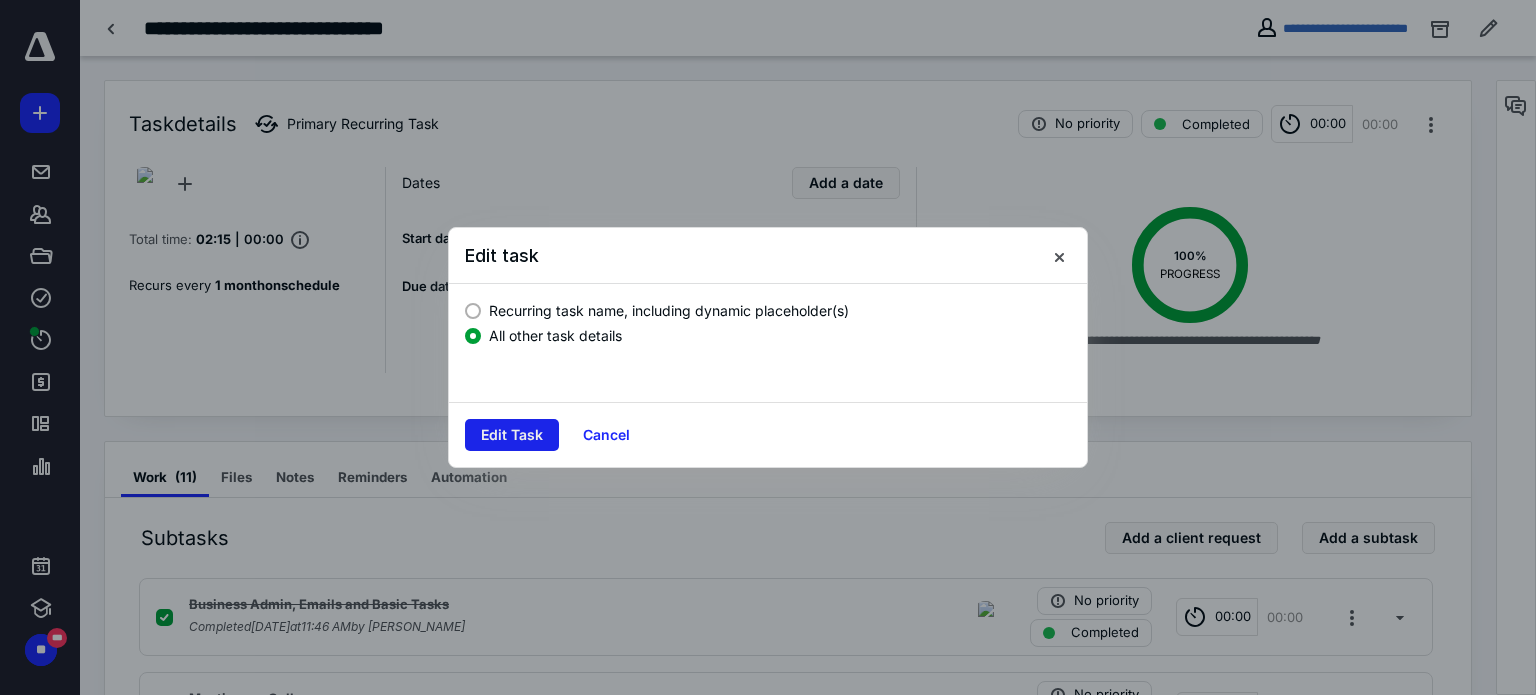 click on "Edit Task" at bounding box center (512, 435) 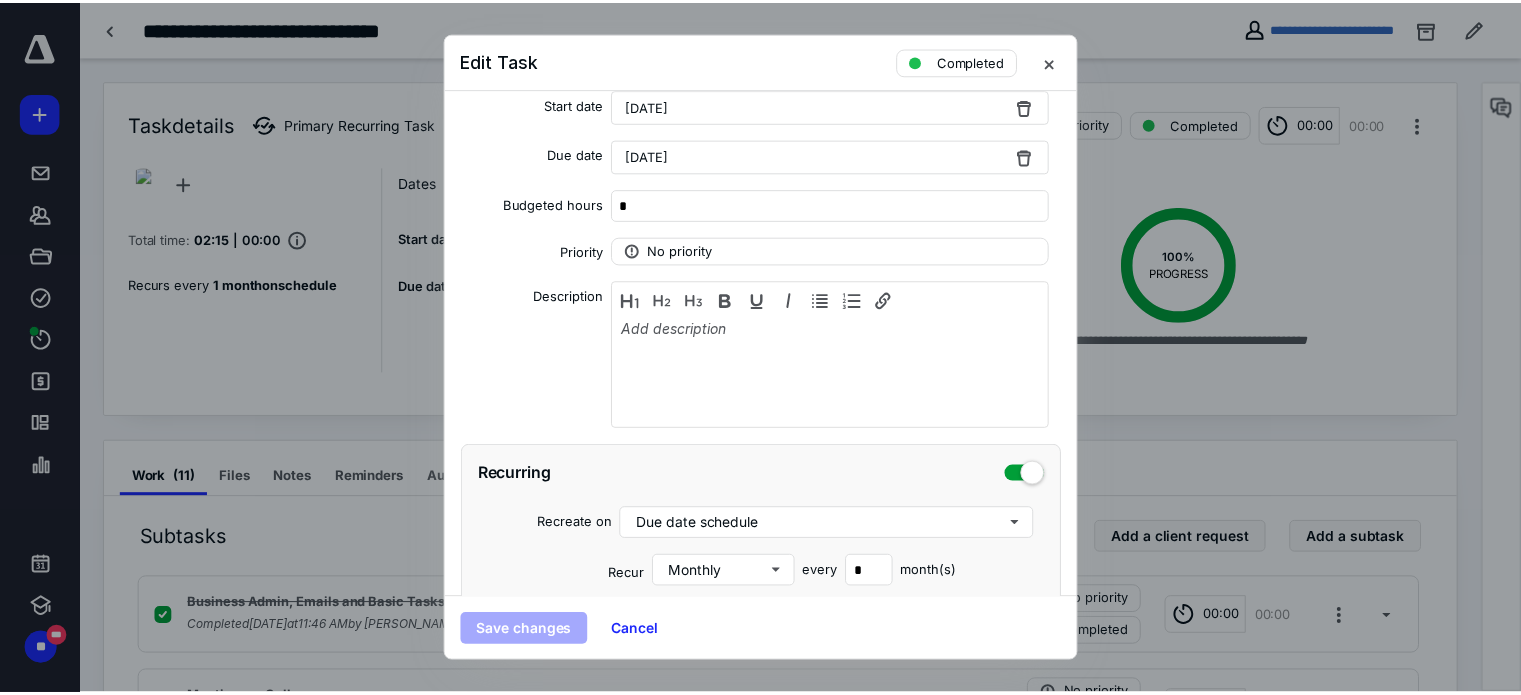 scroll, scrollTop: 452, scrollLeft: 0, axis: vertical 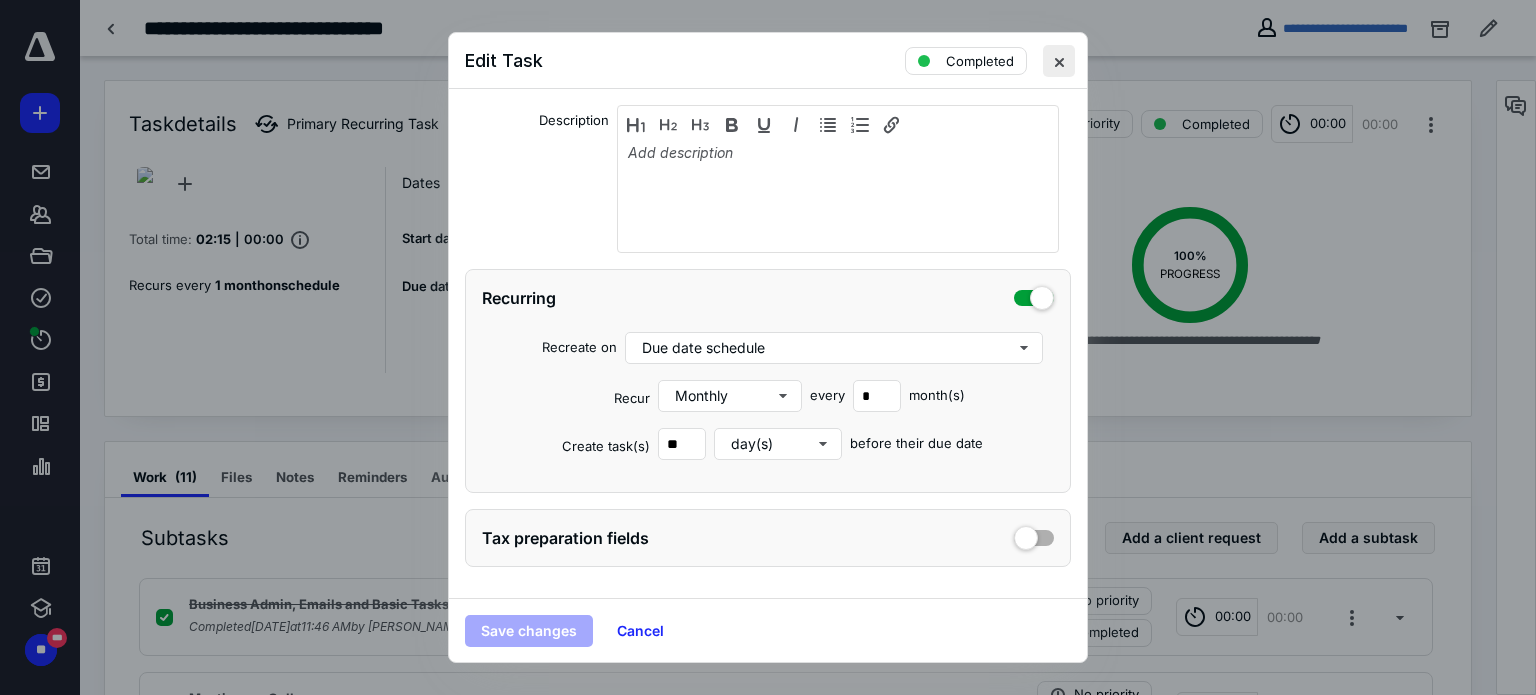 click at bounding box center (1059, 61) 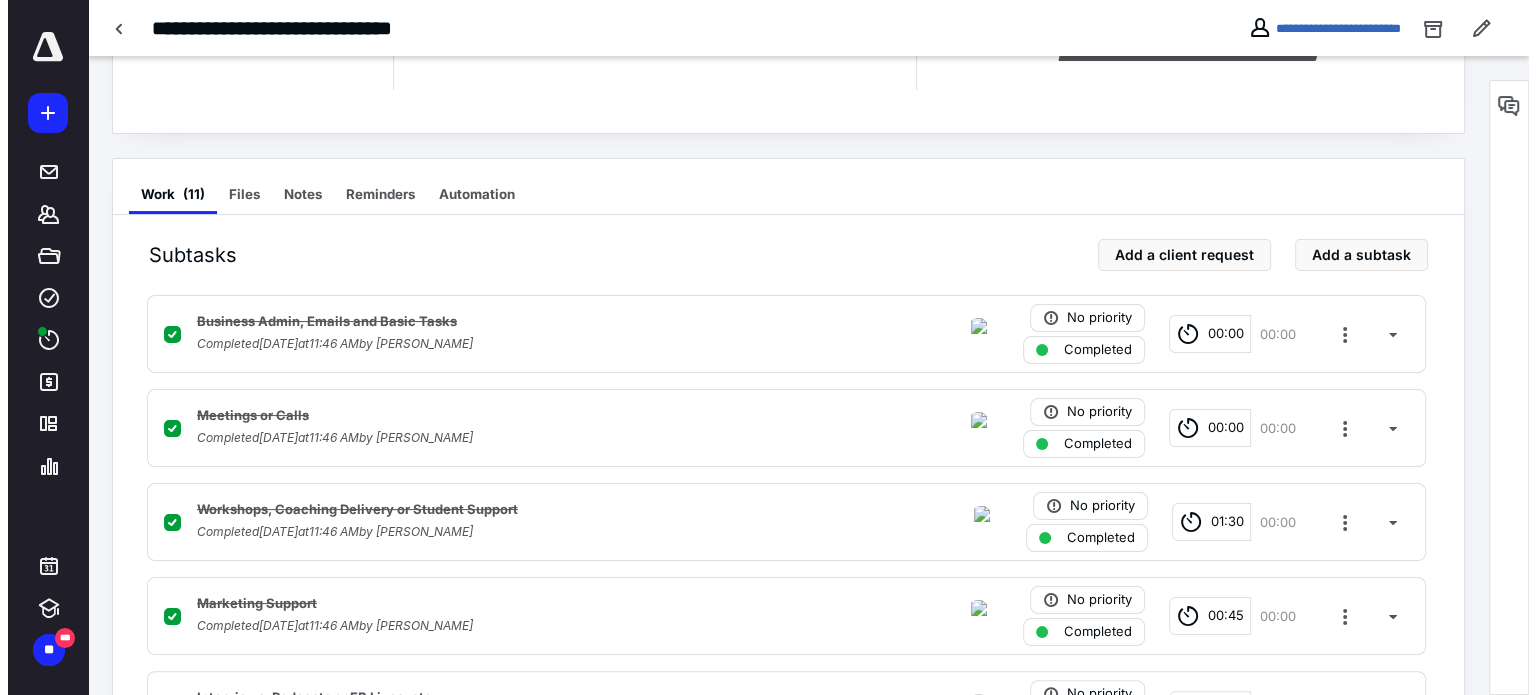 scroll, scrollTop: 0, scrollLeft: 0, axis: both 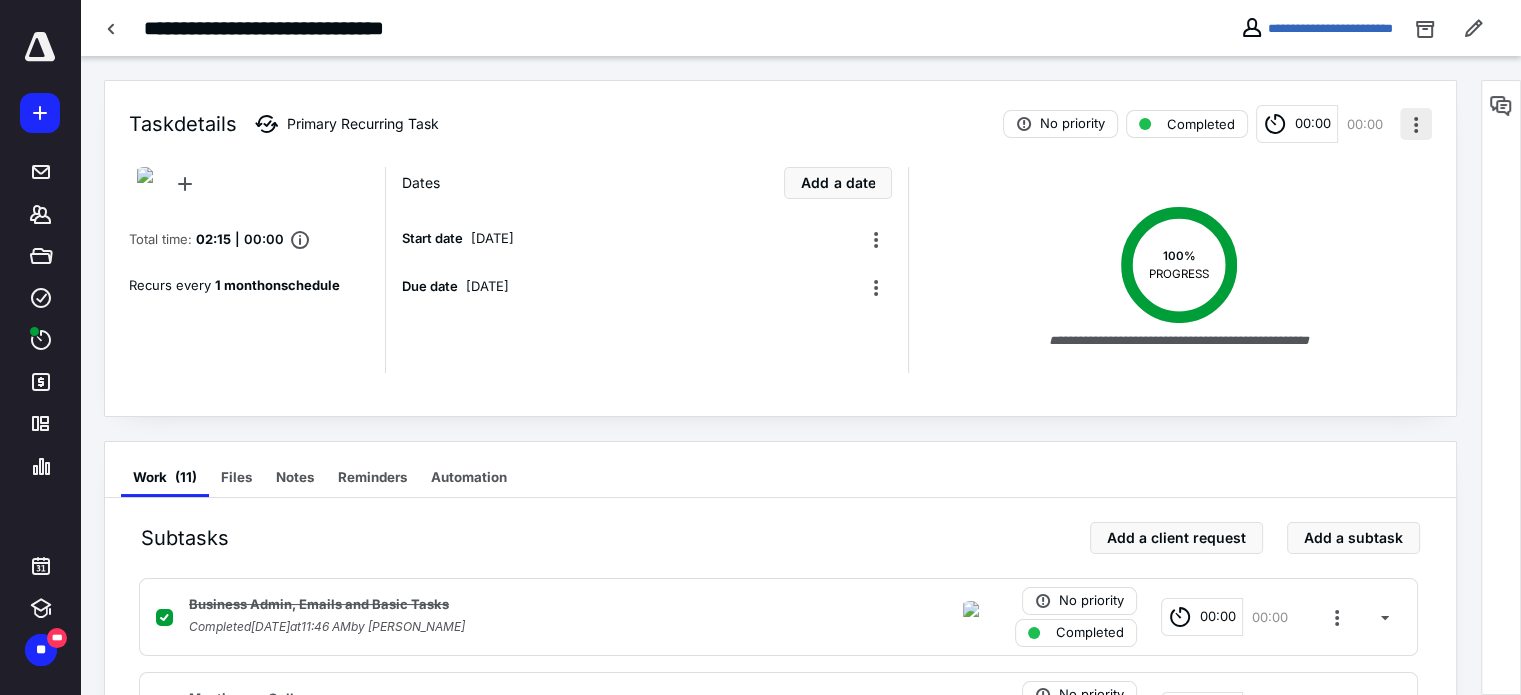 click at bounding box center [1416, 124] 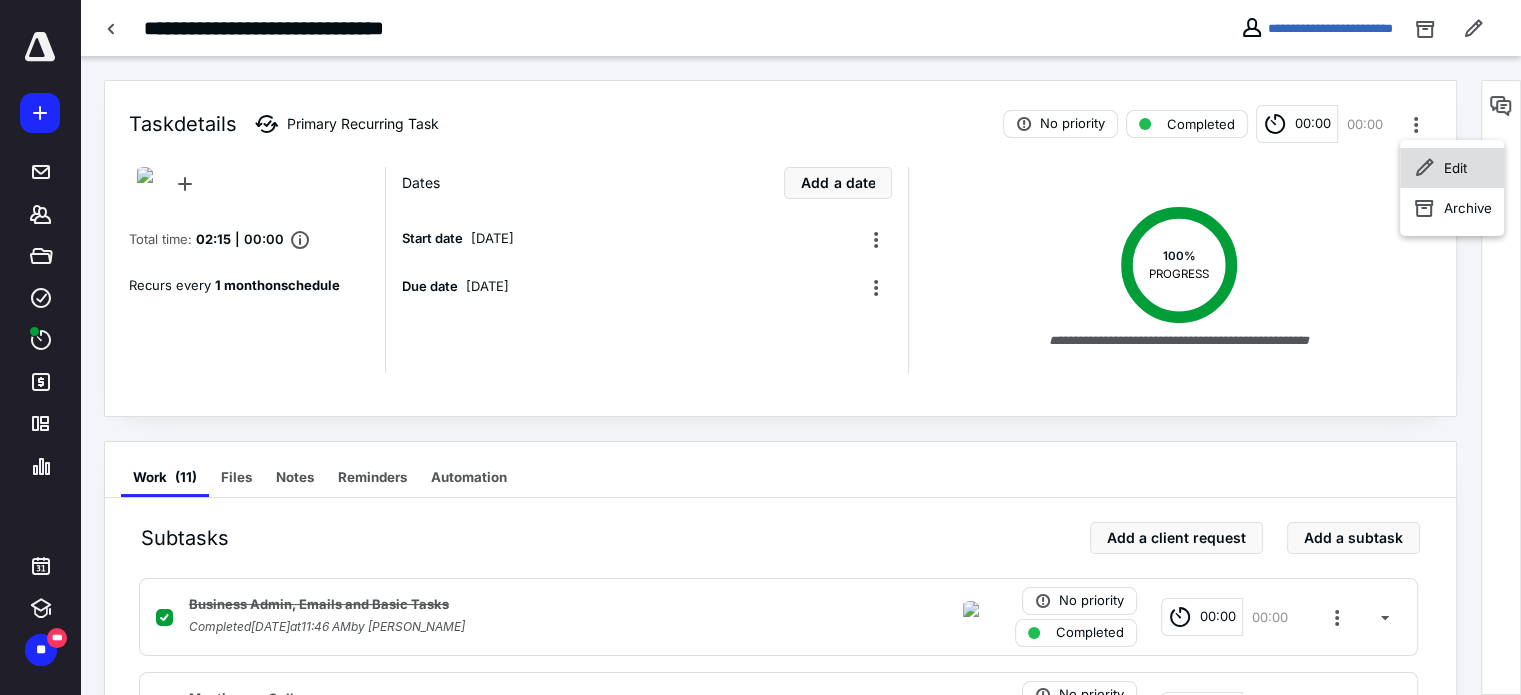 click on "Edit" at bounding box center [1455, 168] 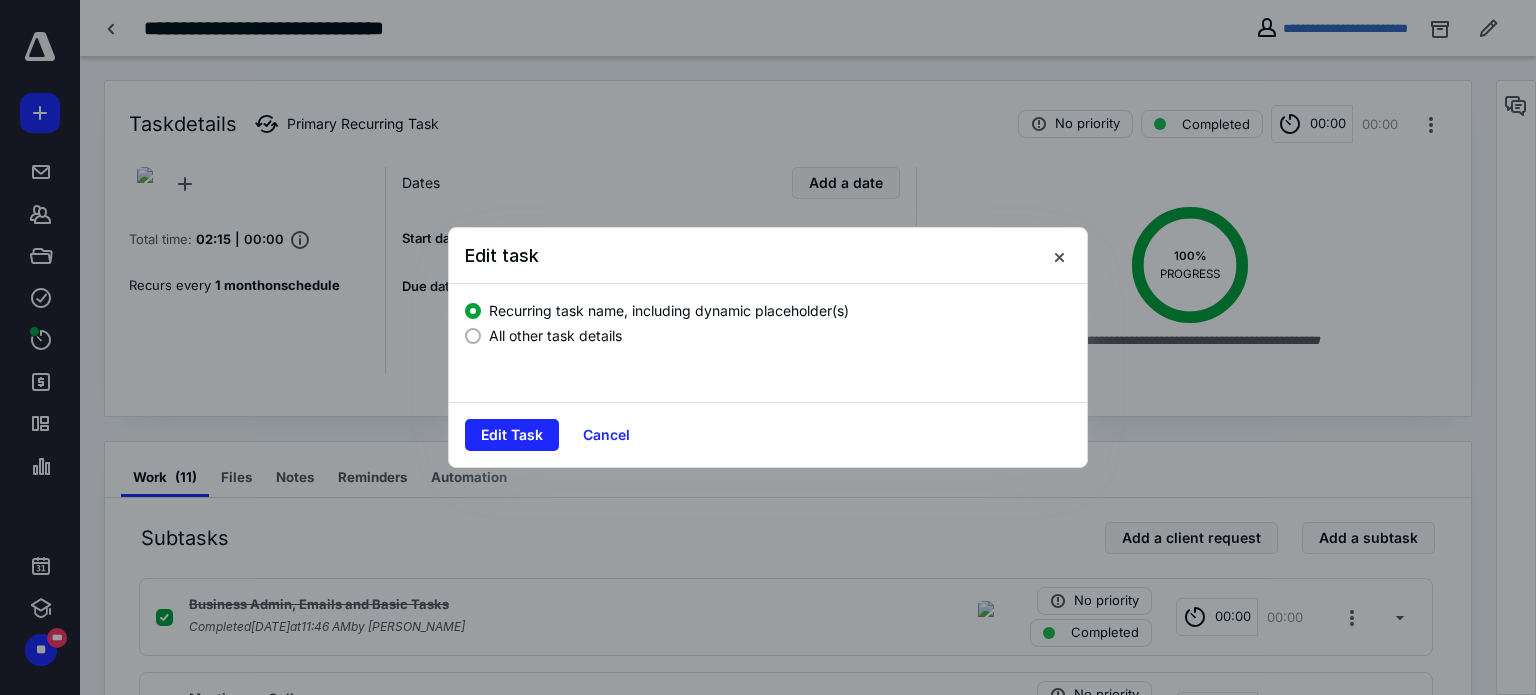 click at bounding box center [473, 336] 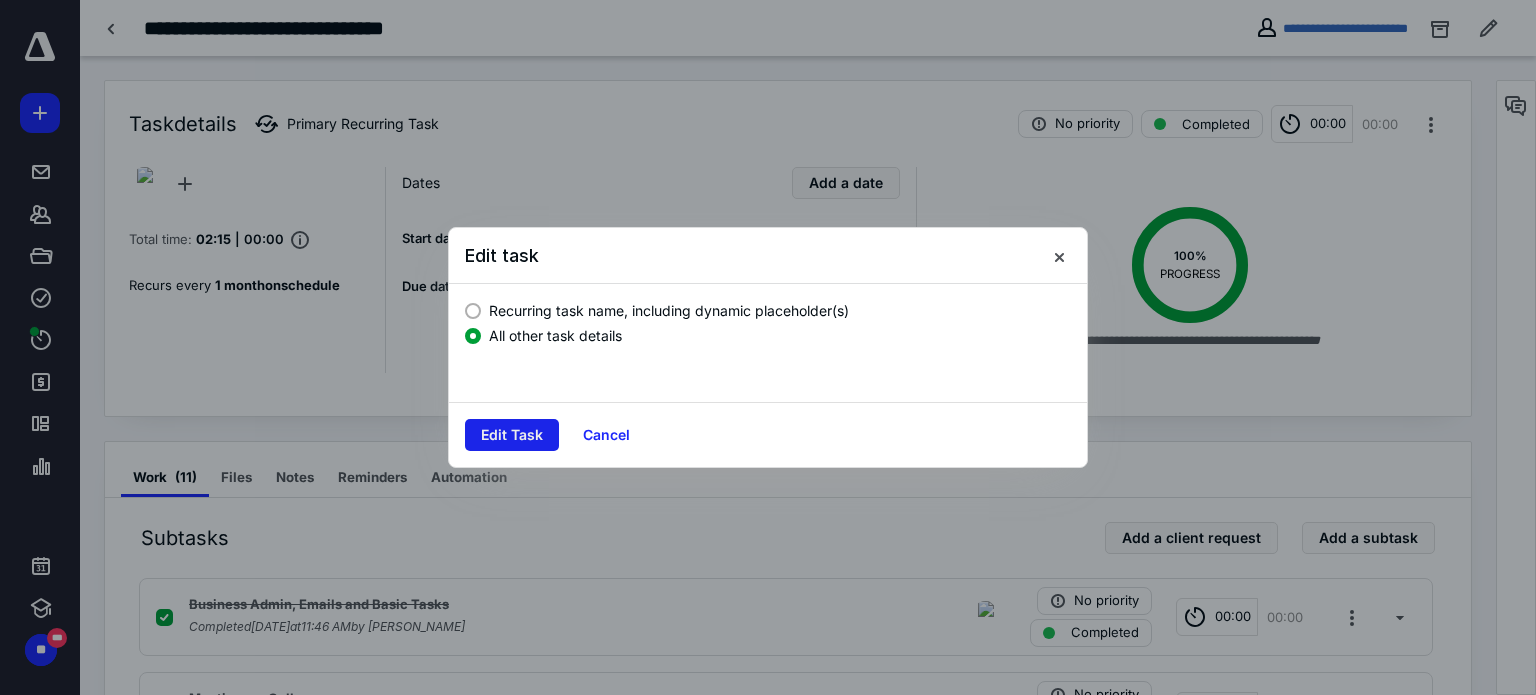 click on "Edit Task" at bounding box center [512, 435] 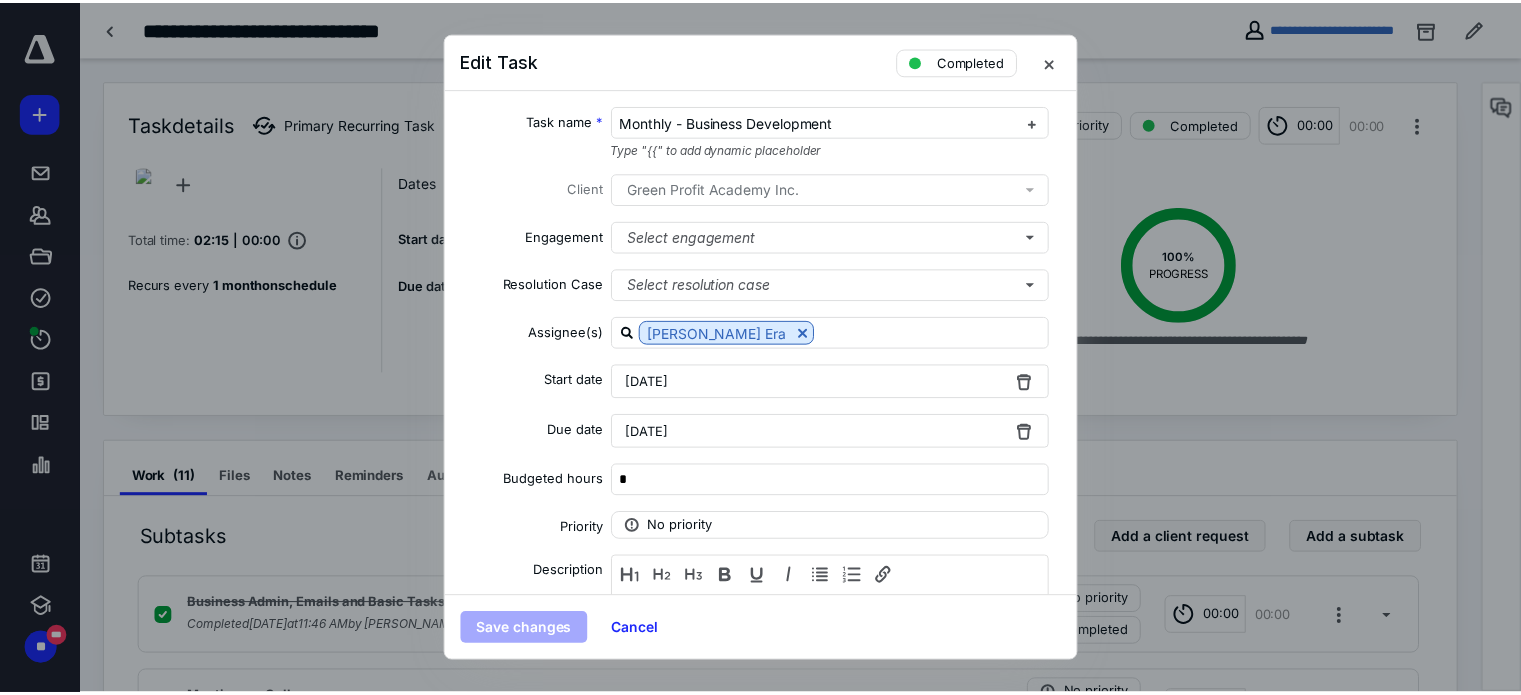 scroll, scrollTop: 452, scrollLeft: 0, axis: vertical 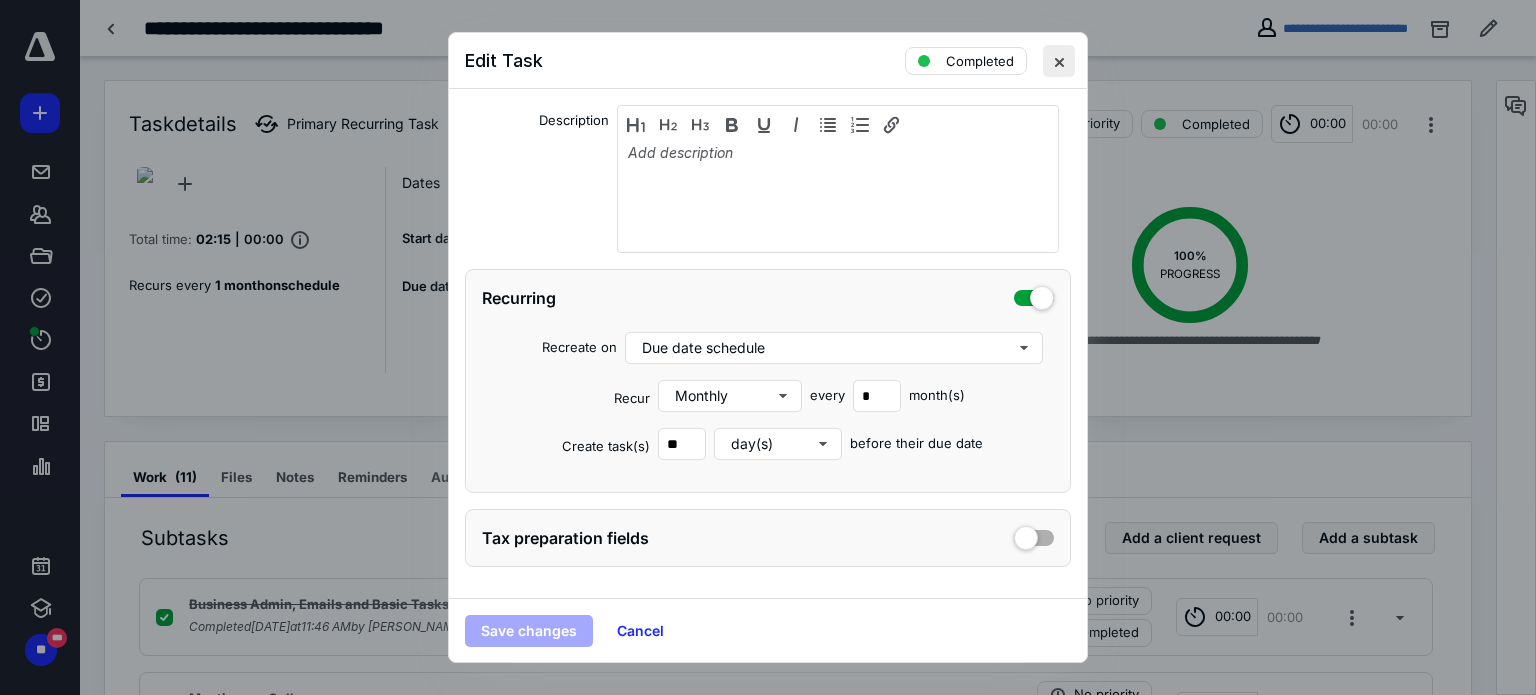 click at bounding box center [1059, 61] 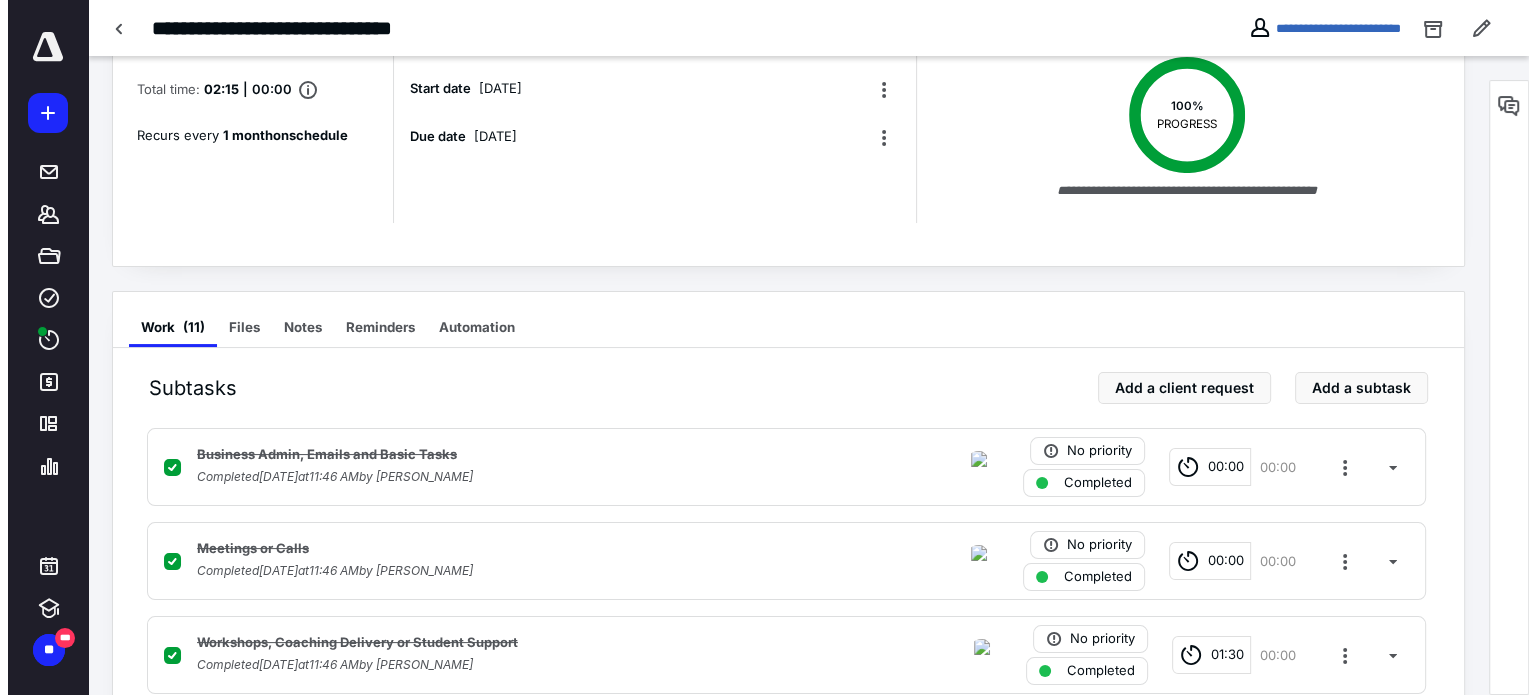 scroll, scrollTop: 0, scrollLeft: 0, axis: both 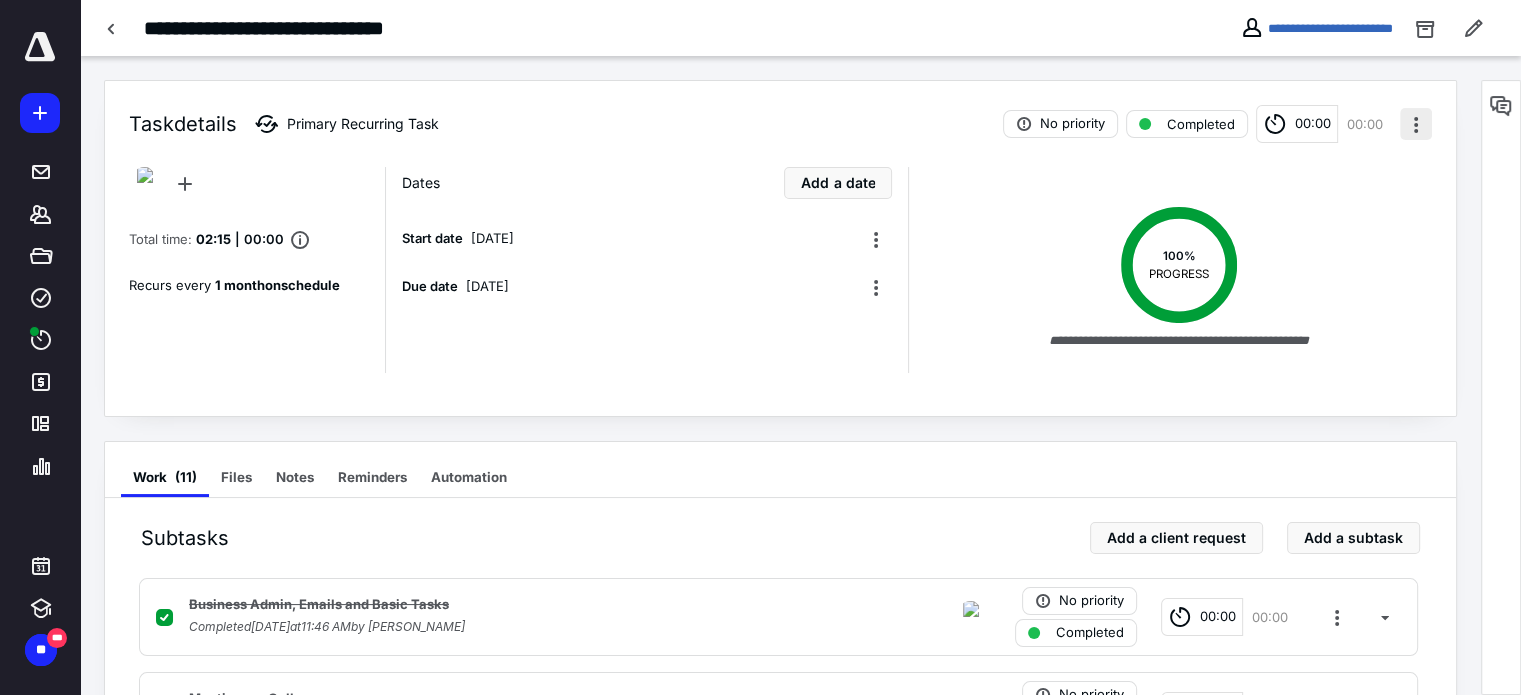 click at bounding box center (1416, 124) 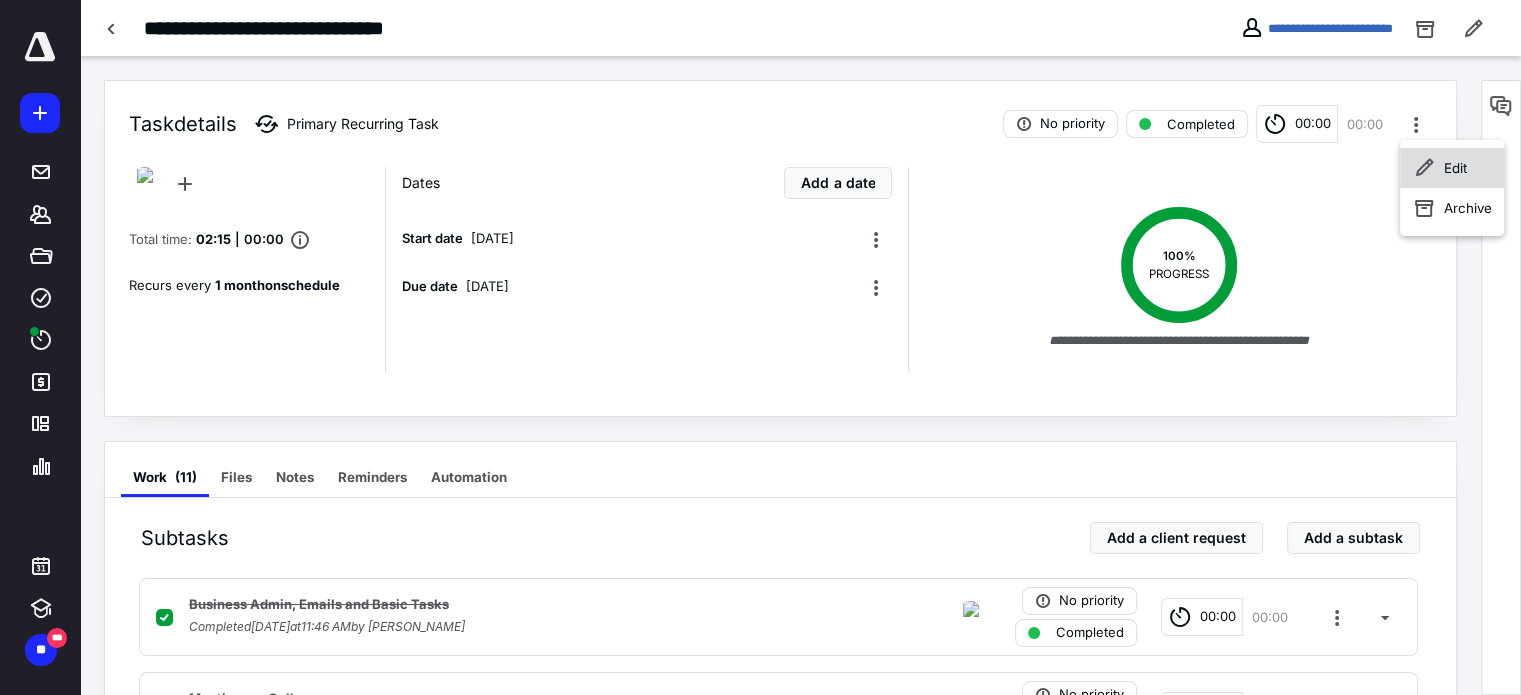 click on "Edit" at bounding box center (1452, 168) 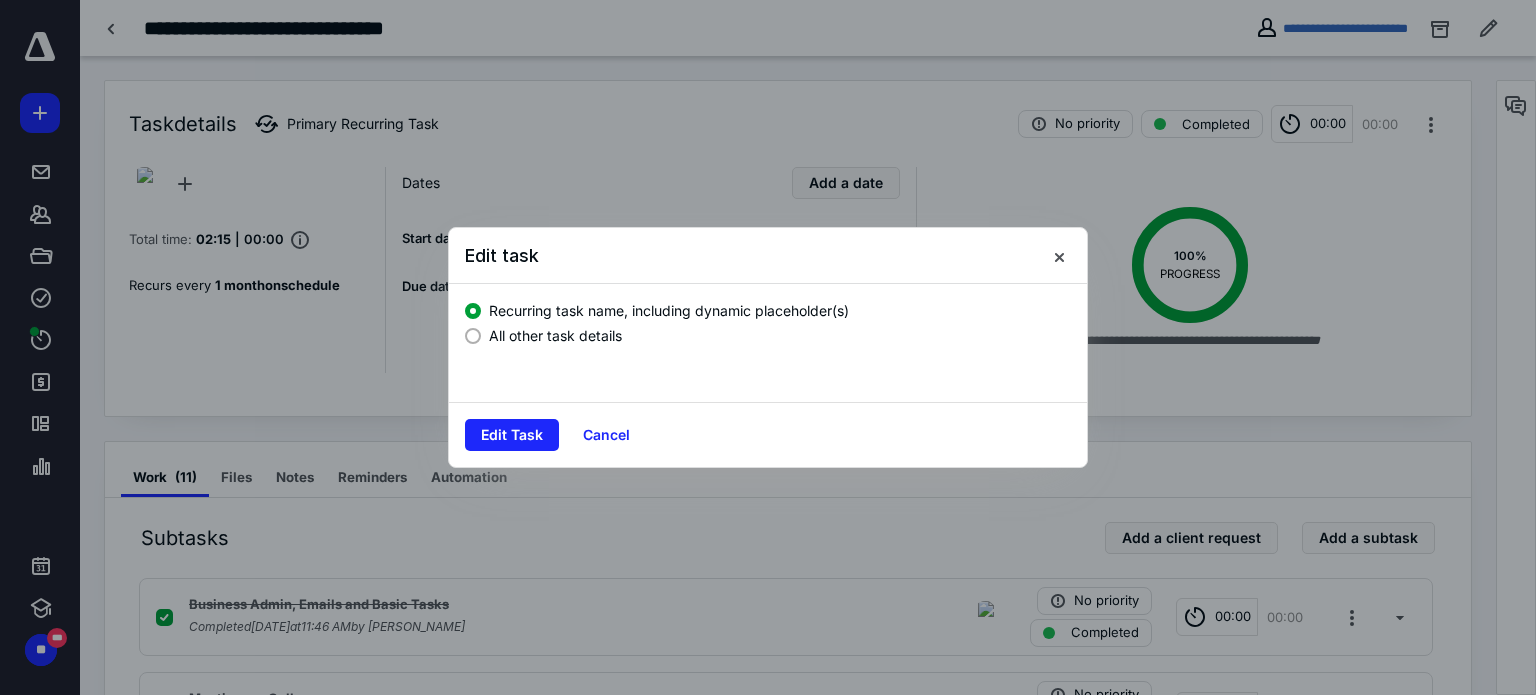click at bounding box center (473, 336) 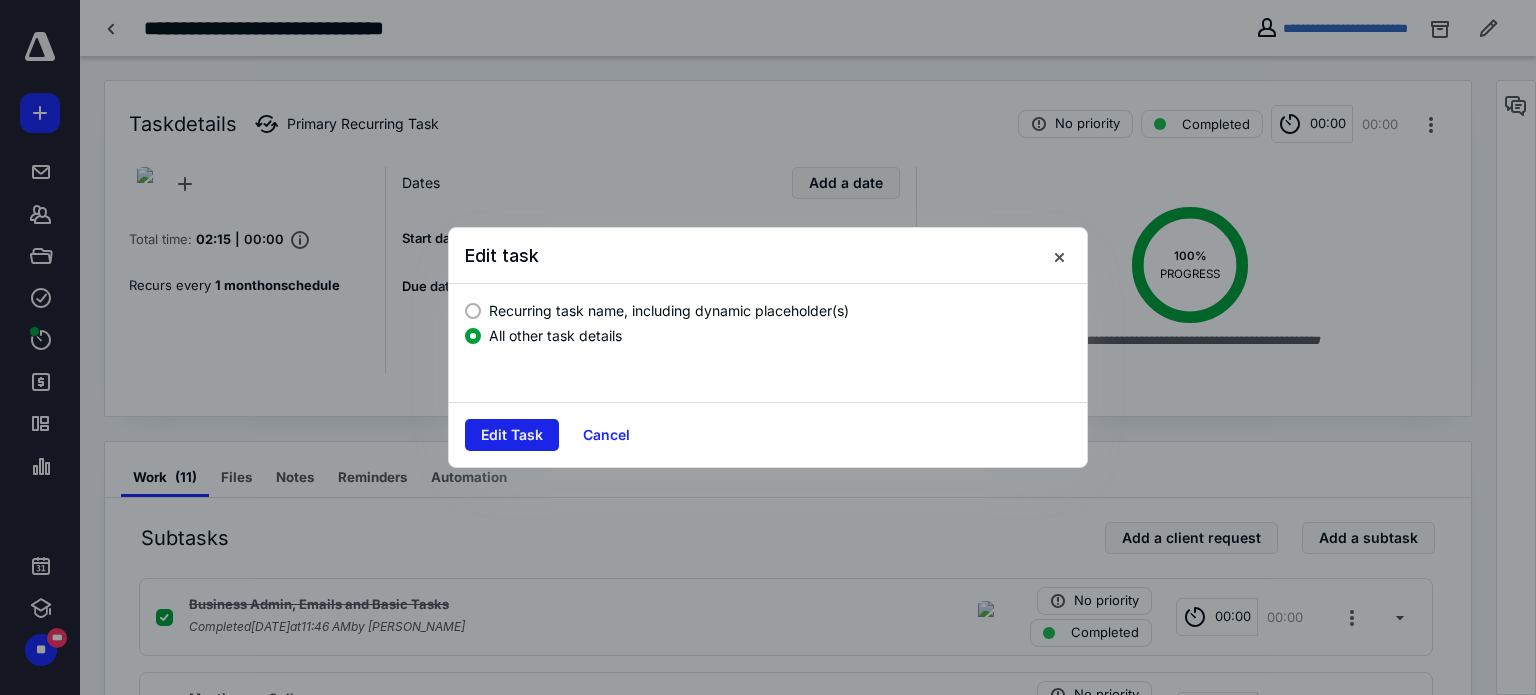 click on "Edit Task" at bounding box center [512, 435] 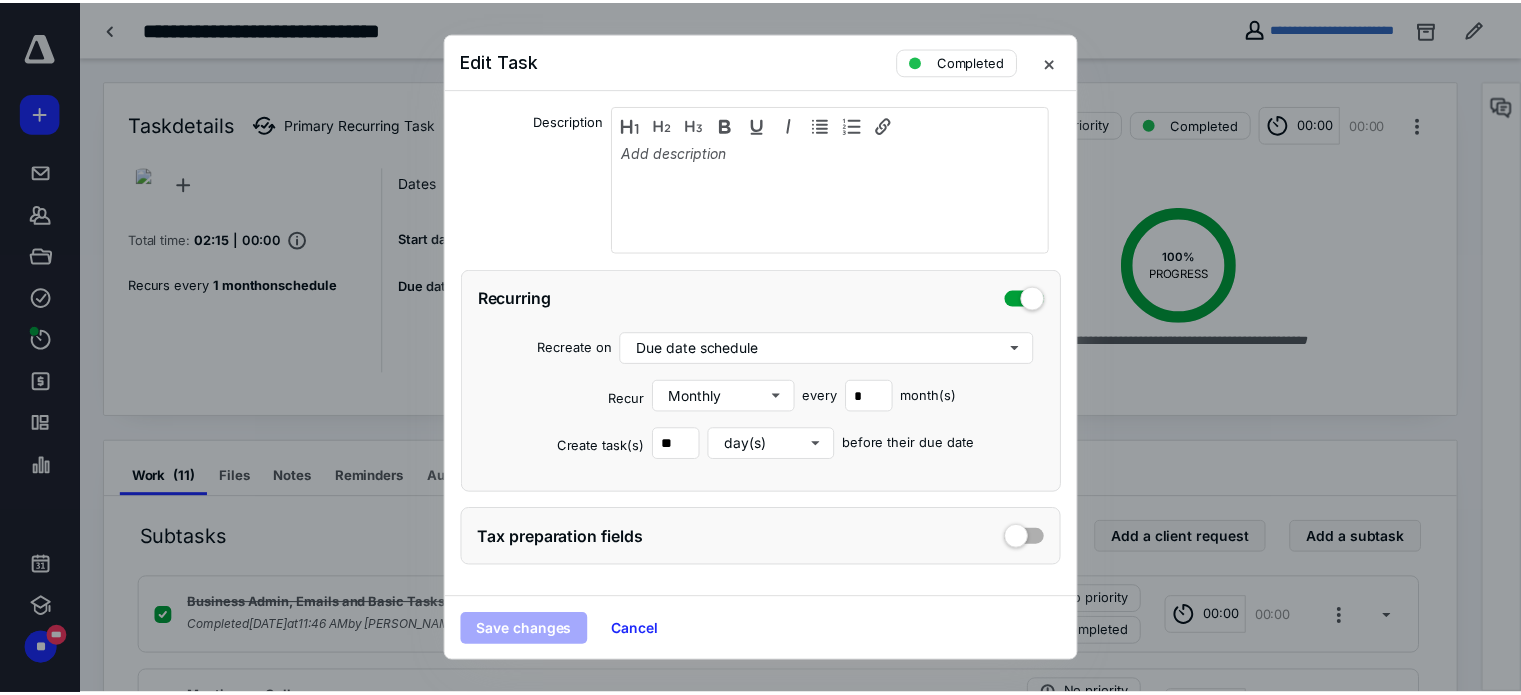 scroll, scrollTop: 0, scrollLeft: 0, axis: both 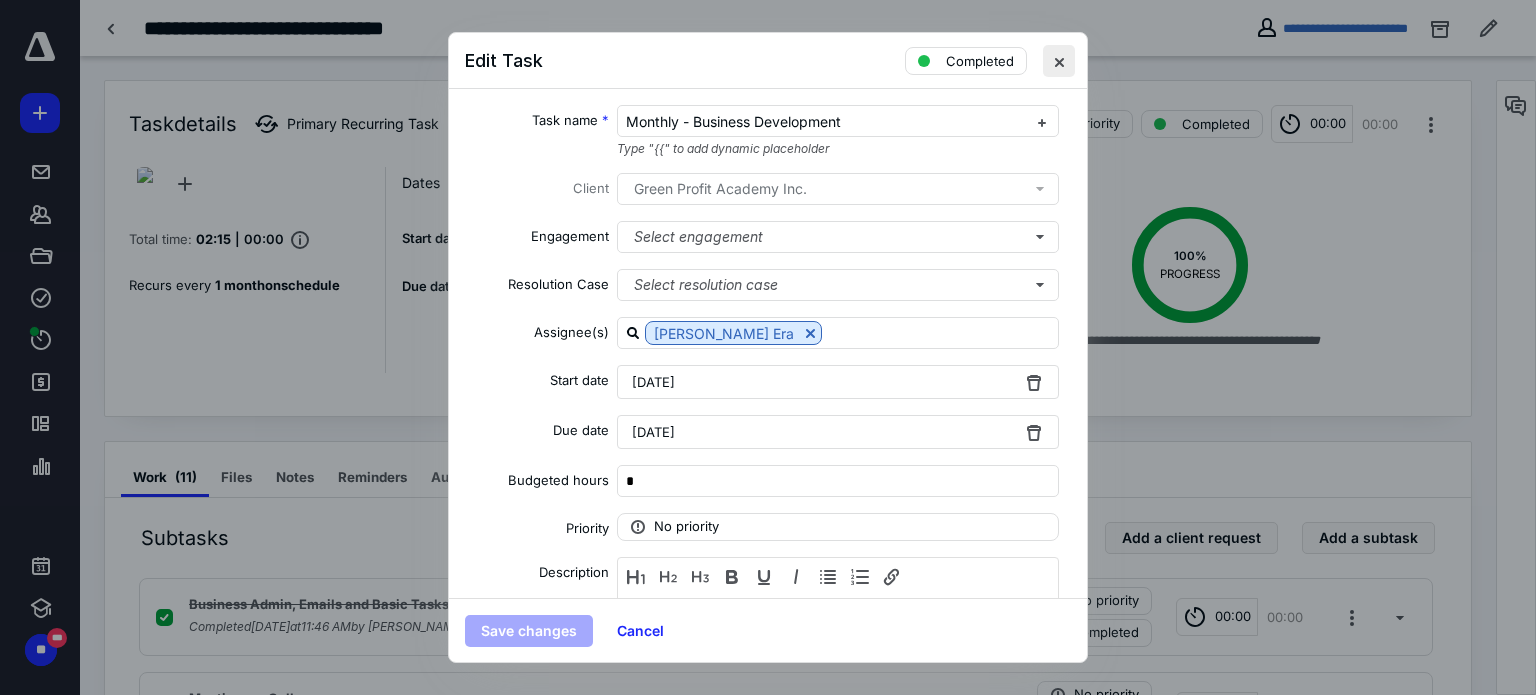 click at bounding box center [1059, 61] 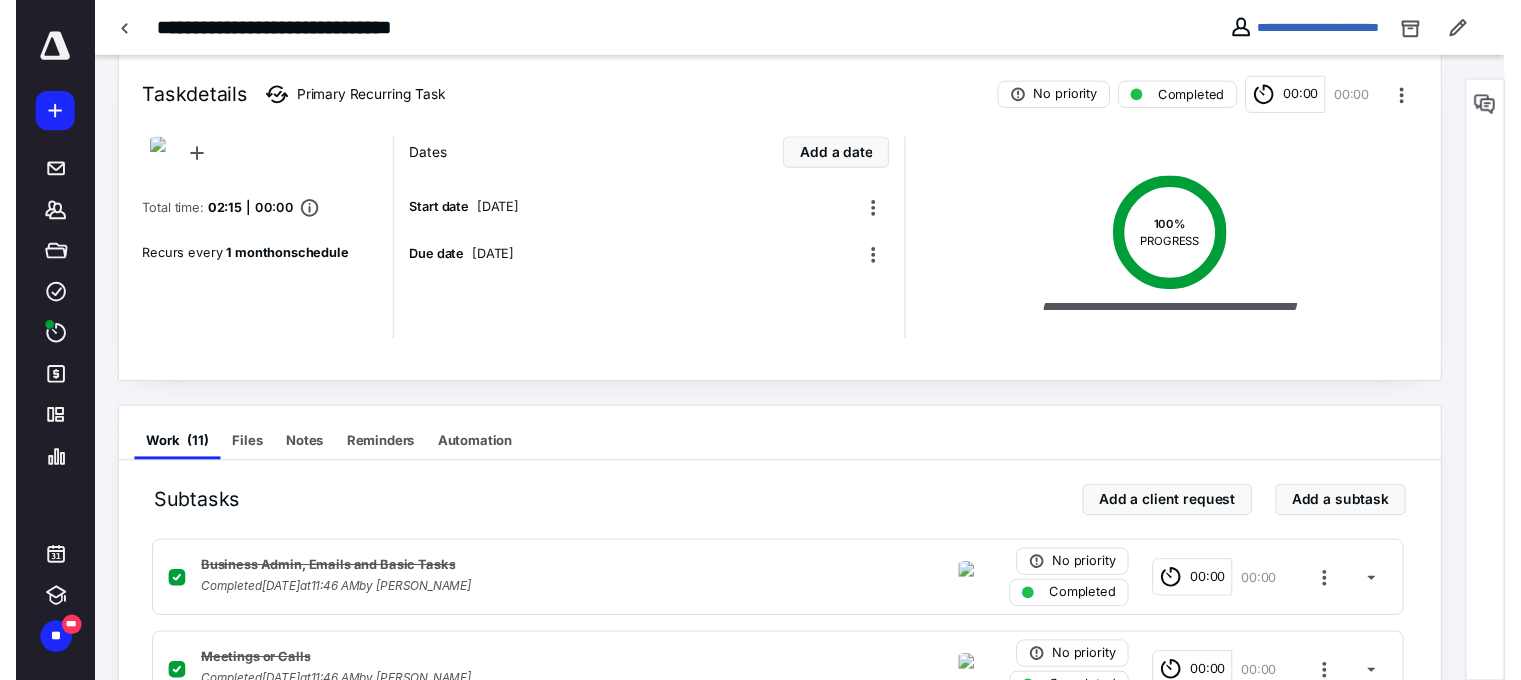 scroll, scrollTop: 0, scrollLeft: 0, axis: both 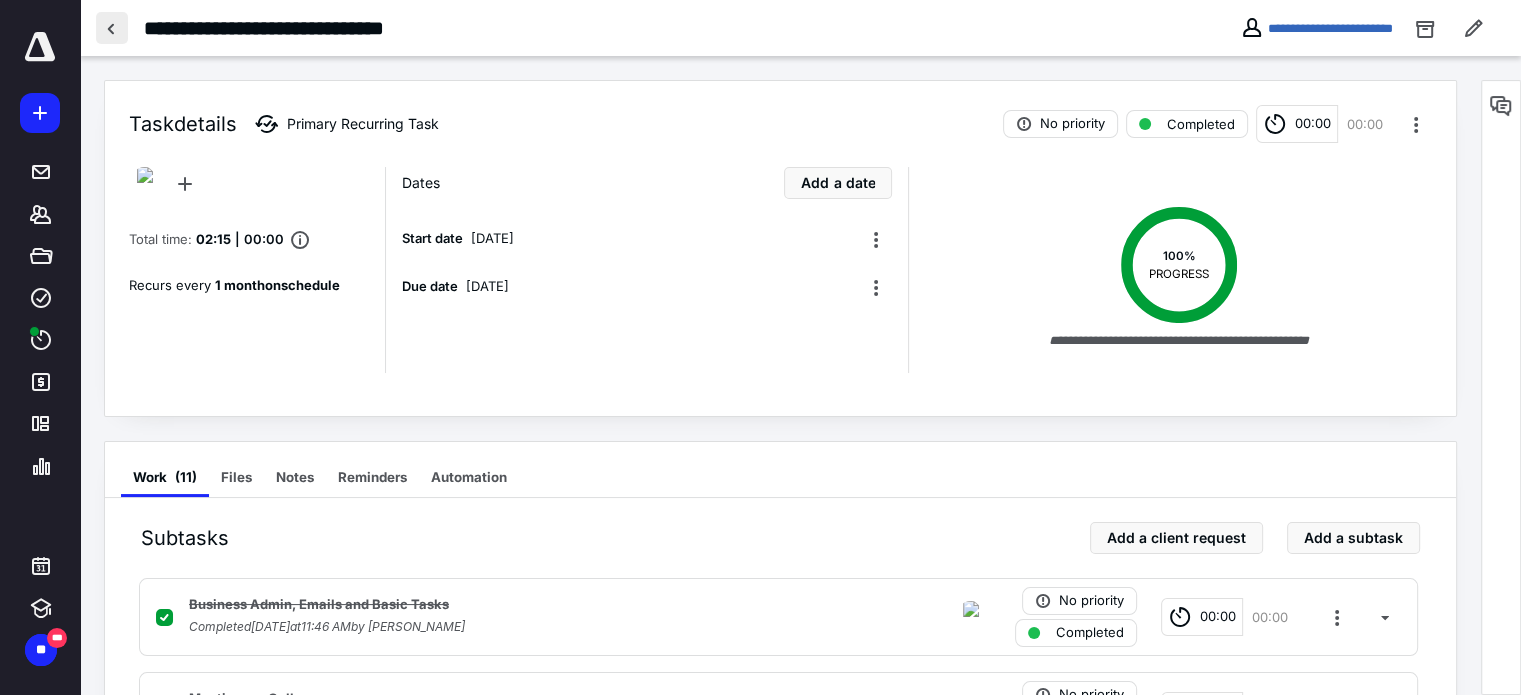 click at bounding box center [112, 28] 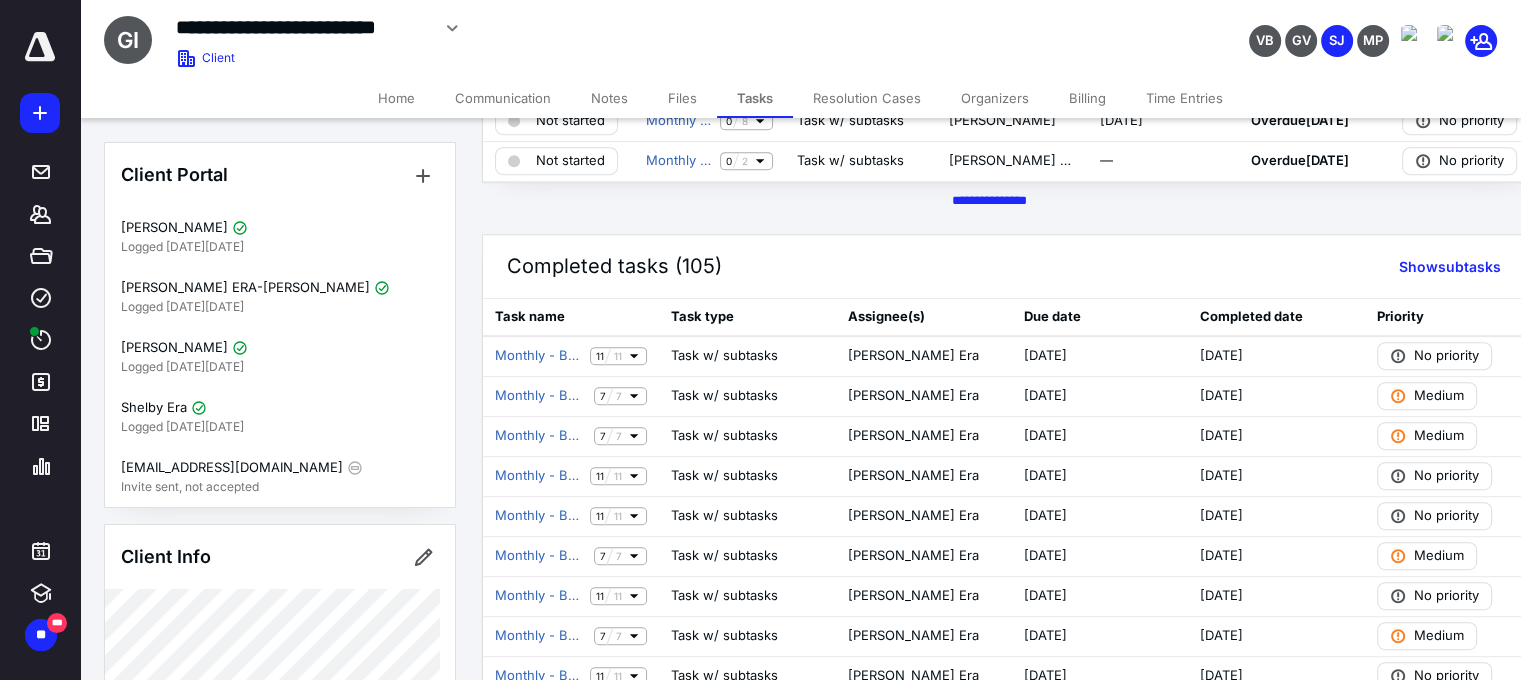 scroll, scrollTop: 860, scrollLeft: 0, axis: vertical 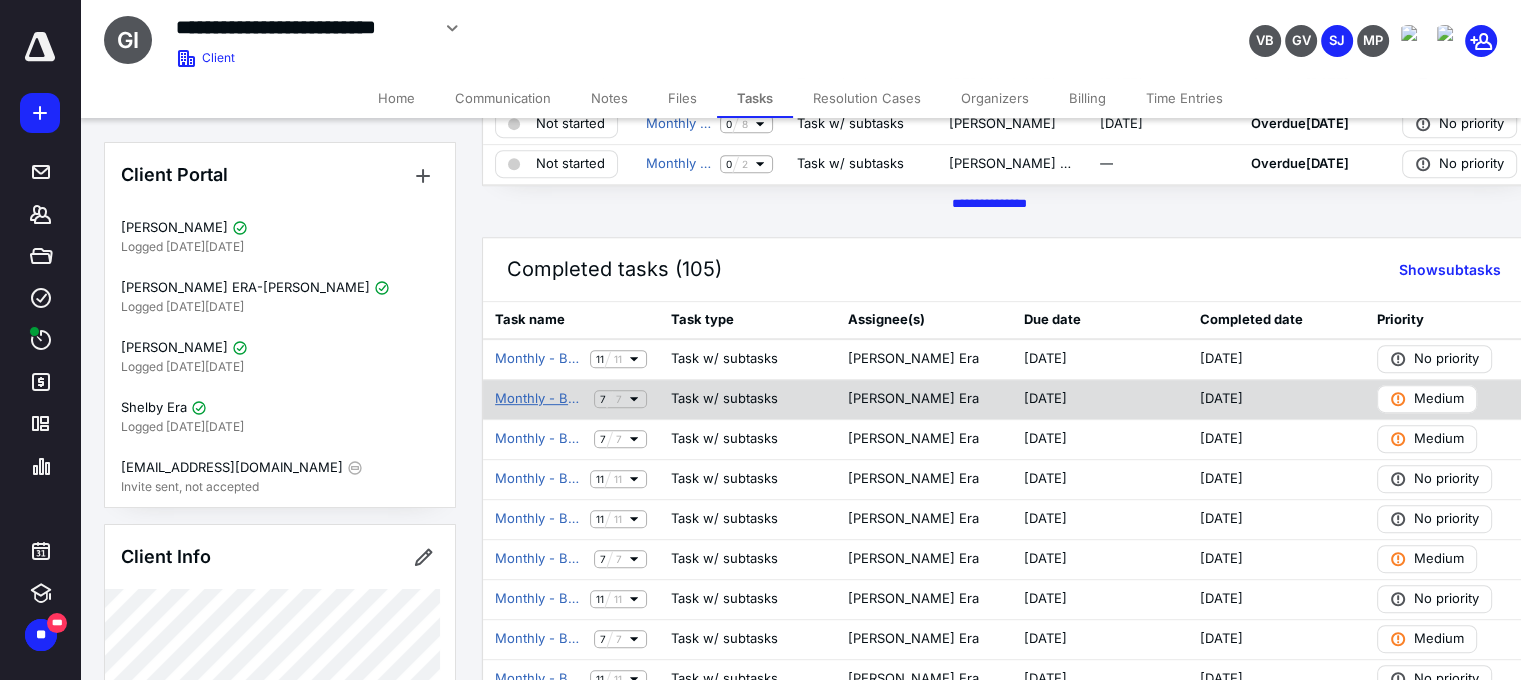 click on "Monthly - Business Development" at bounding box center [540, 399] 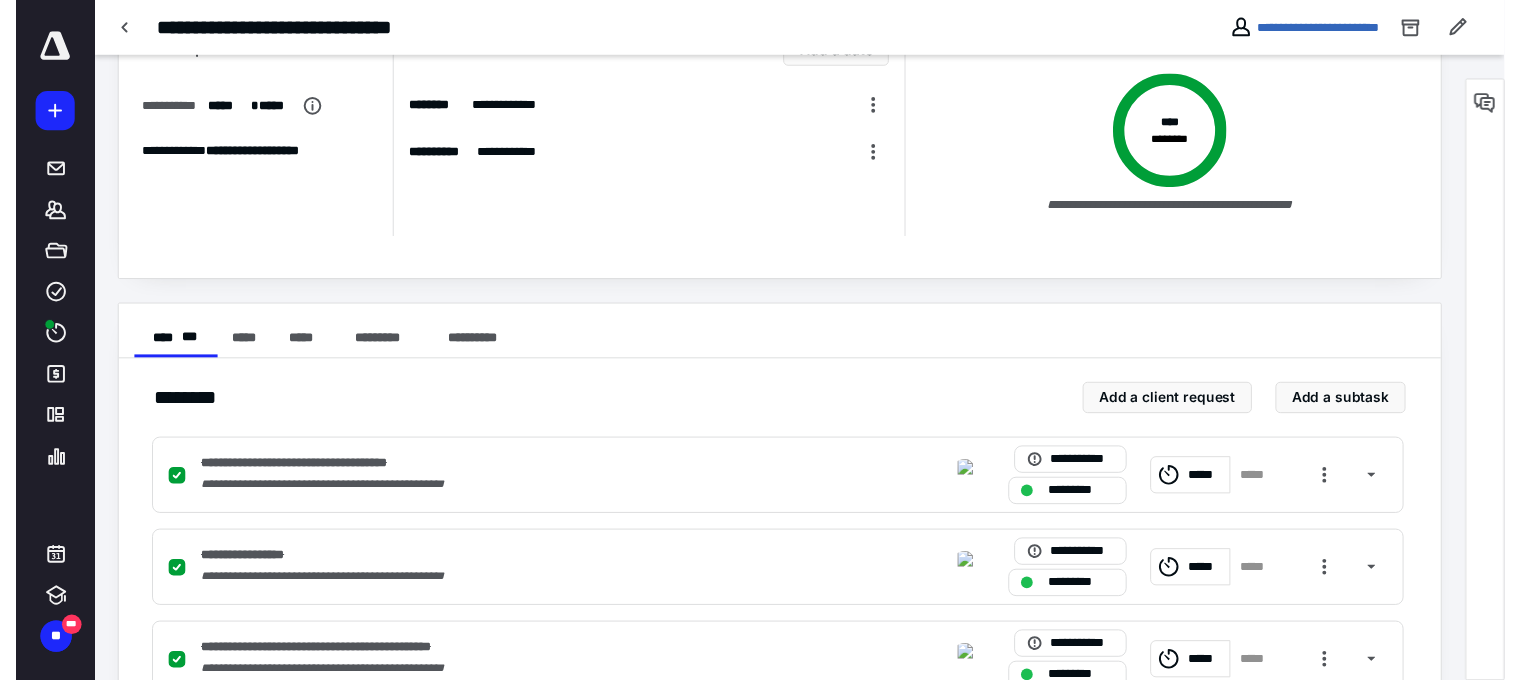 scroll, scrollTop: 0, scrollLeft: 0, axis: both 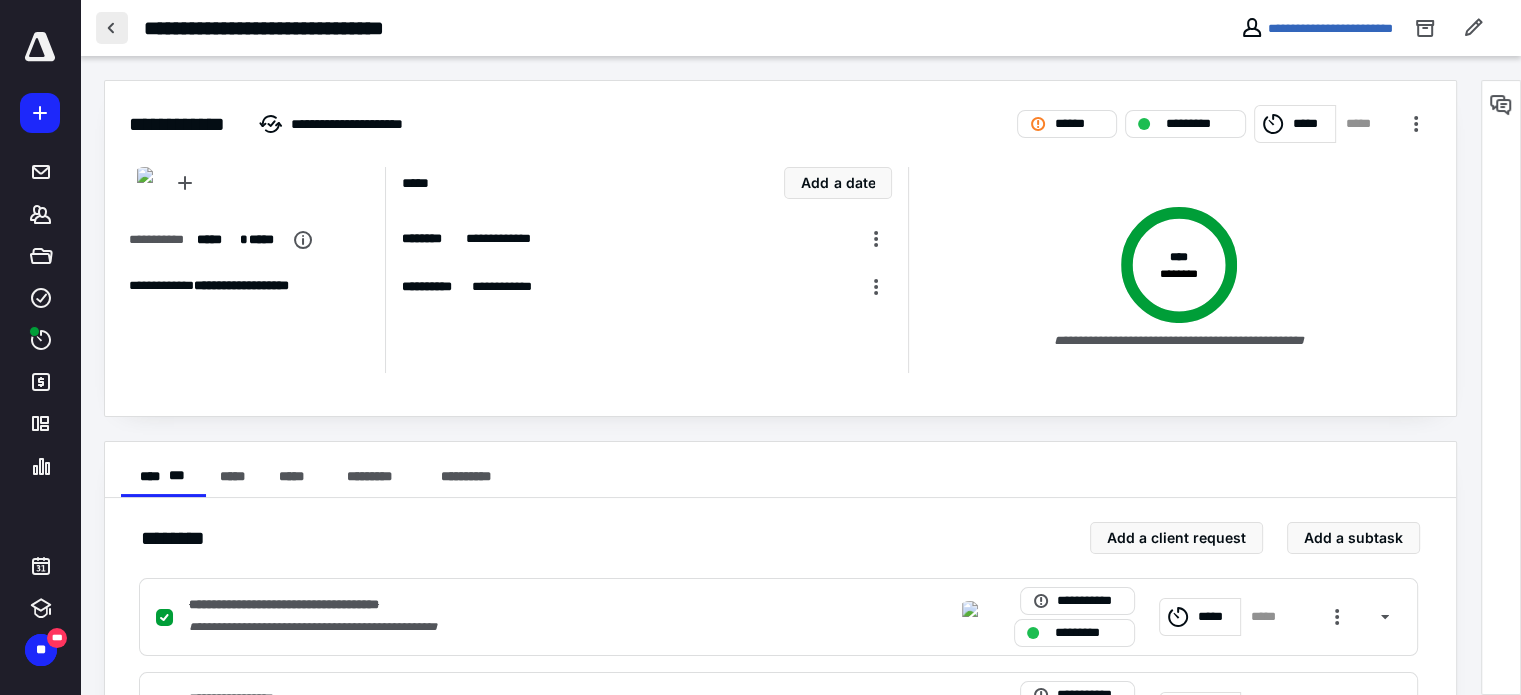 click at bounding box center (112, 28) 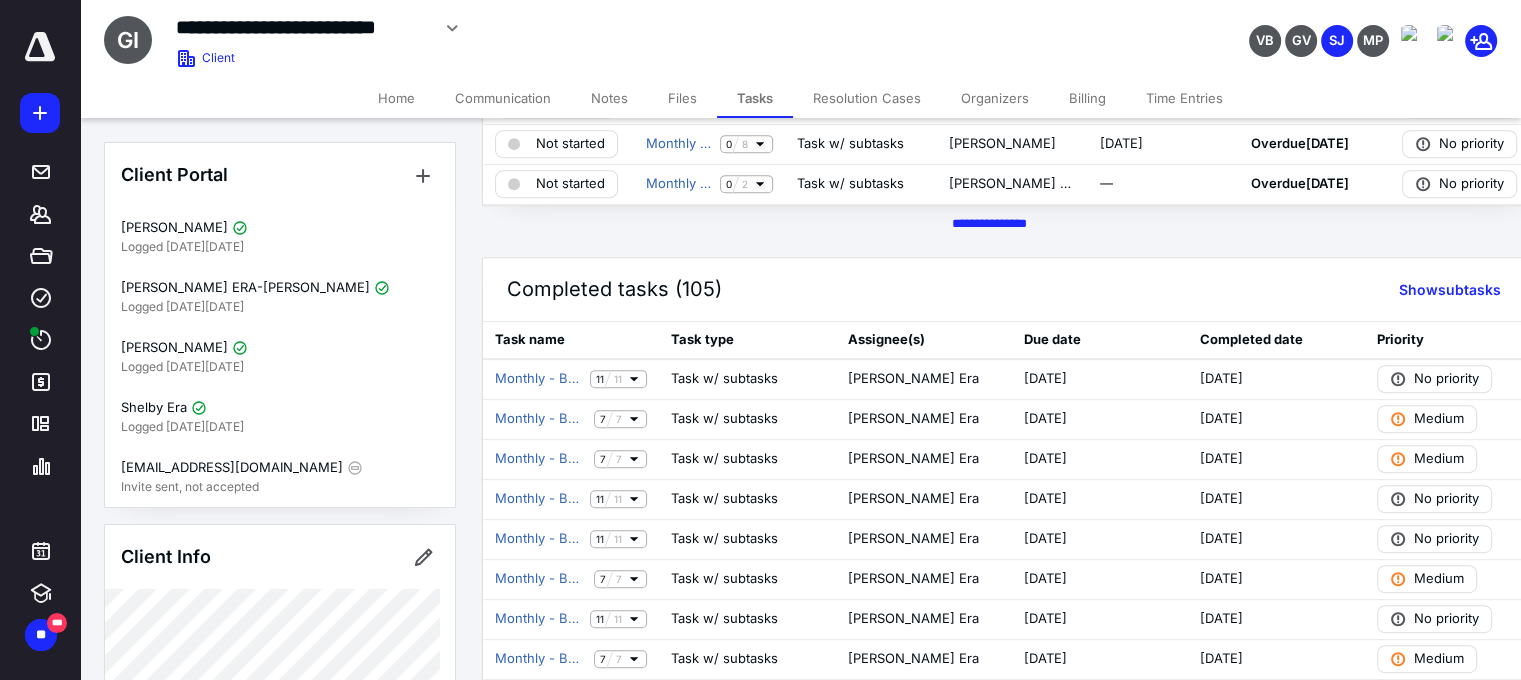 scroll, scrollTop: 842, scrollLeft: 0, axis: vertical 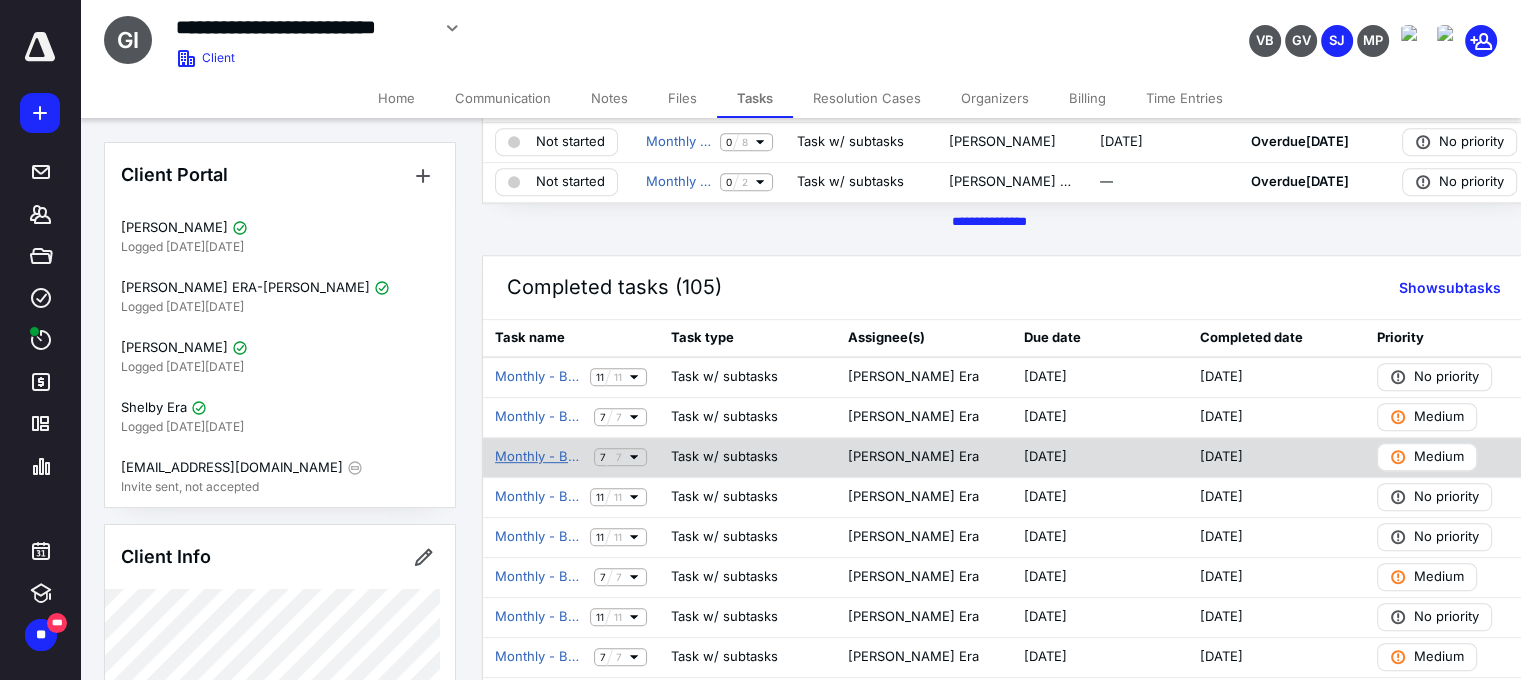 click on "Monthly - Business Development" at bounding box center [540, 457] 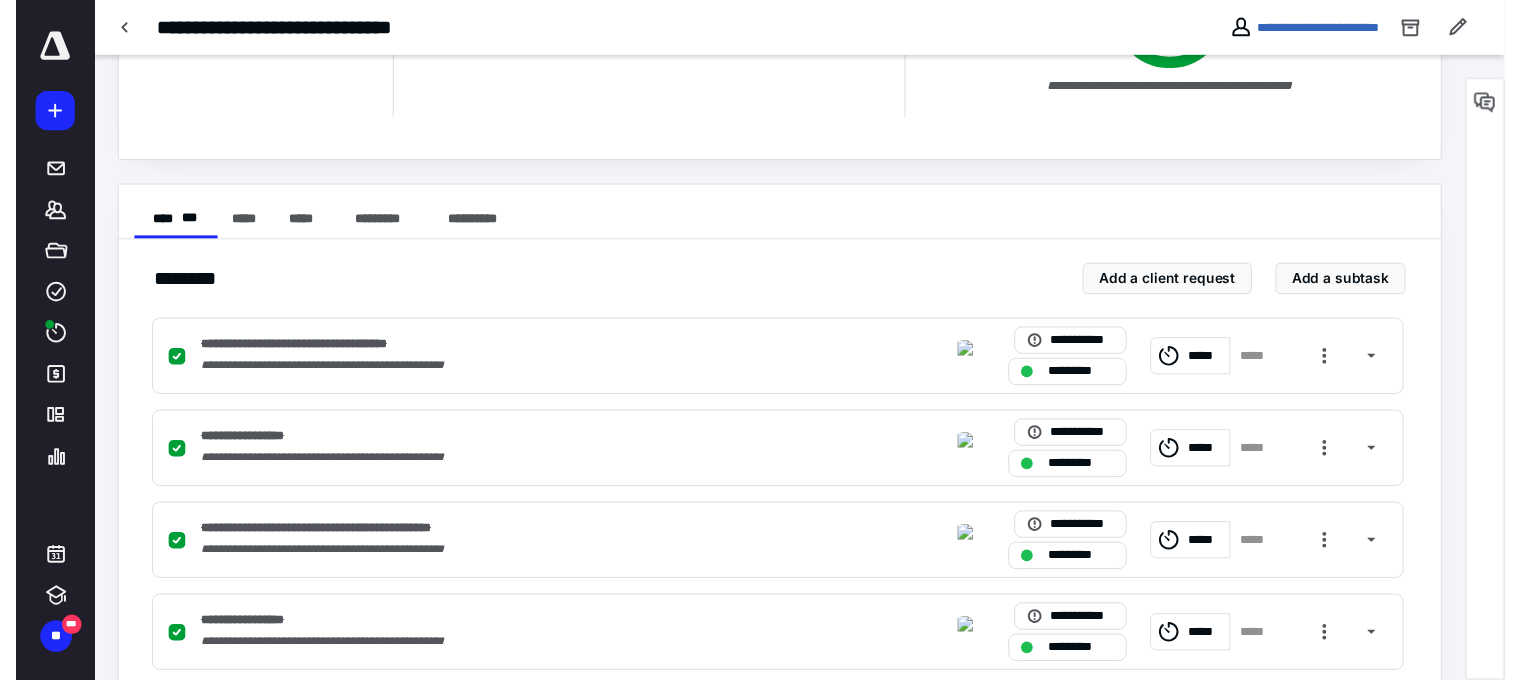 scroll, scrollTop: 0, scrollLeft: 0, axis: both 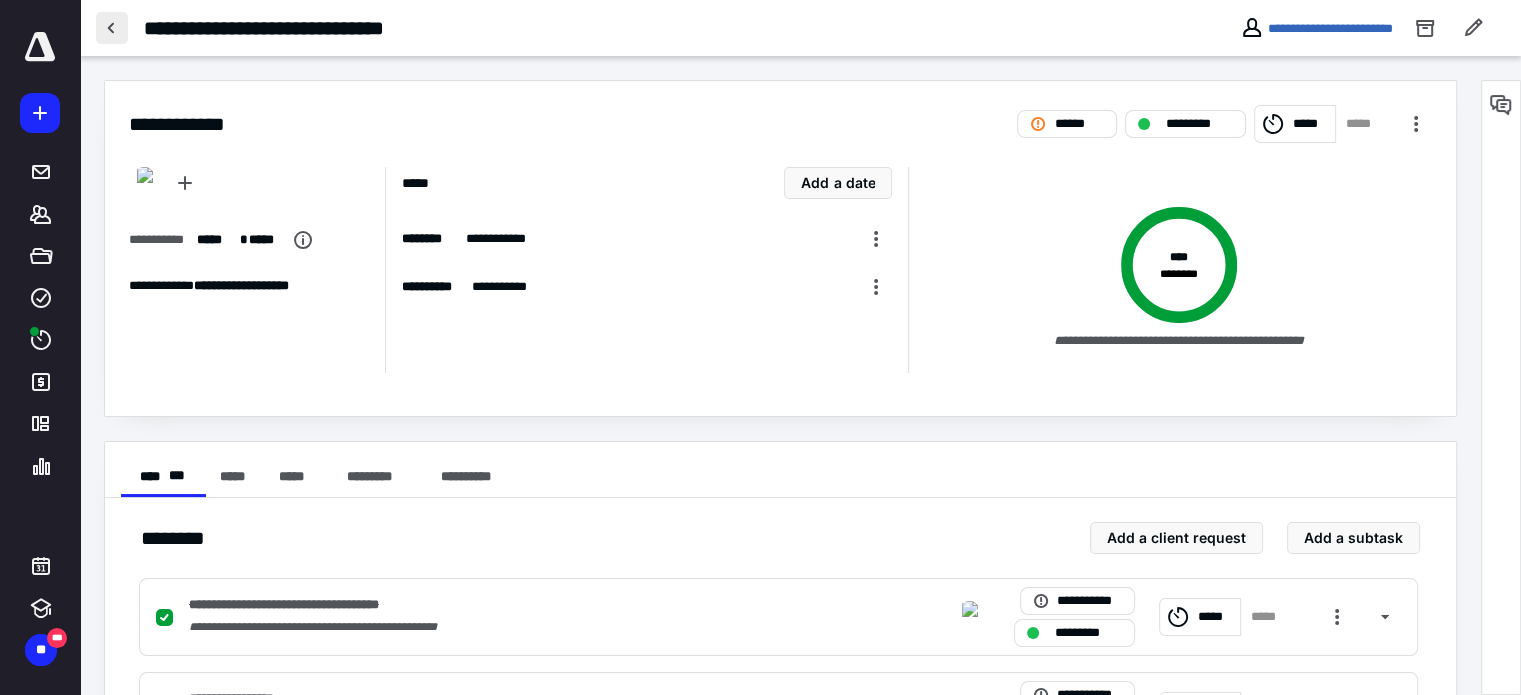 click at bounding box center [112, 28] 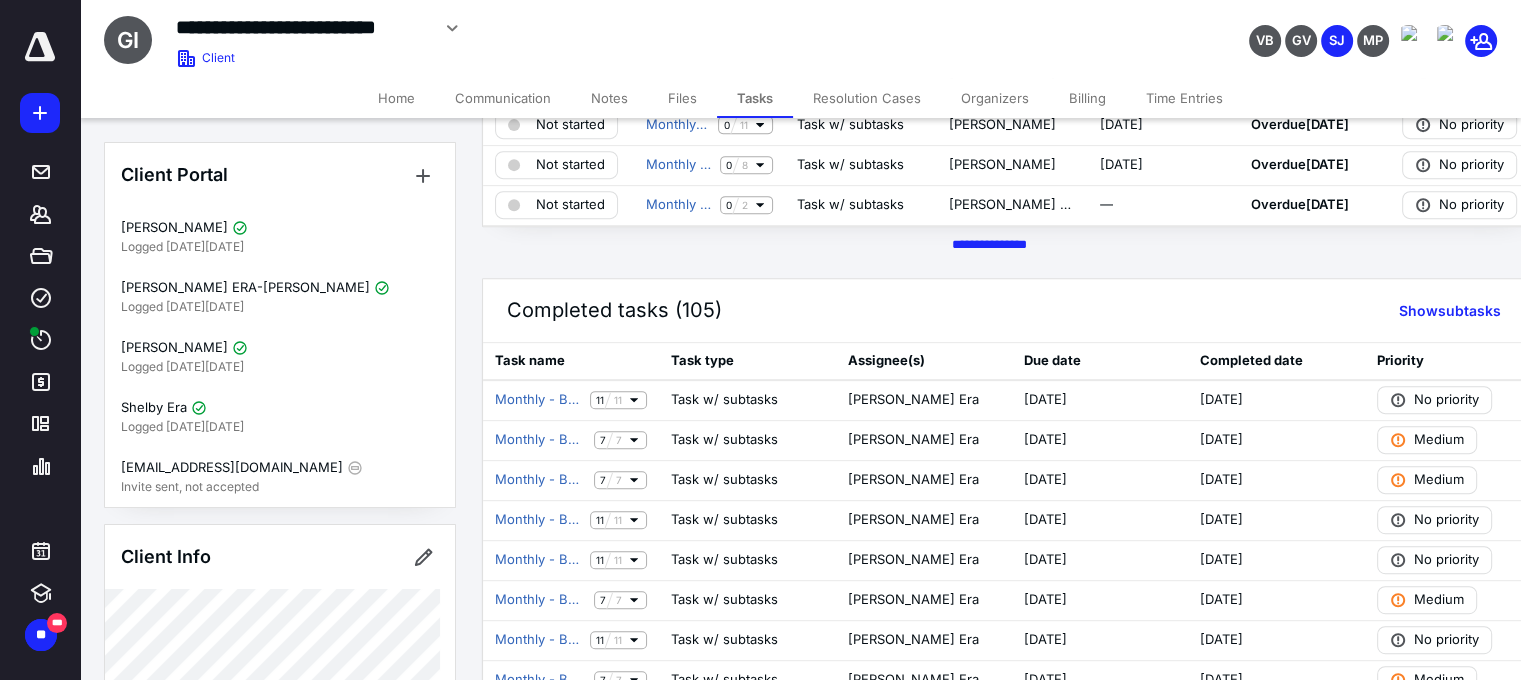 scroll, scrollTop: 820, scrollLeft: 0, axis: vertical 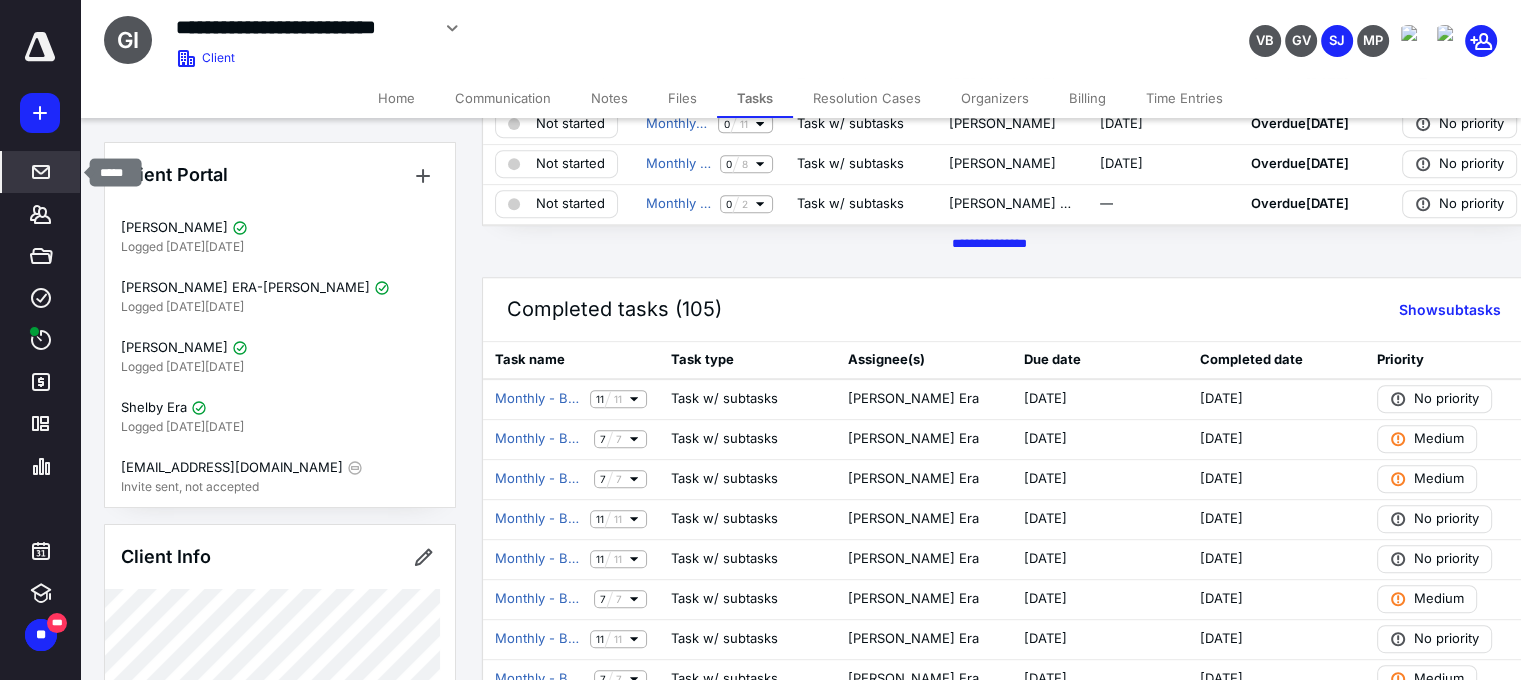 click 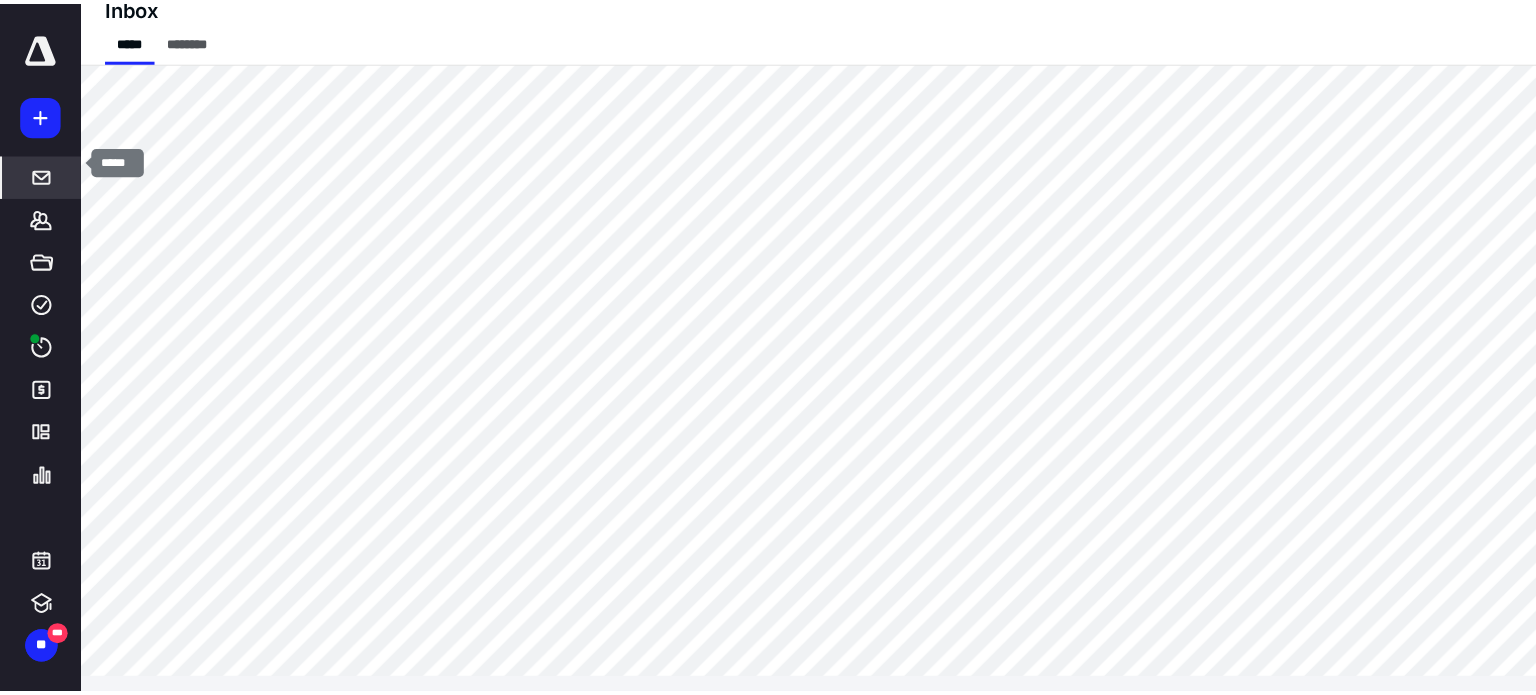 scroll, scrollTop: 0, scrollLeft: 0, axis: both 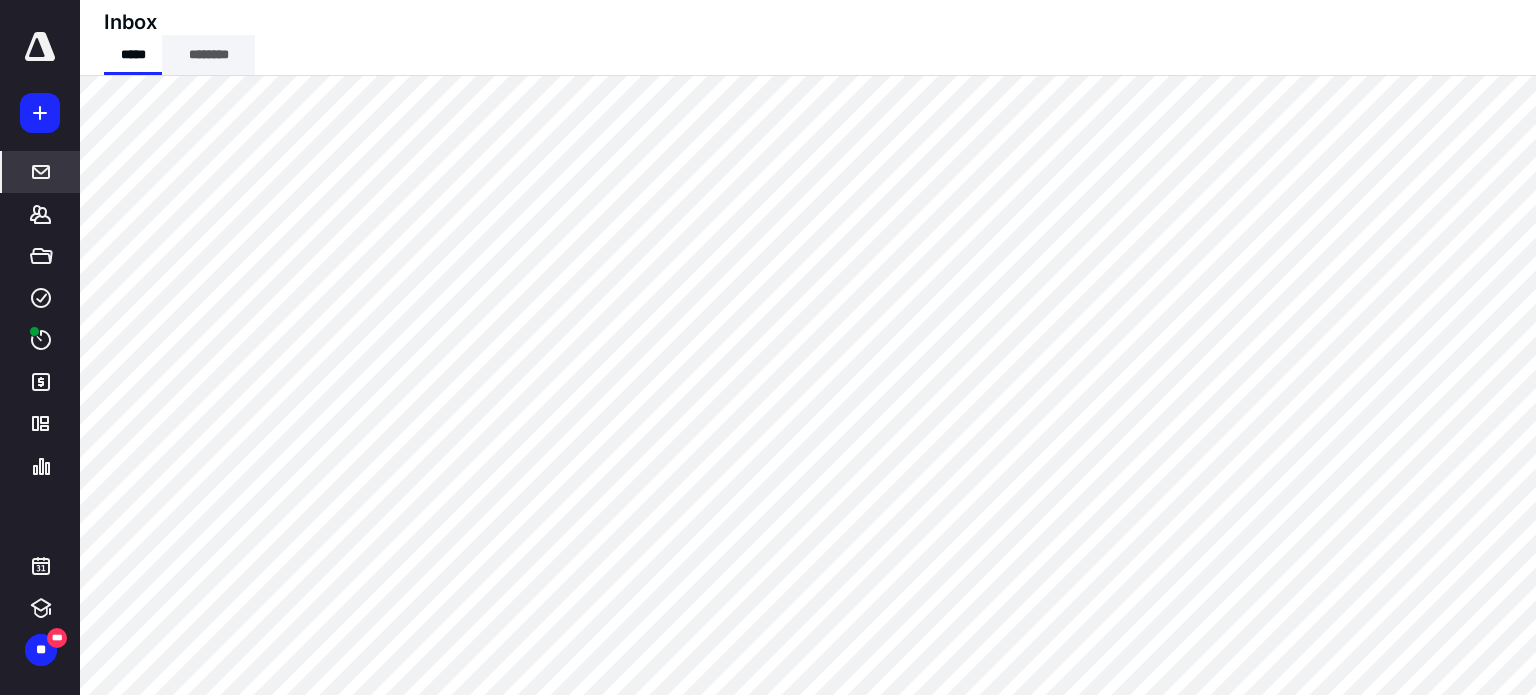 click on "********" at bounding box center (208, 55) 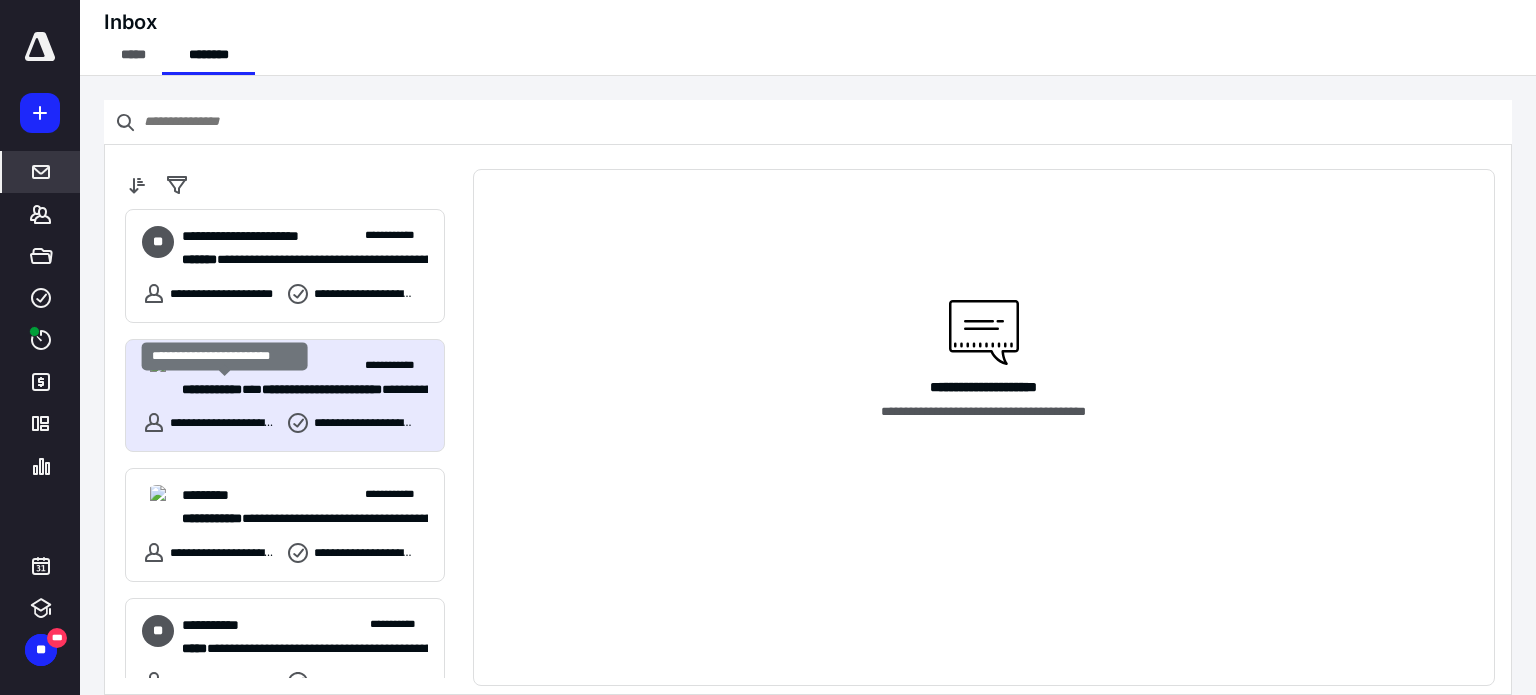 click on "**********" at bounding box center [212, 389] 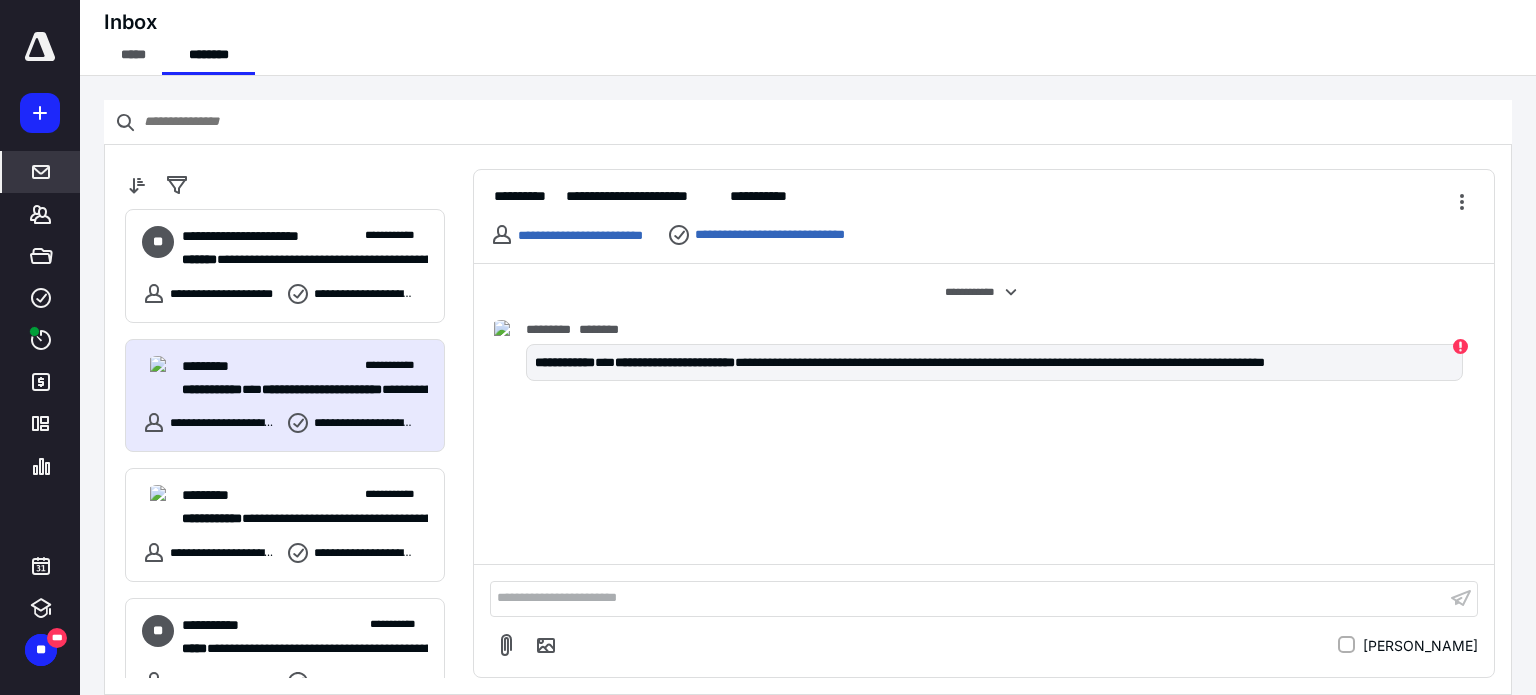 click on "**********" at bounding box center (968, 598) 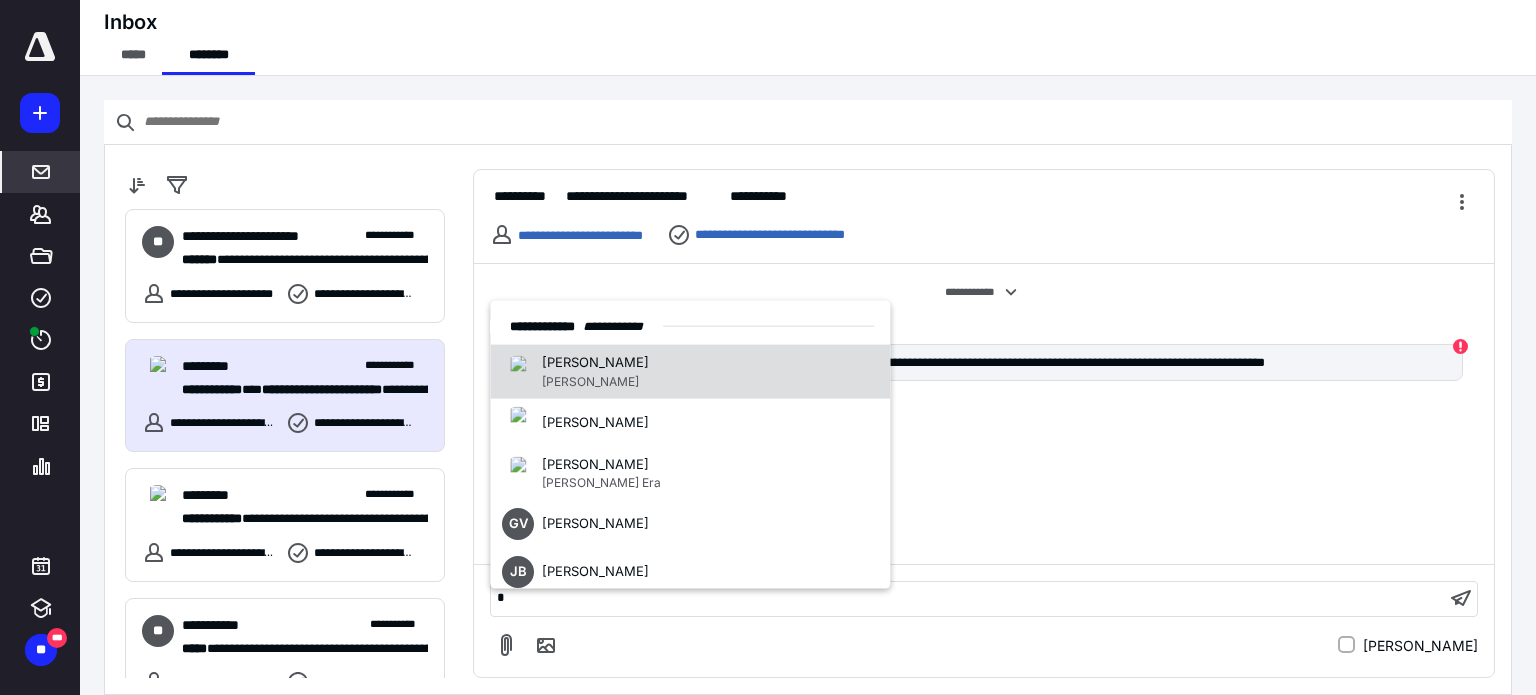 type 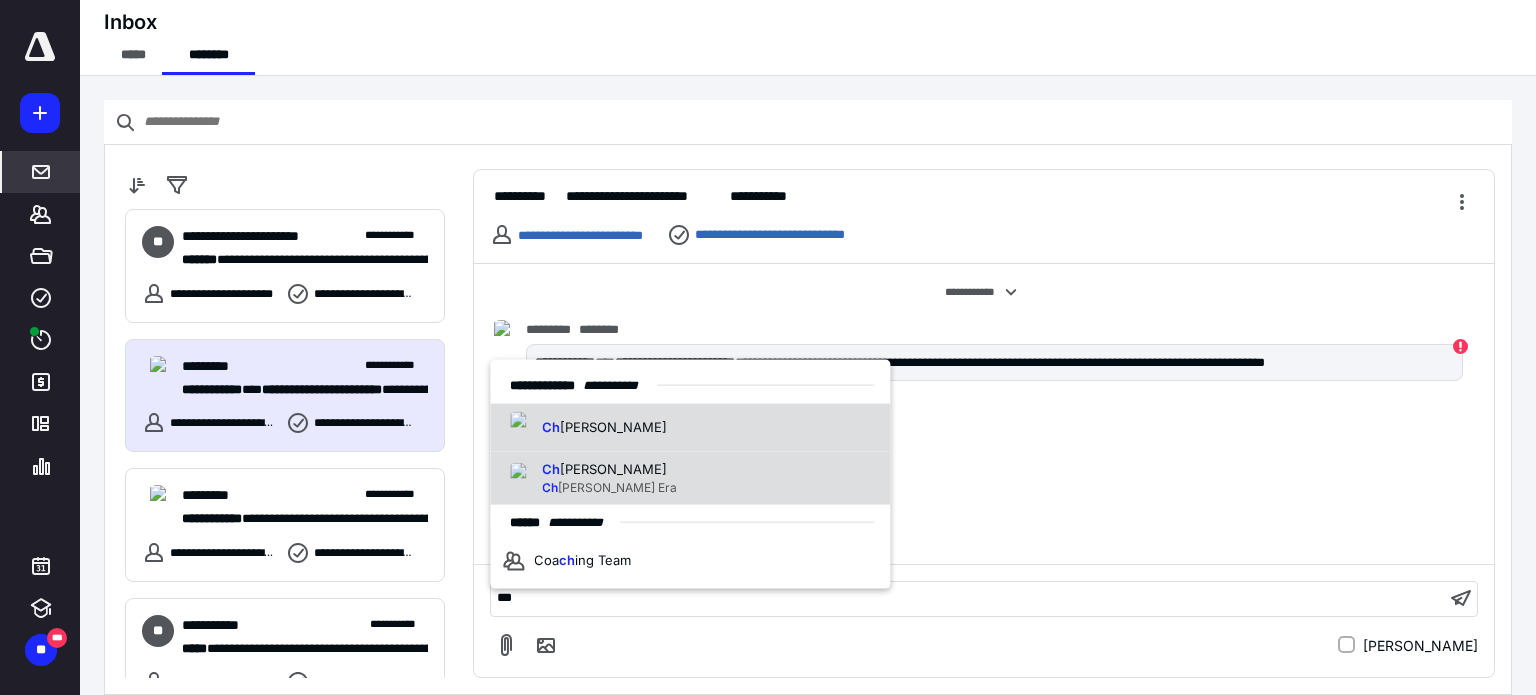 click on "[PERSON_NAME] [PERSON_NAME] Era" at bounding box center (690, 478) 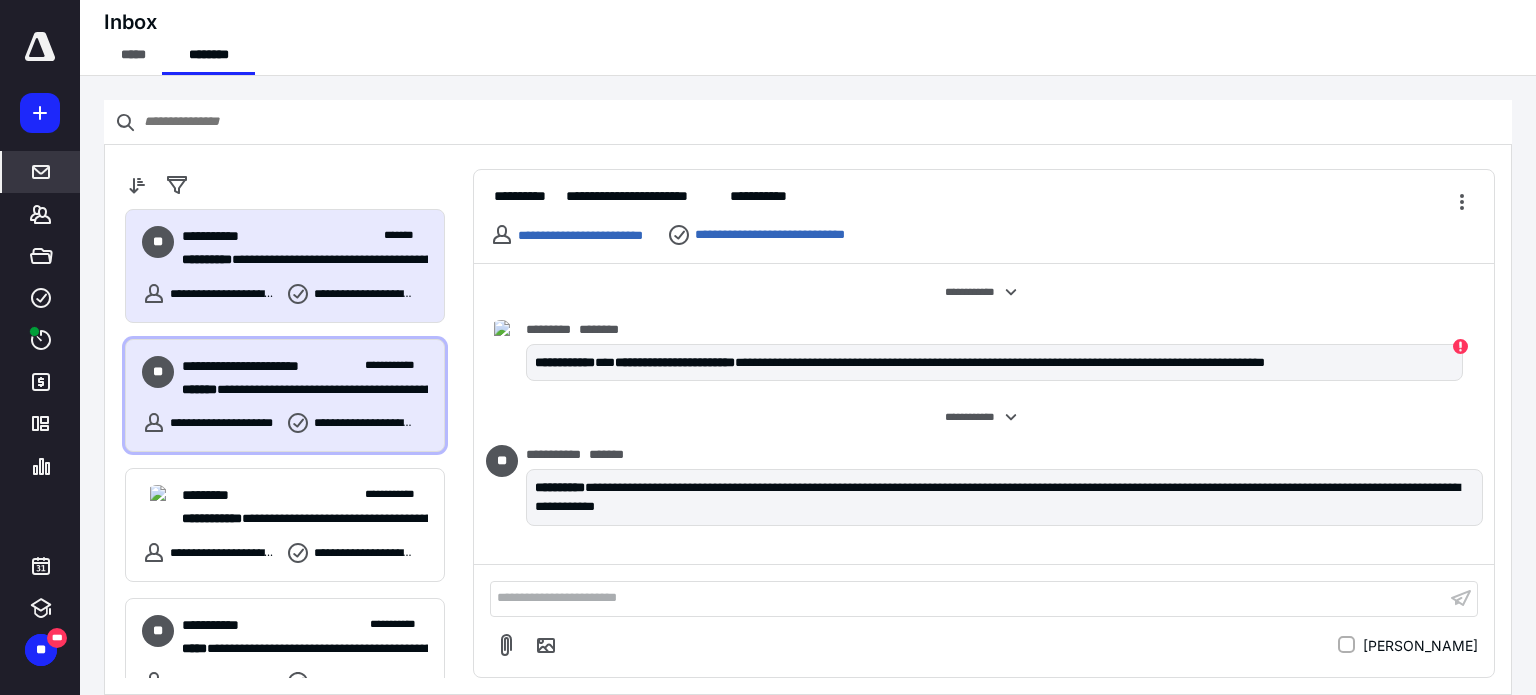 click on "**********" at bounding box center [297, 390] 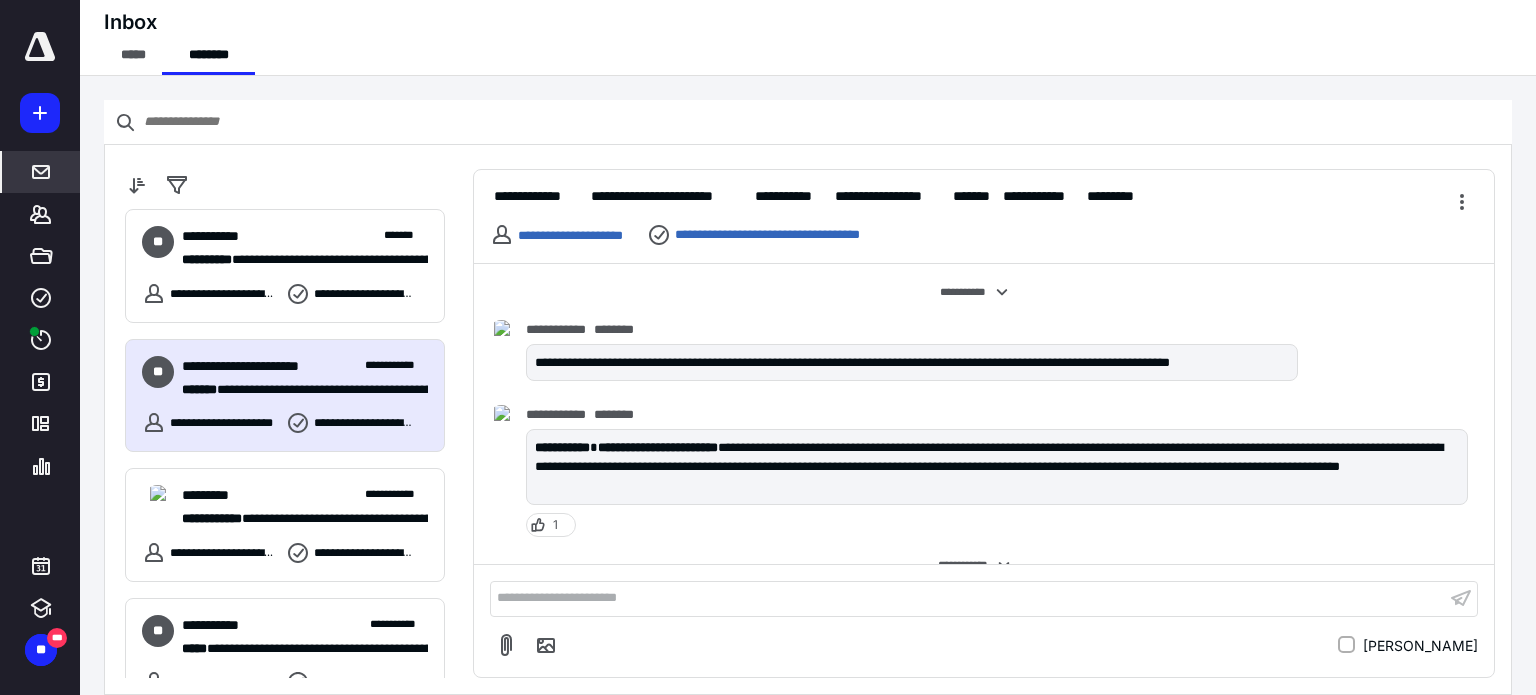 scroll, scrollTop: 1192, scrollLeft: 0, axis: vertical 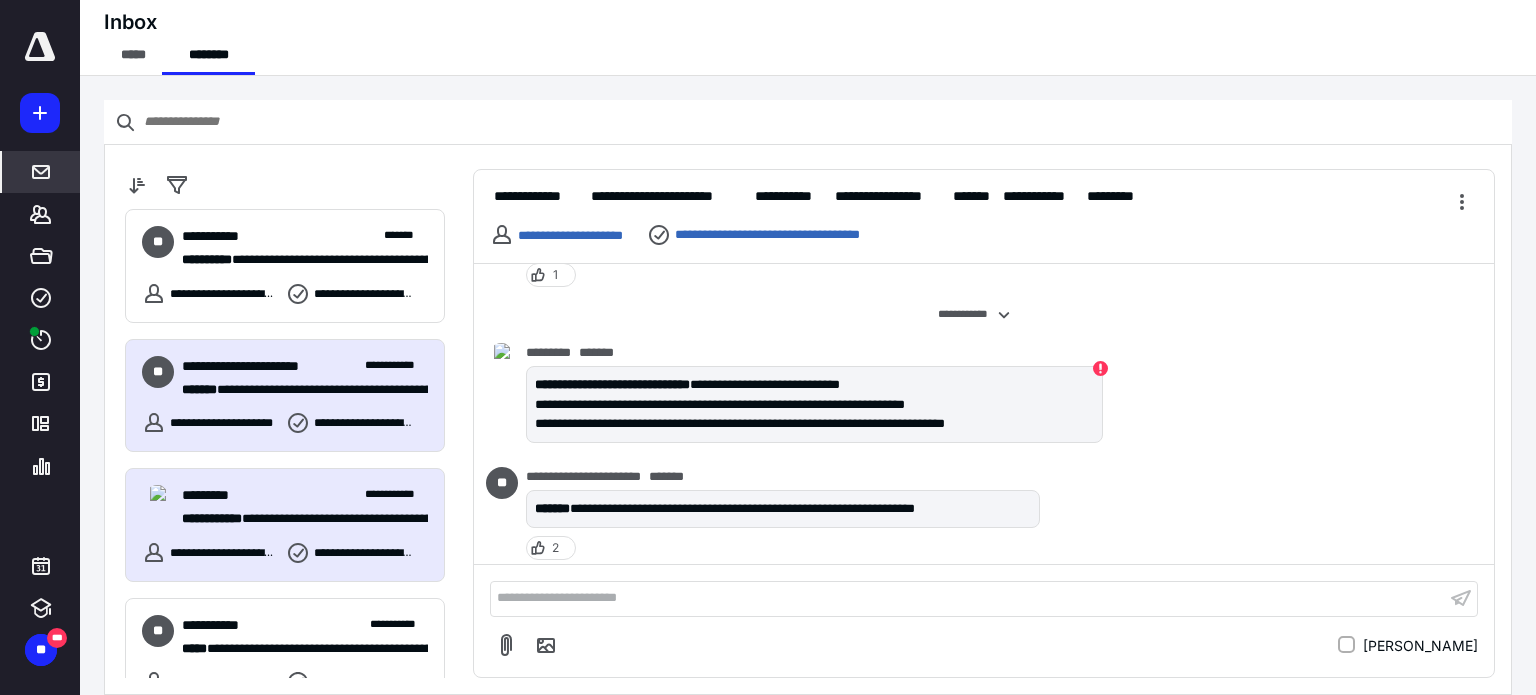 click on "**********" at bounding box center [297, 519] 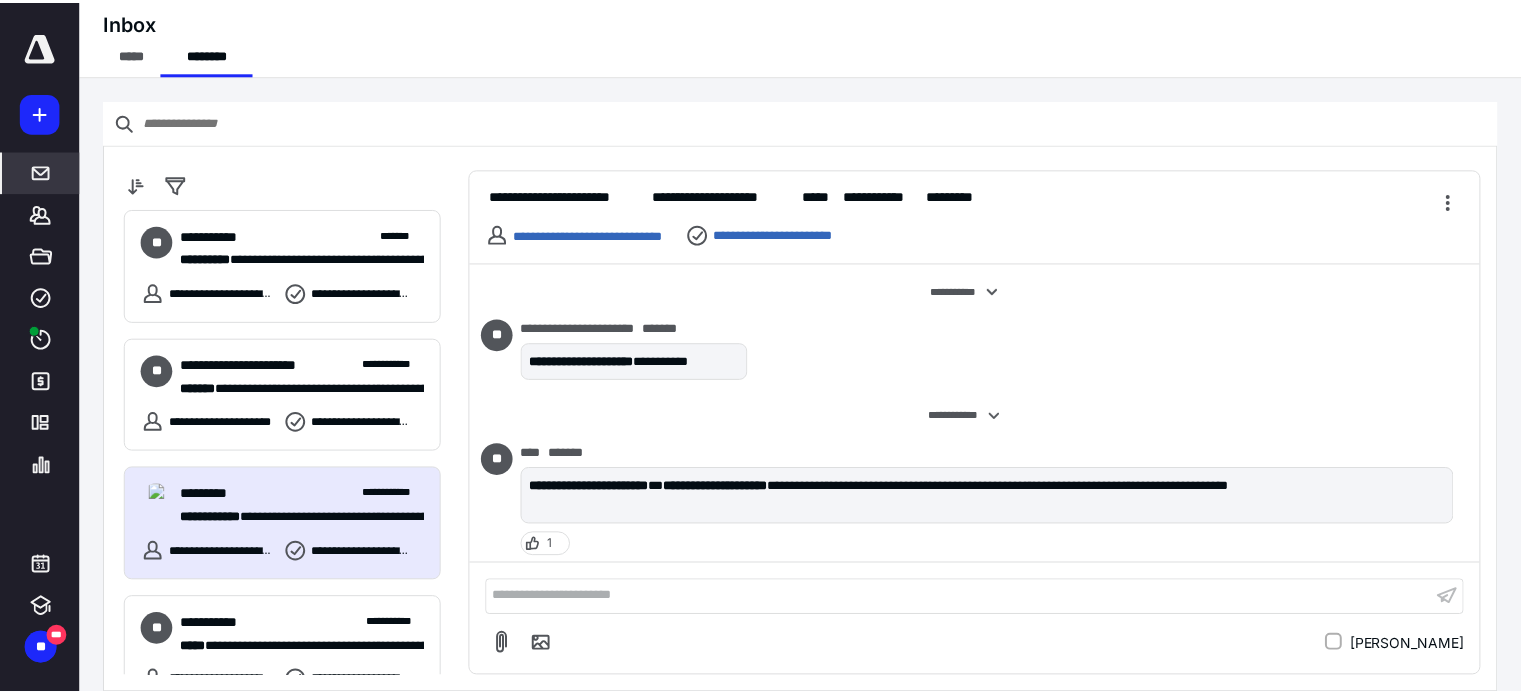 scroll, scrollTop: 171, scrollLeft: 0, axis: vertical 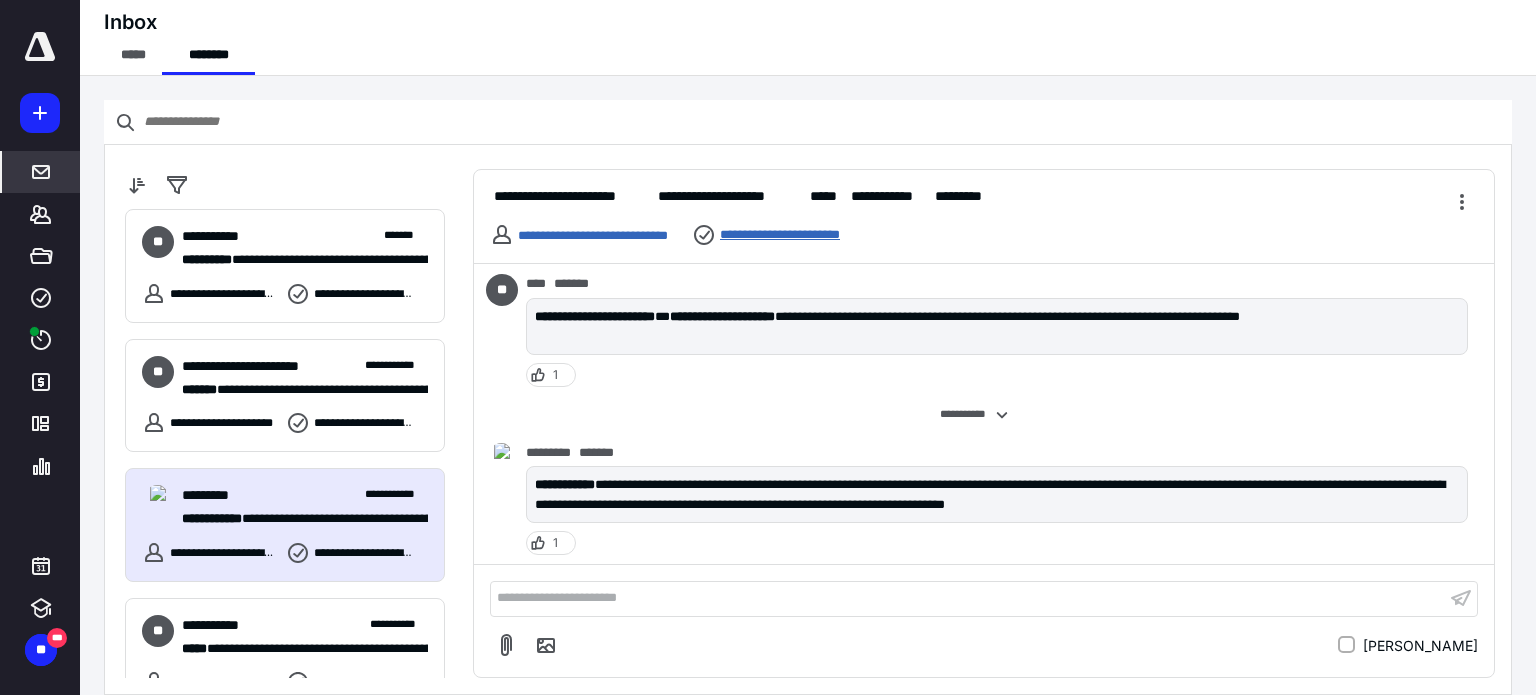 click on "**********" at bounding box center [802, 235] 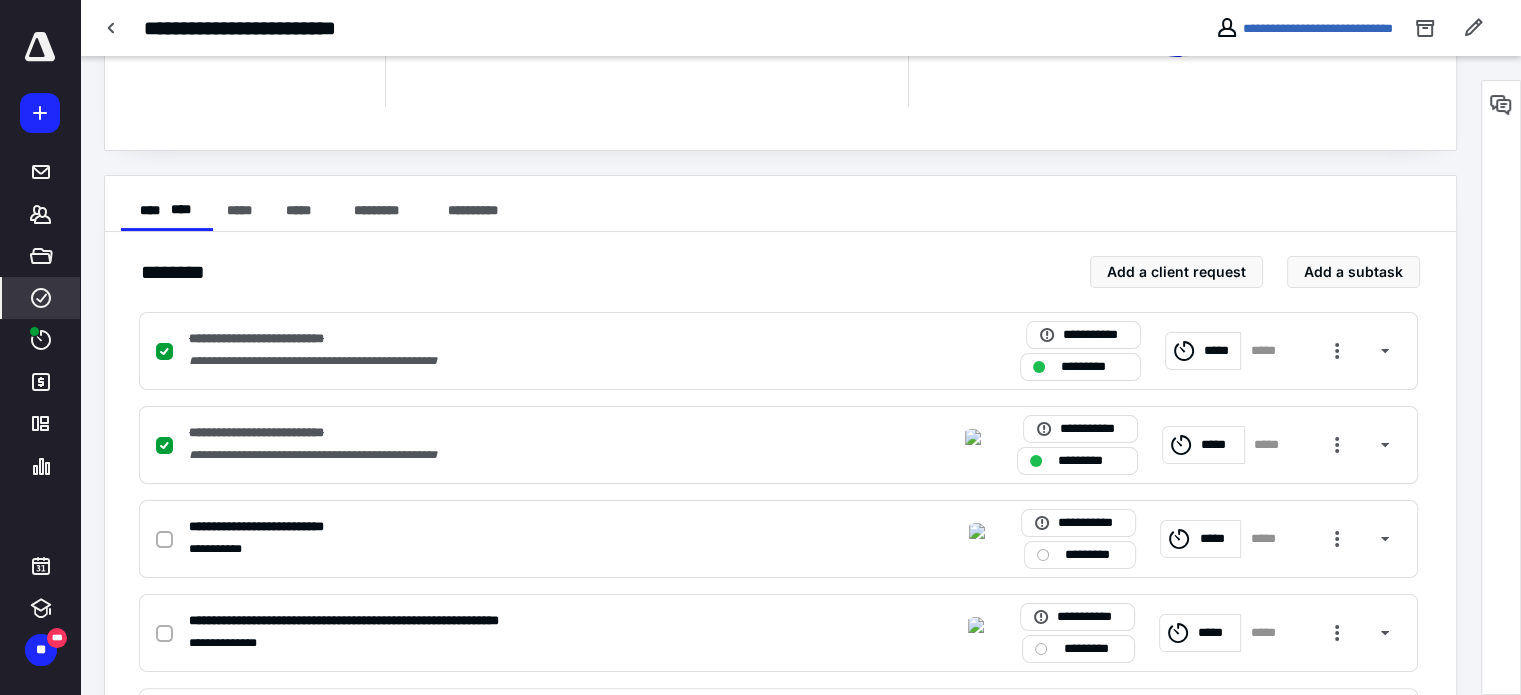scroll, scrollTop: 264, scrollLeft: 0, axis: vertical 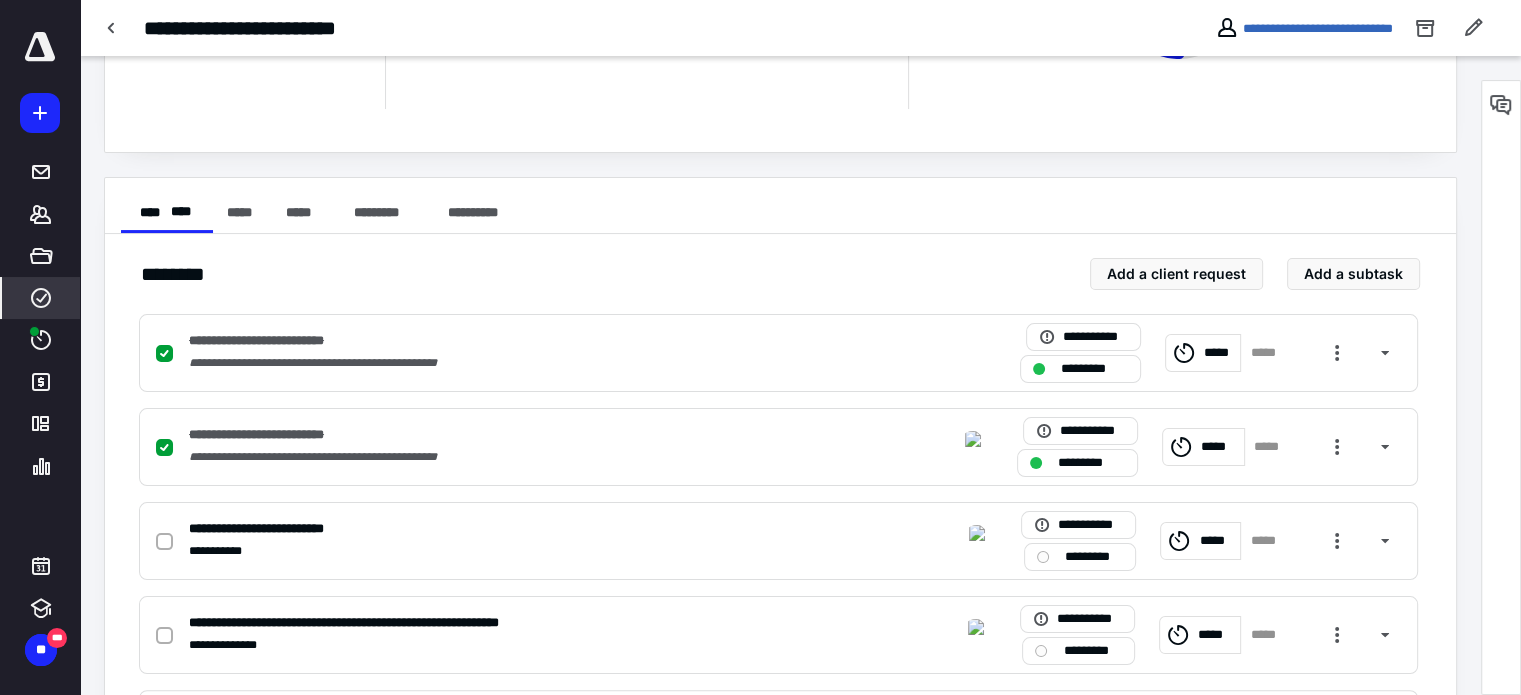 click on "**********" at bounding box center [778, 447] 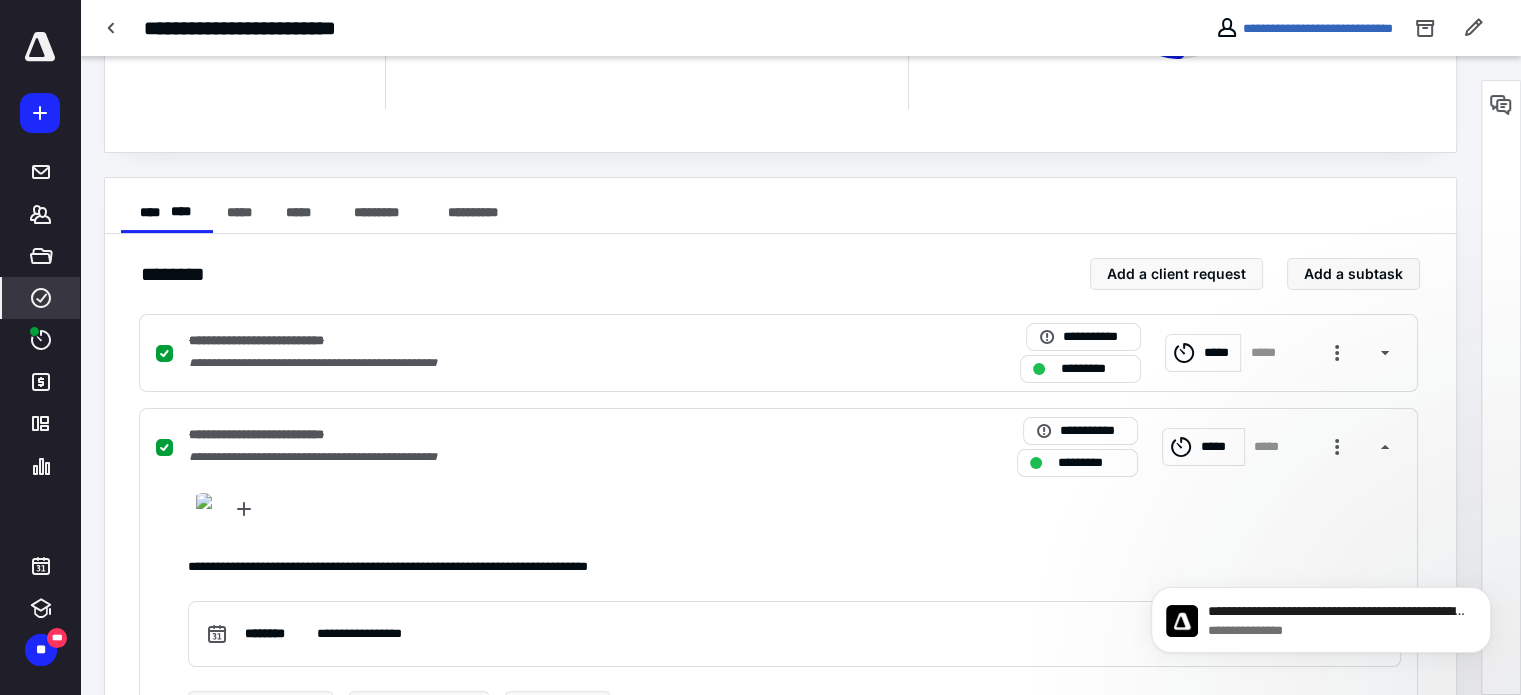 scroll, scrollTop: 0, scrollLeft: 0, axis: both 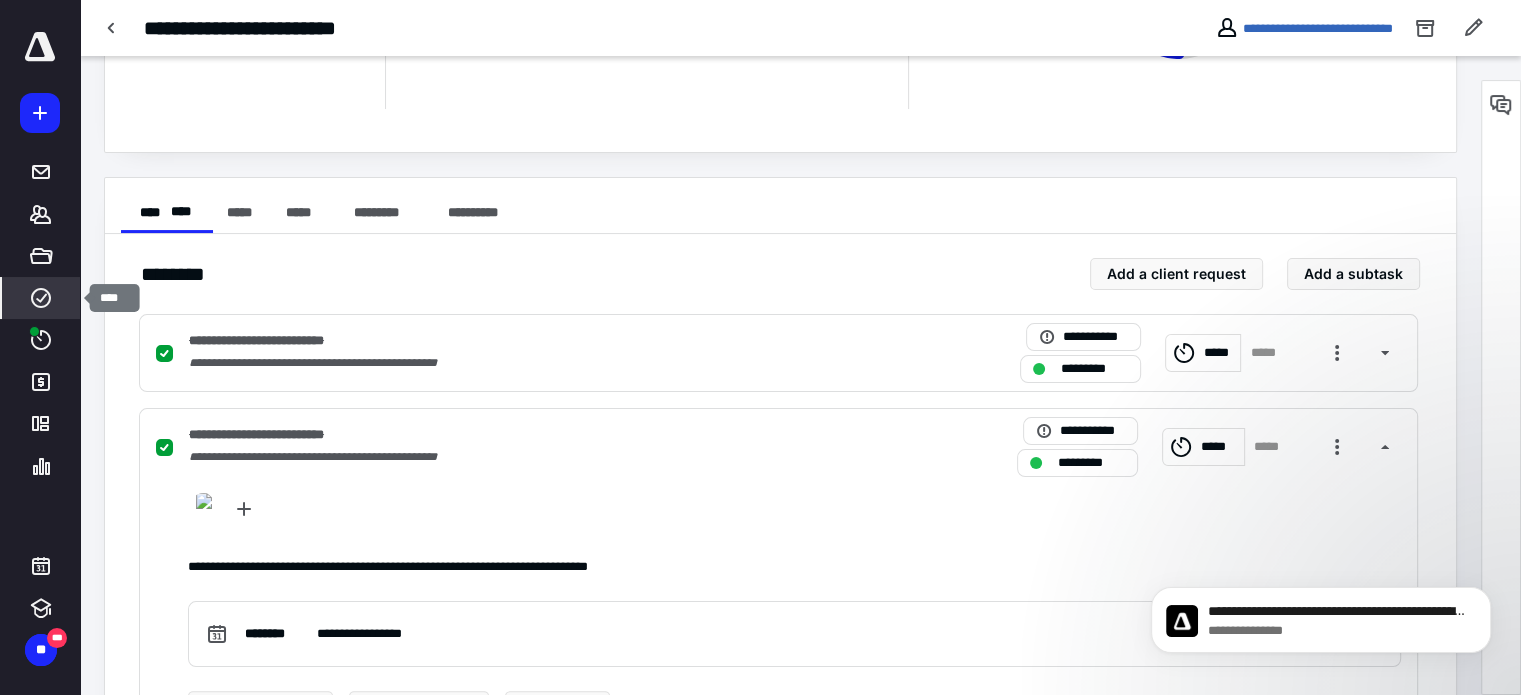 click 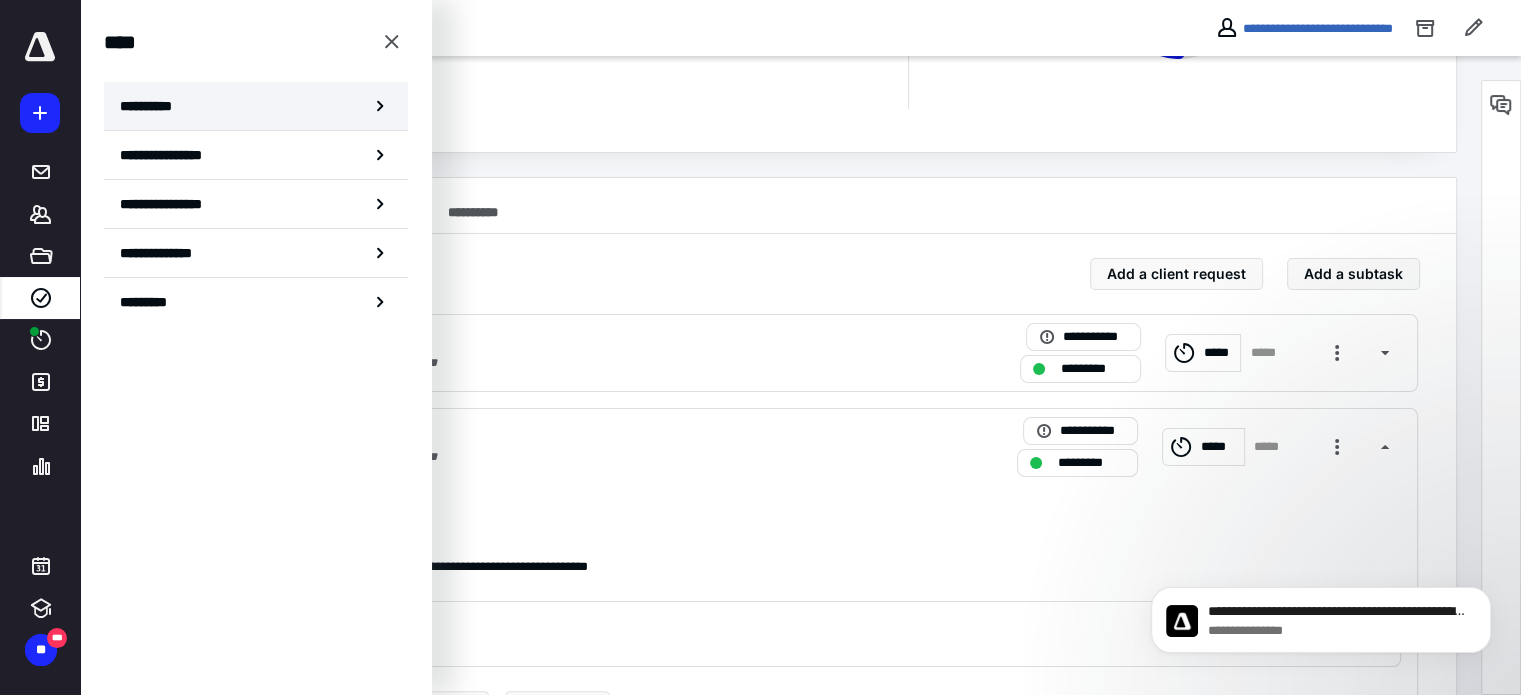 click on "**********" at bounding box center (256, 106) 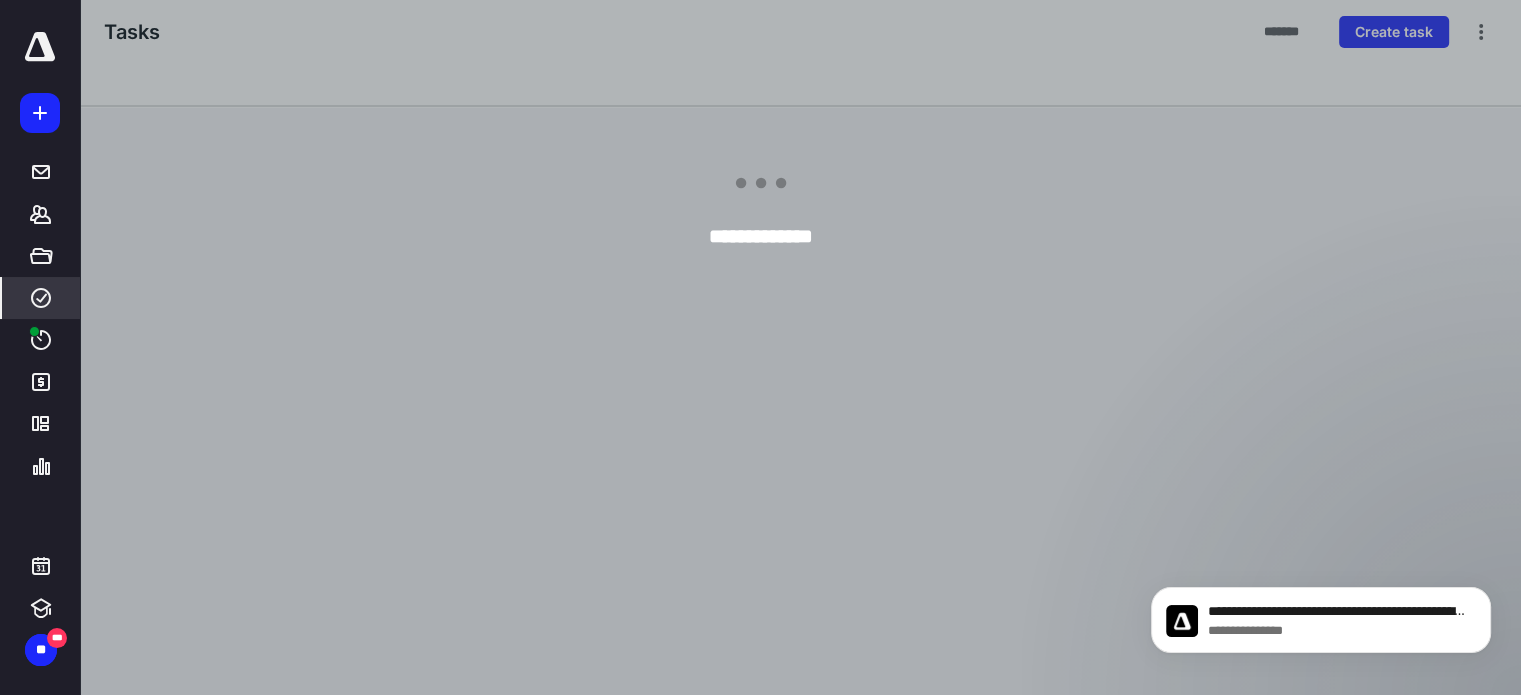 scroll, scrollTop: 0, scrollLeft: 0, axis: both 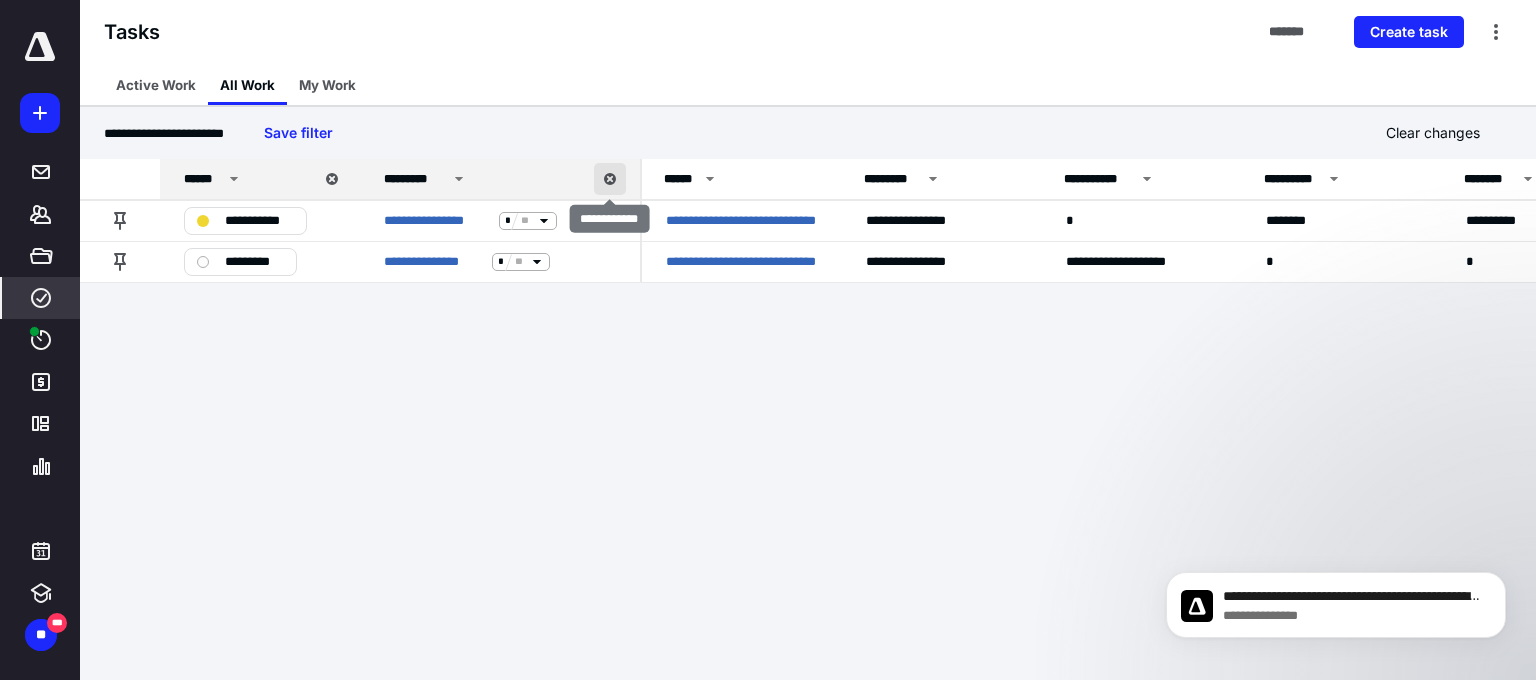 click at bounding box center [610, 179] 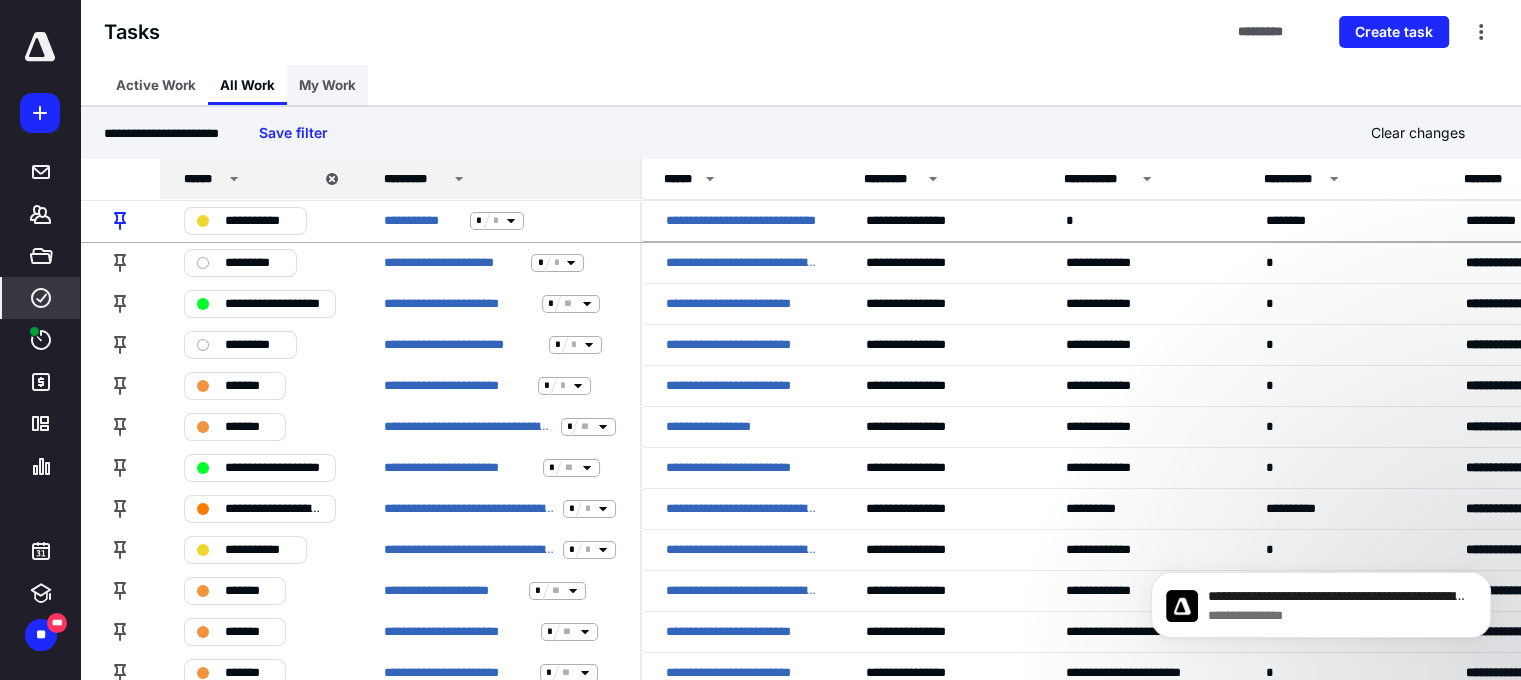 click on "My Work" at bounding box center [327, 85] 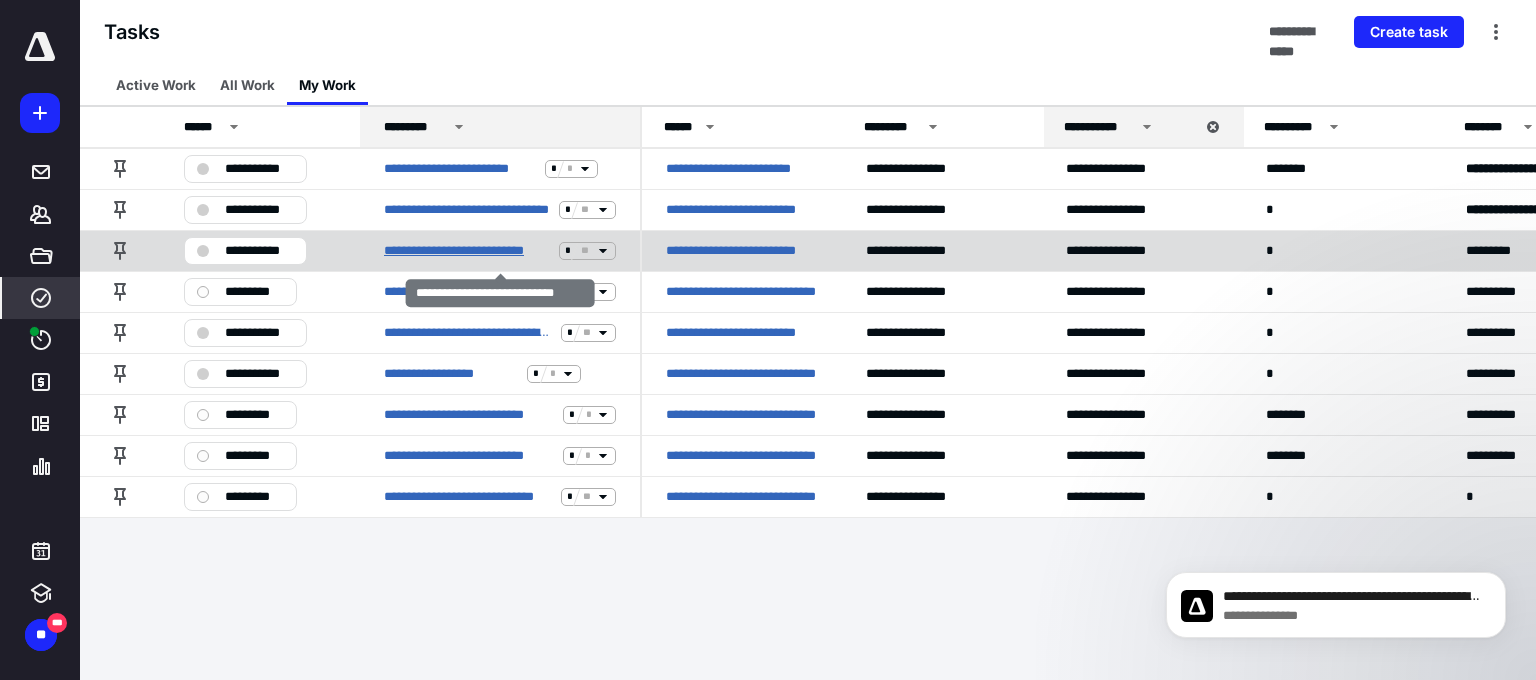 click on "**********" at bounding box center [467, 251] 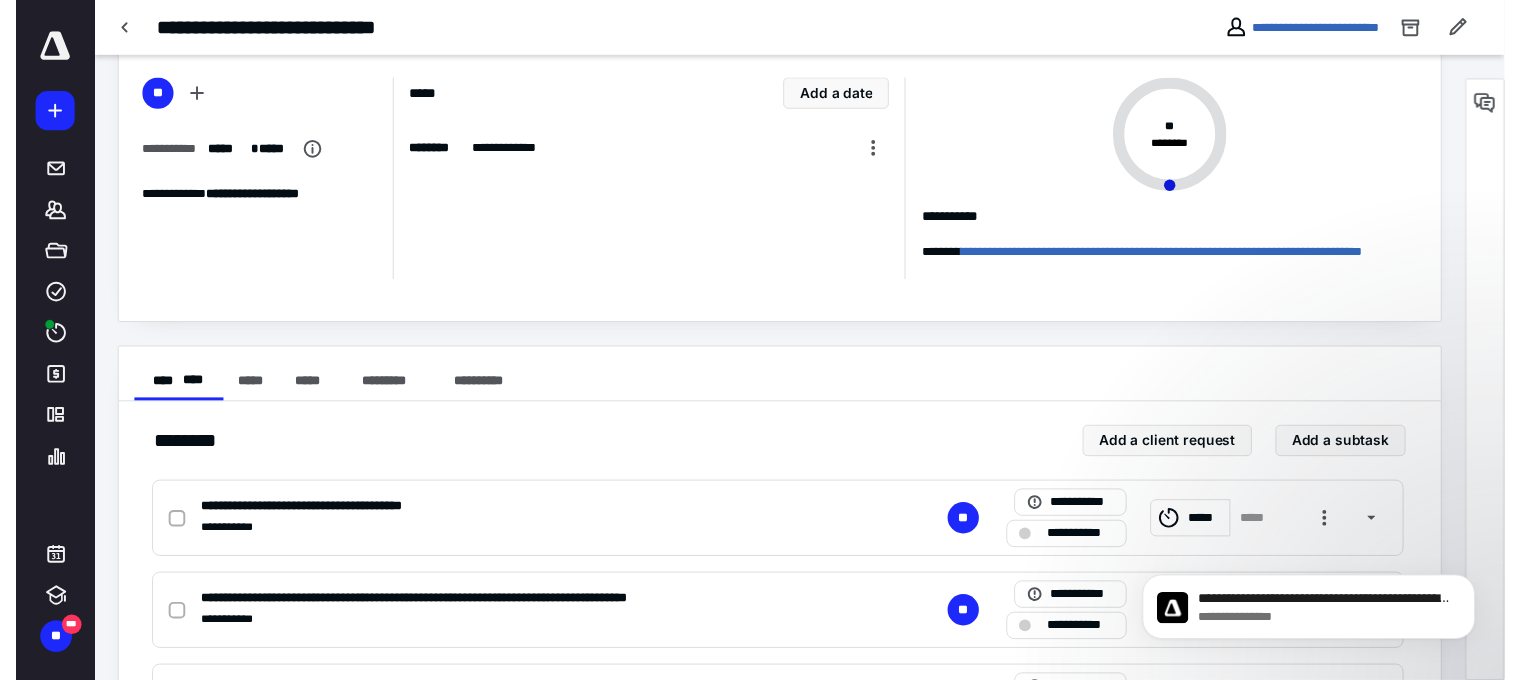 scroll, scrollTop: 0, scrollLeft: 0, axis: both 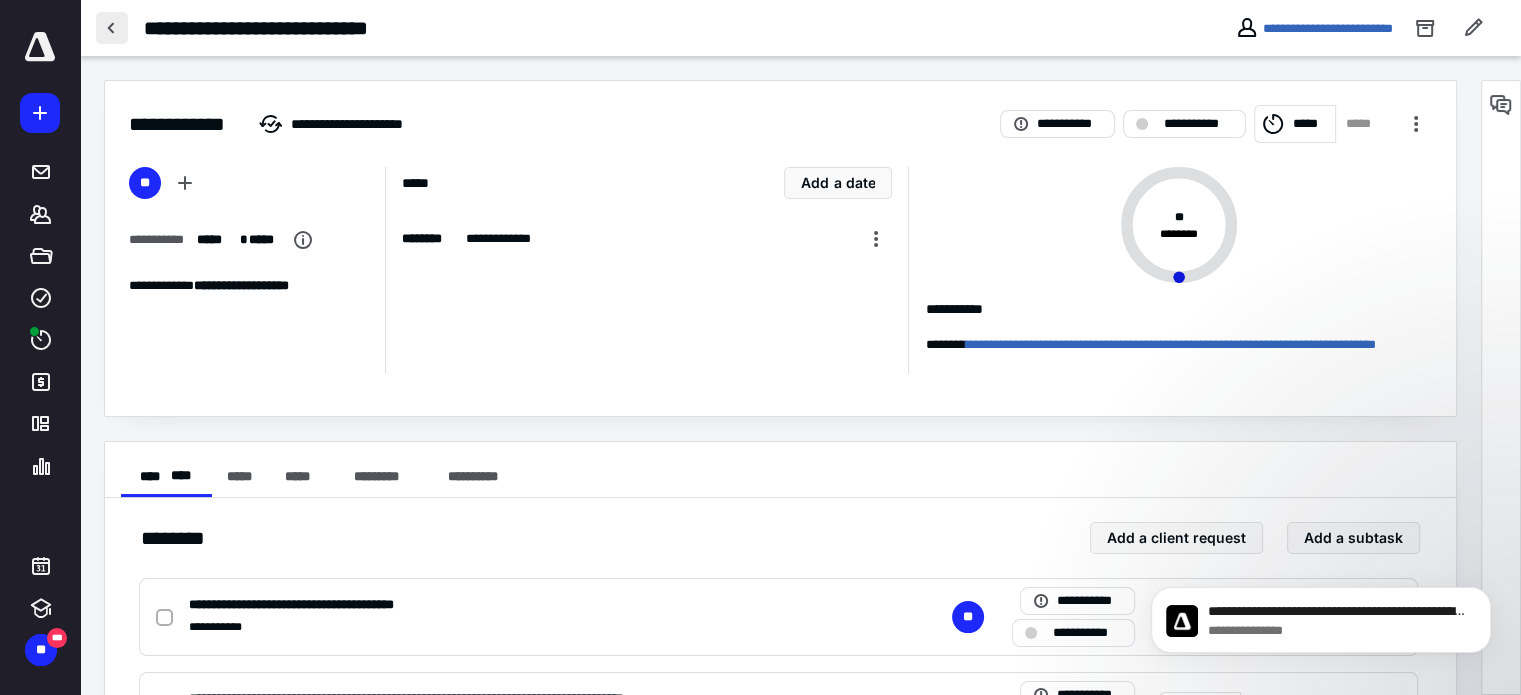 click at bounding box center [112, 28] 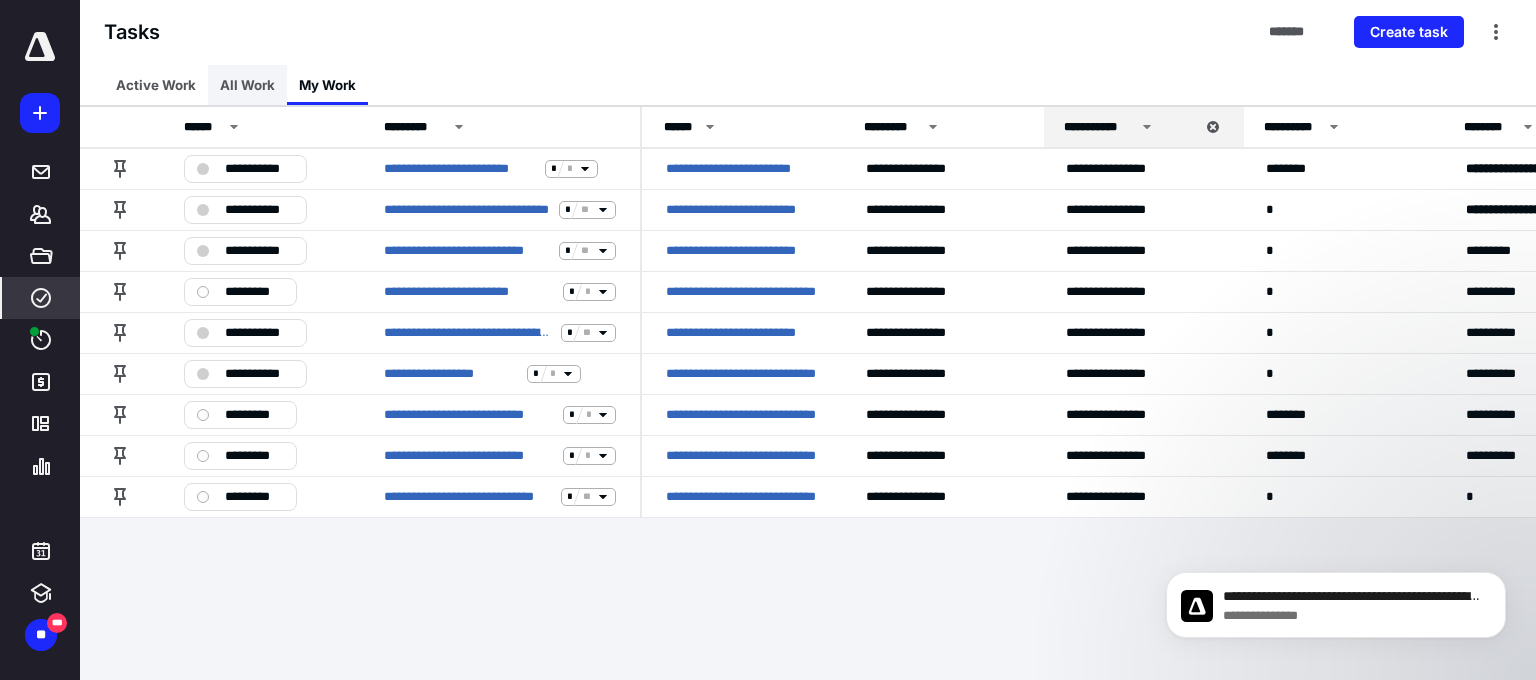 click on "All Work" at bounding box center (247, 85) 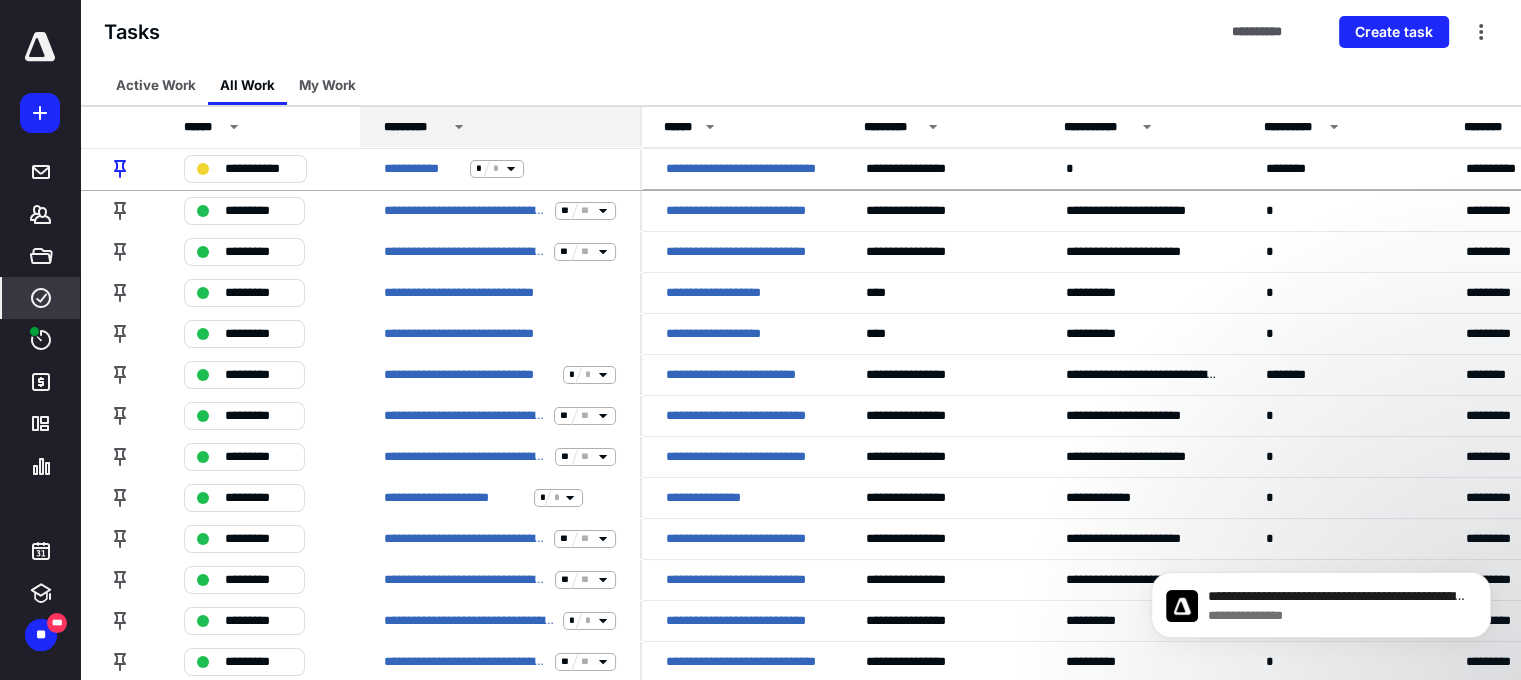click on "*********" at bounding box center (503, 127) 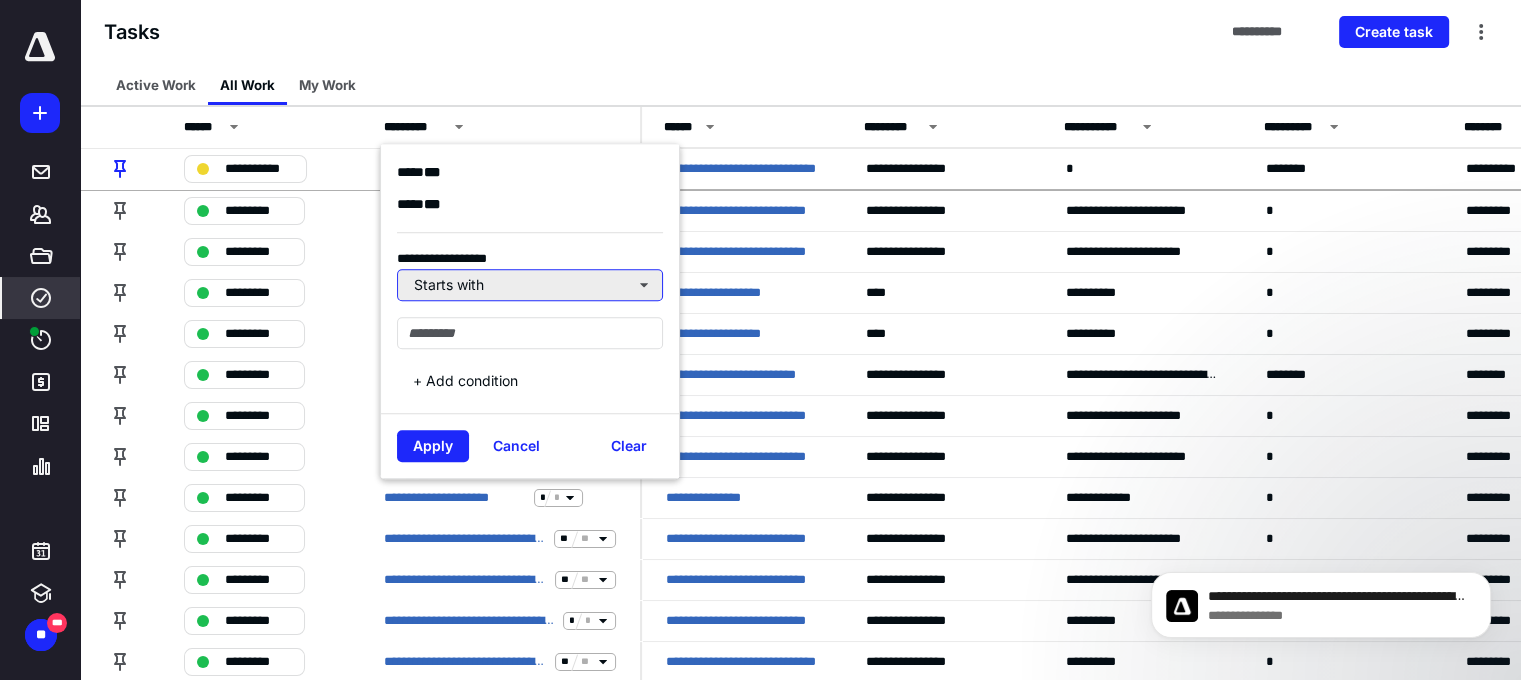 click on "Starts with" at bounding box center [530, 285] 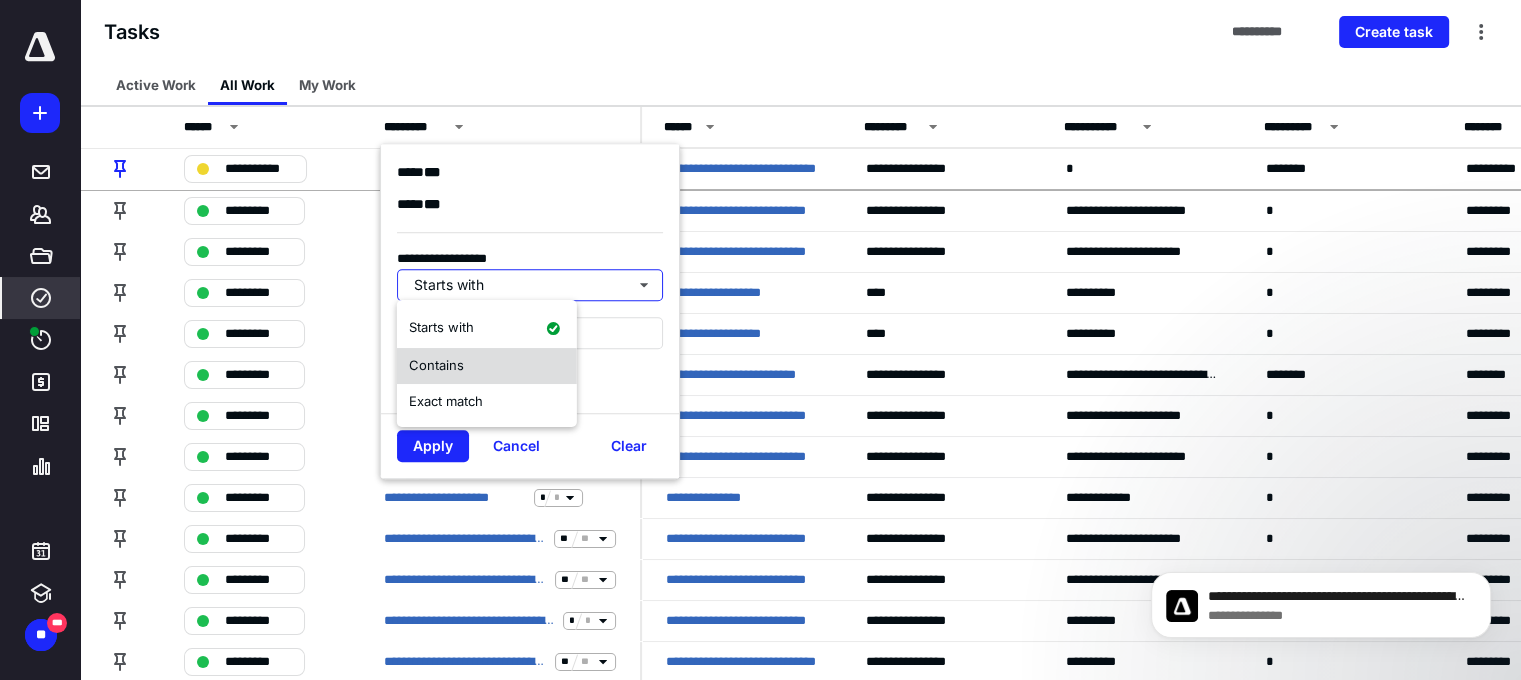 click on "Contains" at bounding box center [487, 366] 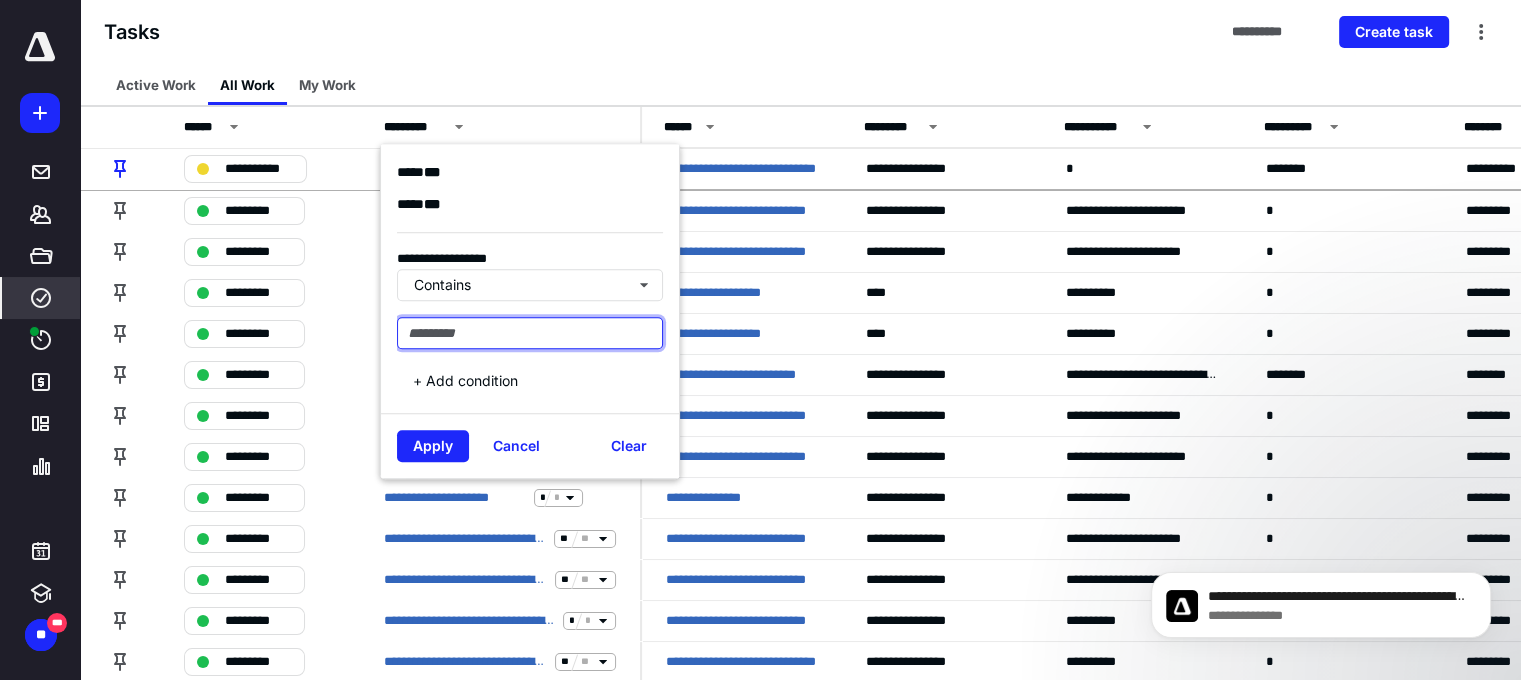 click at bounding box center (530, 333) 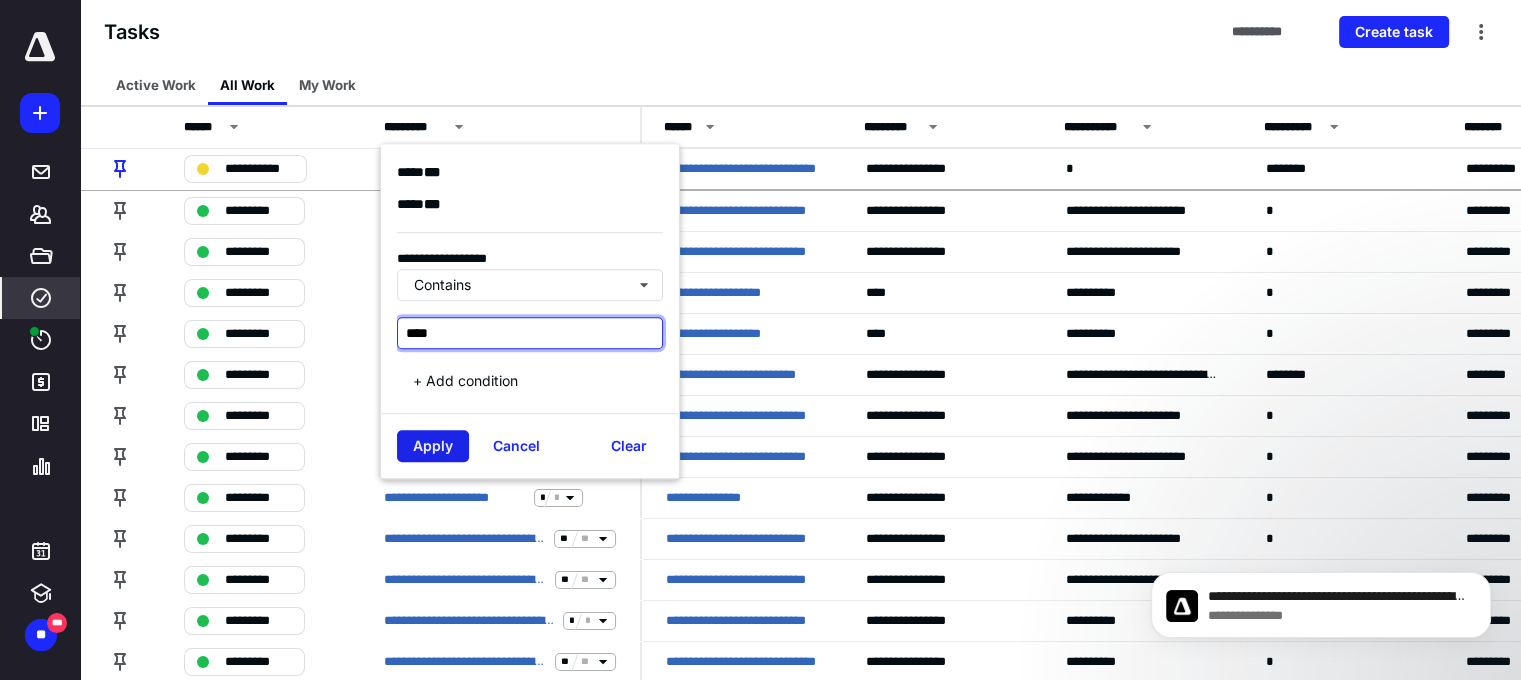 type on "****" 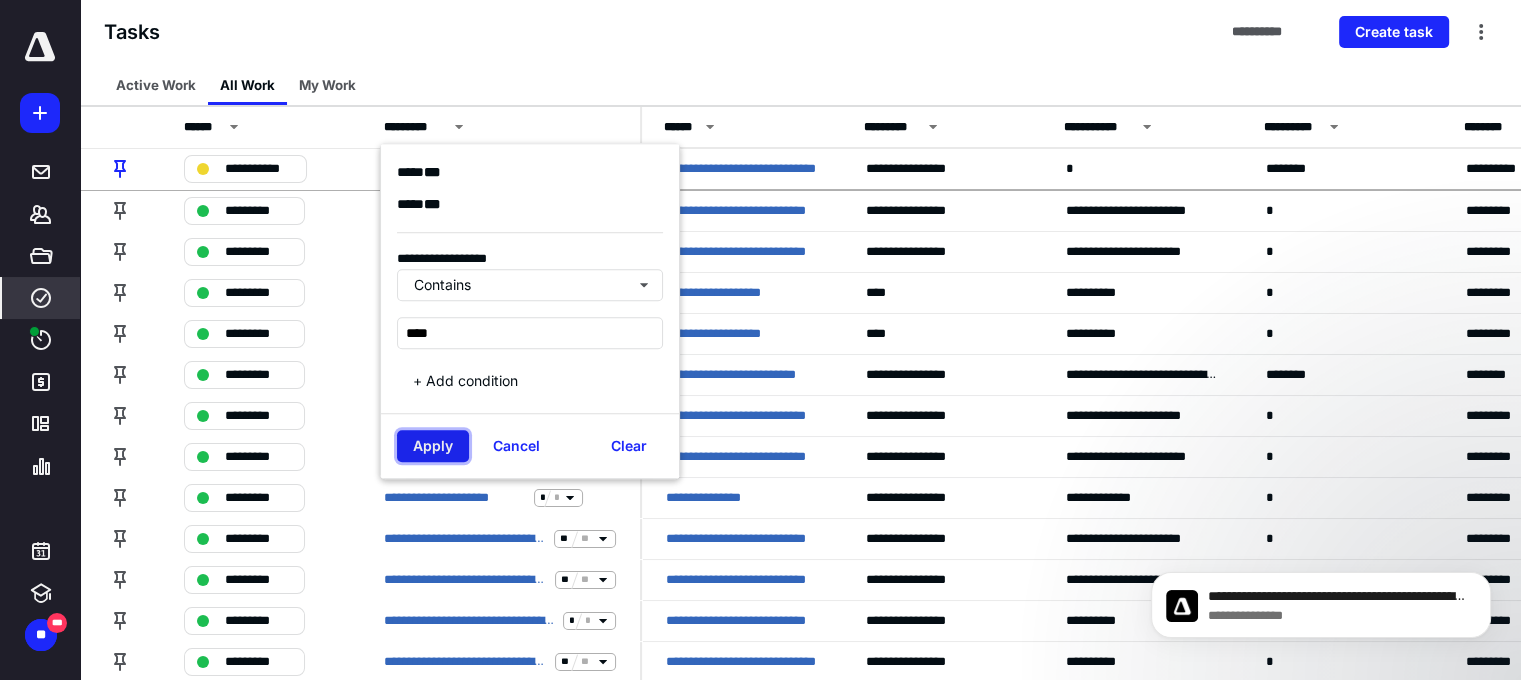 click on "Apply" at bounding box center [433, 446] 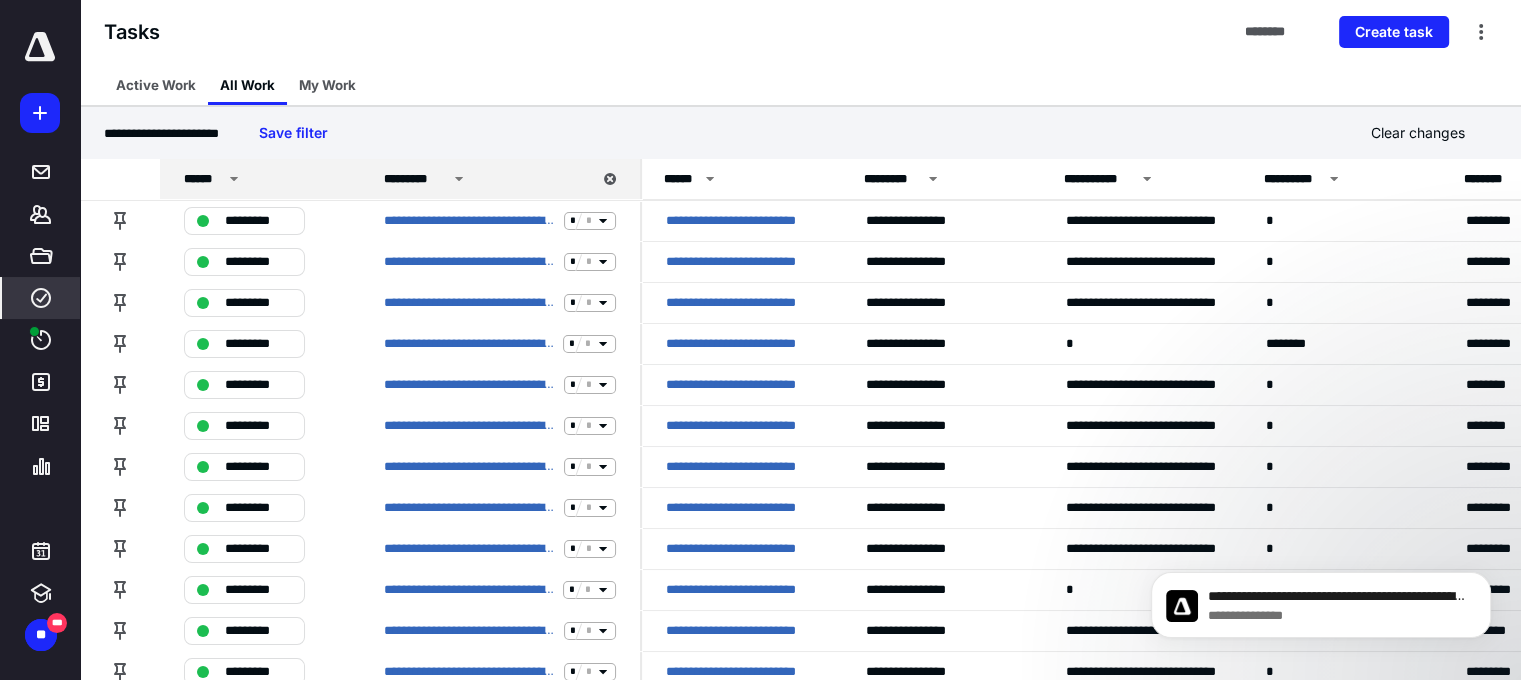 click on "******" at bounding box center (263, 179) 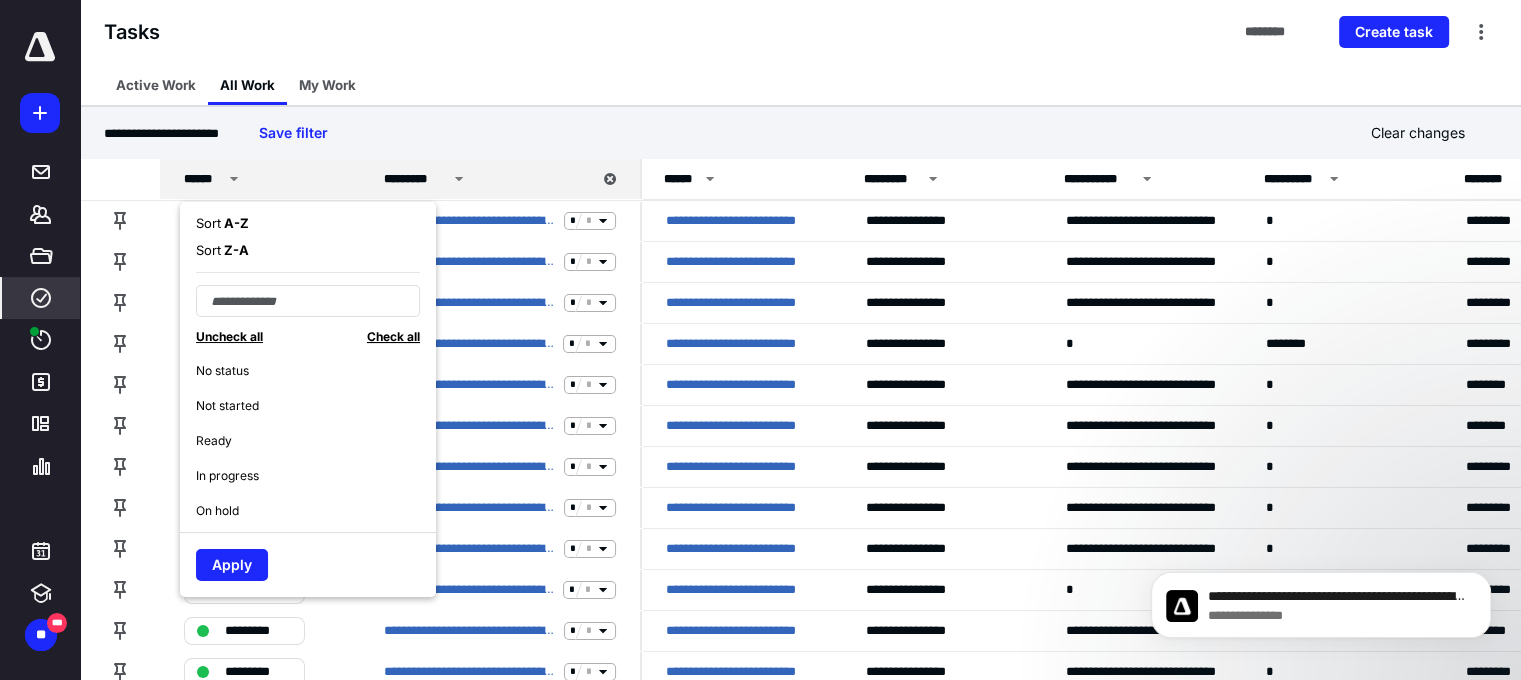 click on "Check all" at bounding box center (393, 336) 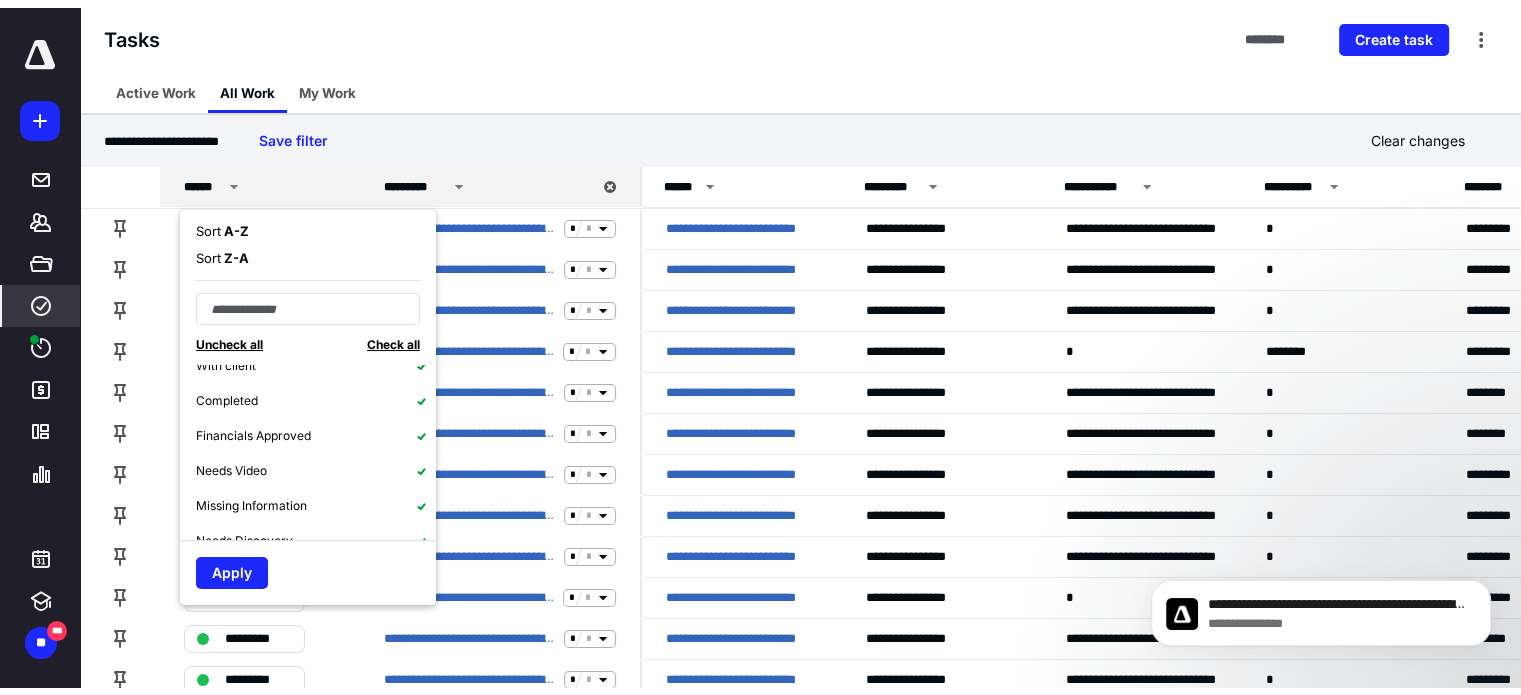 scroll, scrollTop: 259, scrollLeft: 0, axis: vertical 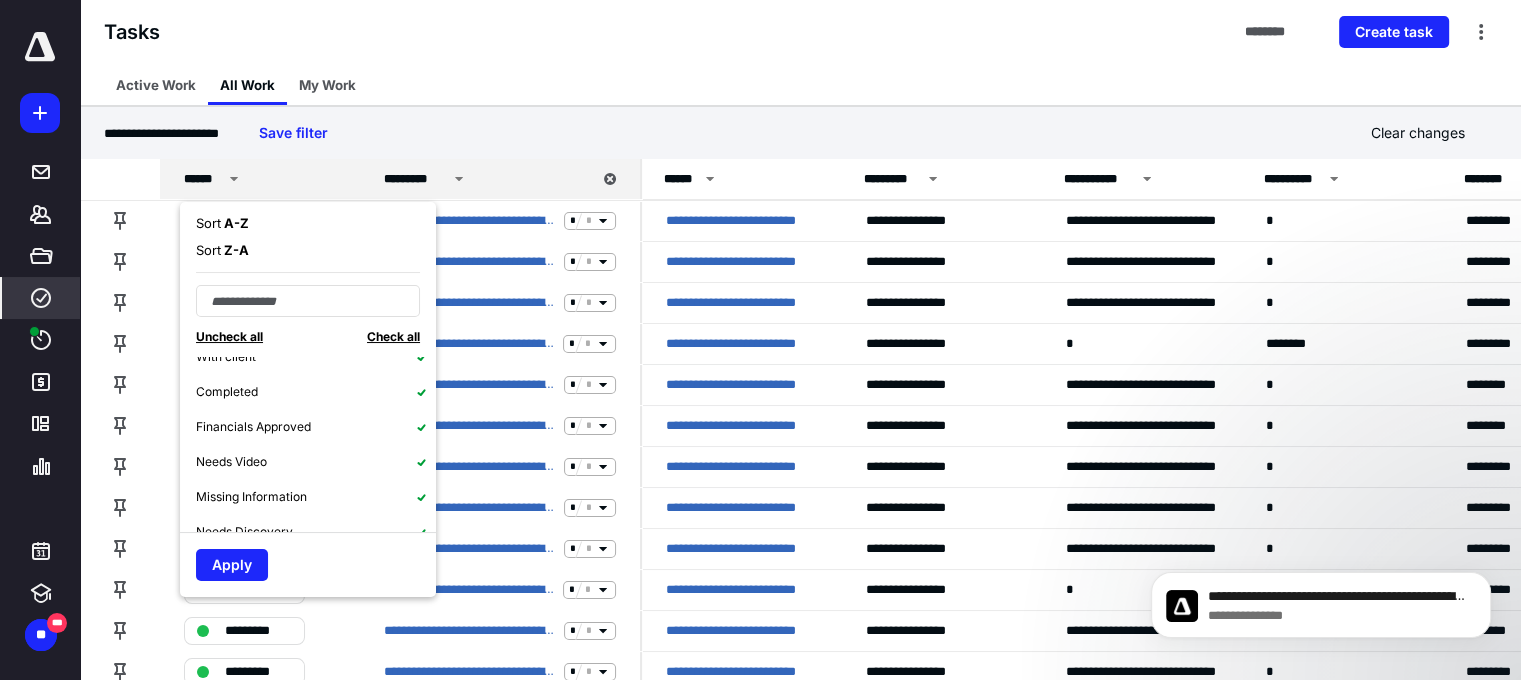 click on "Completed" at bounding box center (316, 391) 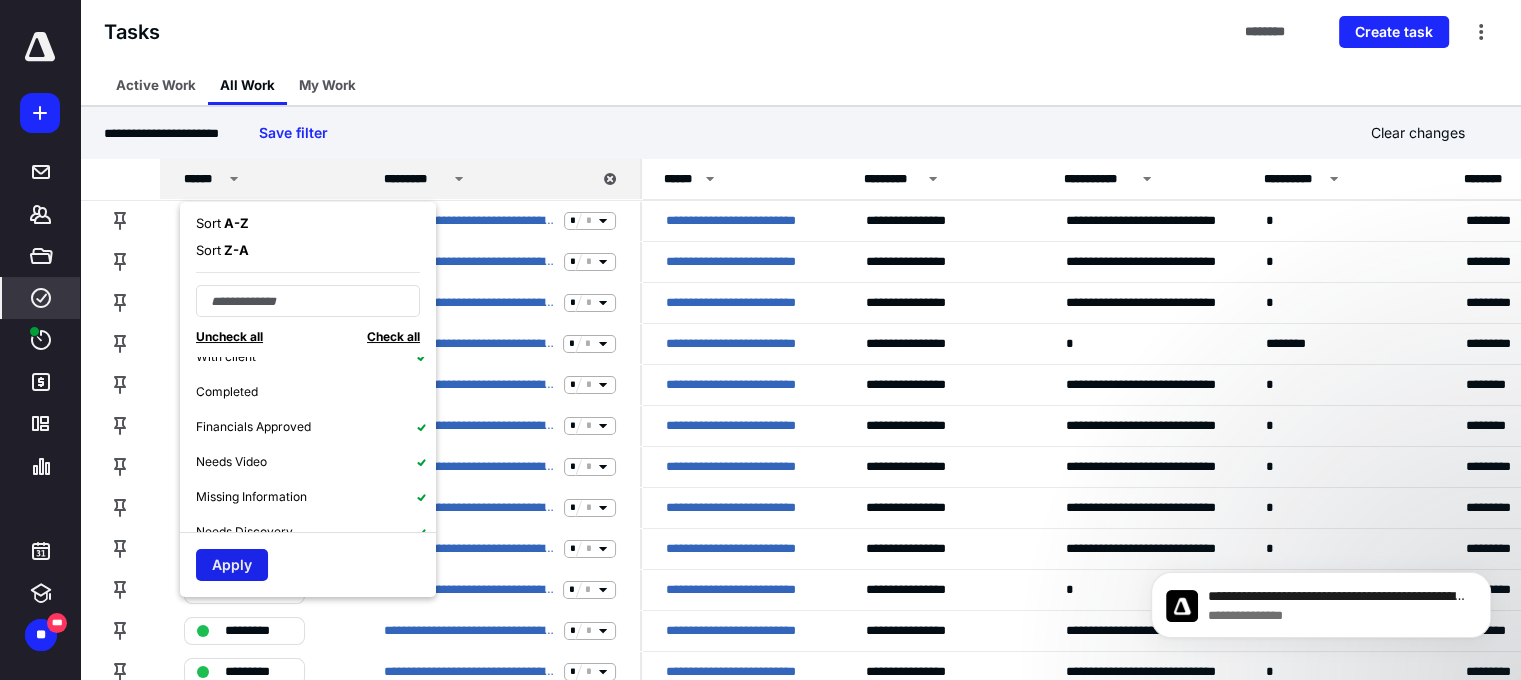 click on "Apply" at bounding box center (232, 565) 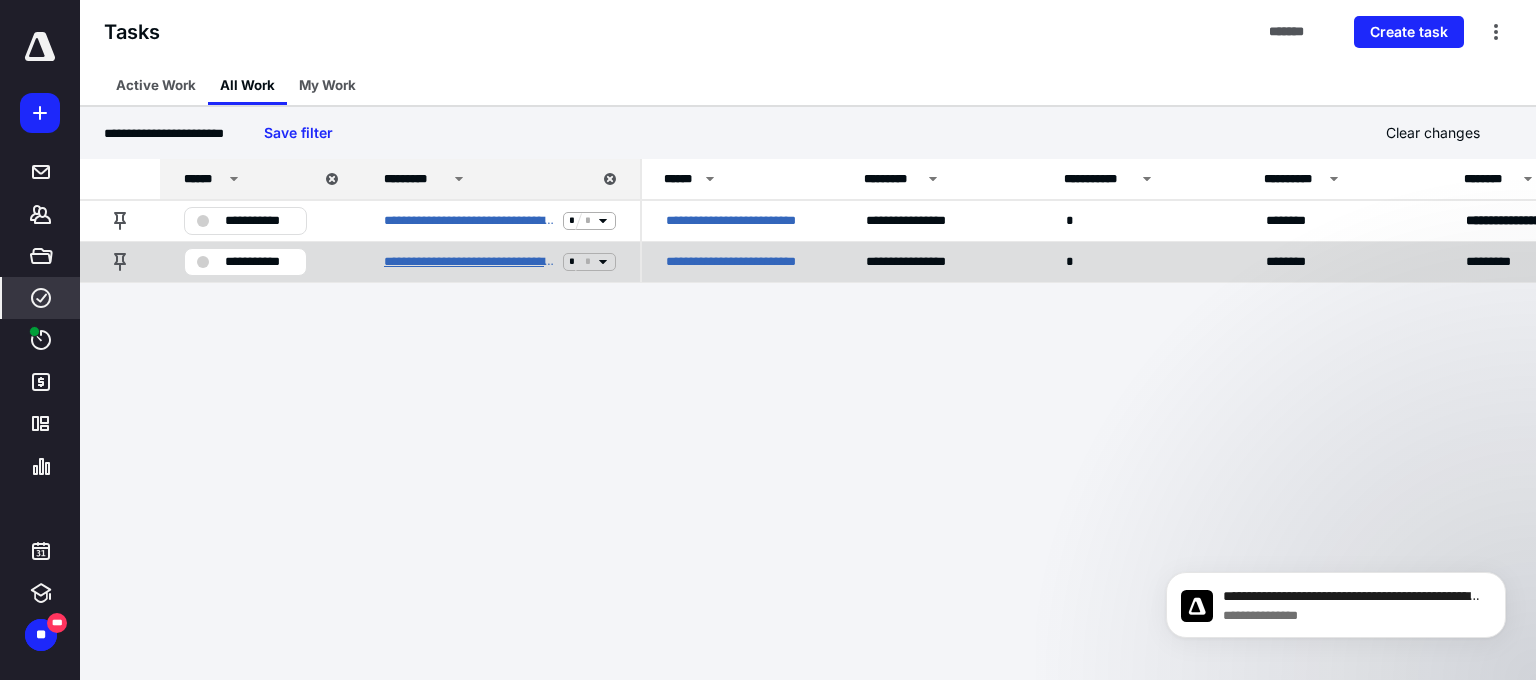 click on "**********" at bounding box center (469, 262) 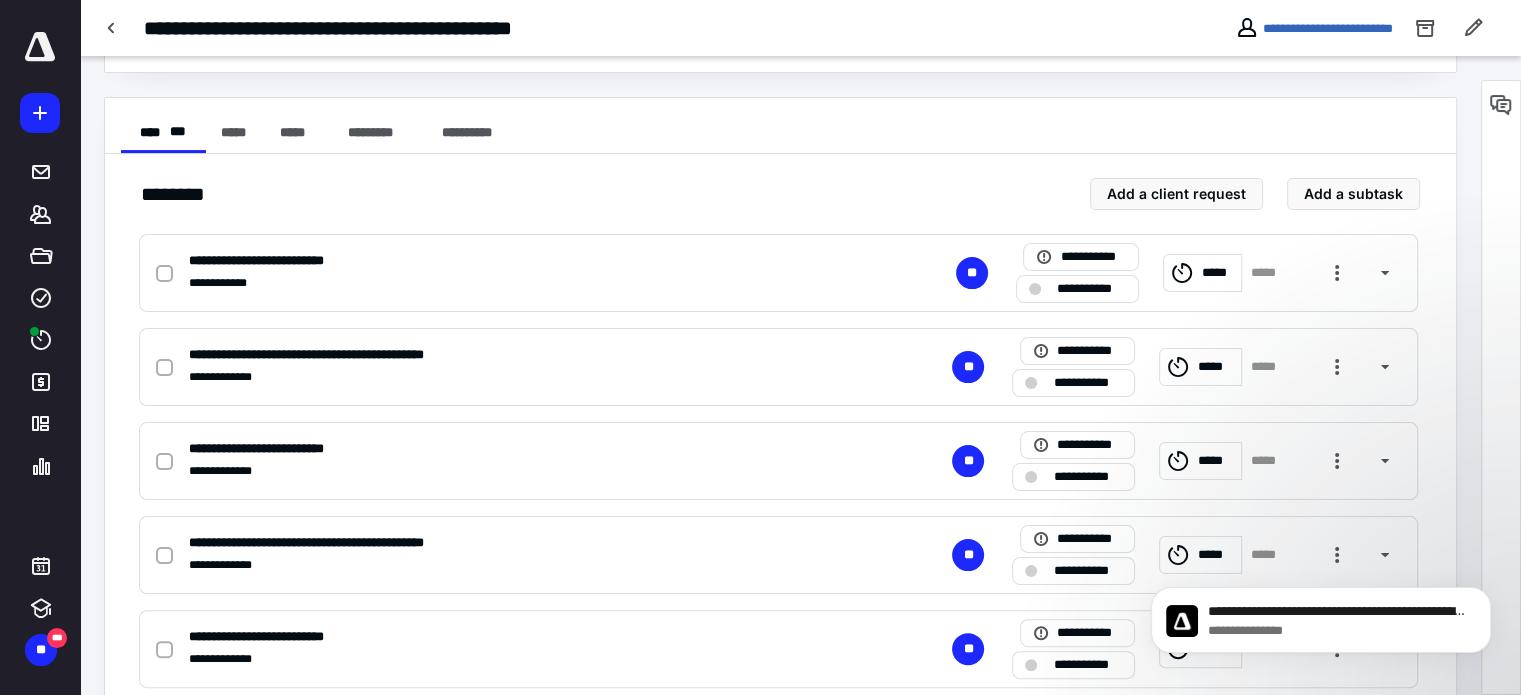 scroll, scrollTop: 344, scrollLeft: 0, axis: vertical 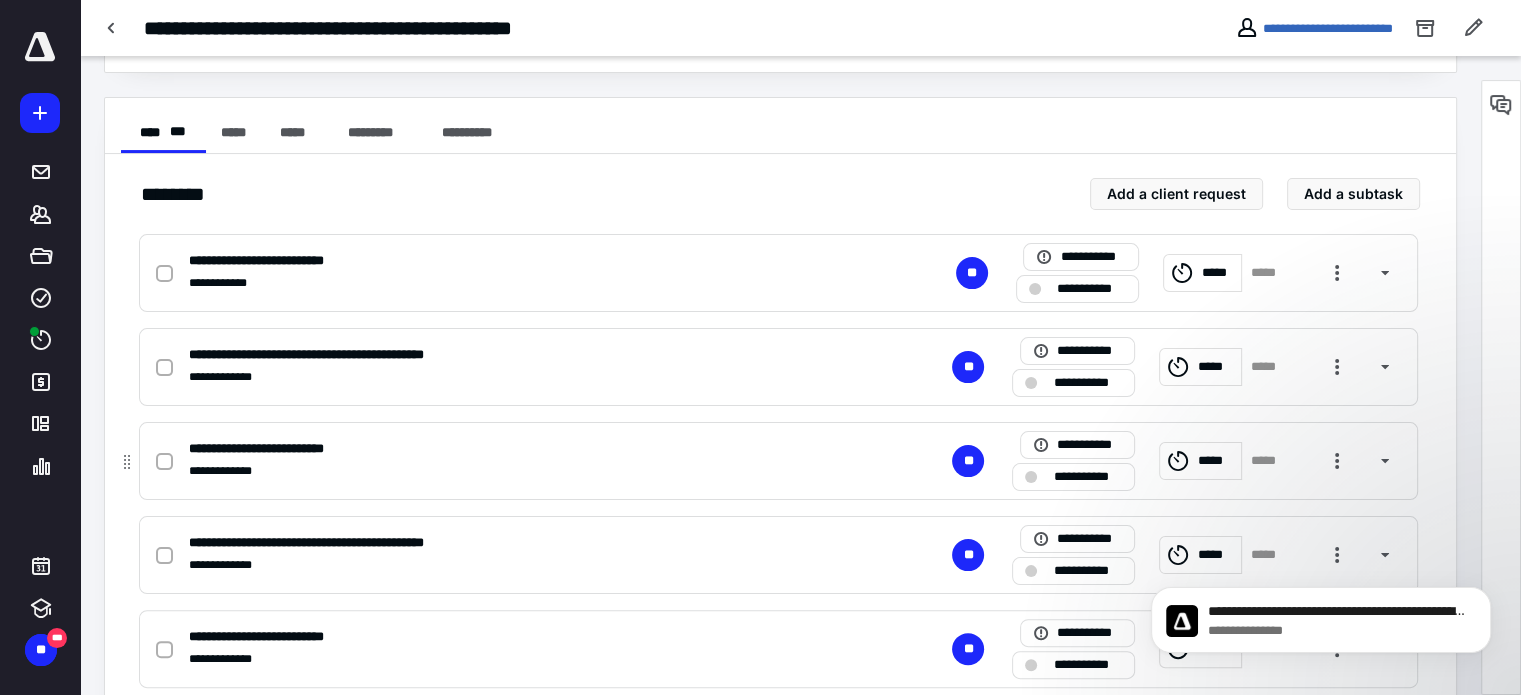 click 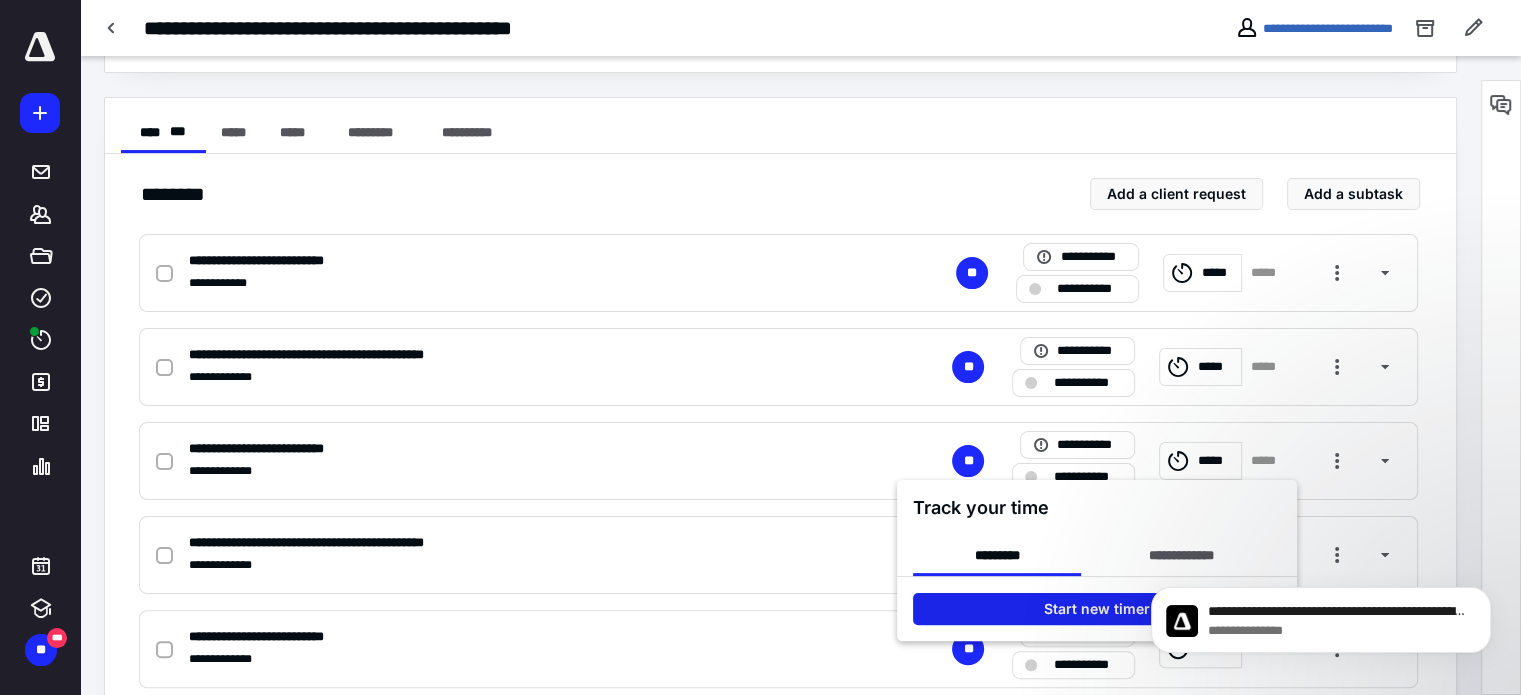 click on "Start new timer" at bounding box center [1097, 609] 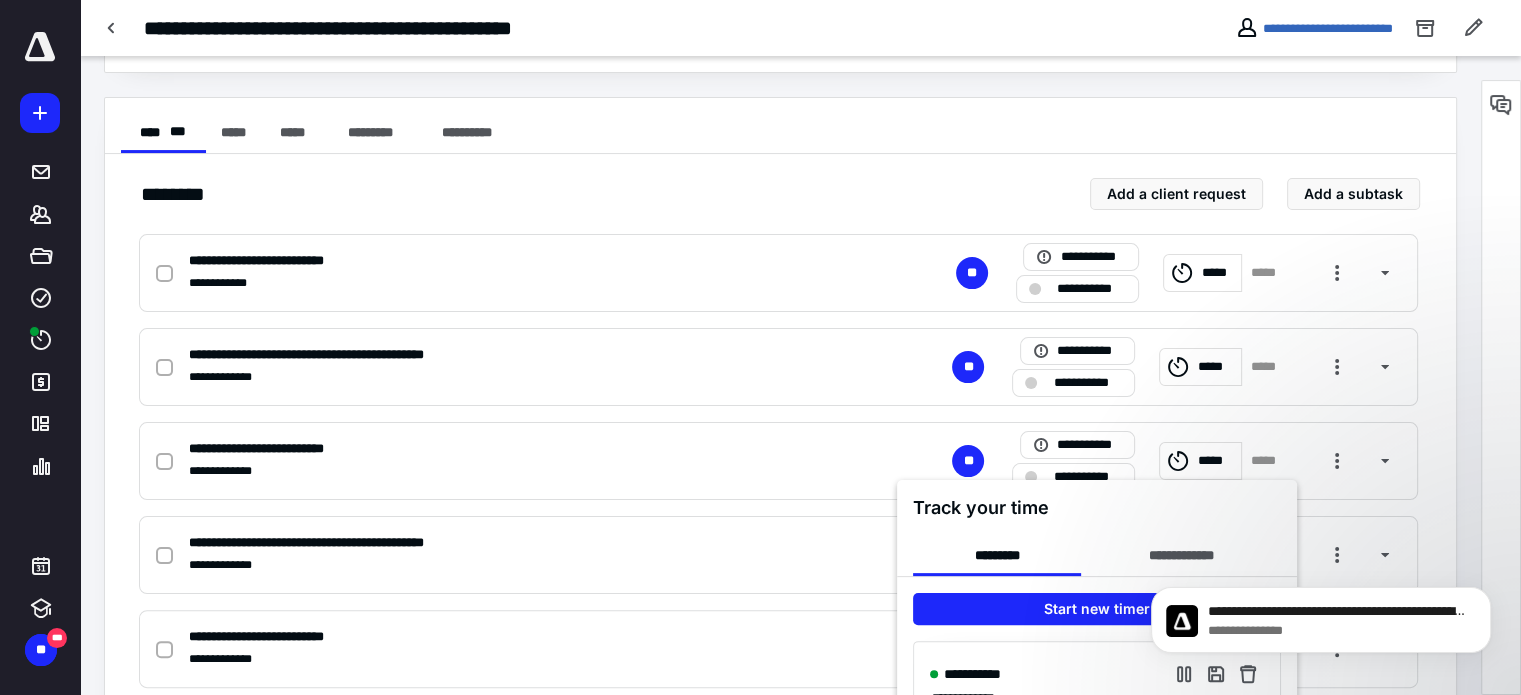 click at bounding box center [760, 347] 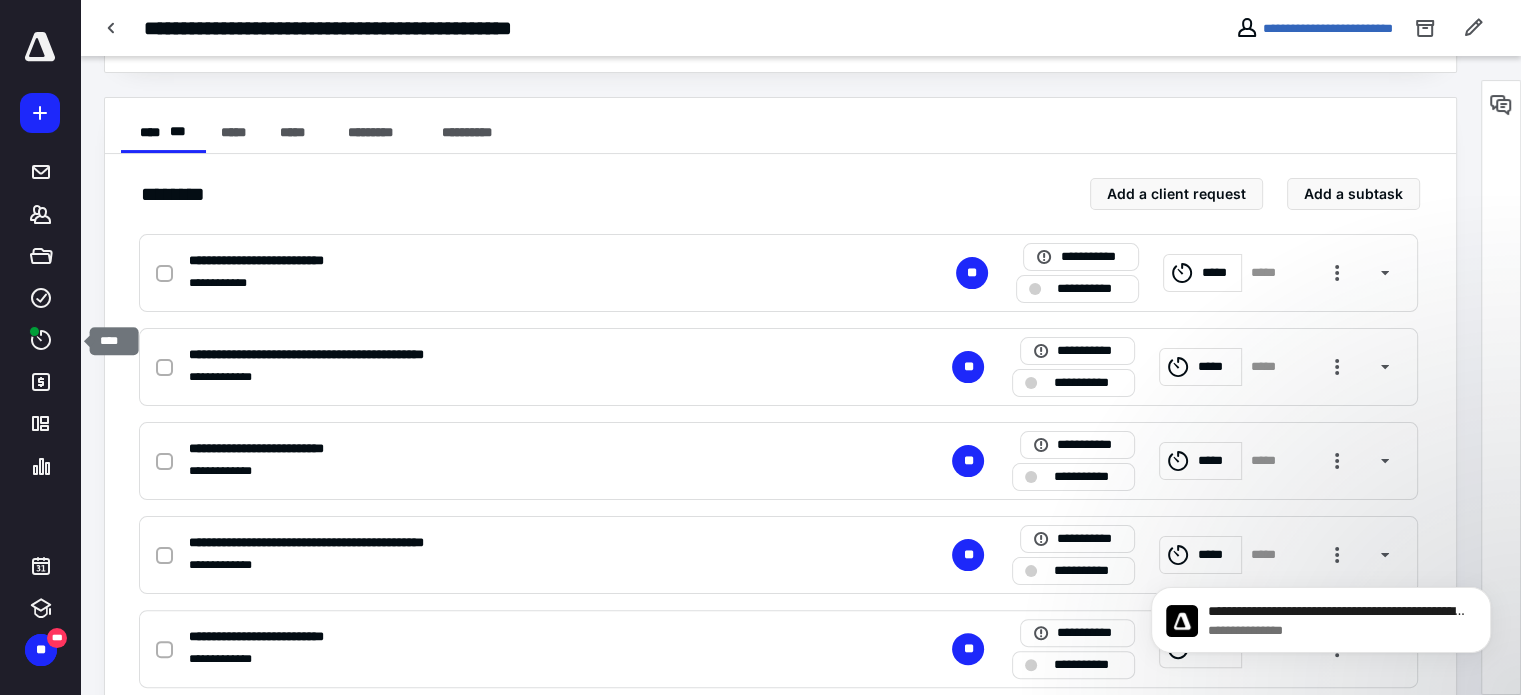 click 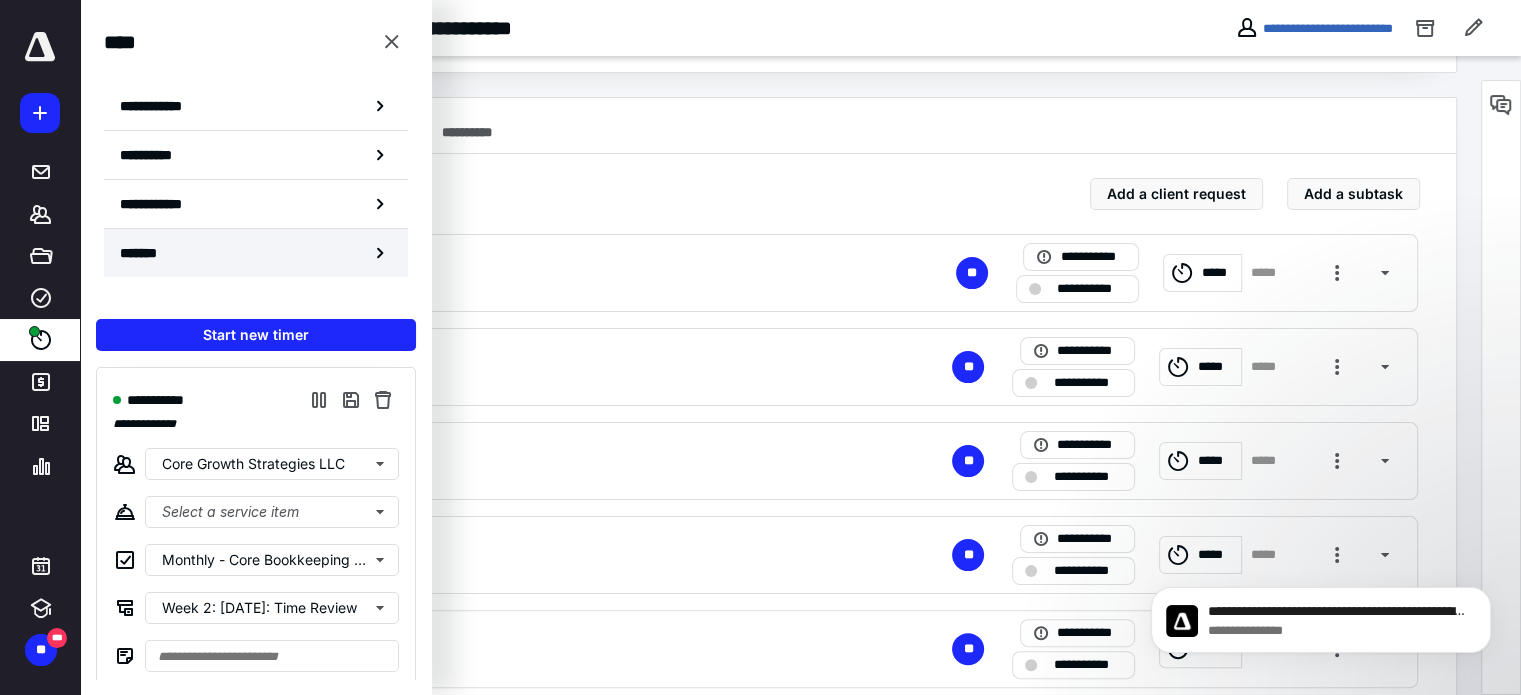 click on "*******" at bounding box center [146, 253] 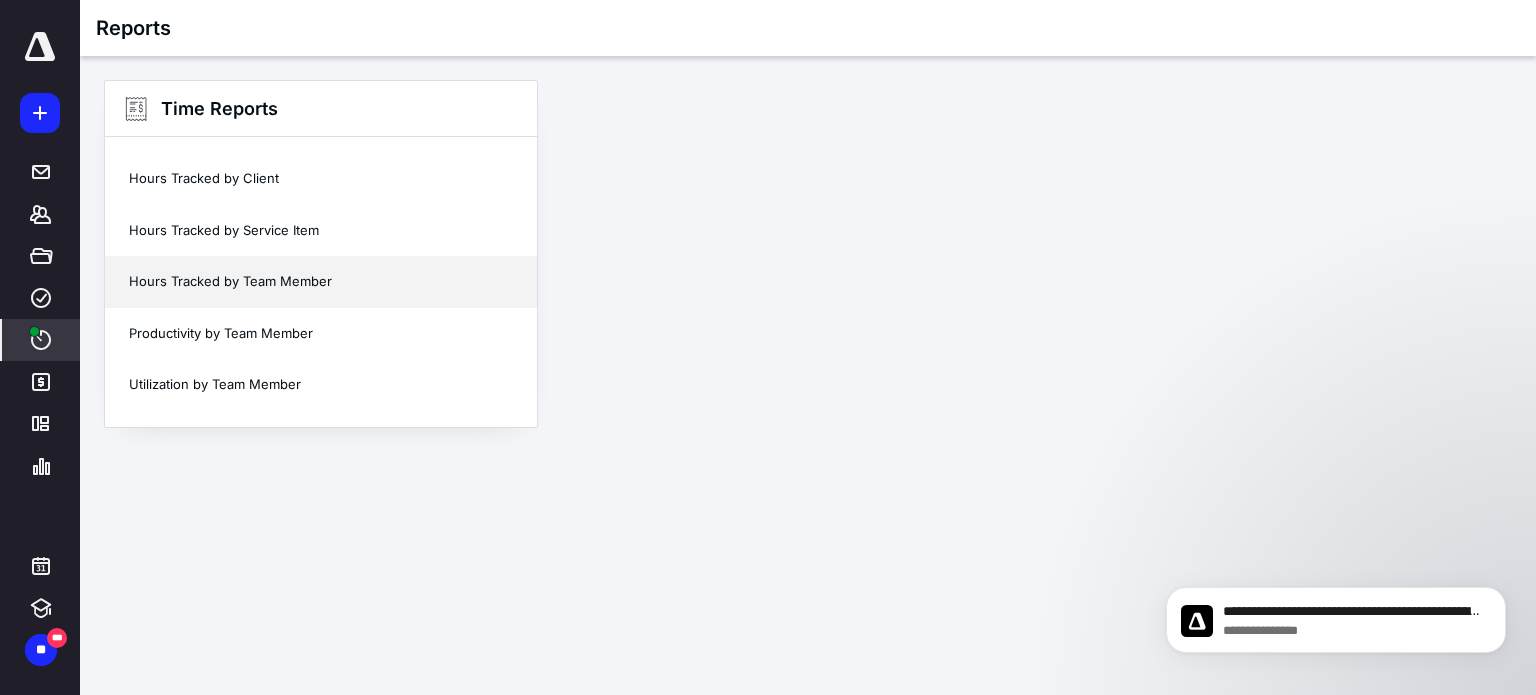 click on "Hours Tracked by Team Member" at bounding box center (321, 282) 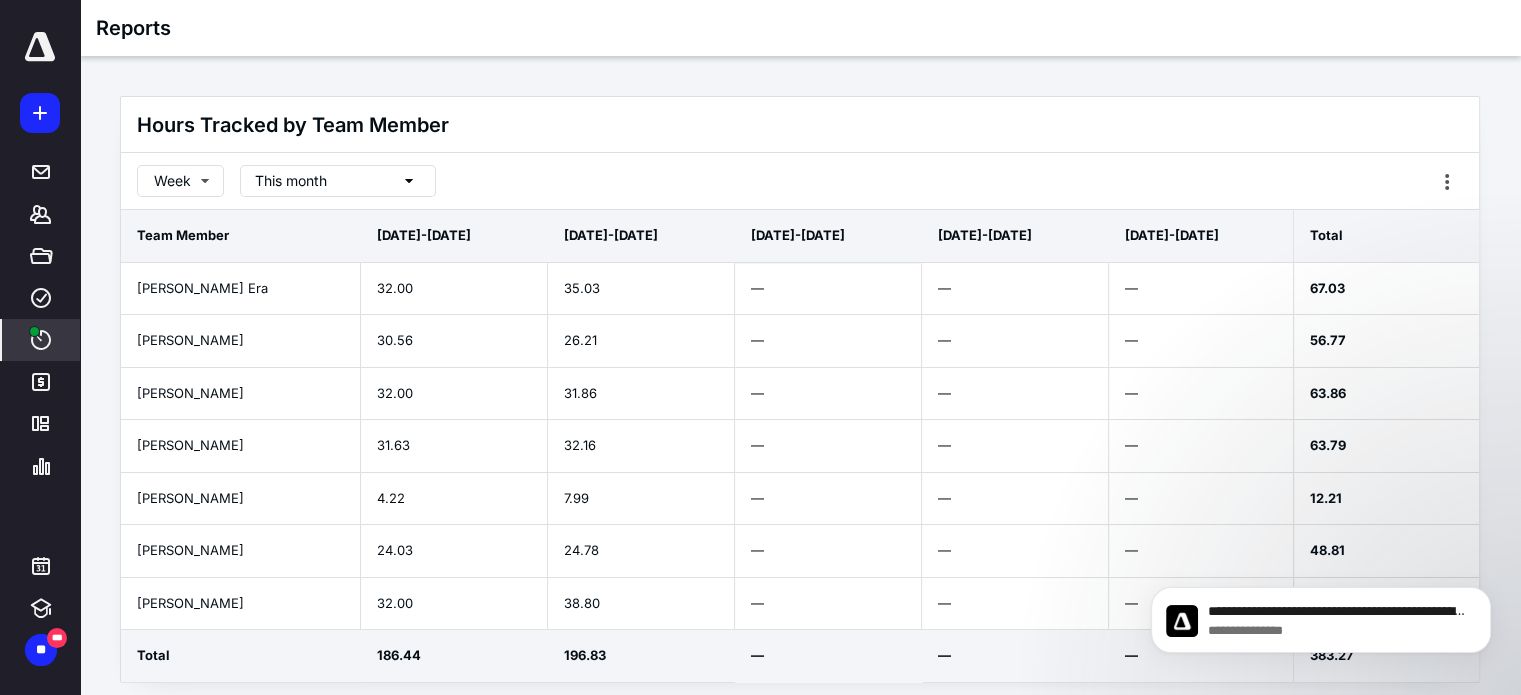 click on "This month" at bounding box center (338, 181) 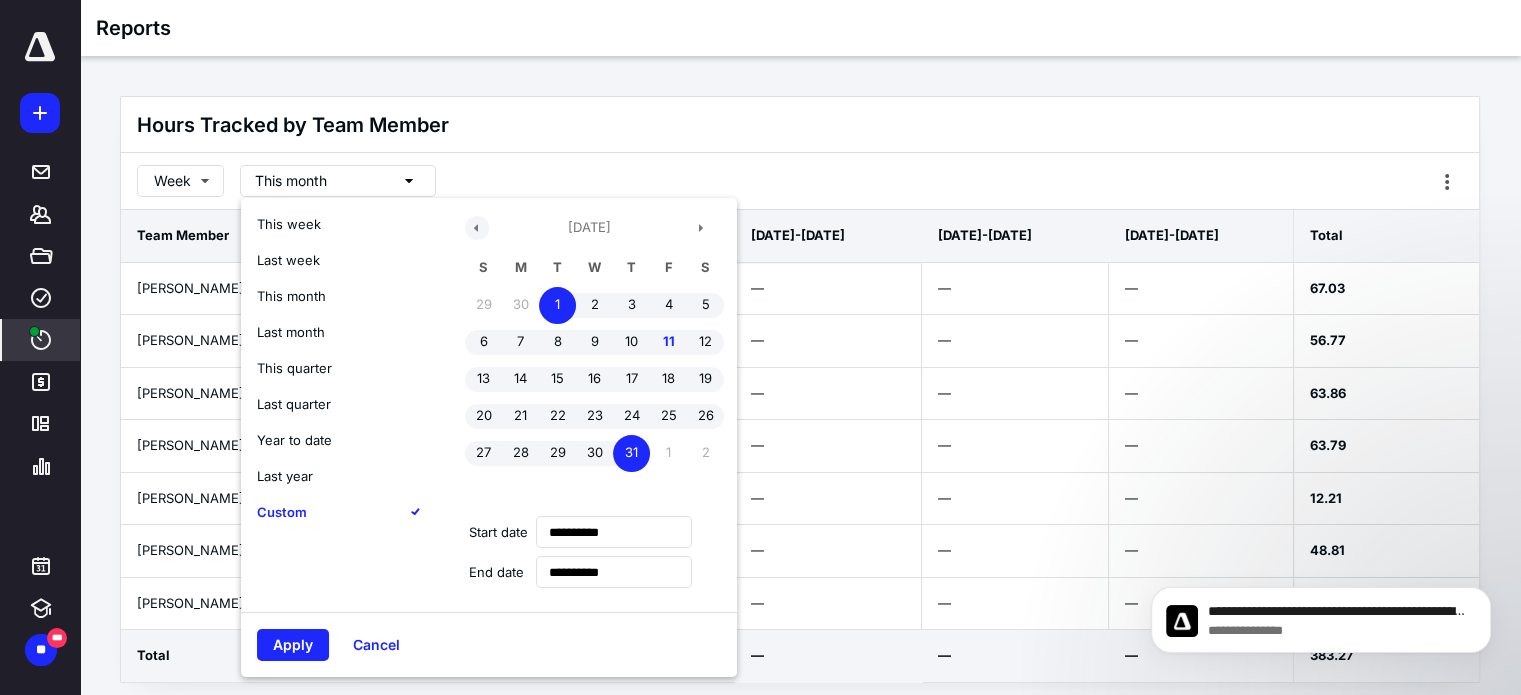 click at bounding box center (477, 228) 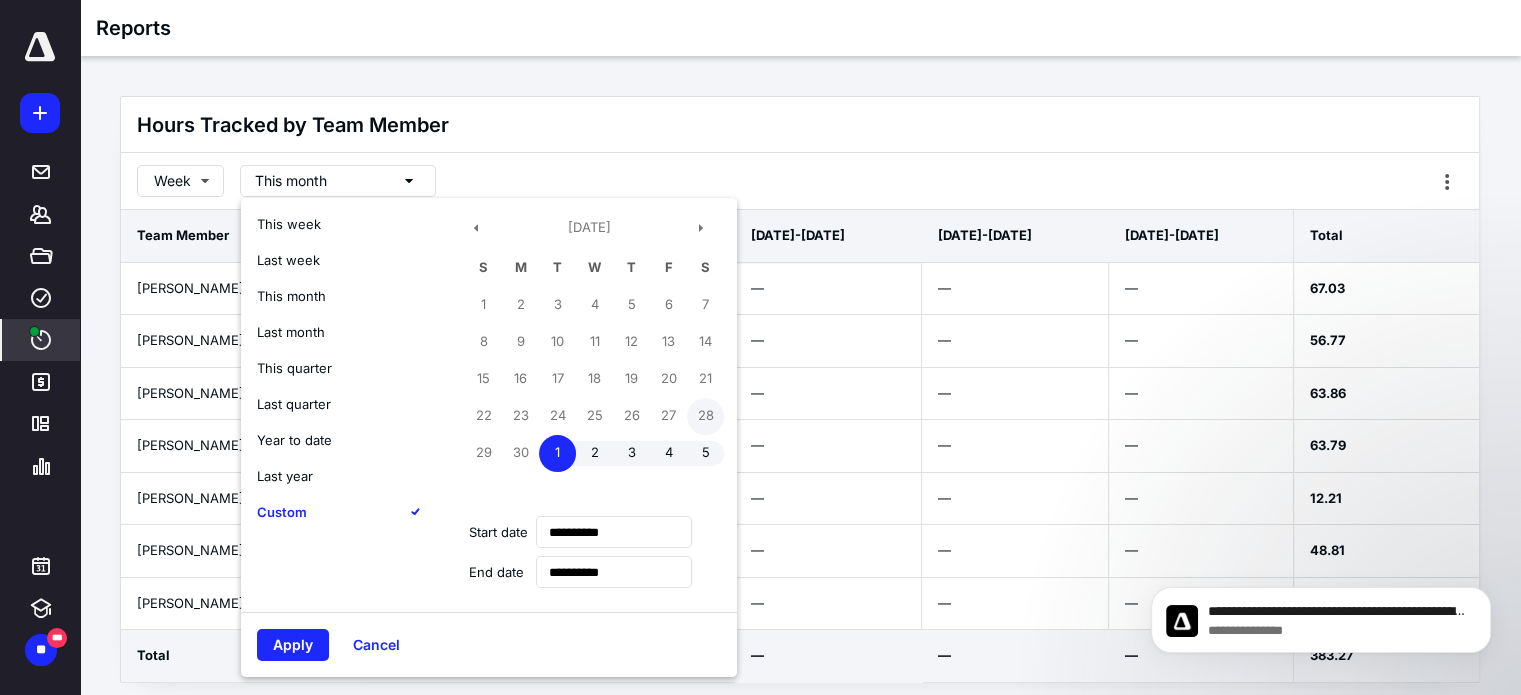 click on "28" at bounding box center [705, 416] 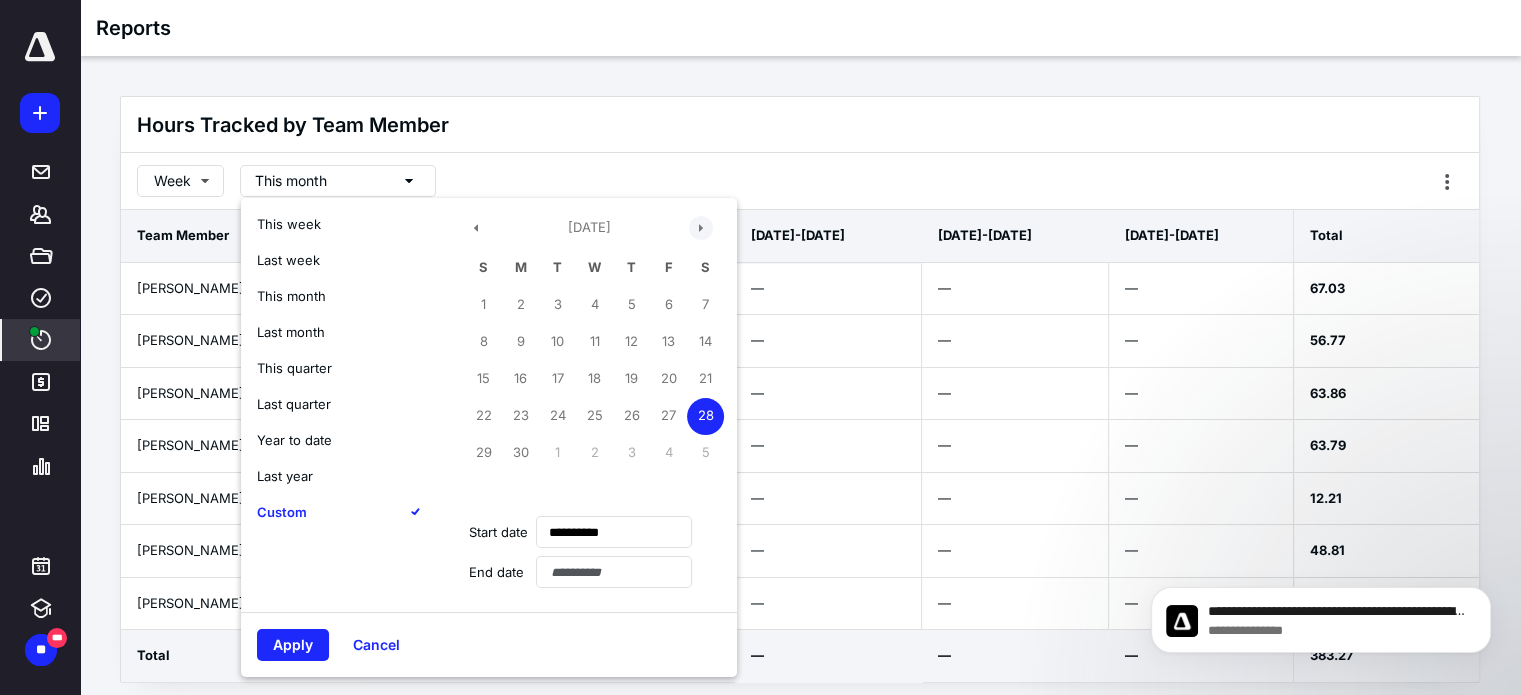 click at bounding box center [701, 228] 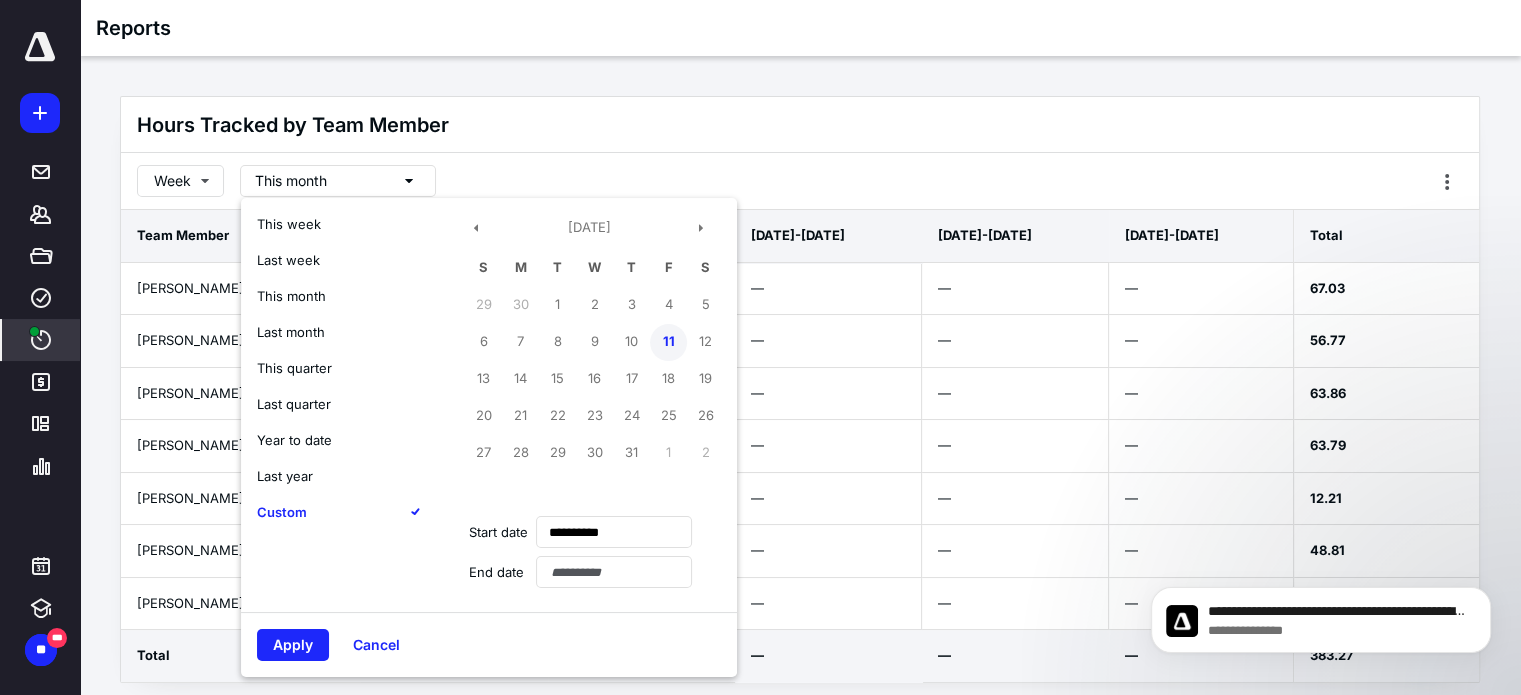 click on "11" at bounding box center (668, 342) 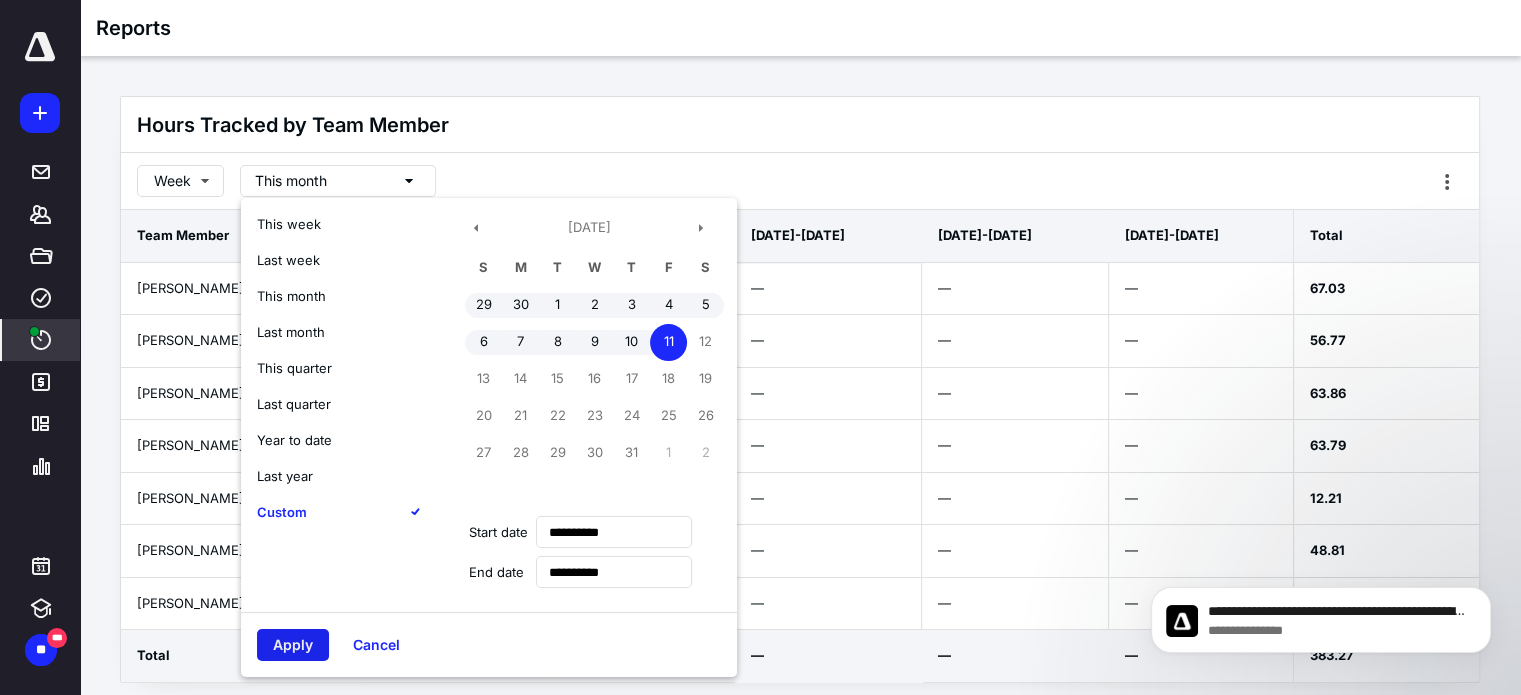 click on "Apply" at bounding box center (293, 645) 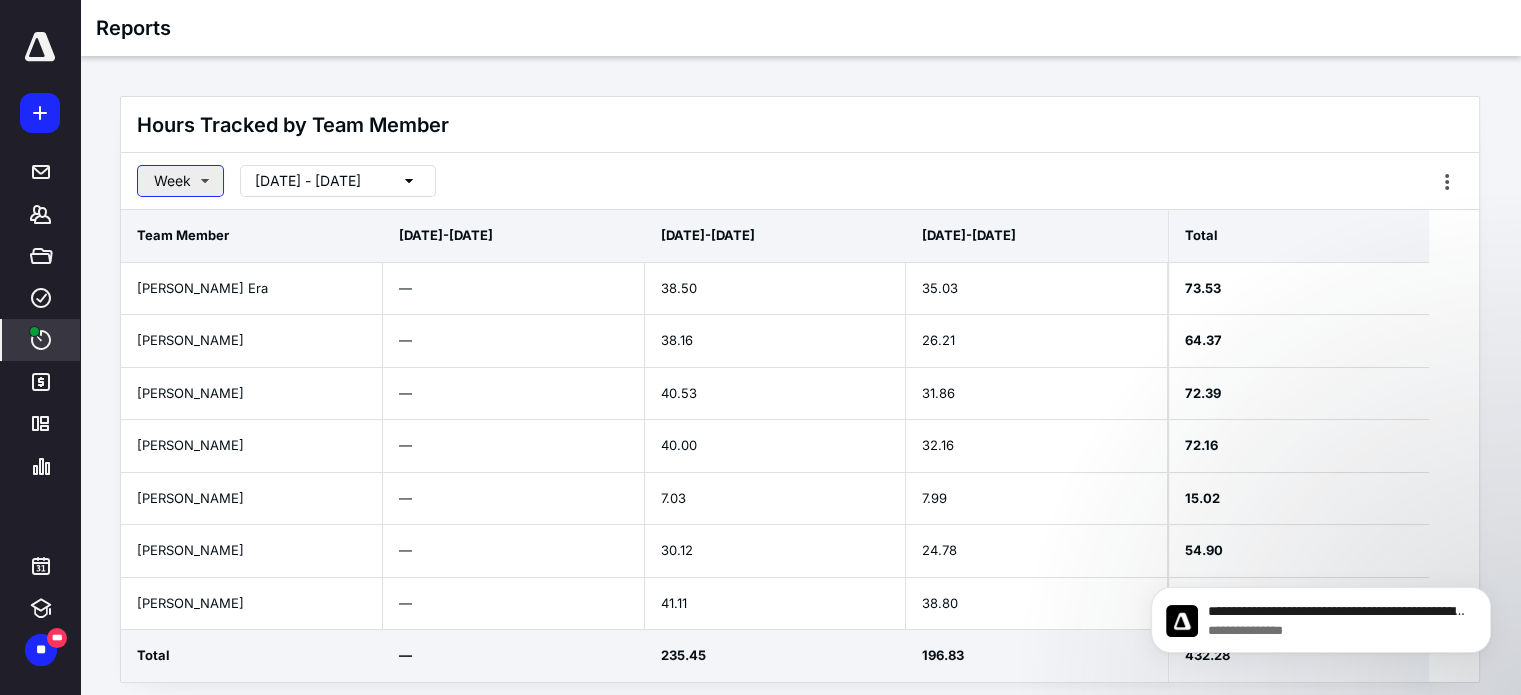 click on "Week" at bounding box center (180, 181) 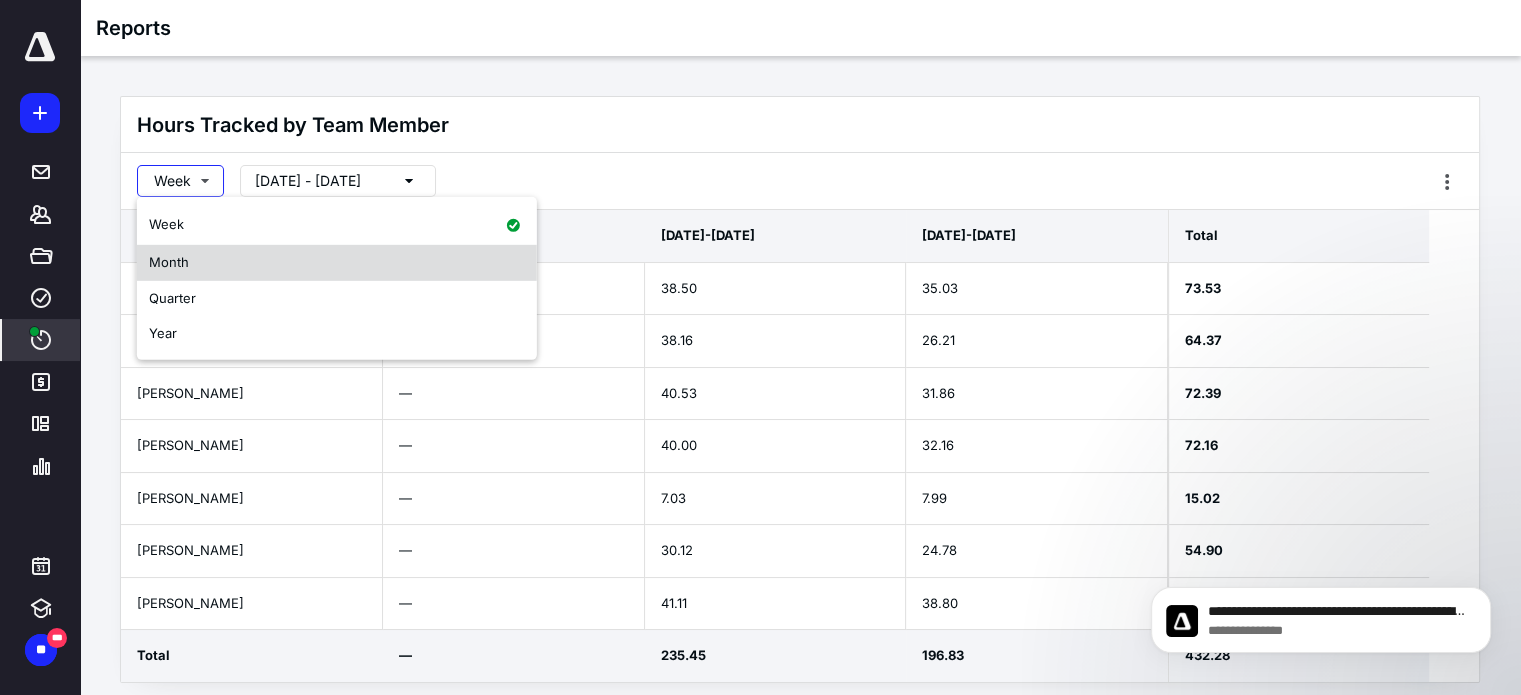 click on "Month" at bounding box center (169, 262) 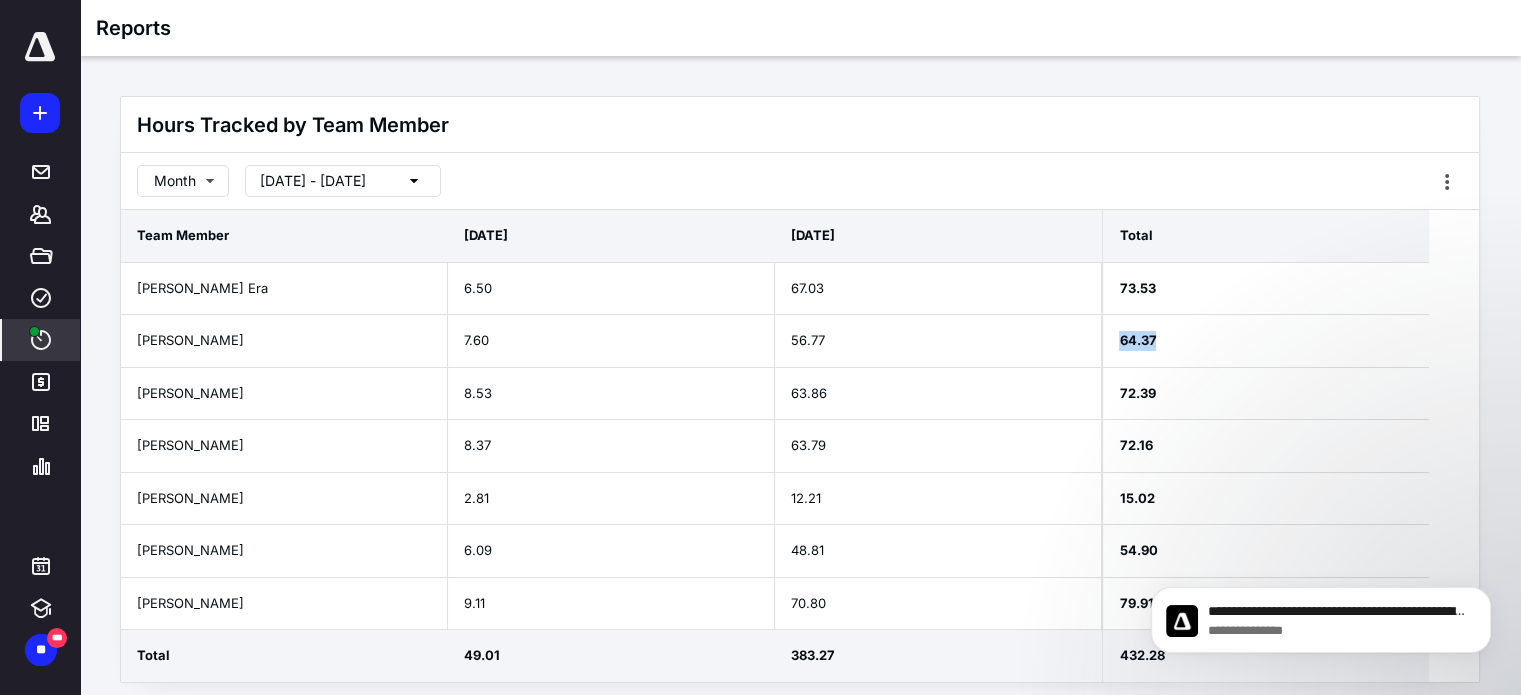 drag, startPoint x: 1112, startPoint y: 338, endPoint x: 1175, endPoint y: 340, distance: 63.03174 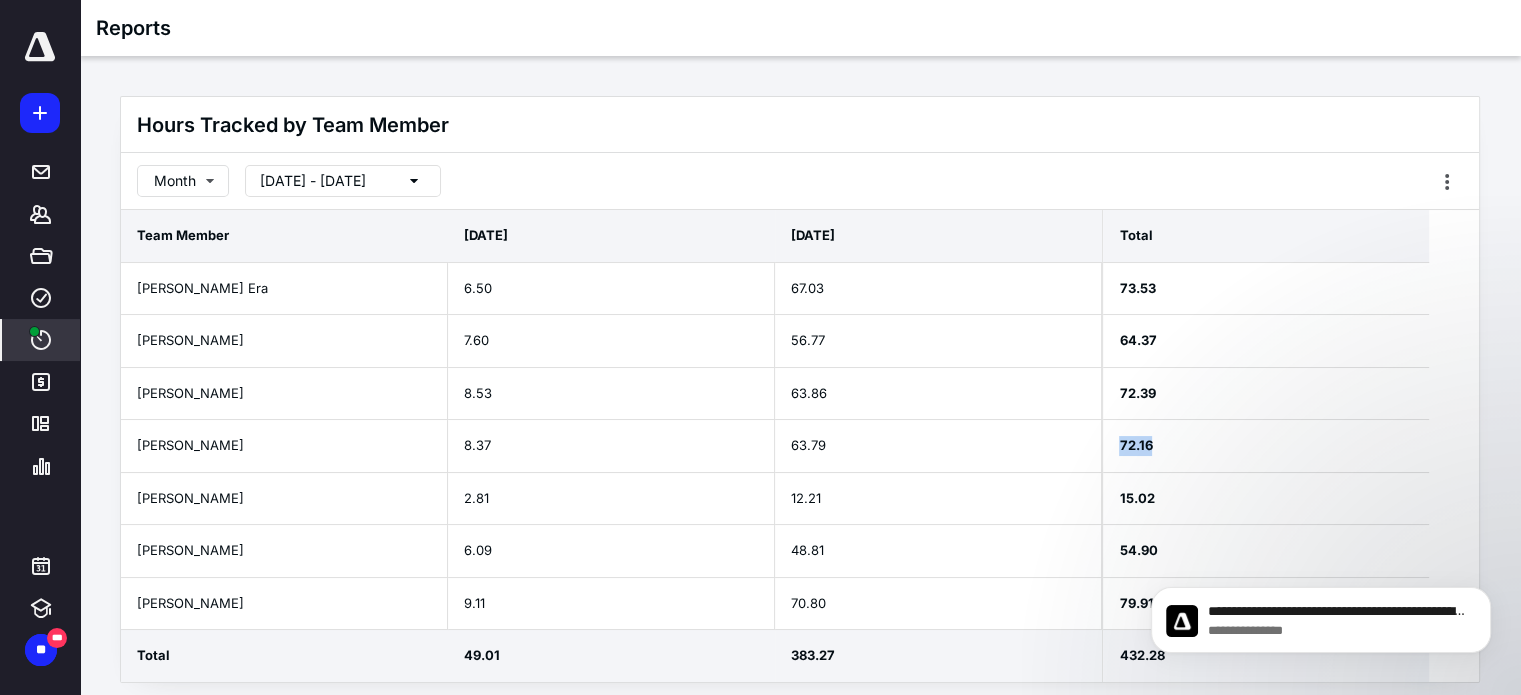 drag, startPoint x: 1107, startPoint y: 447, endPoint x: 1170, endPoint y: 444, distance: 63.07139 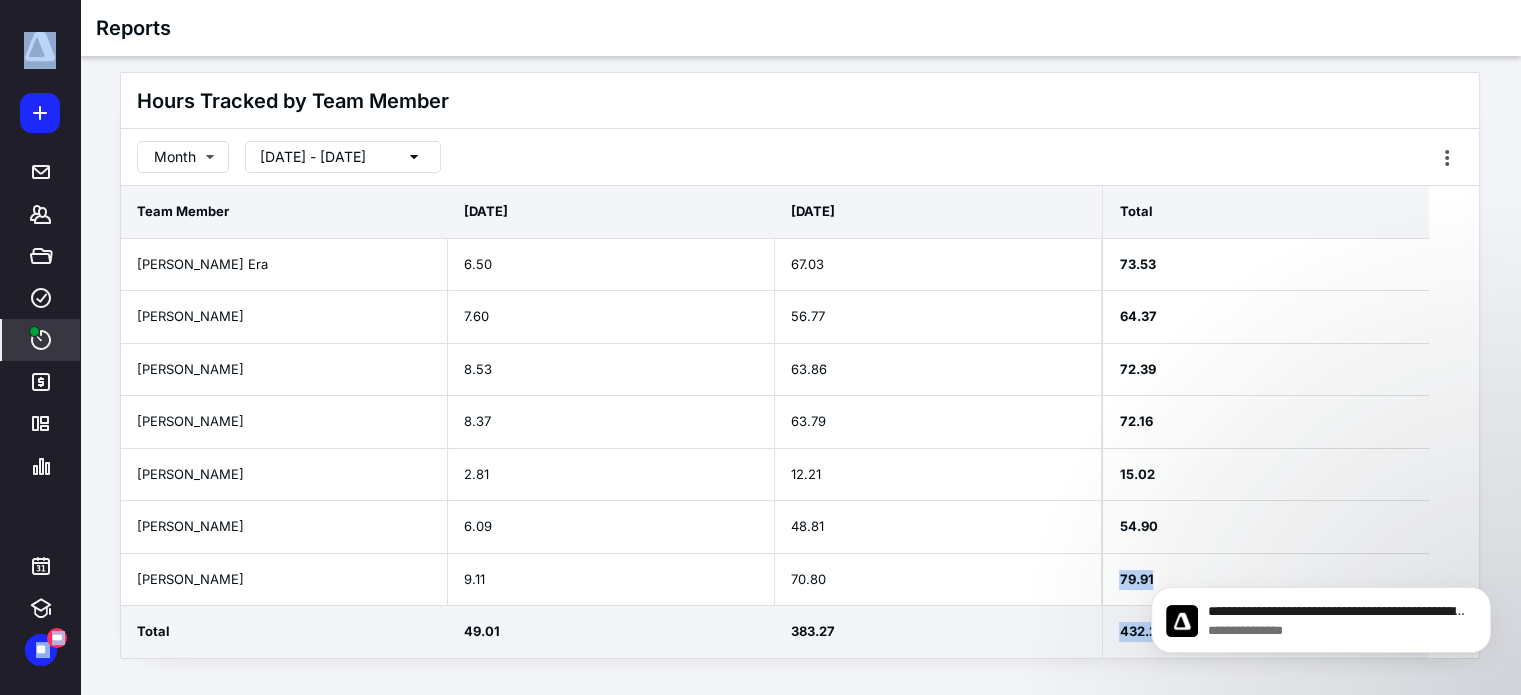 drag, startPoint x: 2236, startPoint y: 1120, endPoint x: 1163, endPoint y: 575, distance: 1203.4758 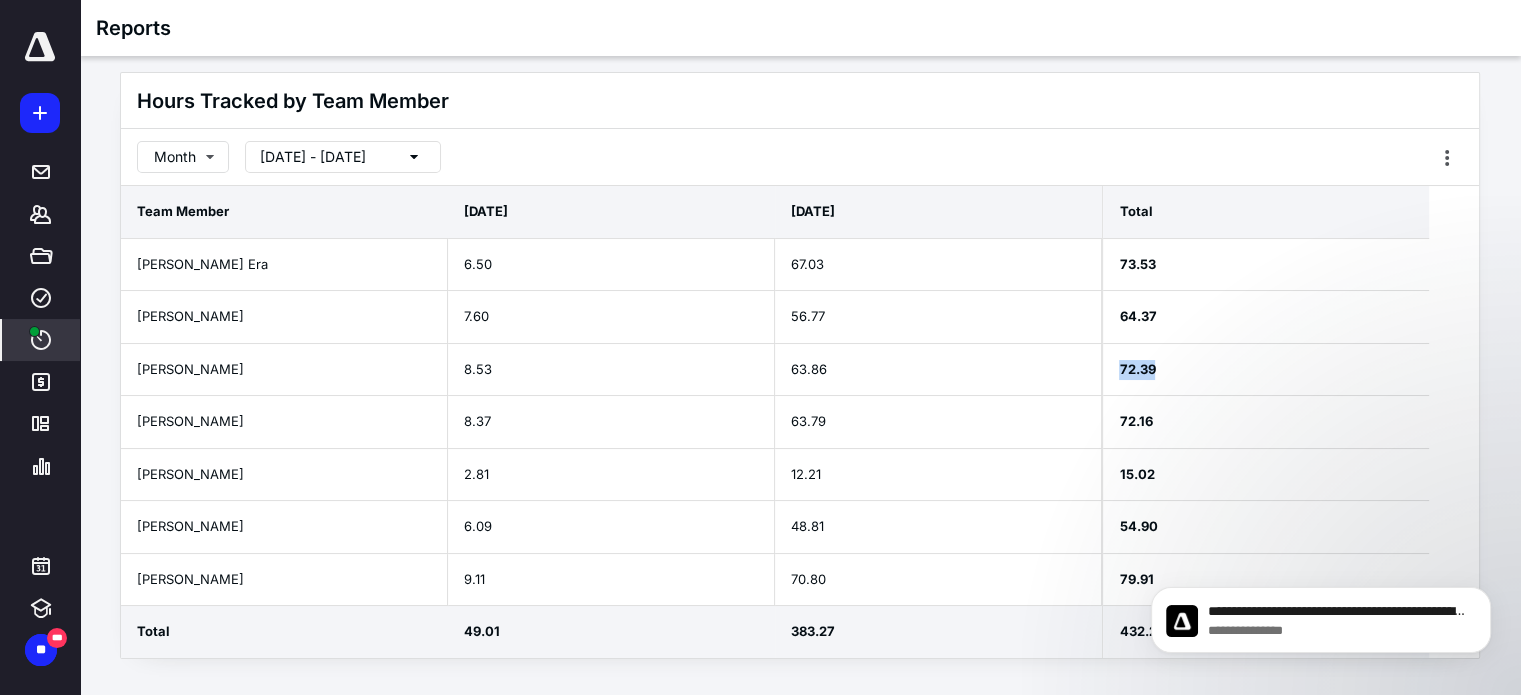 drag, startPoint x: 1120, startPoint y: 364, endPoint x: 1173, endPoint y: 363, distance: 53.009434 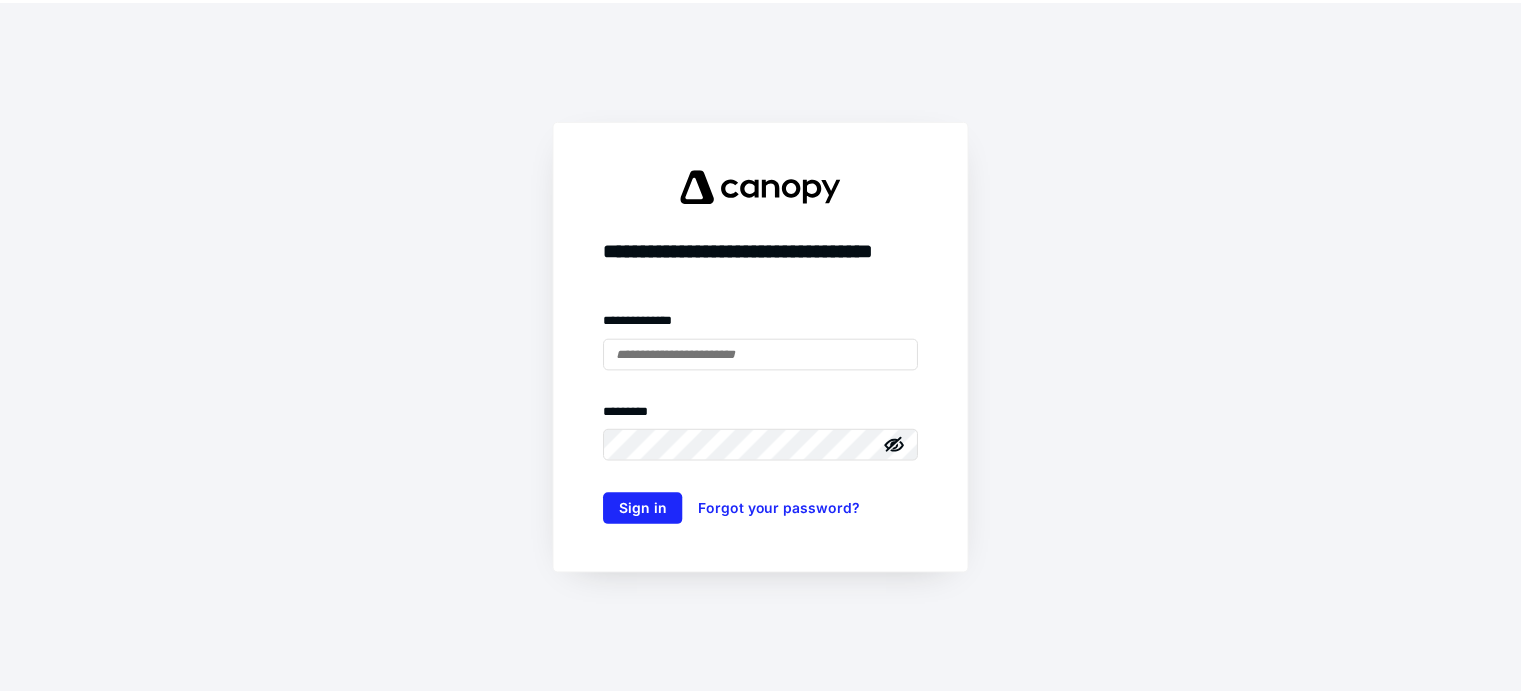 scroll, scrollTop: 0, scrollLeft: 0, axis: both 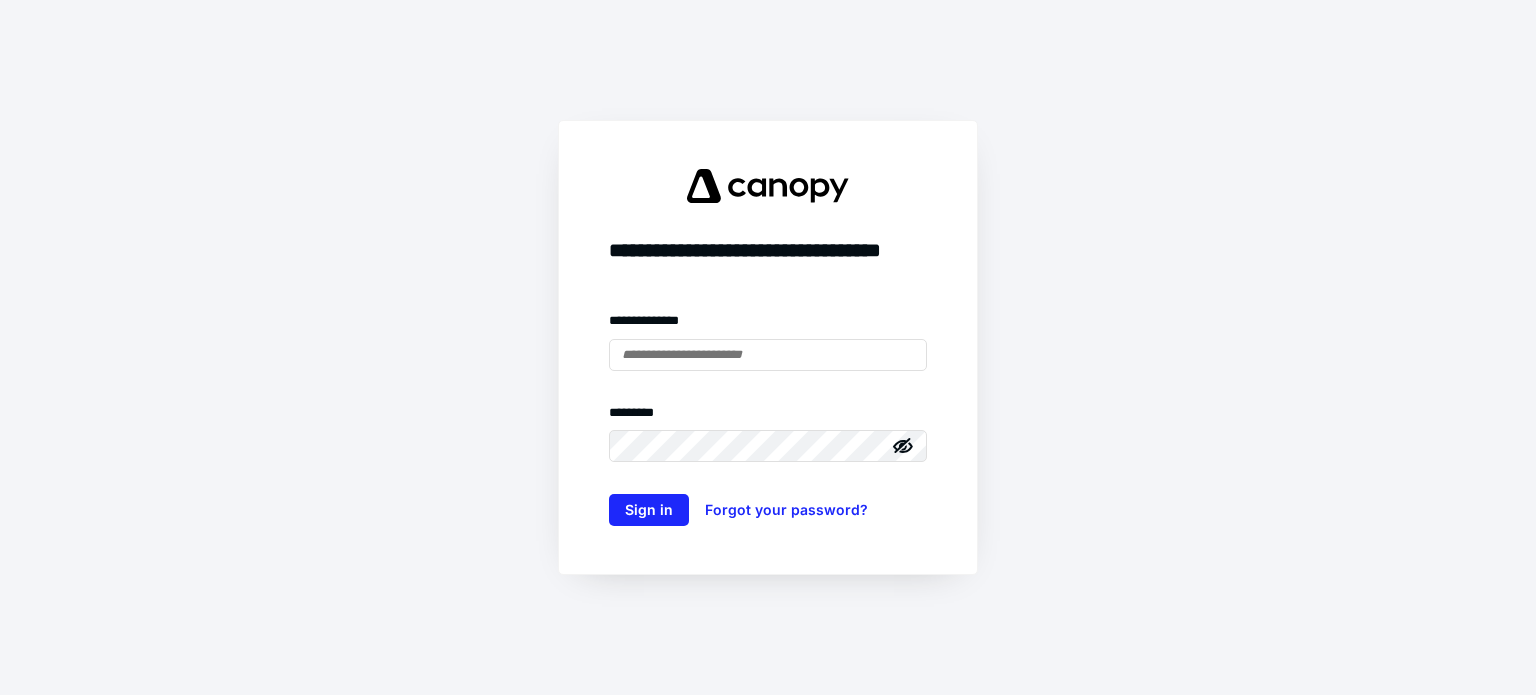 type on "**********" 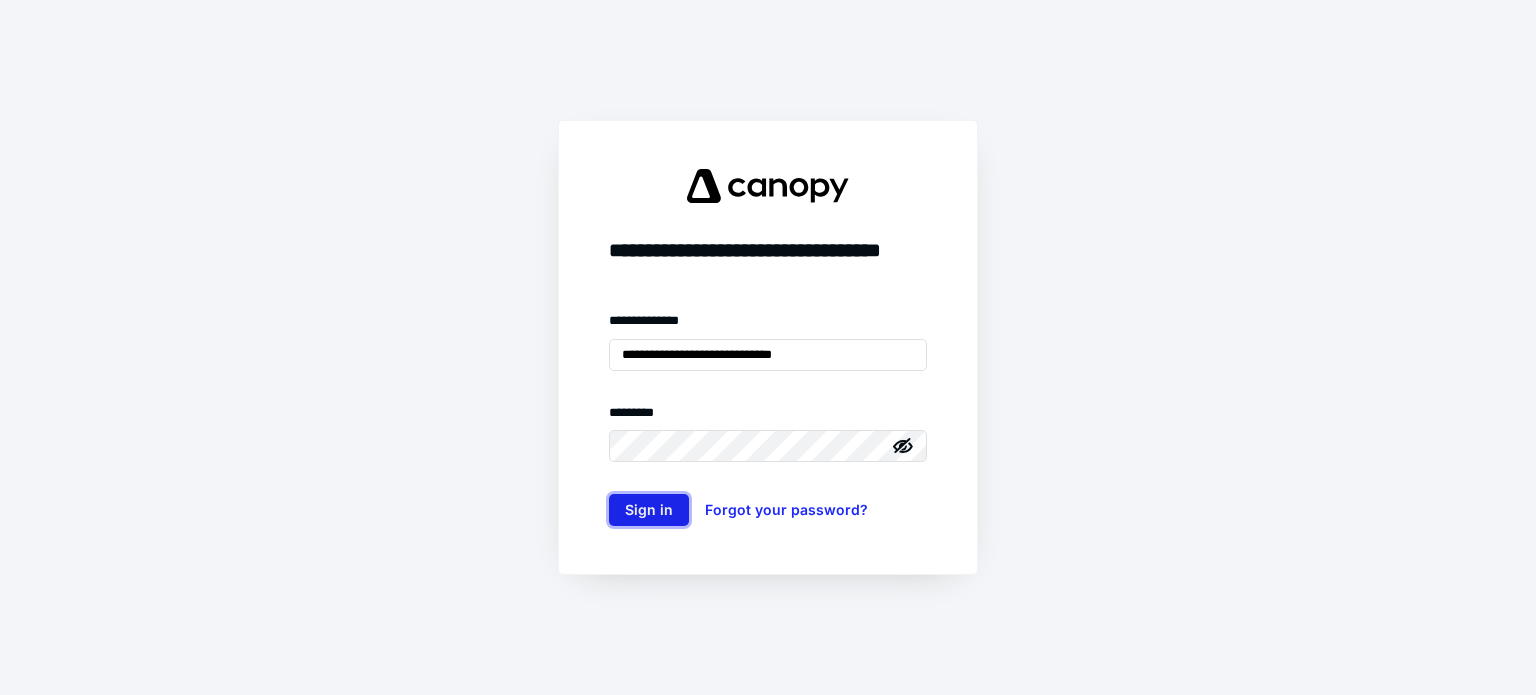 click on "Sign in" at bounding box center (649, 510) 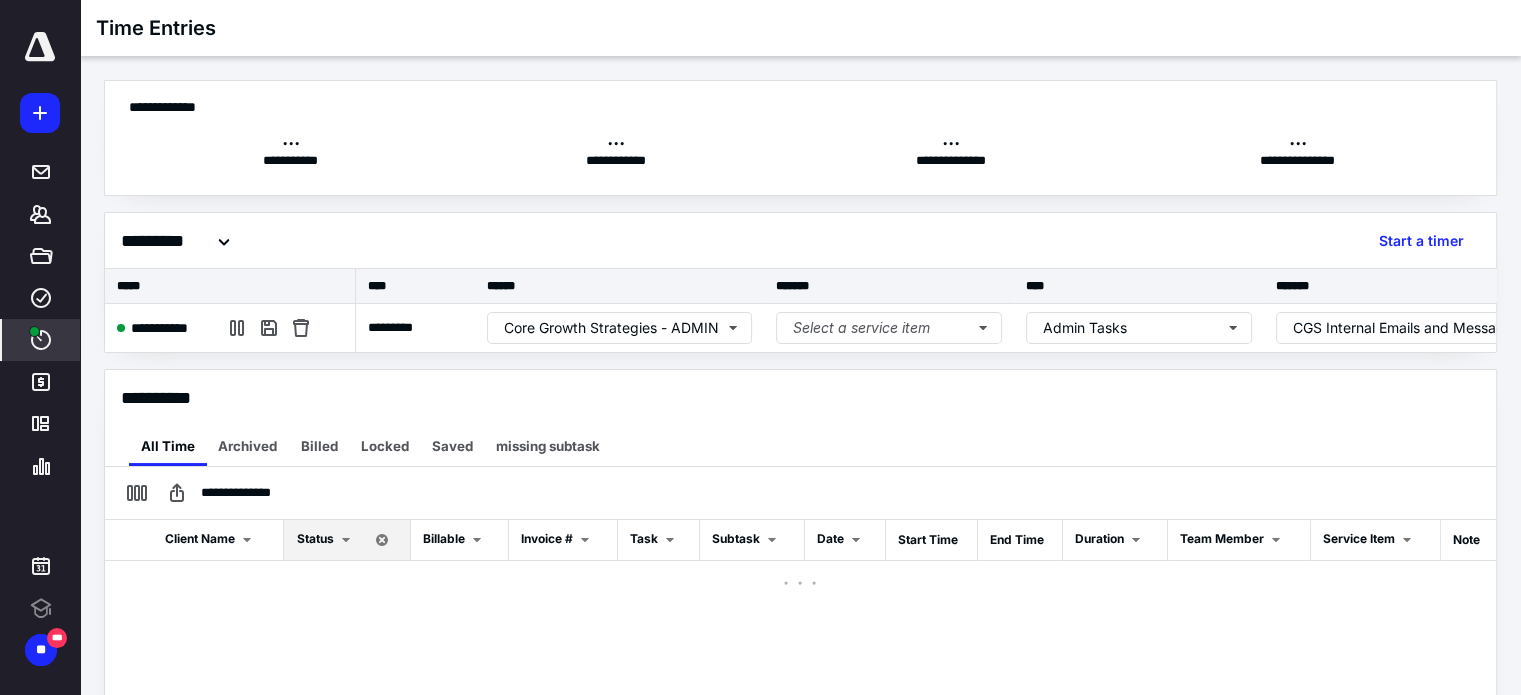 scroll, scrollTop: 0, scrollLeft: 0, axis: both 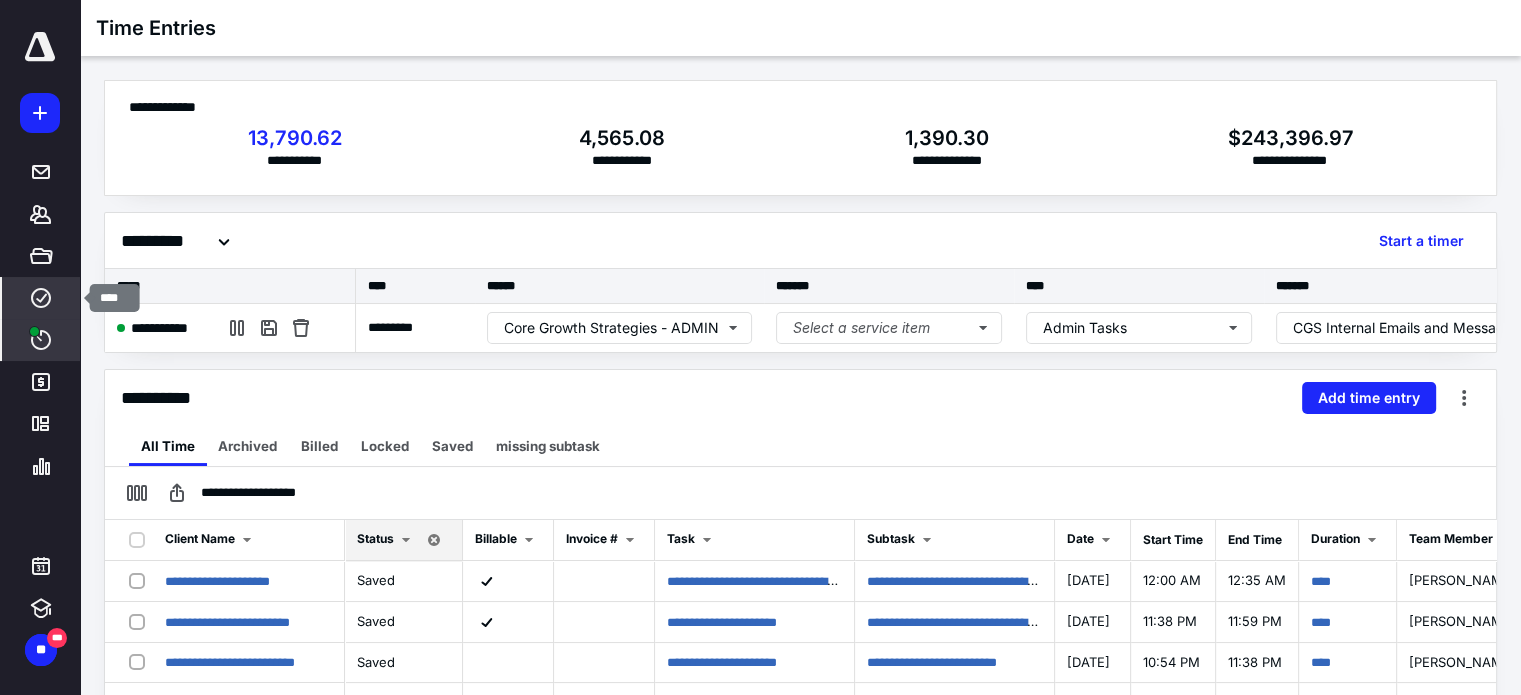 click 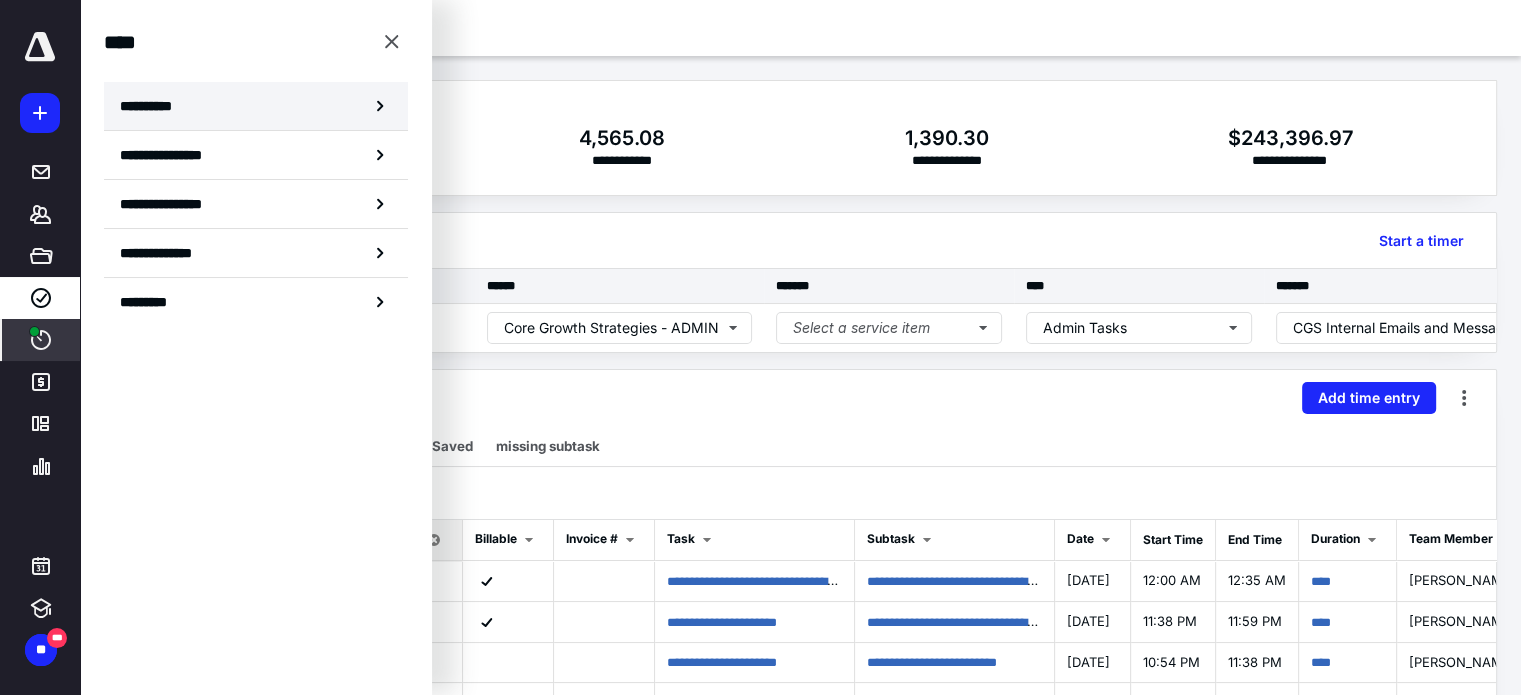 click on "**********" at bounding box center (153, 106) 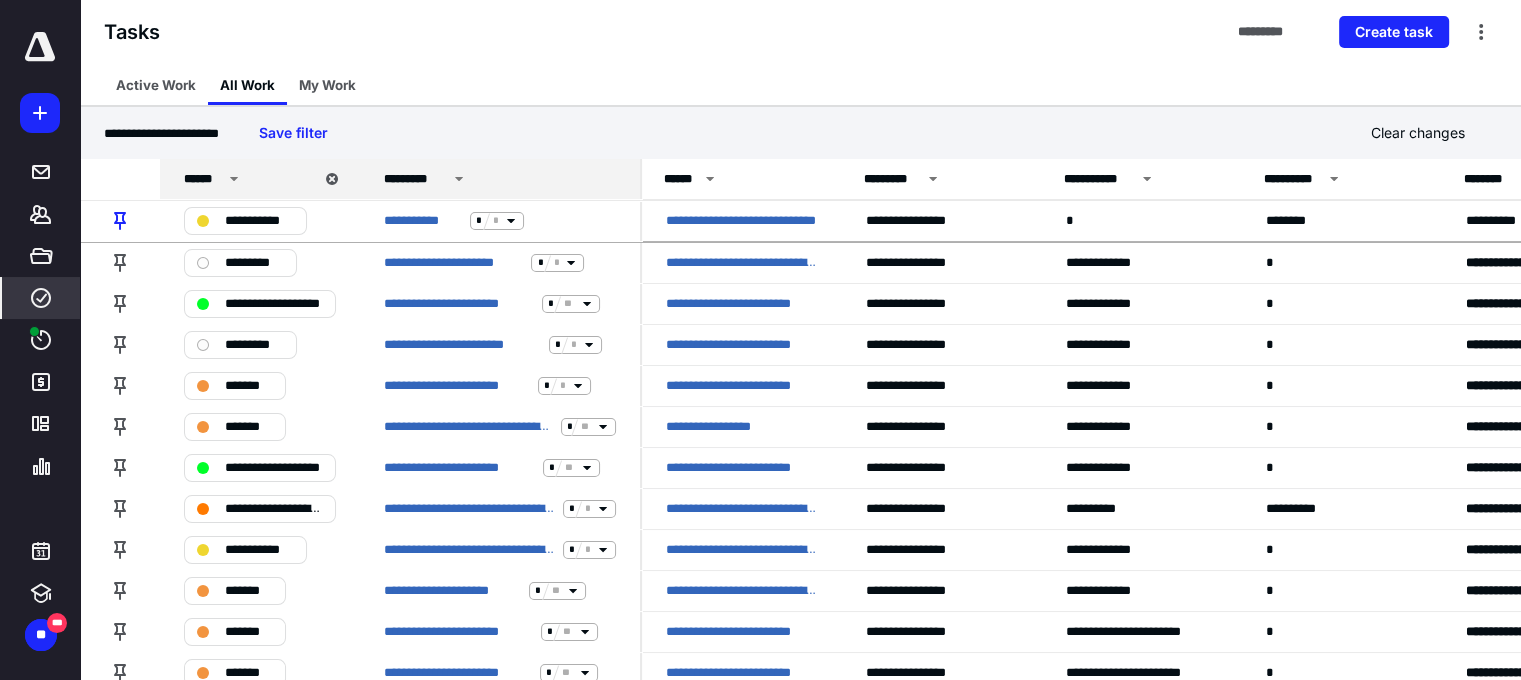 click on "*********" at bounding box center (503, 179) 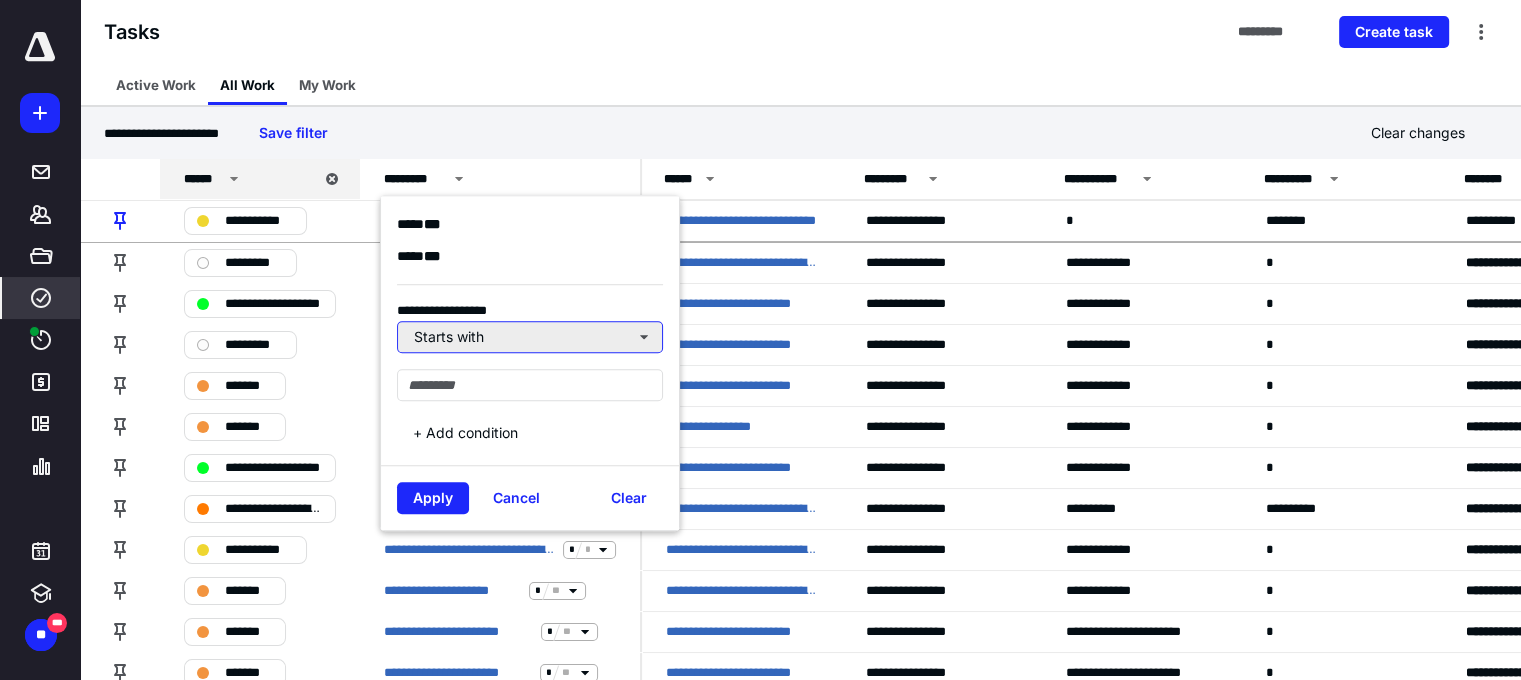 click on "Starts with" at bounding box center [530, 337] 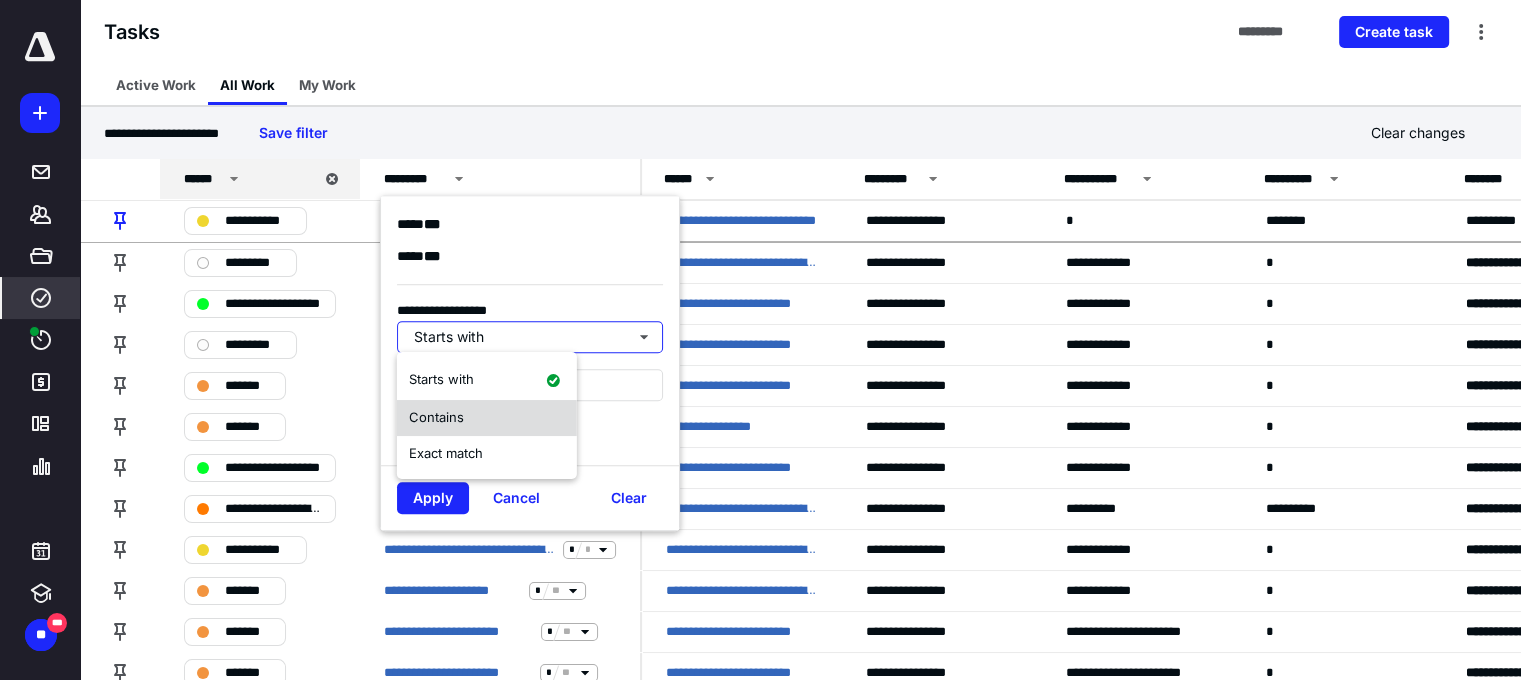 click on "Contains" at bounding box center [487, 418] 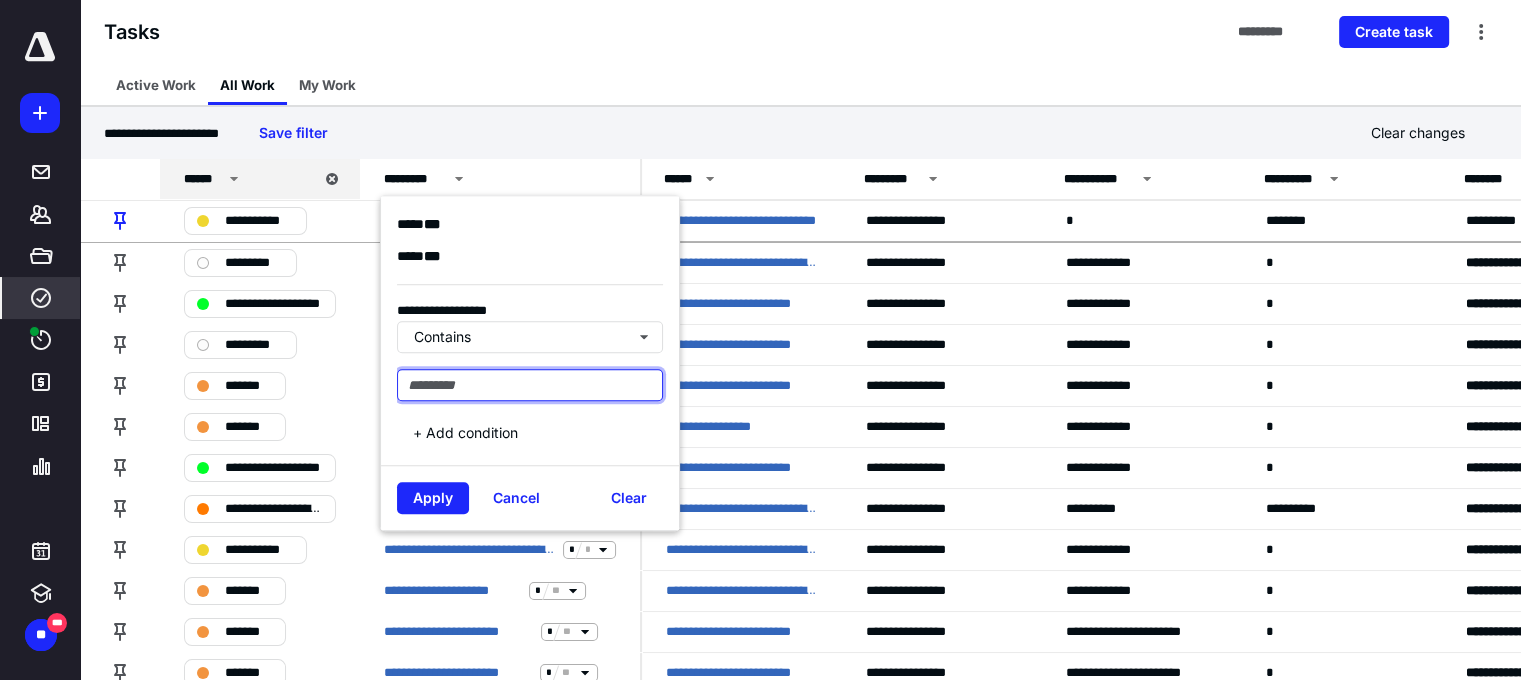 click at bounding box center [530, 385] 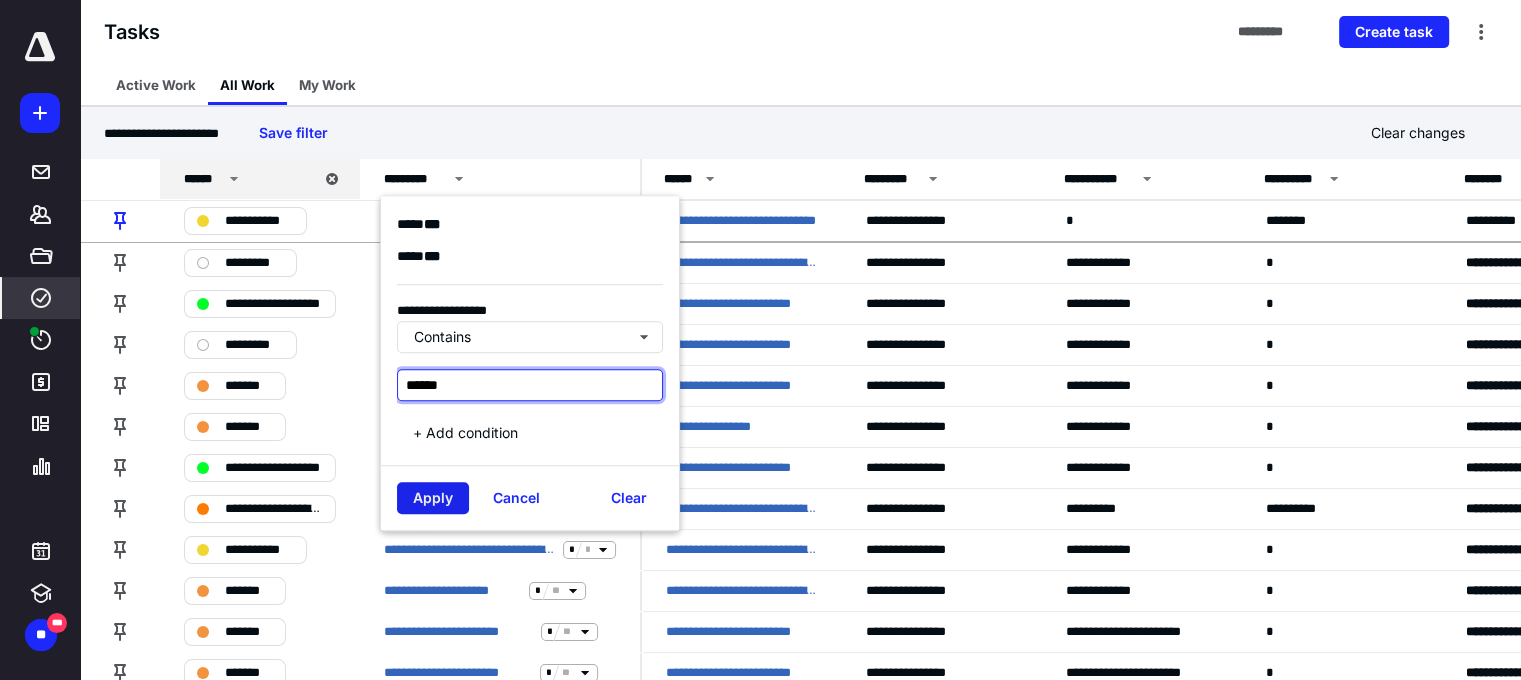 type on "******" 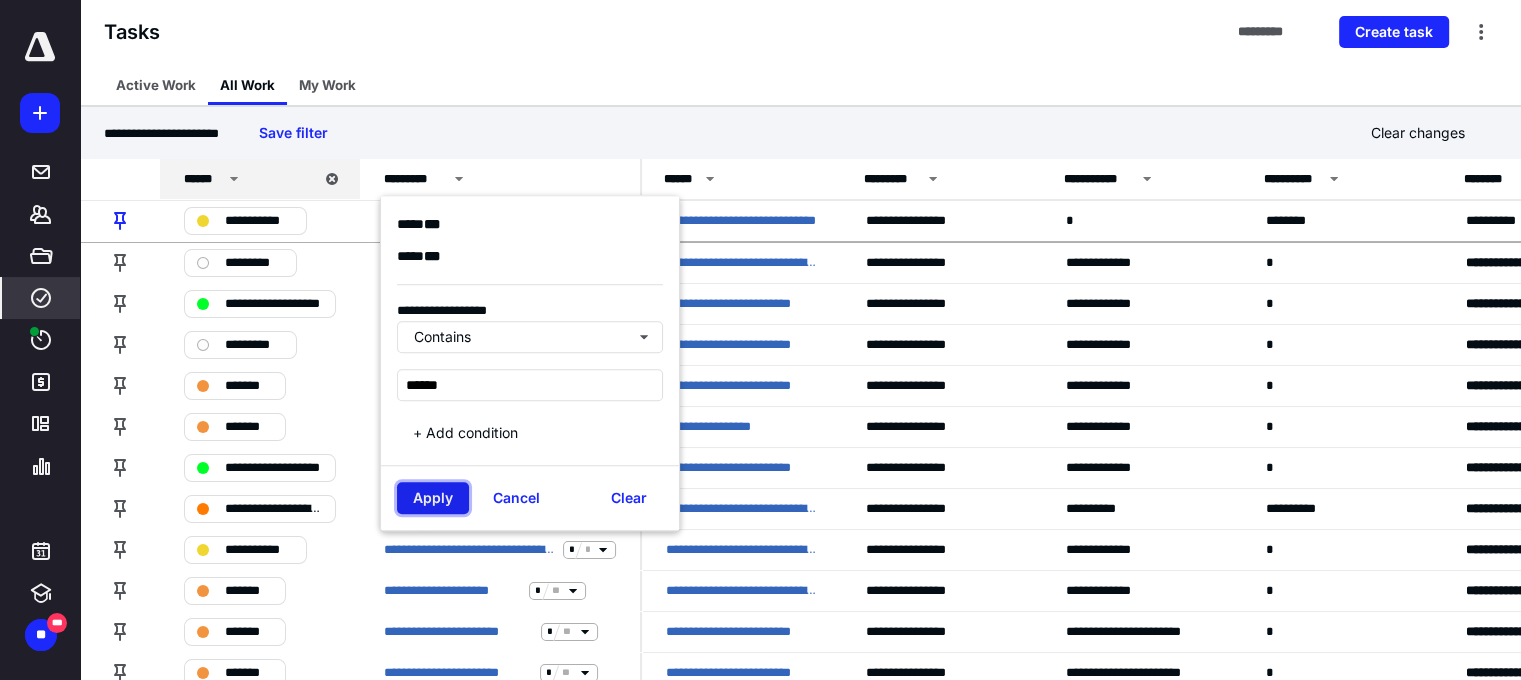 click on "Apply" at bounding box center [433, 498] 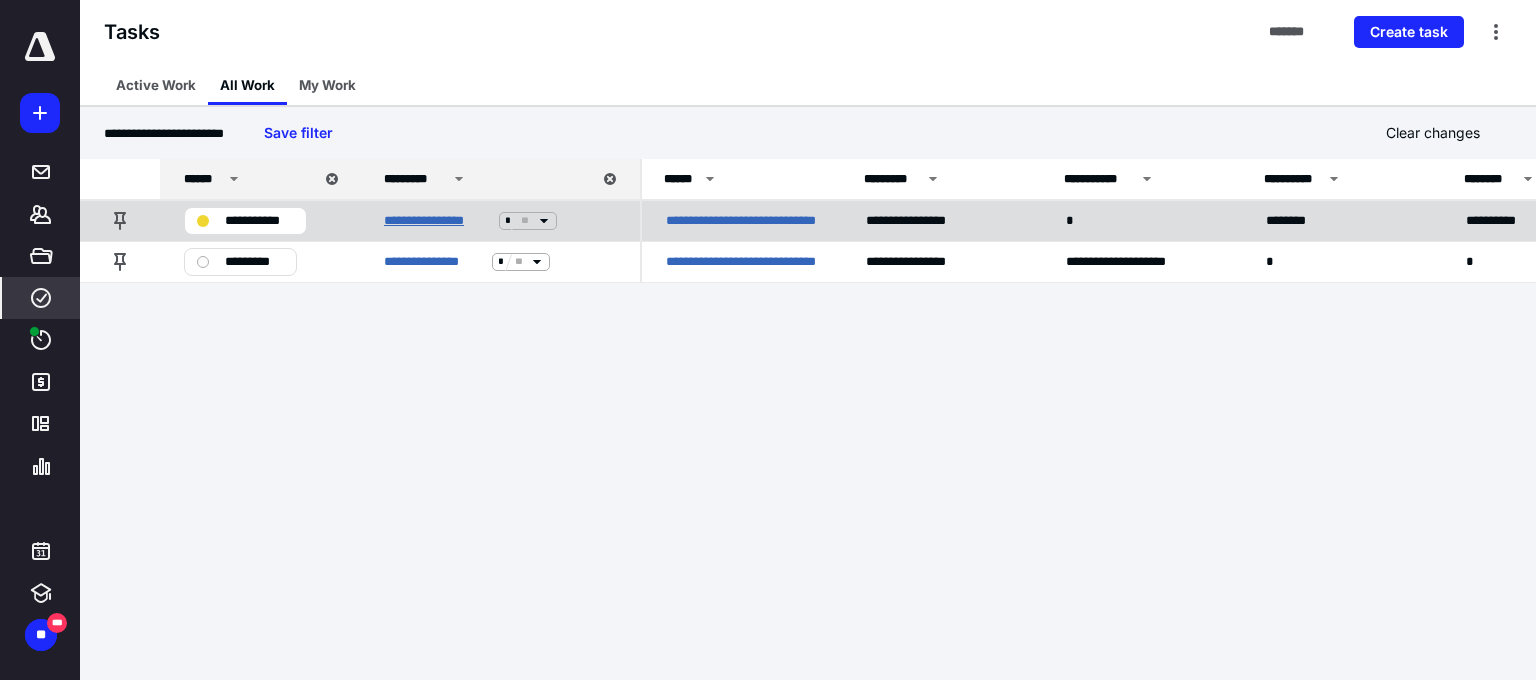 click on "**********" at bounding box center (437, 221) 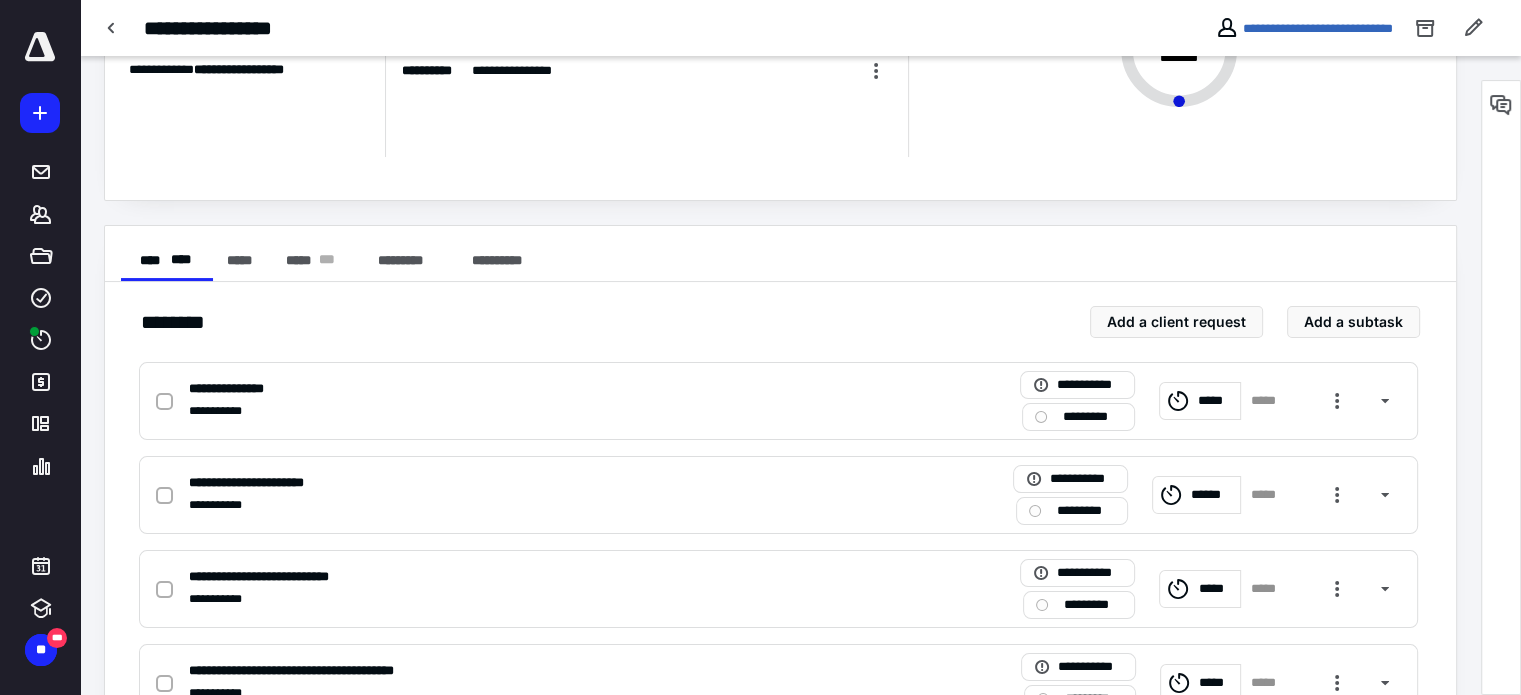 scroll, scrollTop: 268, scrollLeft: 0, axis: vertical 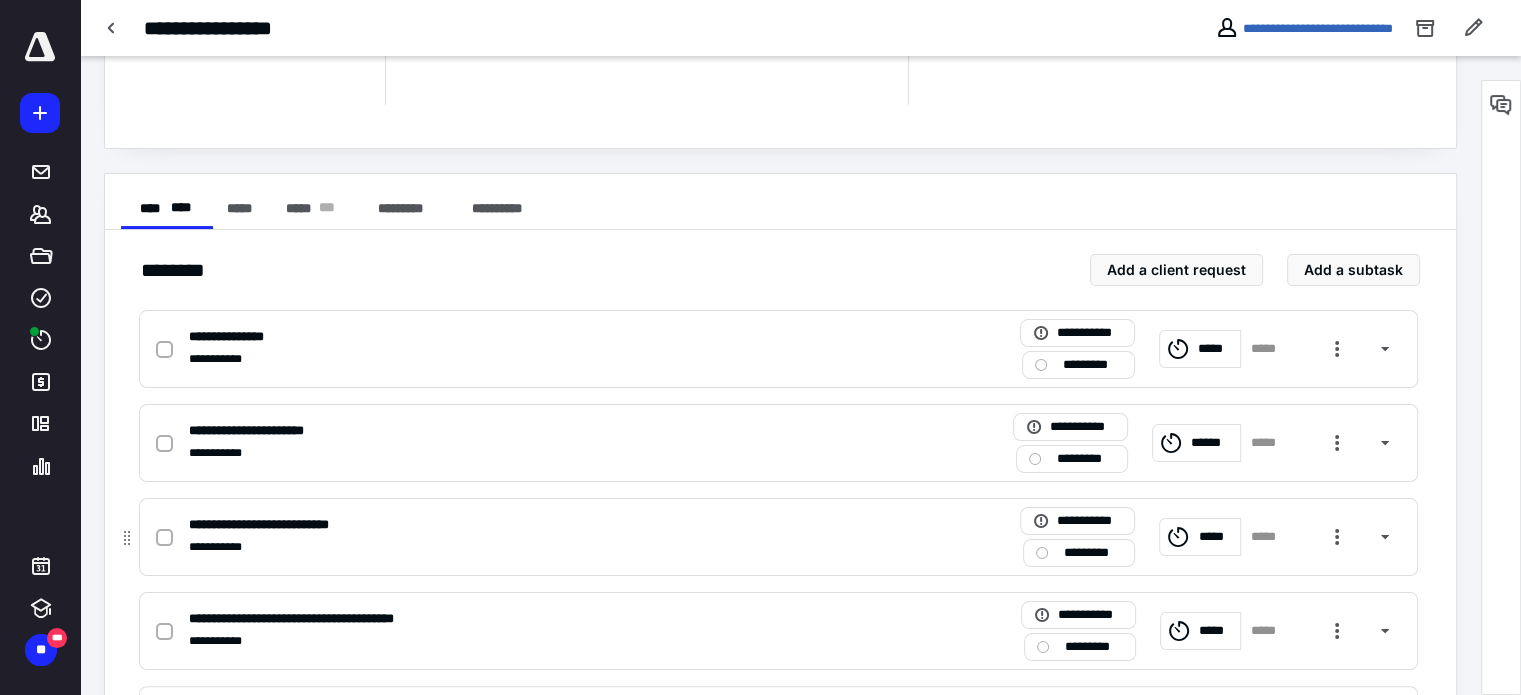 click 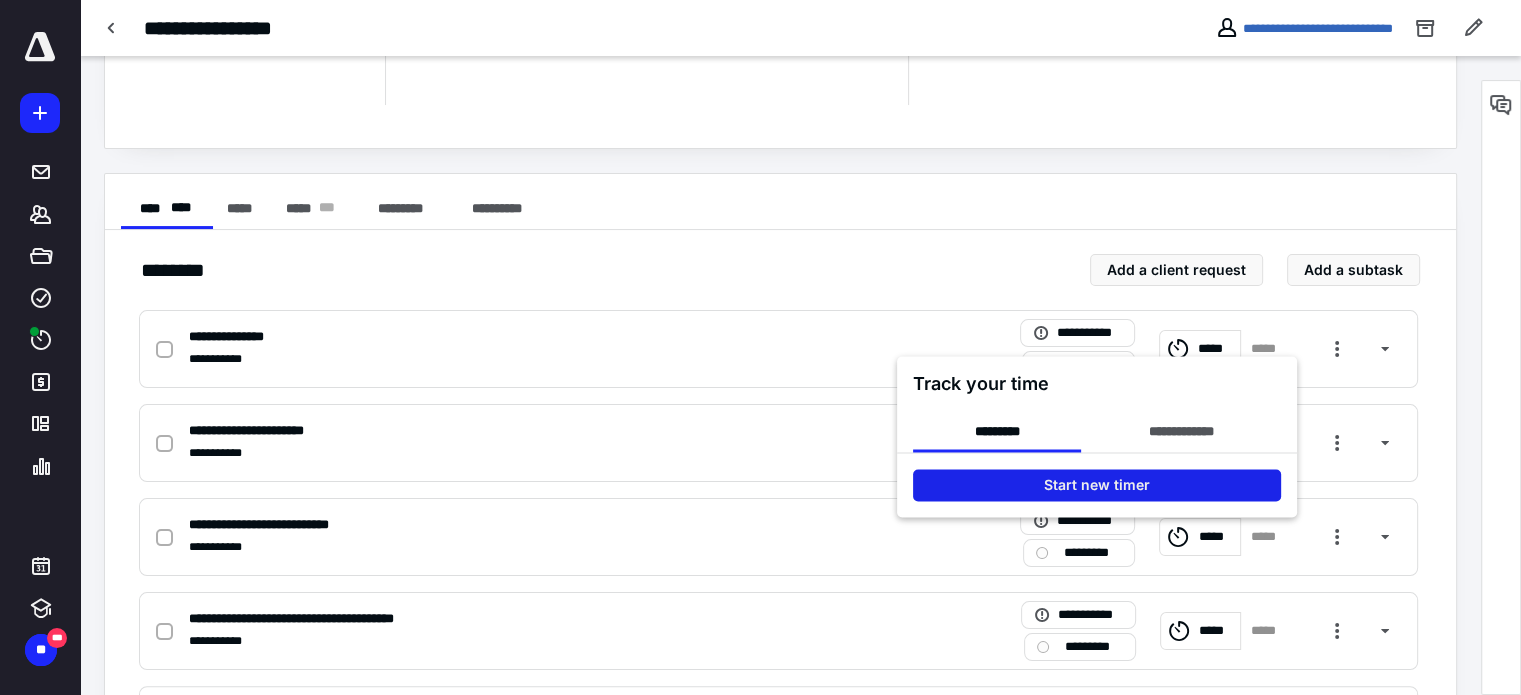 click on "Start new timer" at bounding box center [1097, 485] 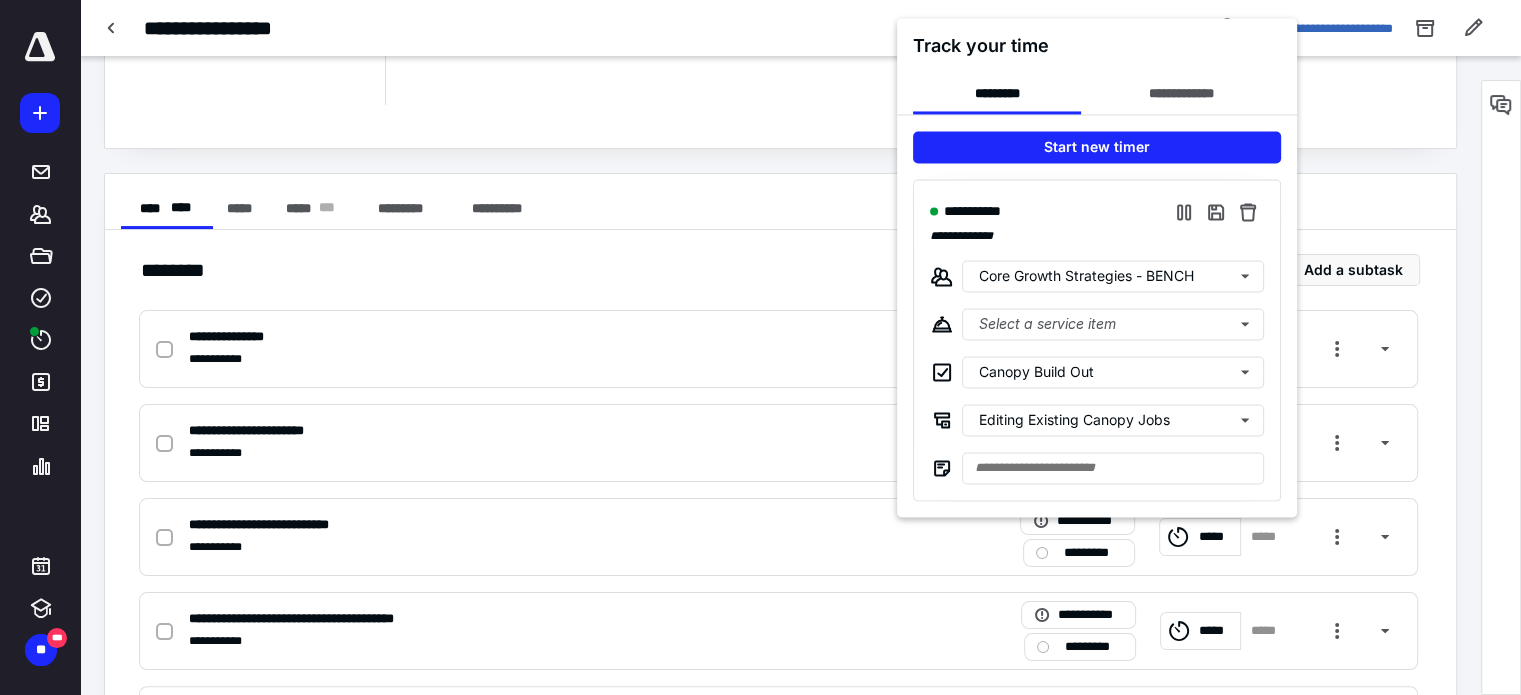 click at bounding box center (760, 347) 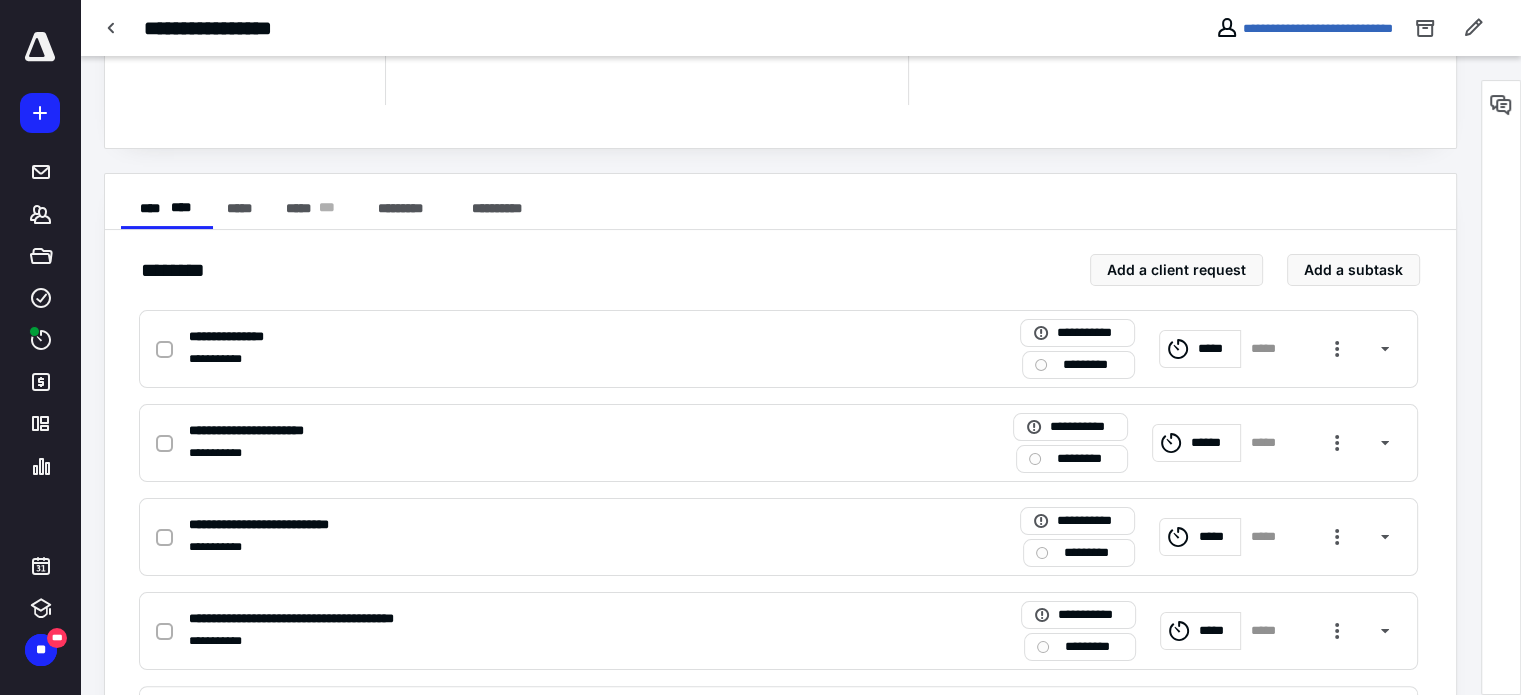 click on "**" at bounding box center [41, 650] 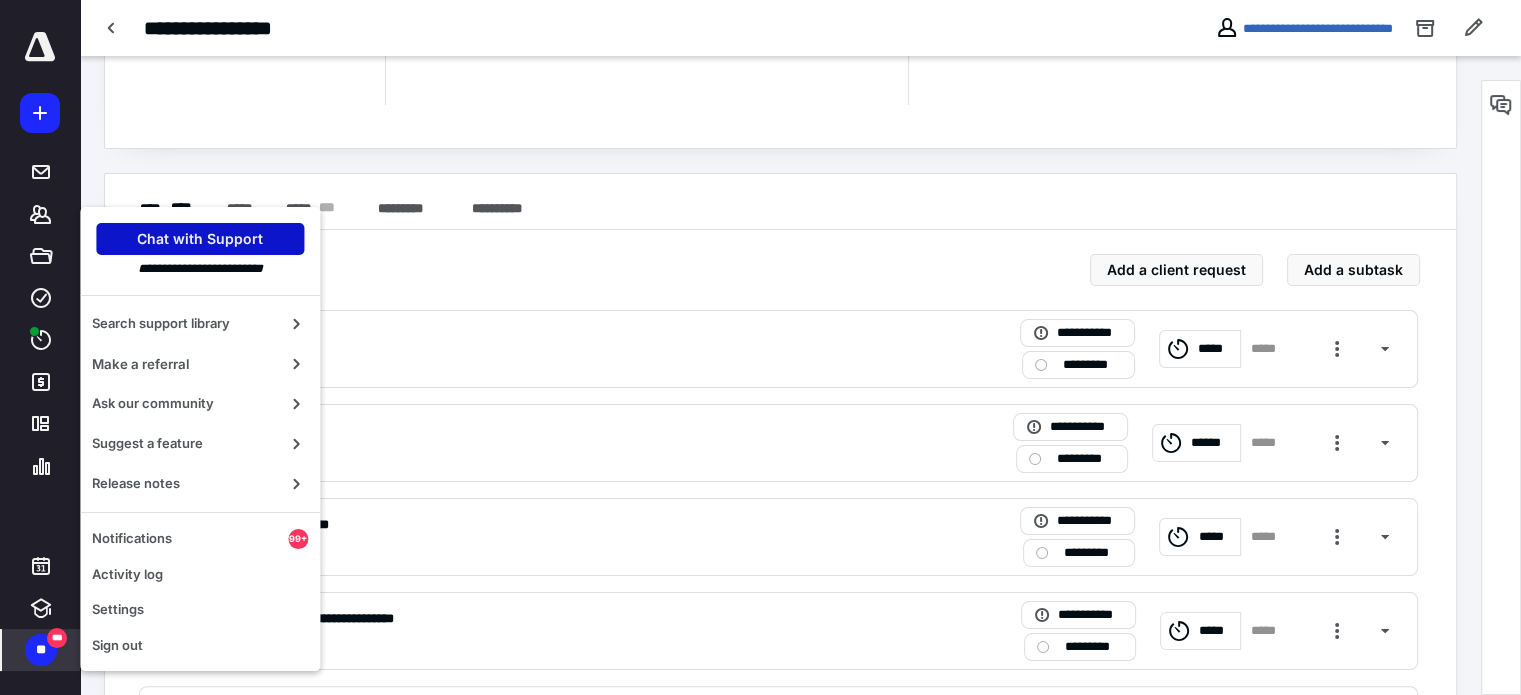 click on "Chat with Support" at bounding box center (200, 239) 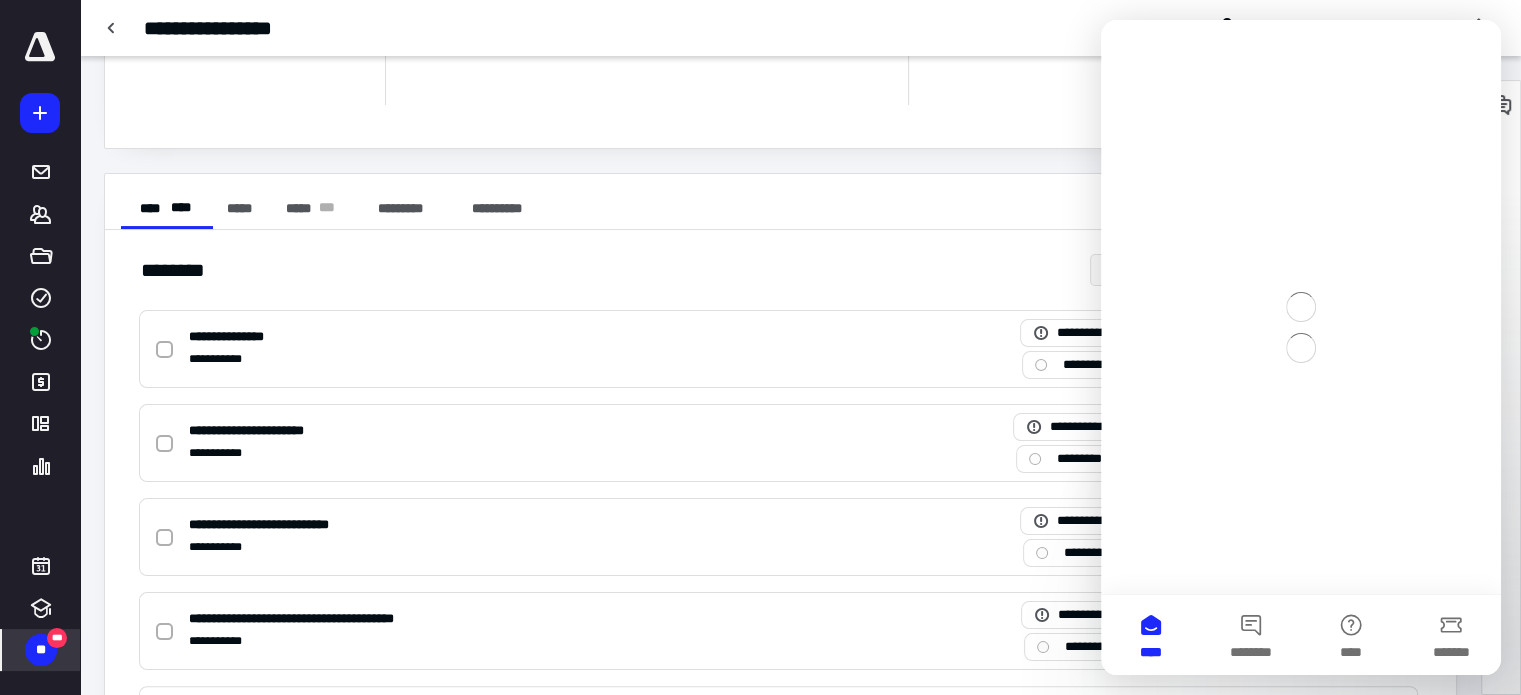 scroll, scrollTop: 0, scrollLeft: 0, axis: both 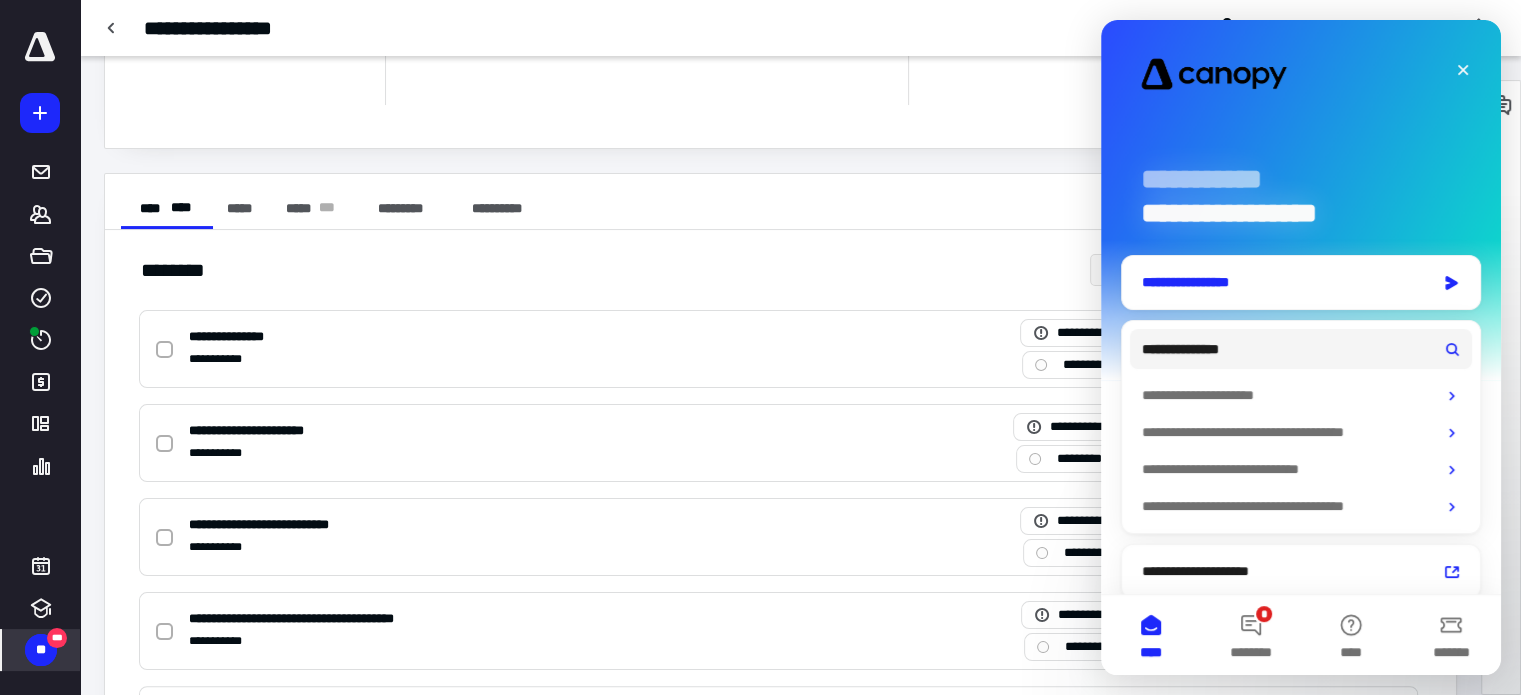 click on "**********" at bounding box center (1283, 282) 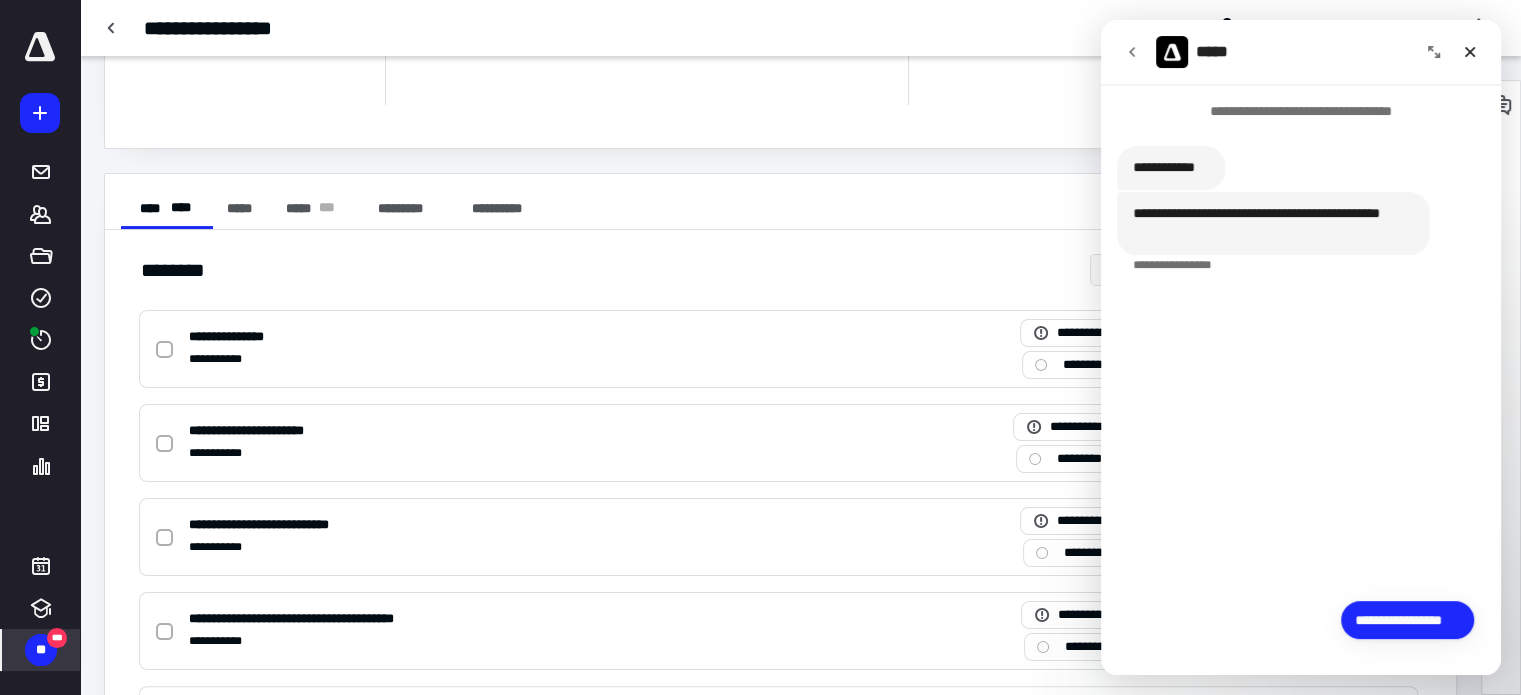 click on "**********" at bounding box center [1407, 620] 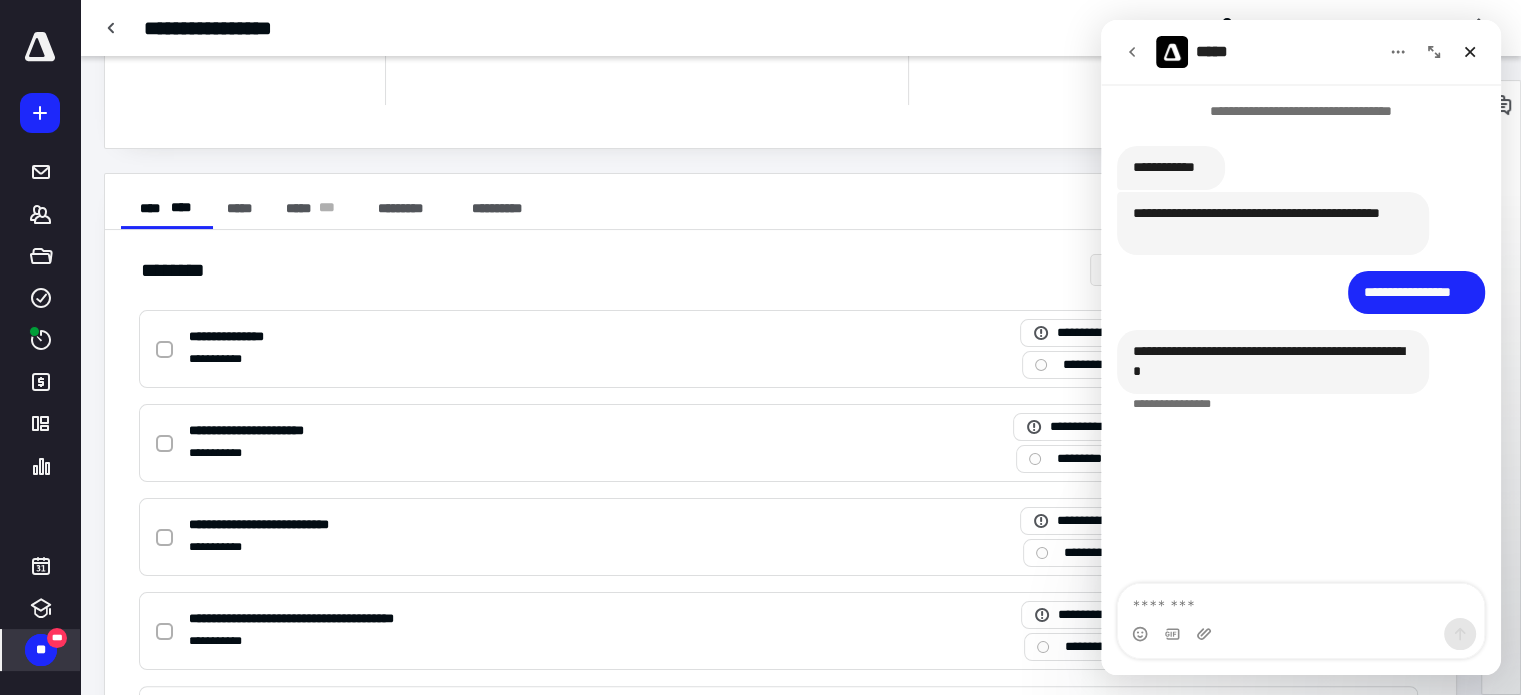 click at bounding box center [1301, 601] 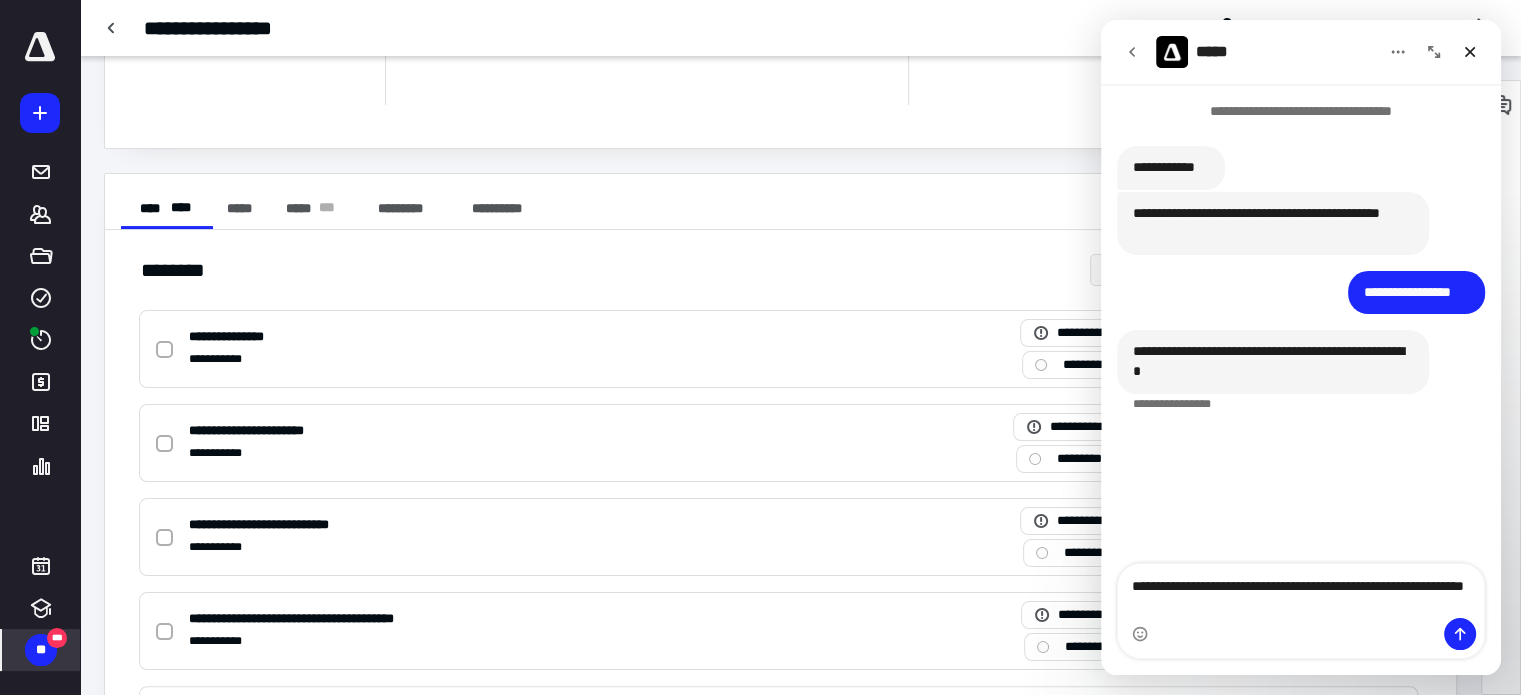 type on "**********" 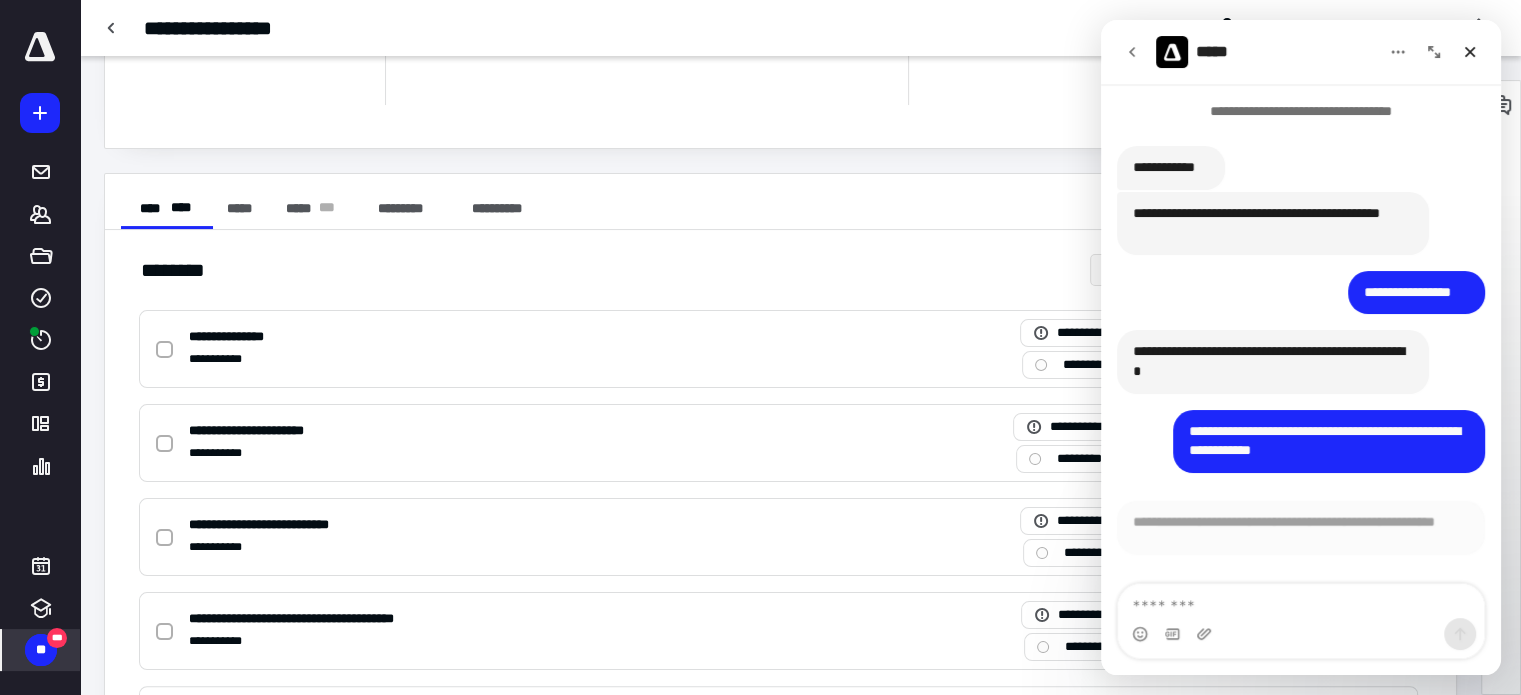 scroll, scrollTop: 2, scrollLeft: 0, axis: vertical 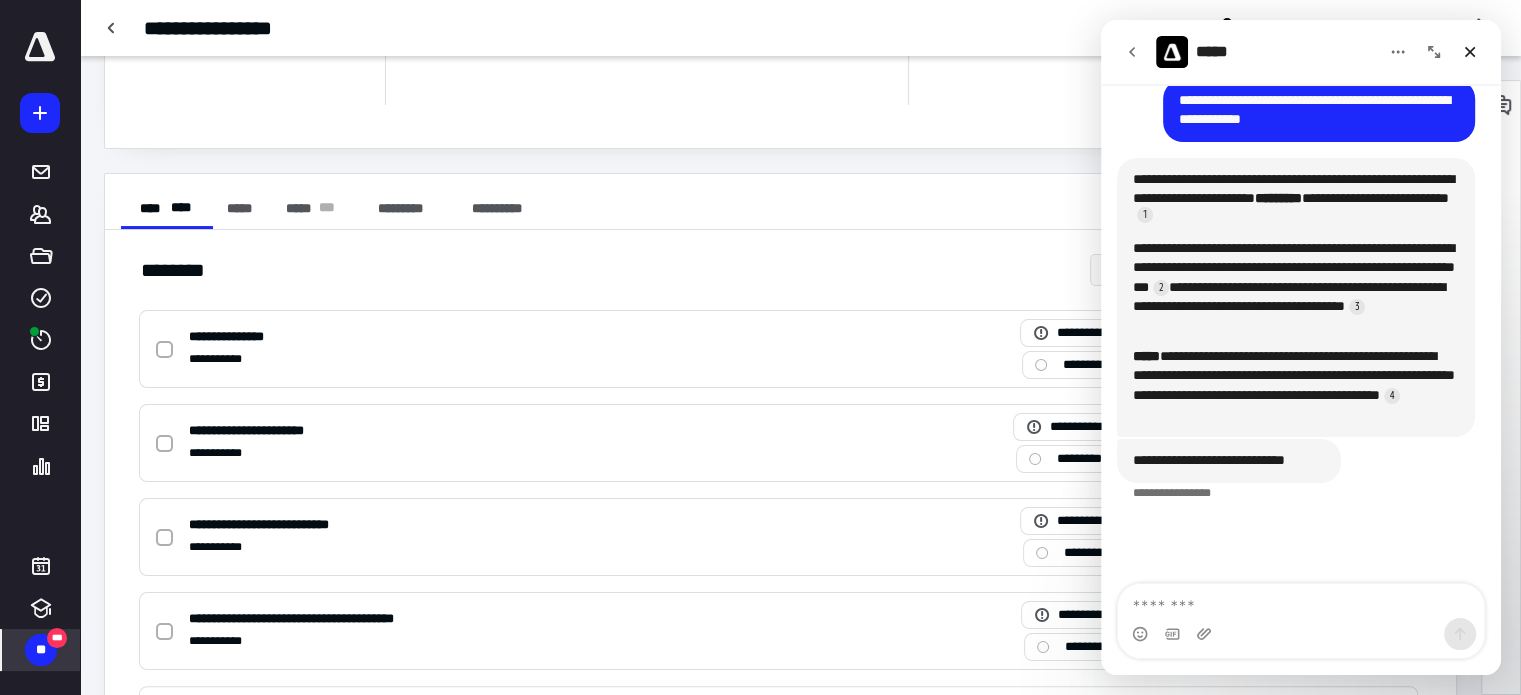 click on "**********" at bounding box center (780, 744) 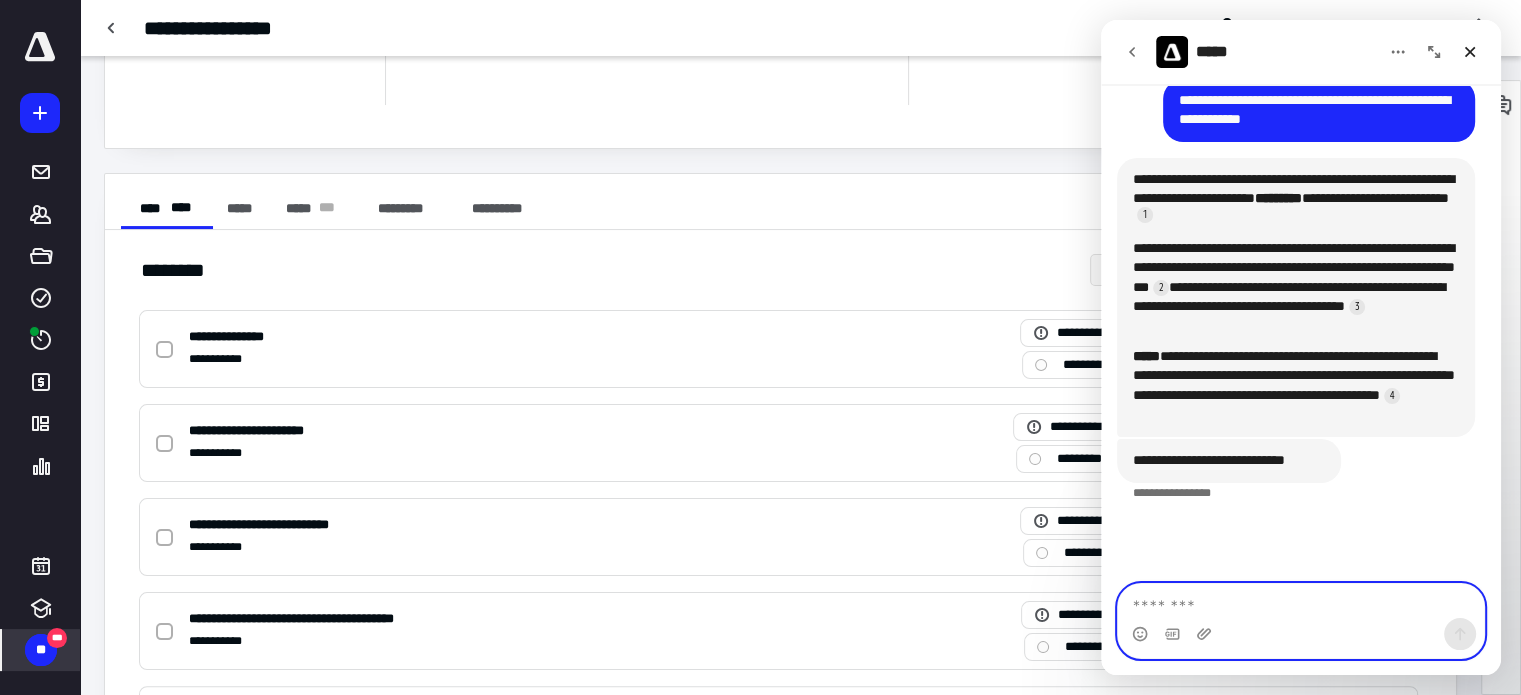 click at bounding box center [1301, 601] 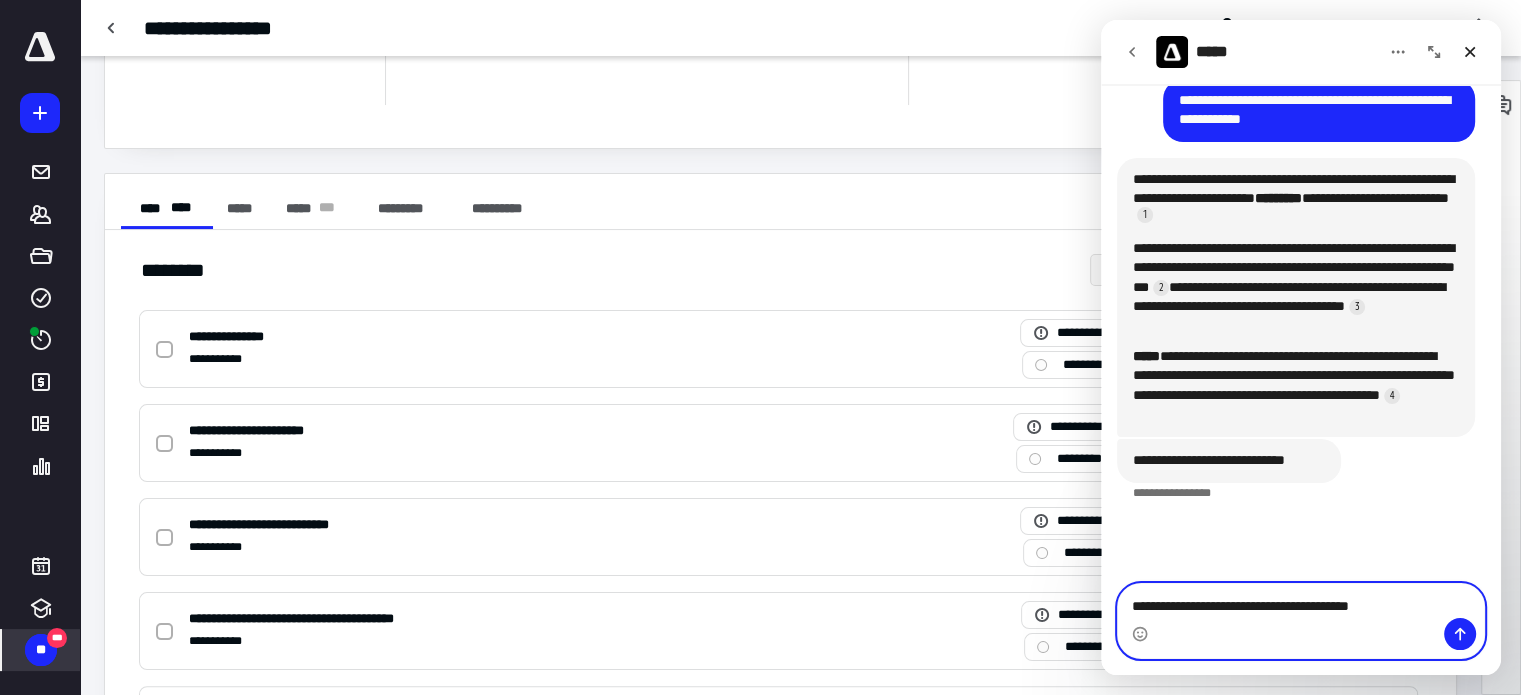 type on "**********" 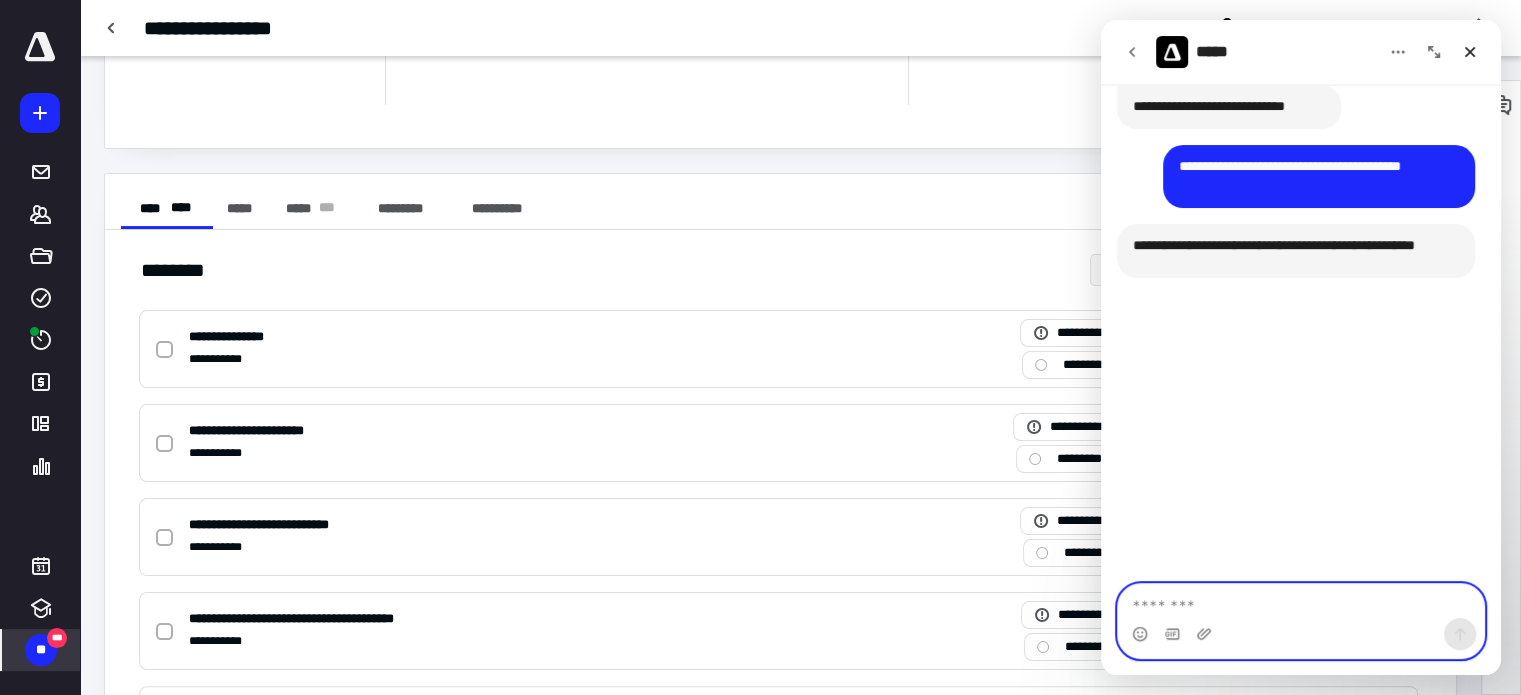 scroll, scrollTop: 749, scrollLeft: 0, axis: vertical 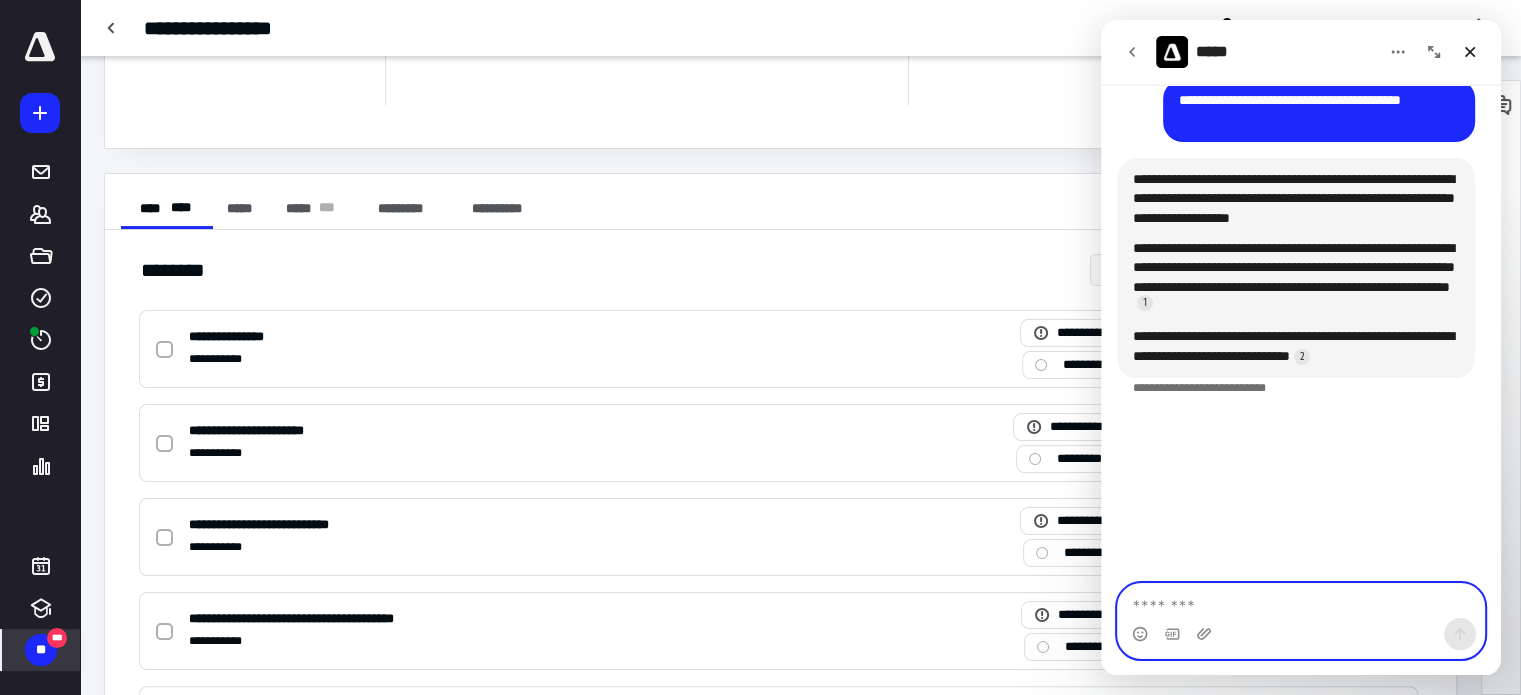click at bounding box center (1301, 601) 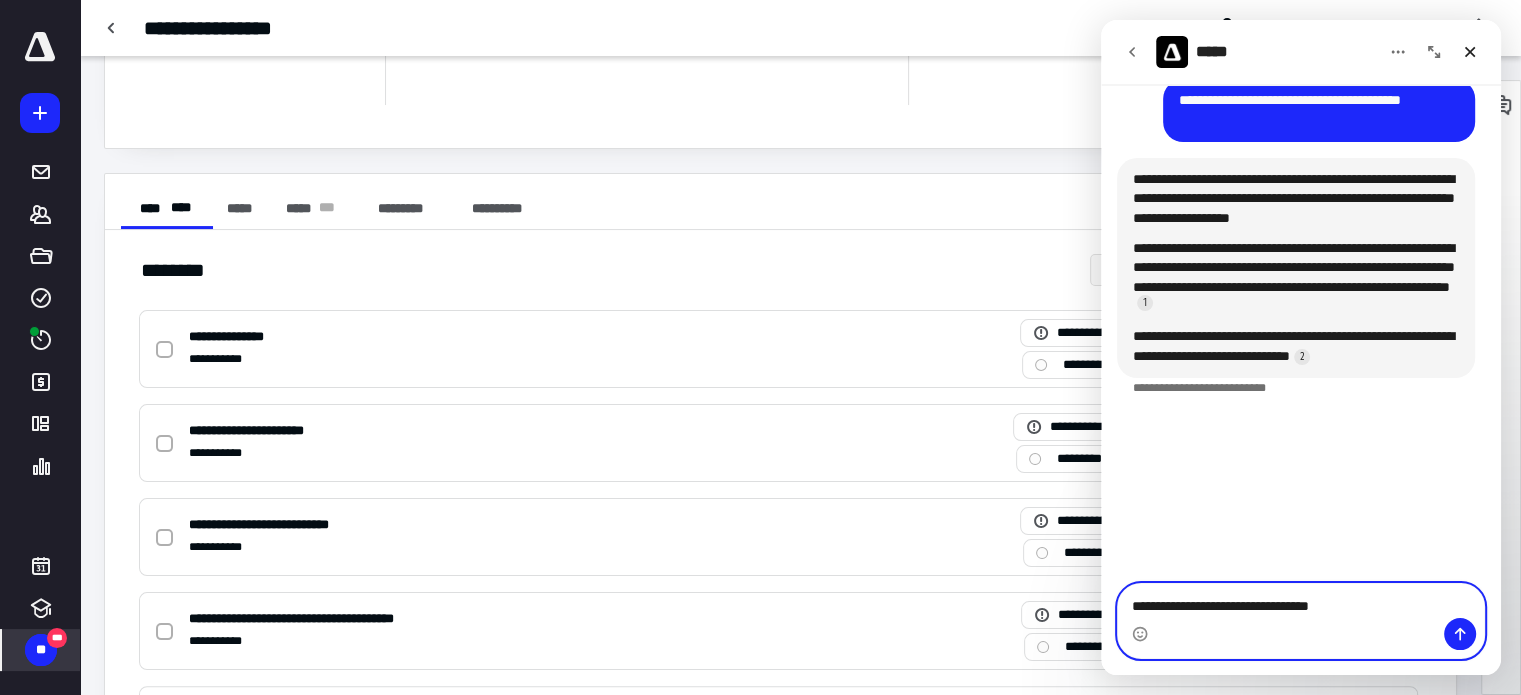 type on "**********" 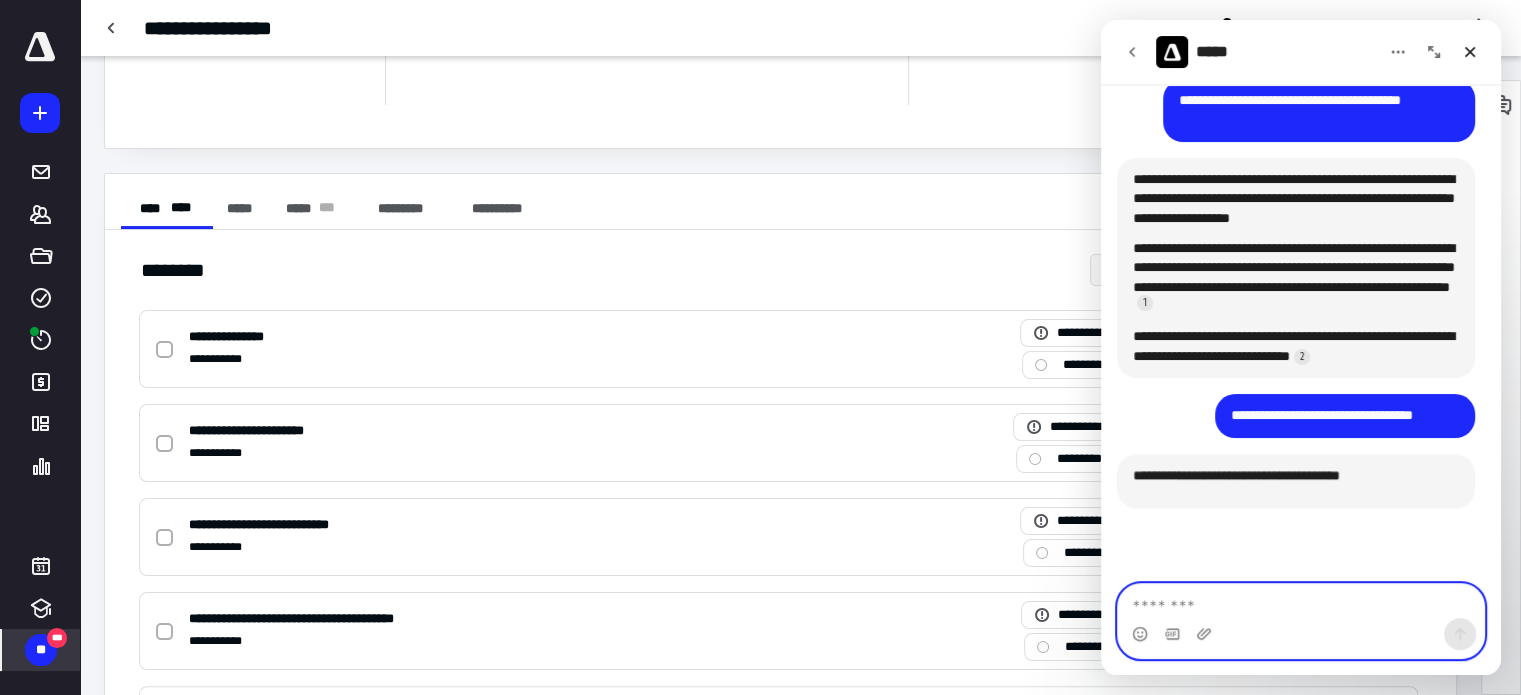 scroll, scrollTop: 3, scrollLeft: 0, axis: vertical 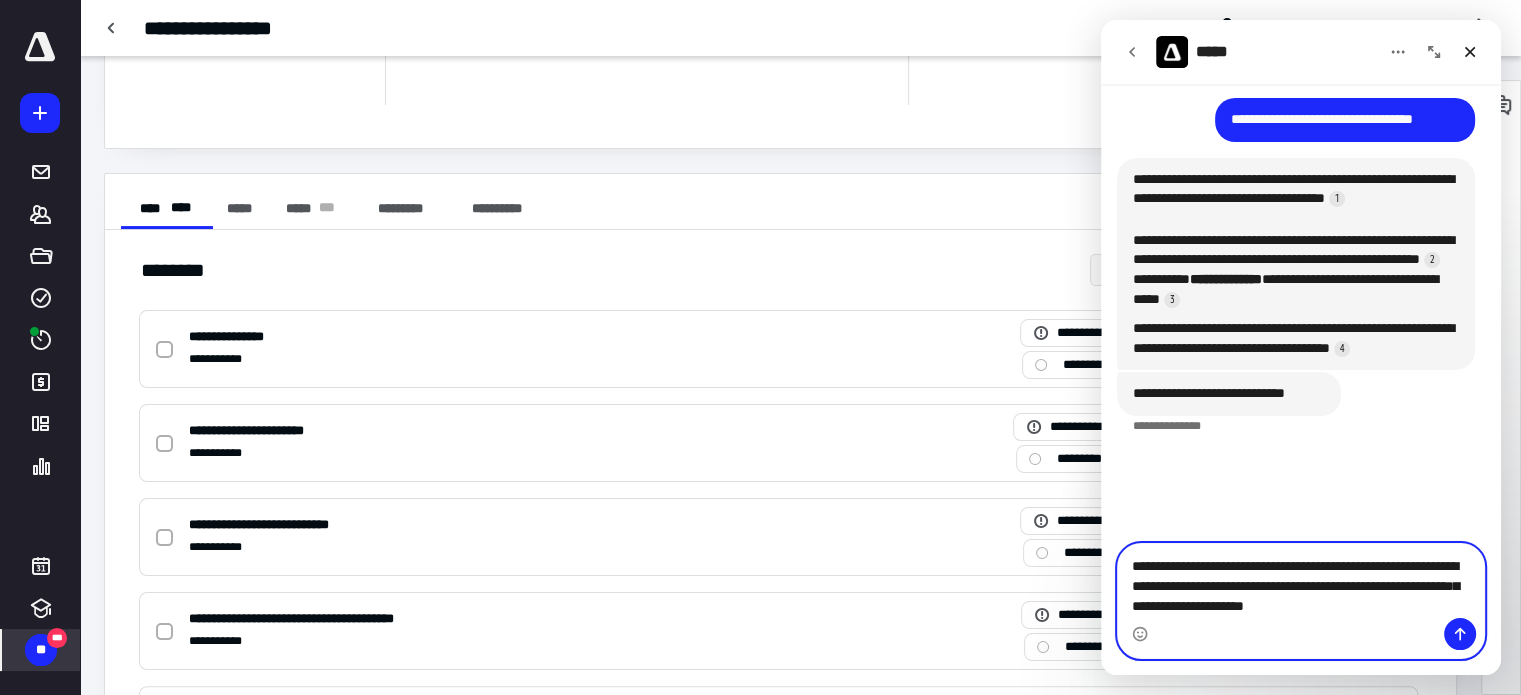 type on "**********" 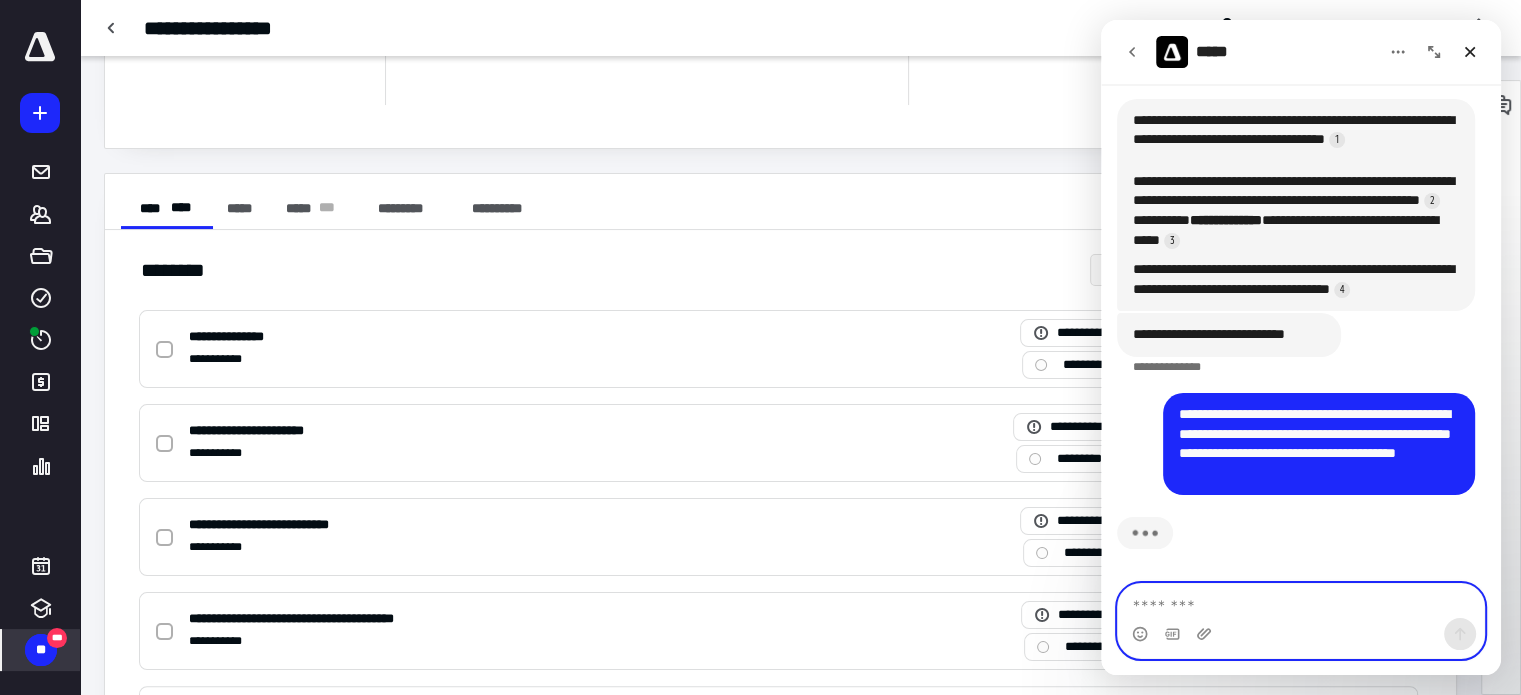 scroll, scrollTop: 1108, scrollLeft: 0, axis: vertical 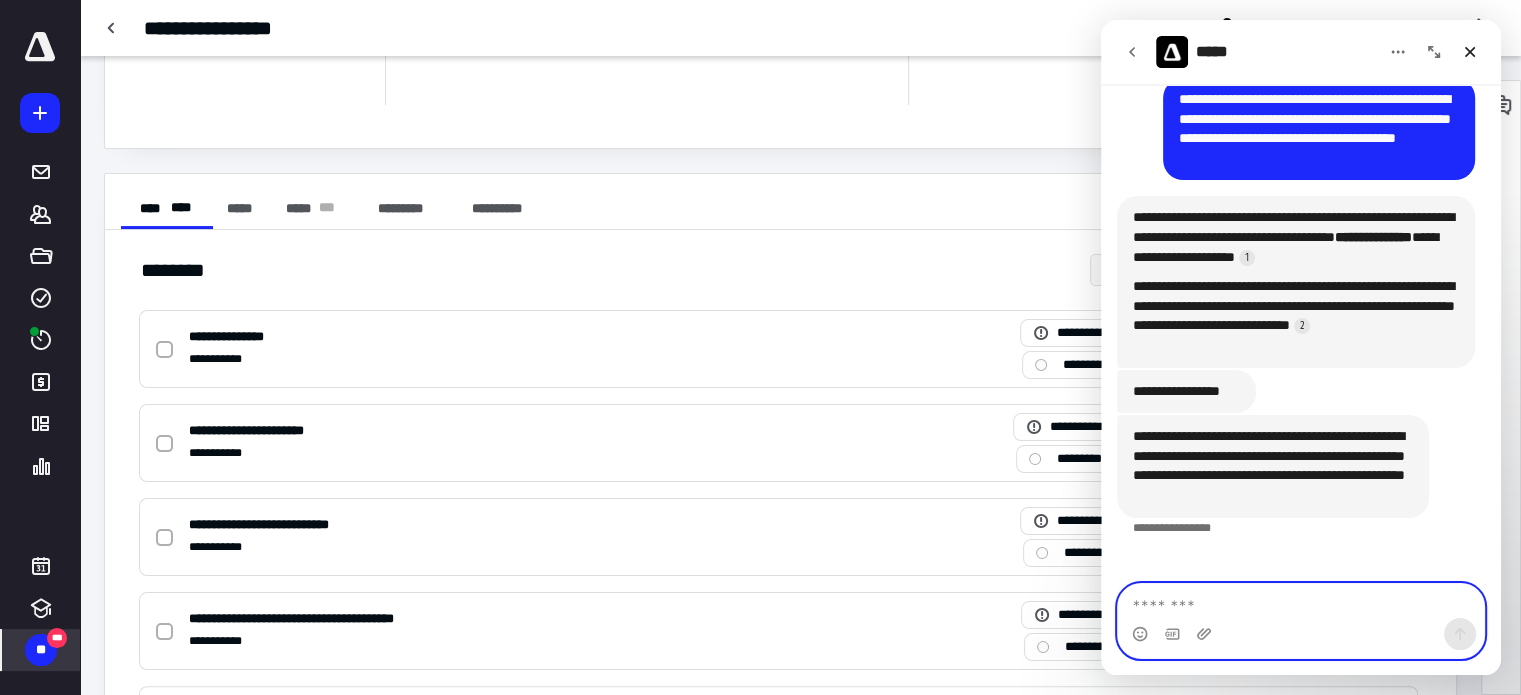 click at bounding box center (1301, 601) 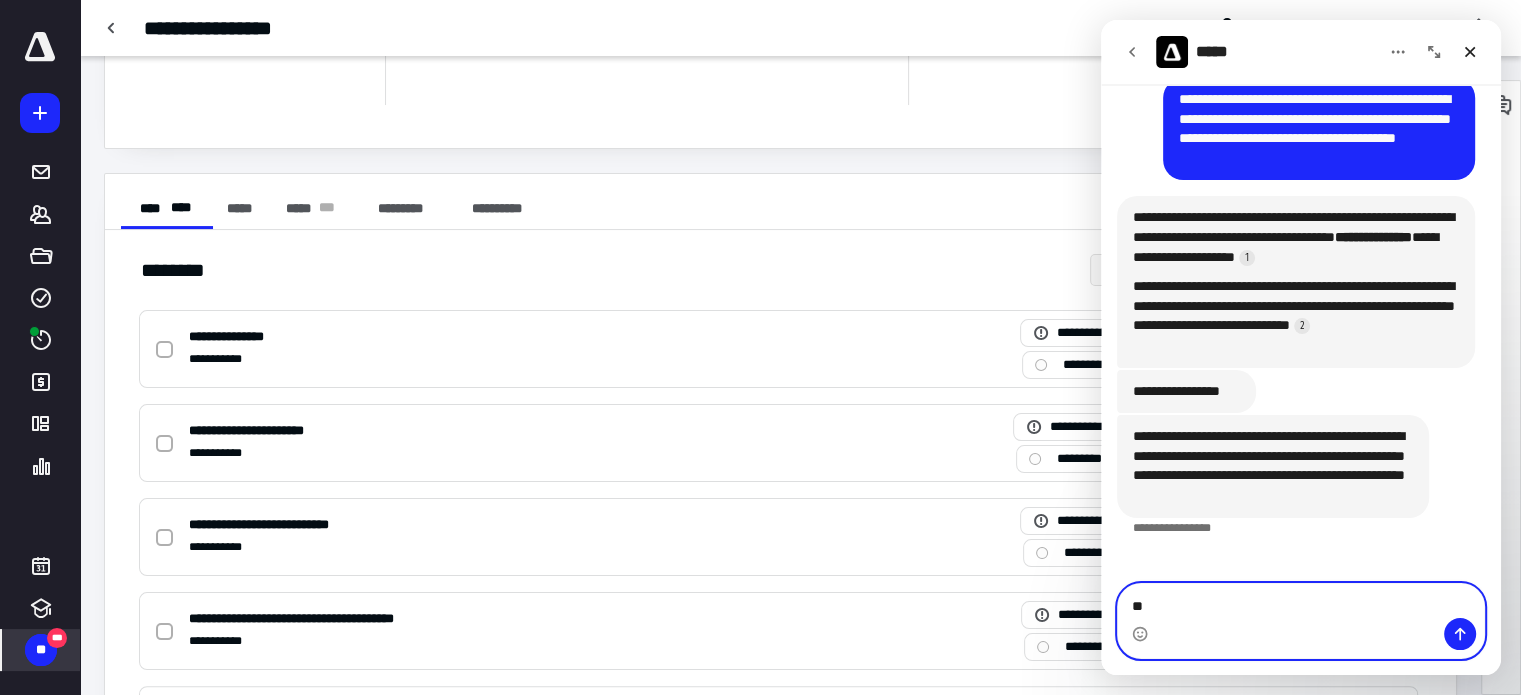 type on "*" 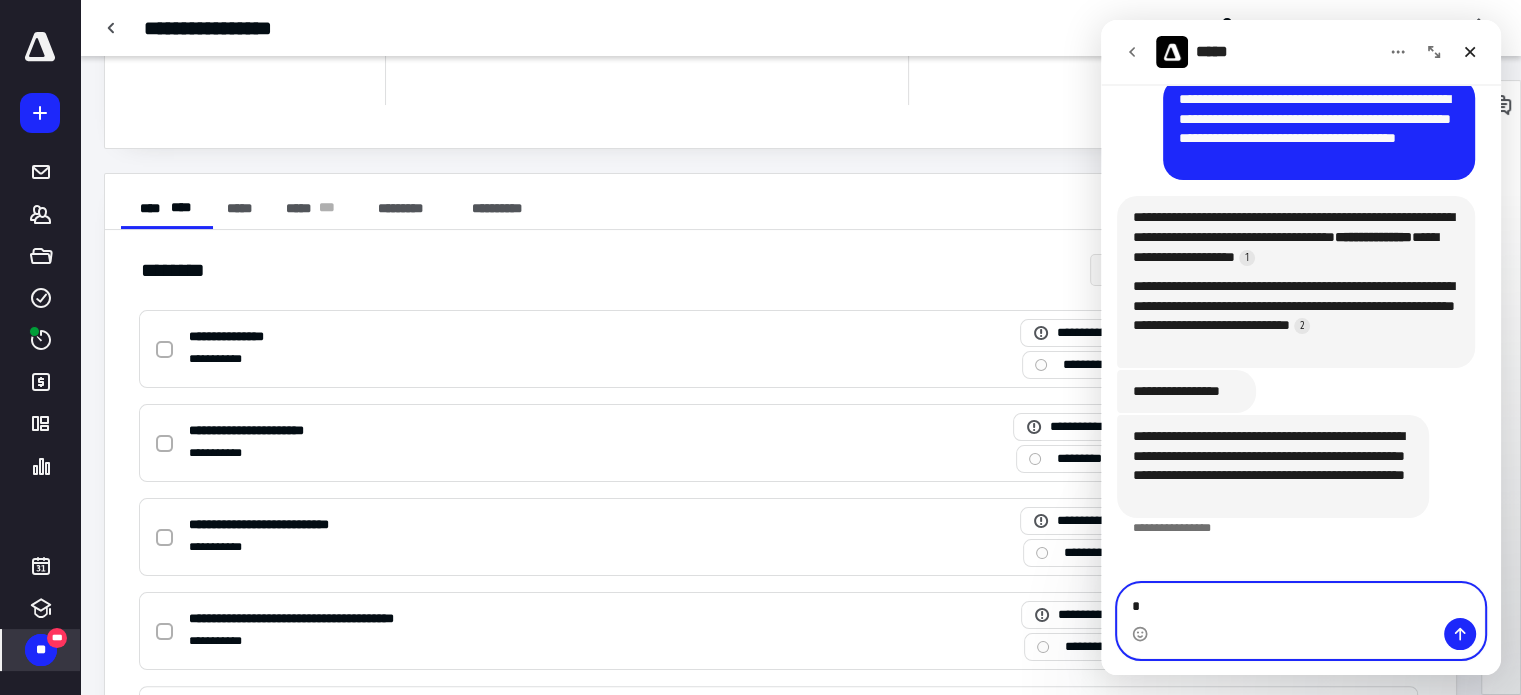 type 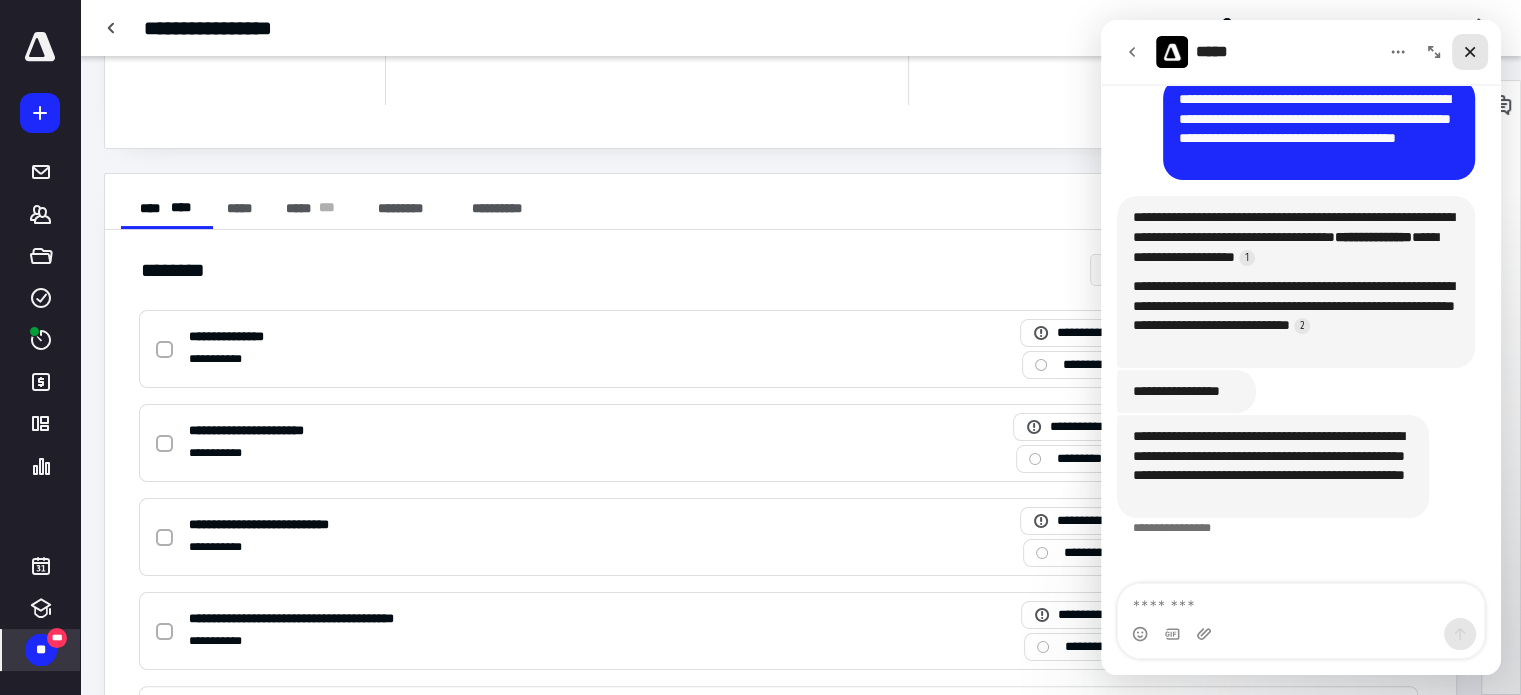 click 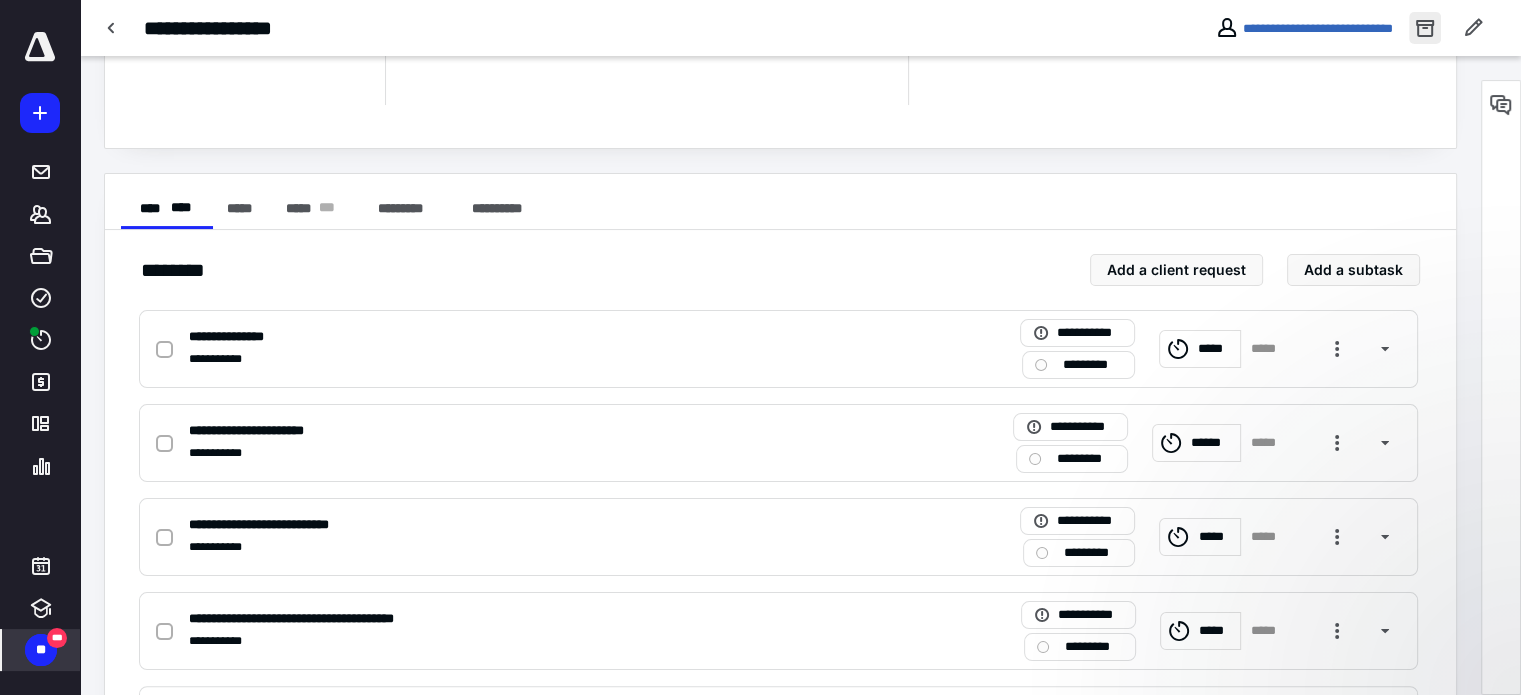 scroll, scrollTop: 0, scrollLeft: 0, axis: both 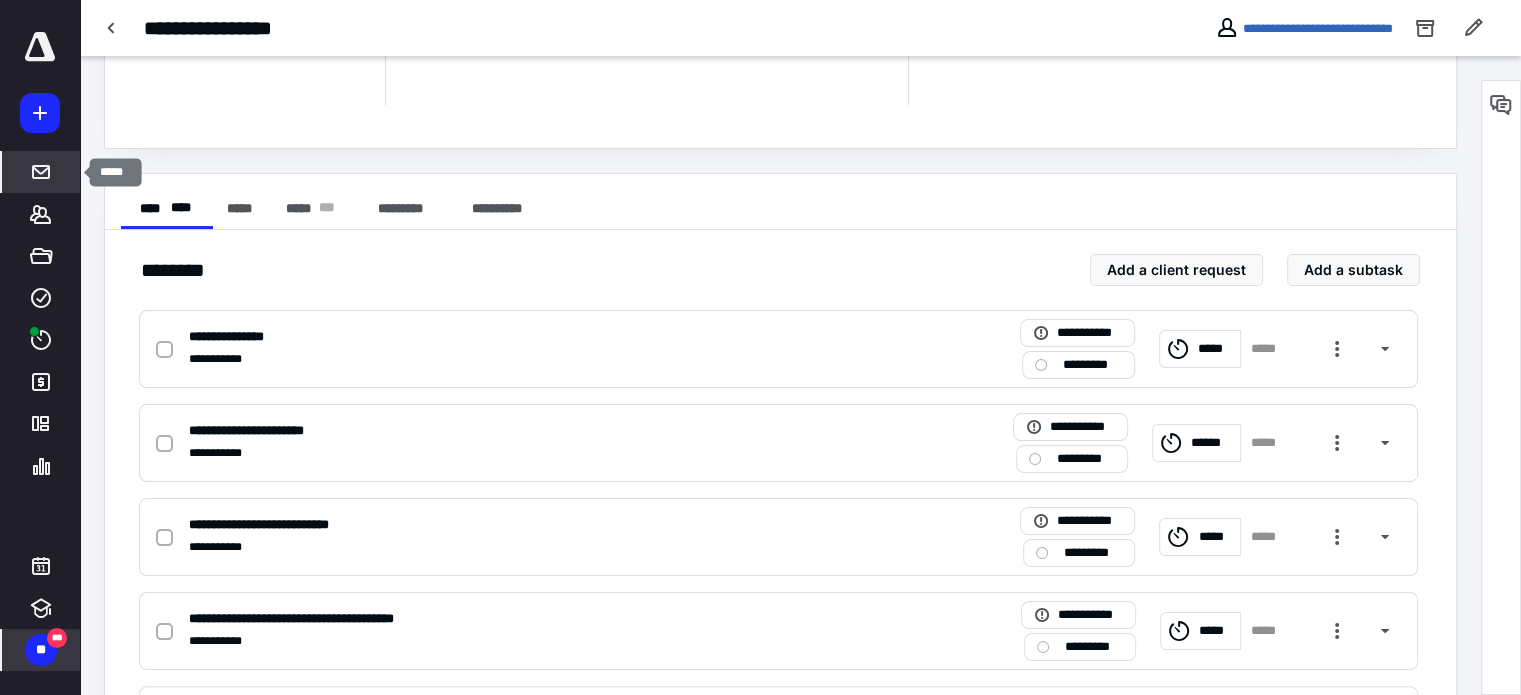 click 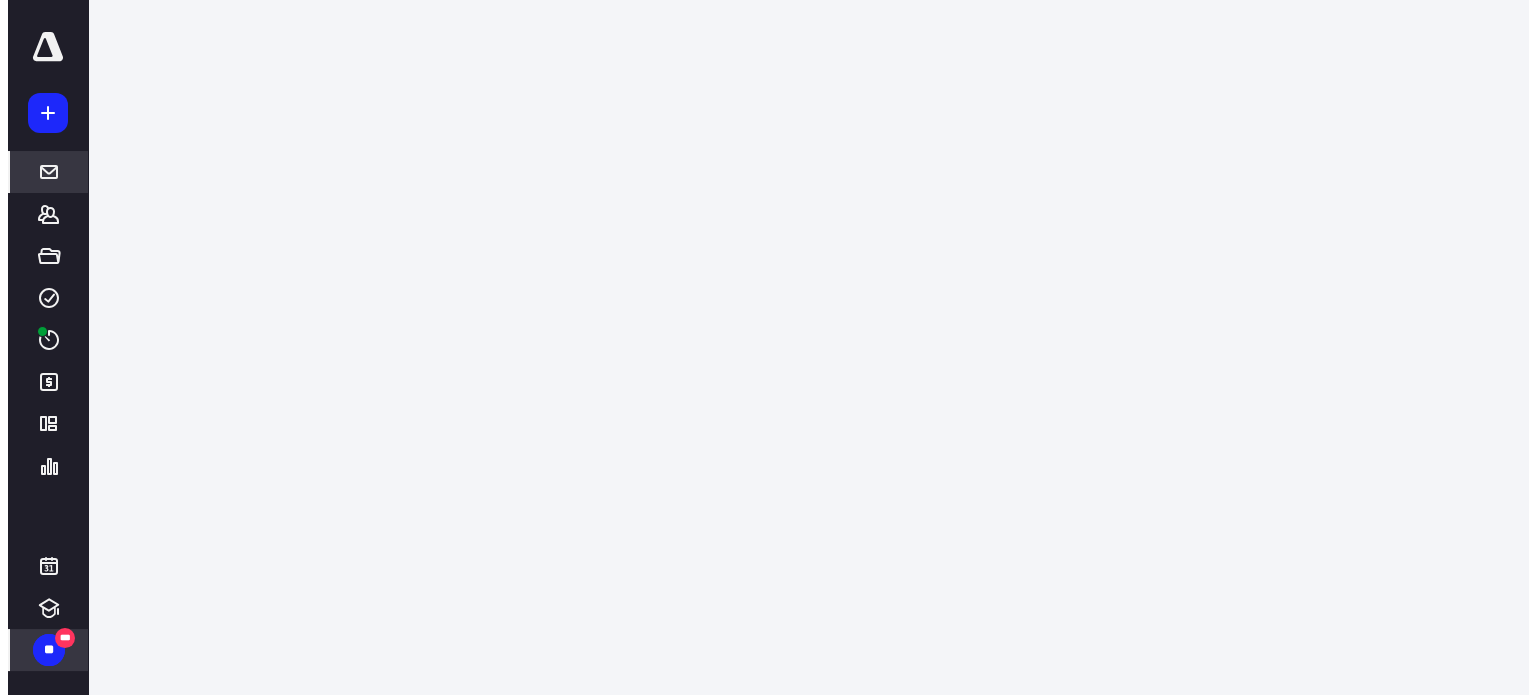 scroll, scrollTop: 0, scrollLeft: 0, axis: both 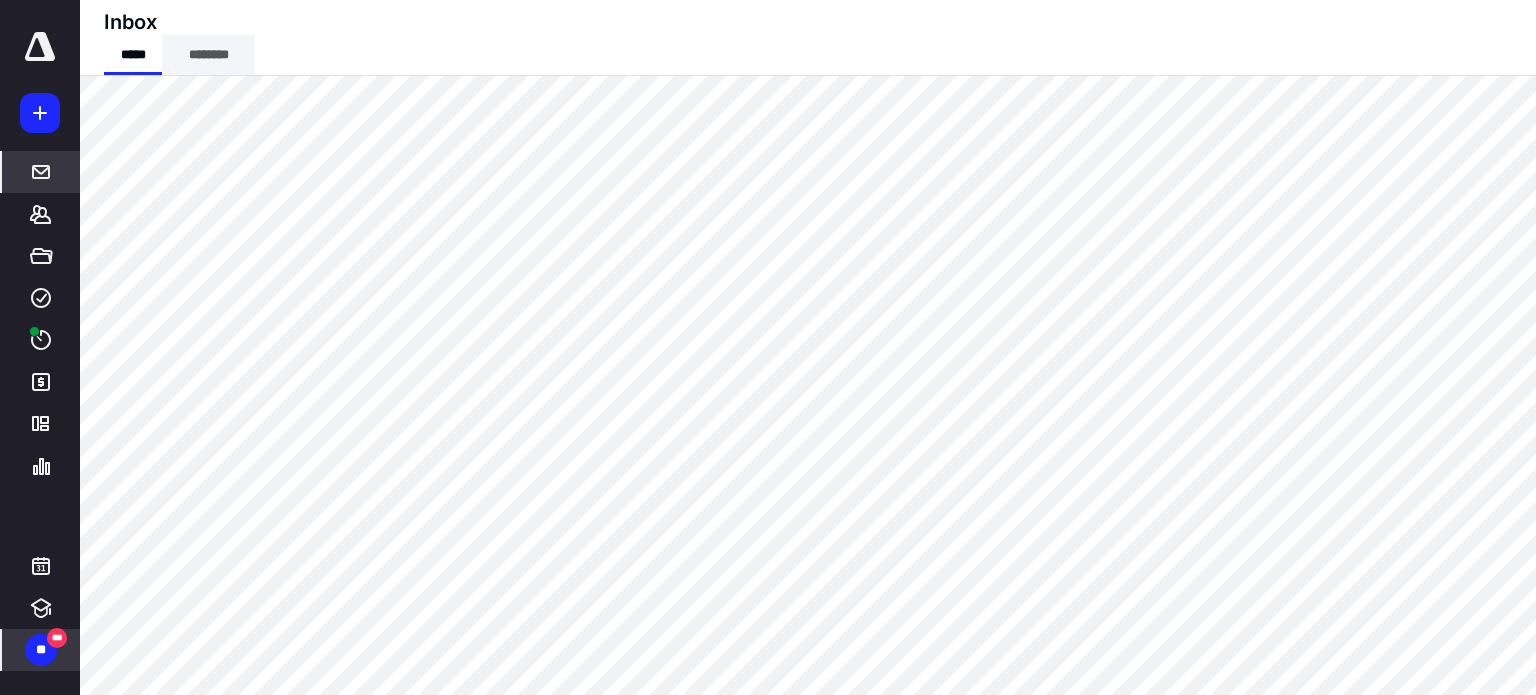 click on "********" at bounding box center (208, 55) 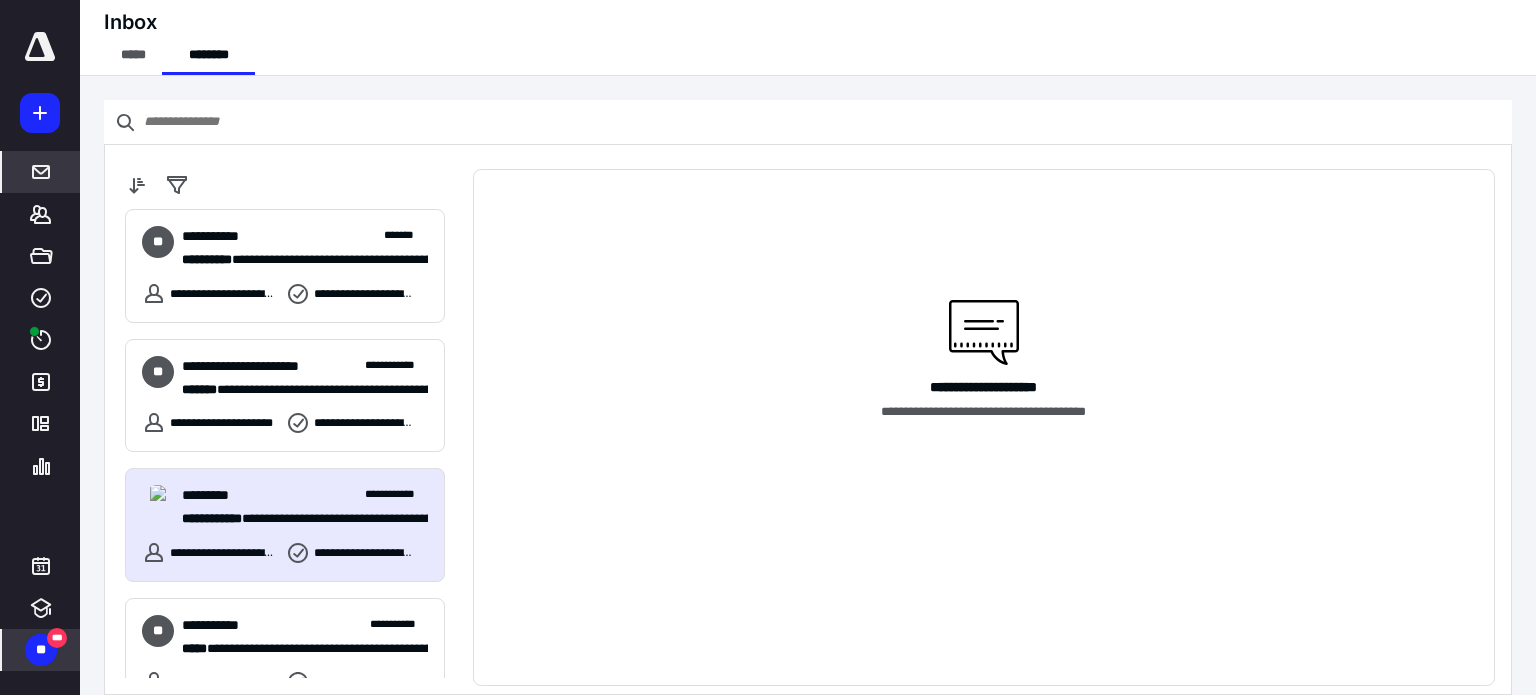 click on "**********" at bounding box center (305, 495) 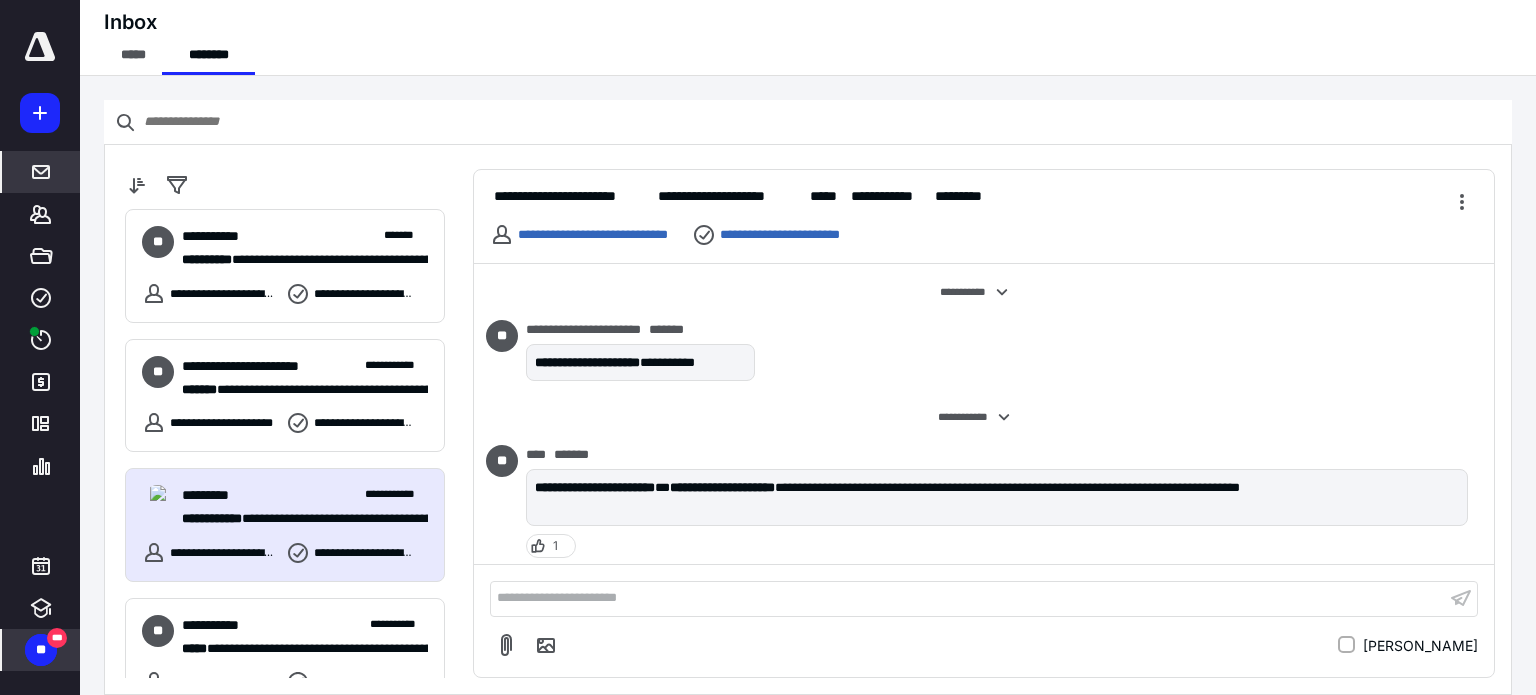 scroll, scrollTop: 171, scrollLeft: 0, axis: vertical 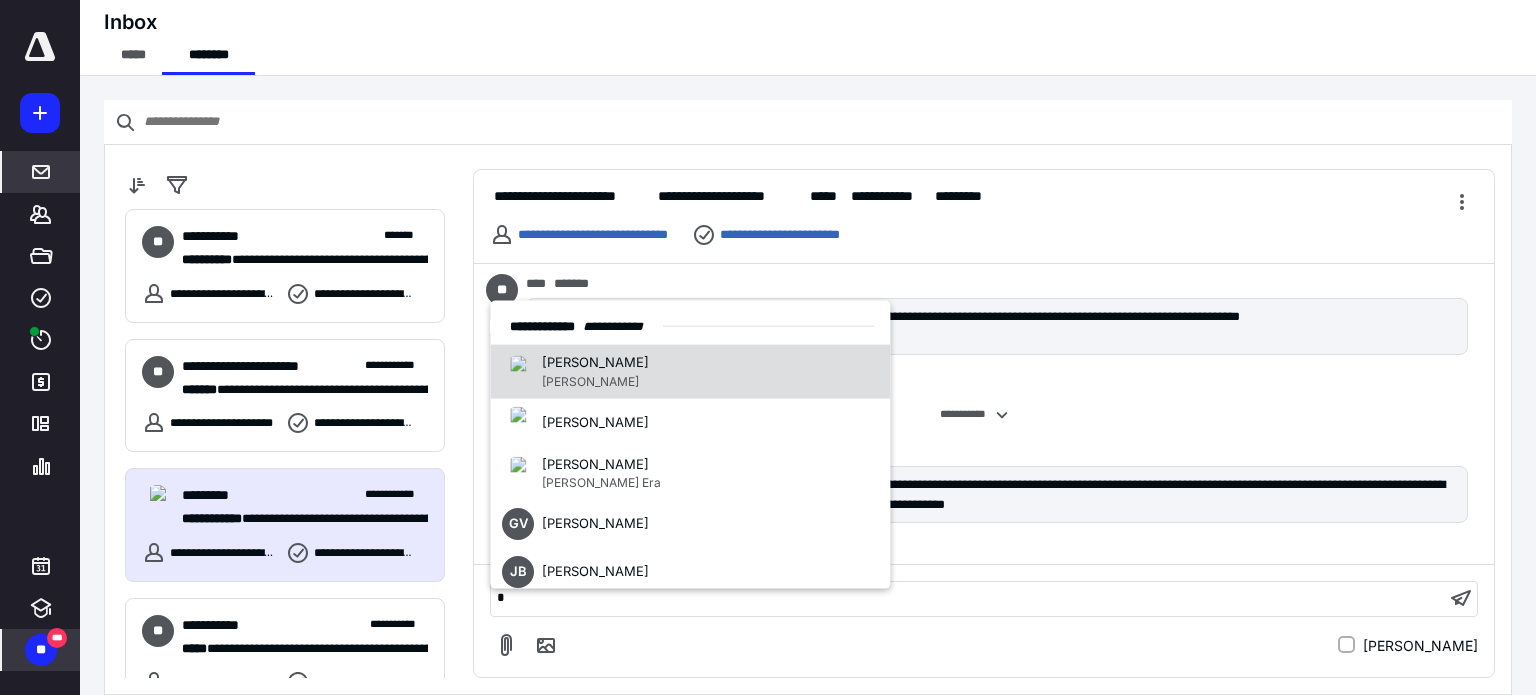 type 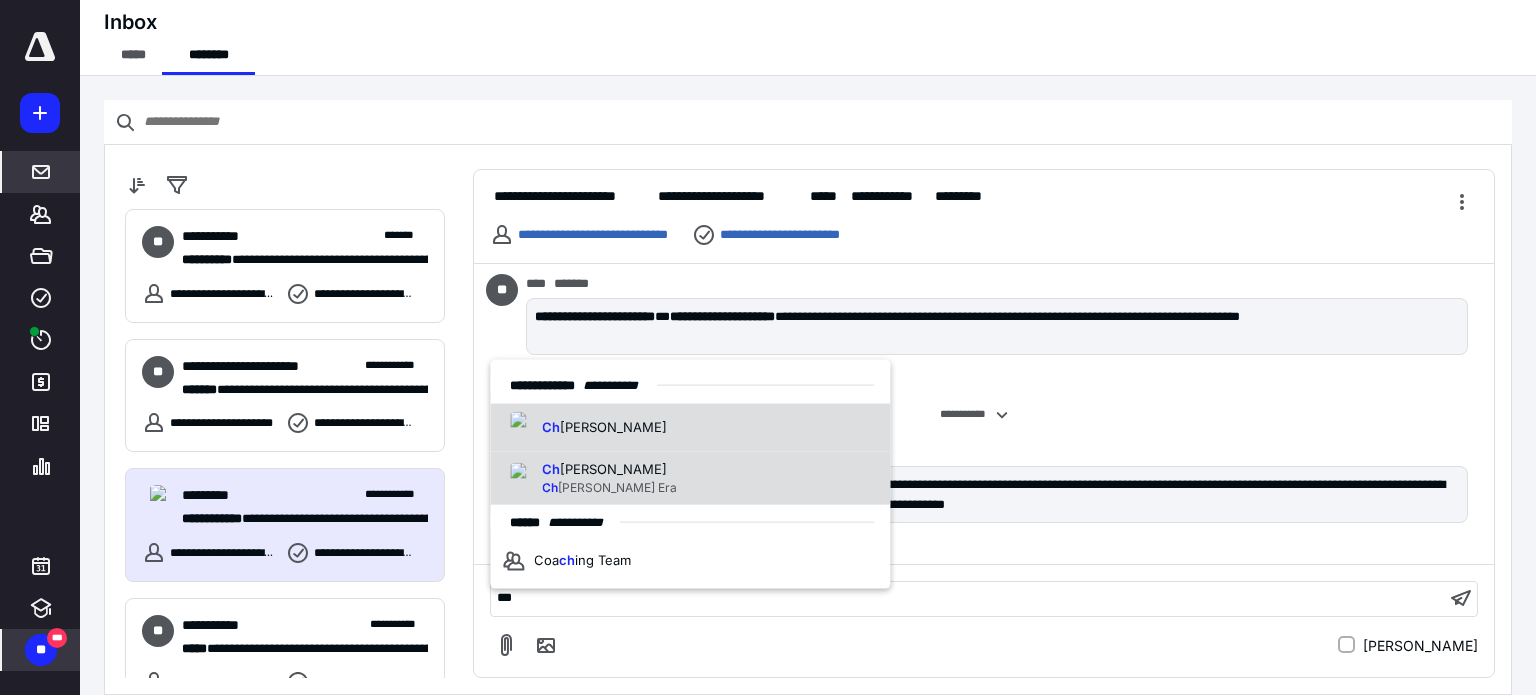 click on "[PERSON_NAME] [PERSON_NAME] Era" at bounding box center [690, 478] 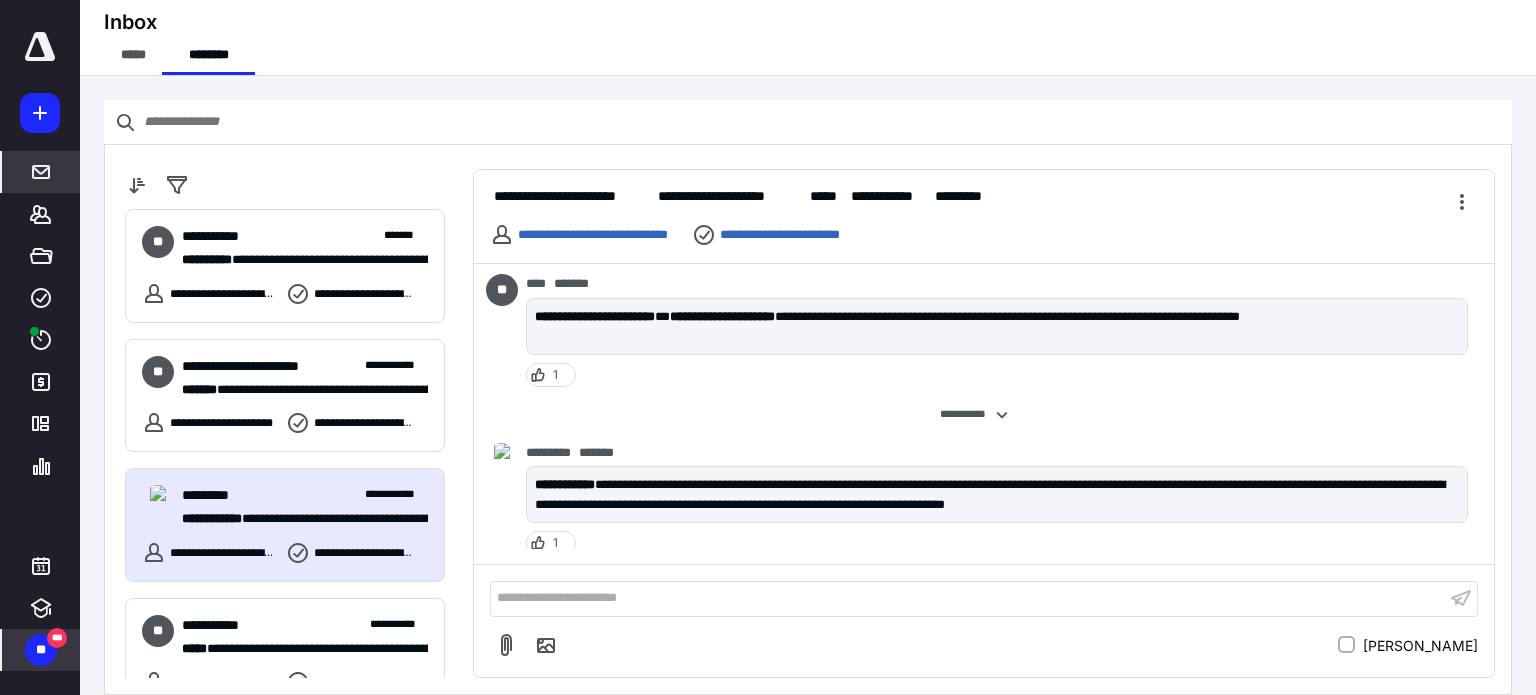 scroll, scrollTop: 315, scrollLeft: 0, axis: vertical 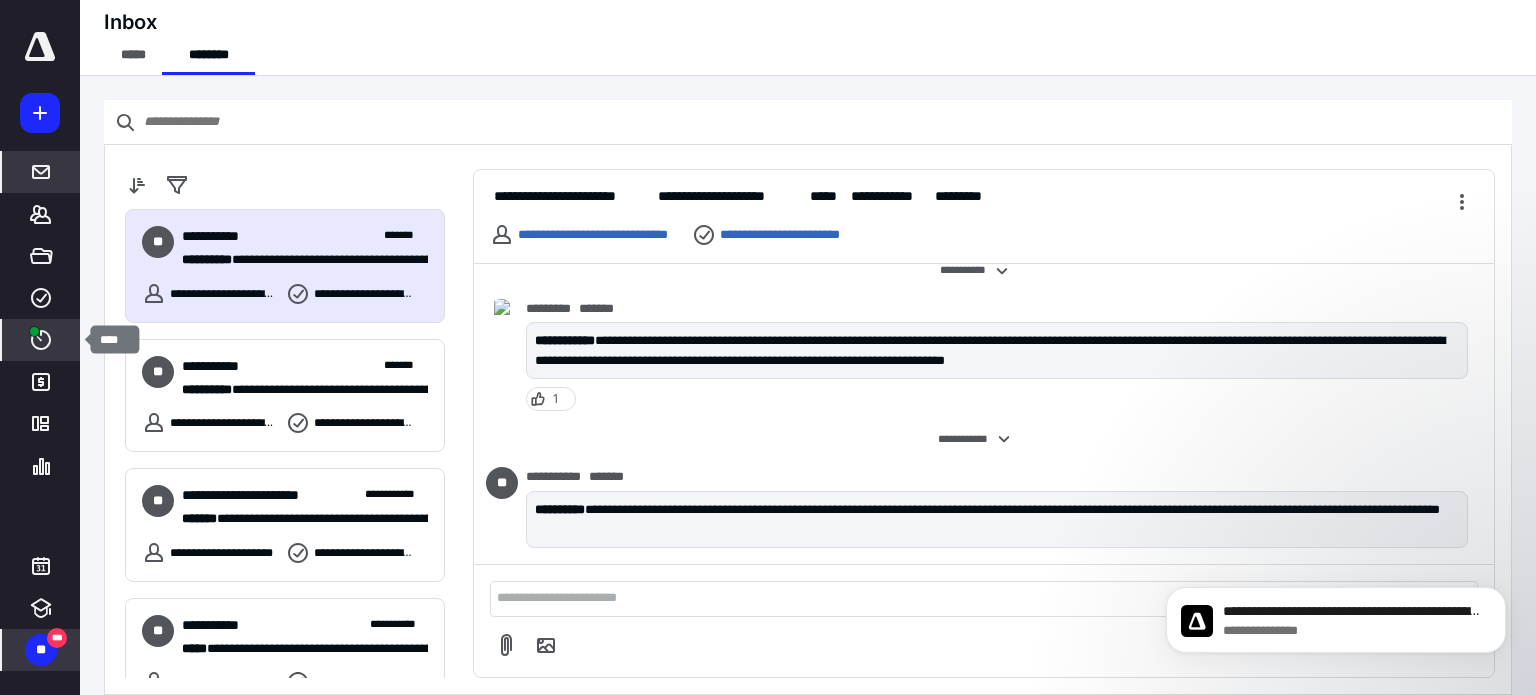 click 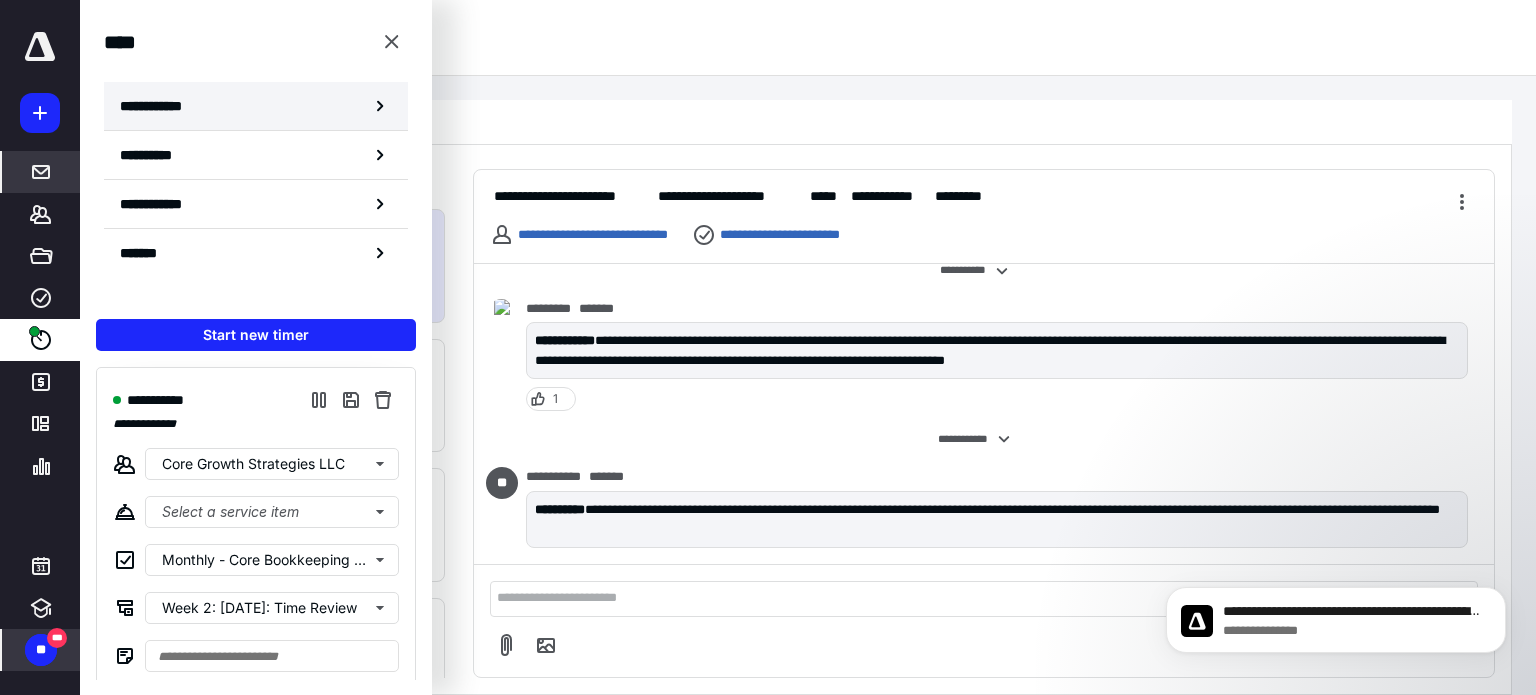 click on "**********" at bounding box center (162, 106) 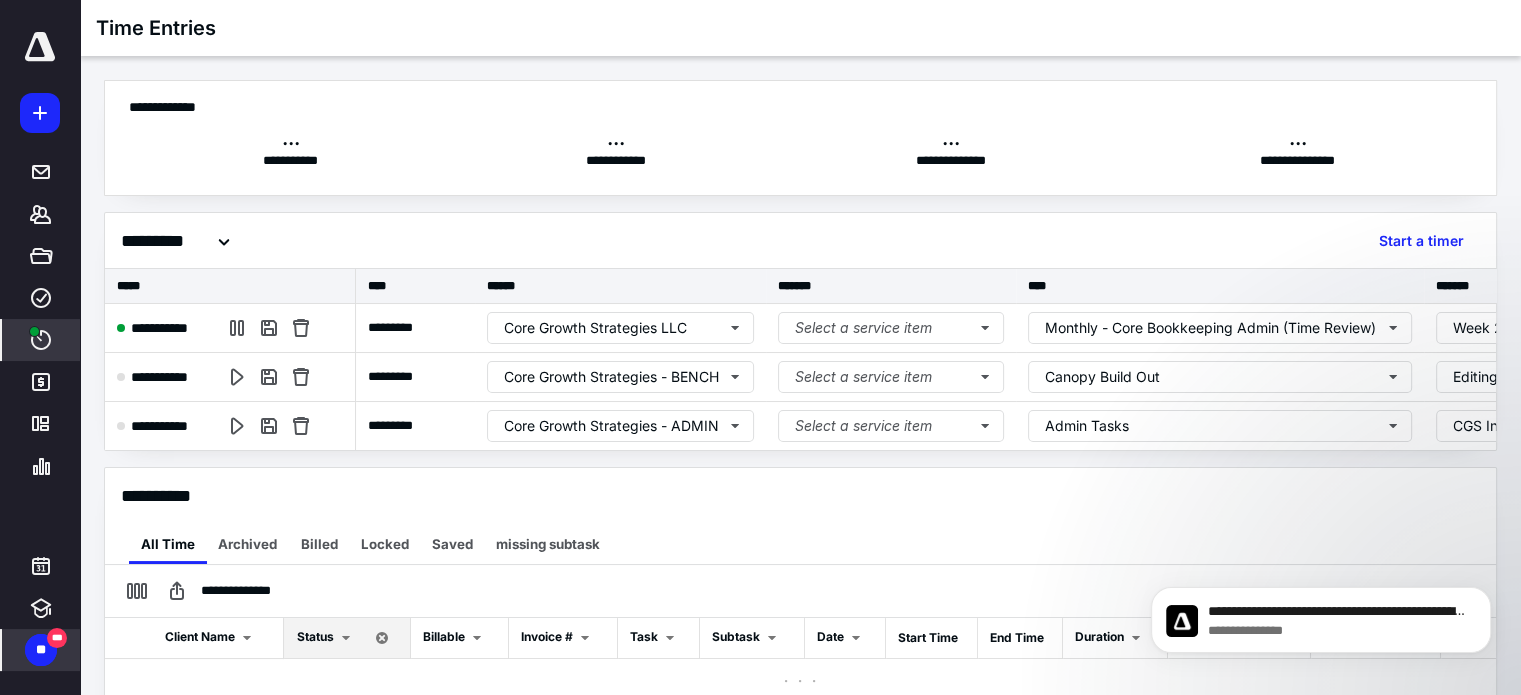 scroll, scrollTop: 0, scrollLeft: 0, axis: both 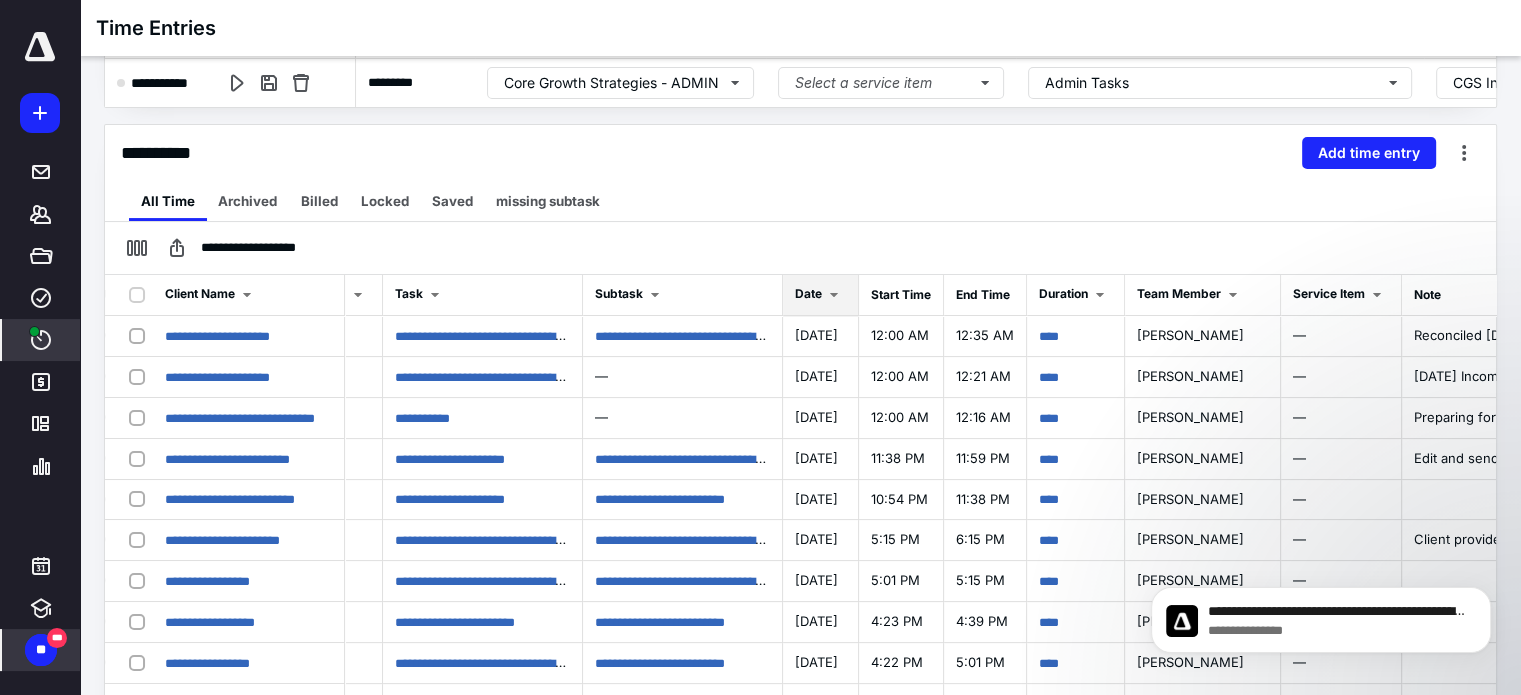 click at bounding box center (834, 295) 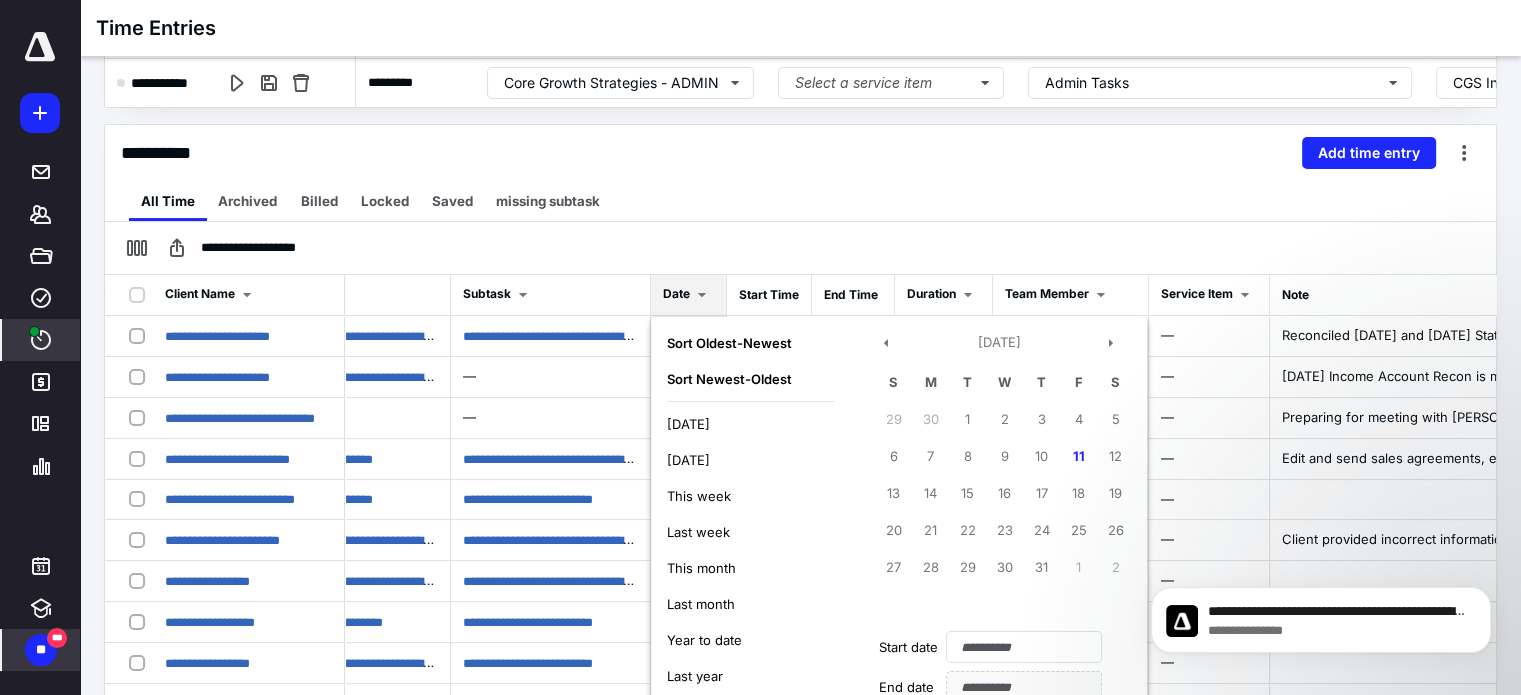 scroll, scrollTop: 0, scrollLeft: 411, axis: horizontal 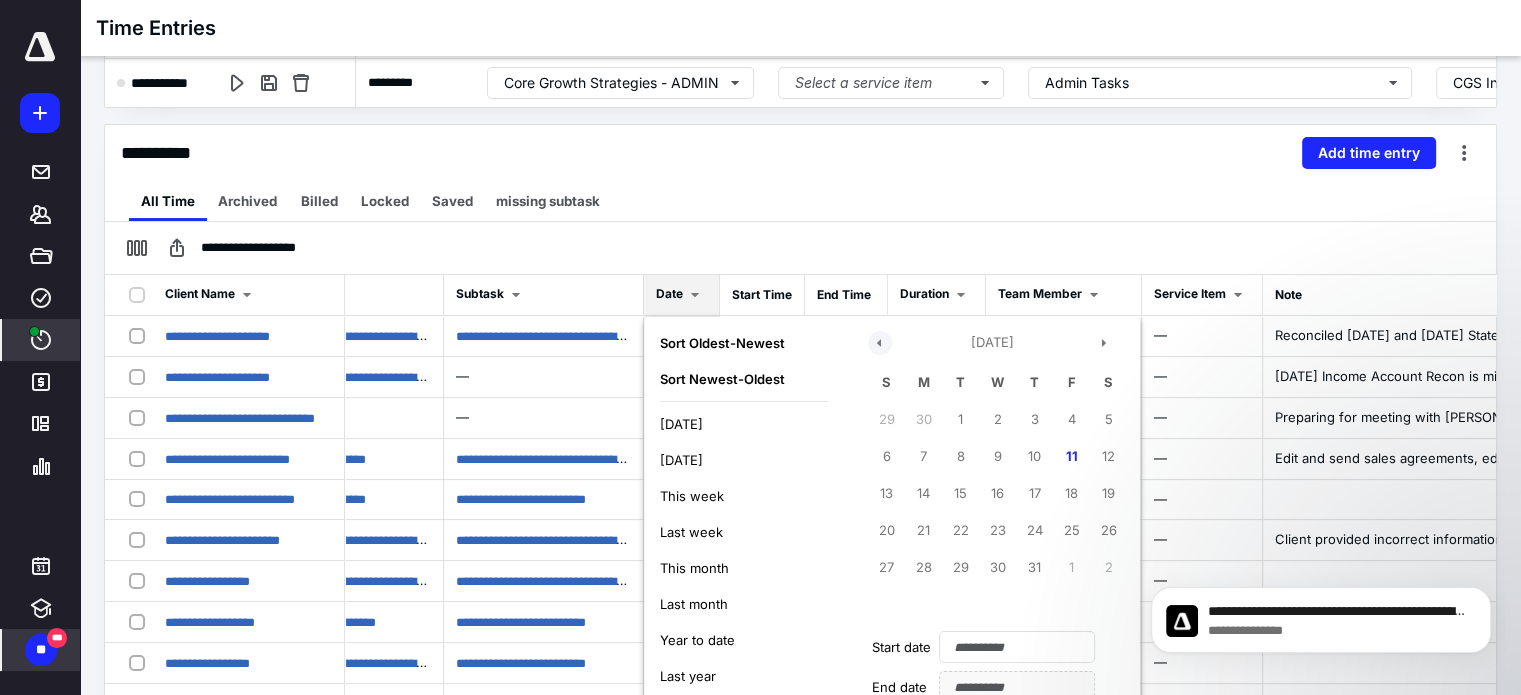 click at bounding box center [880, 343] 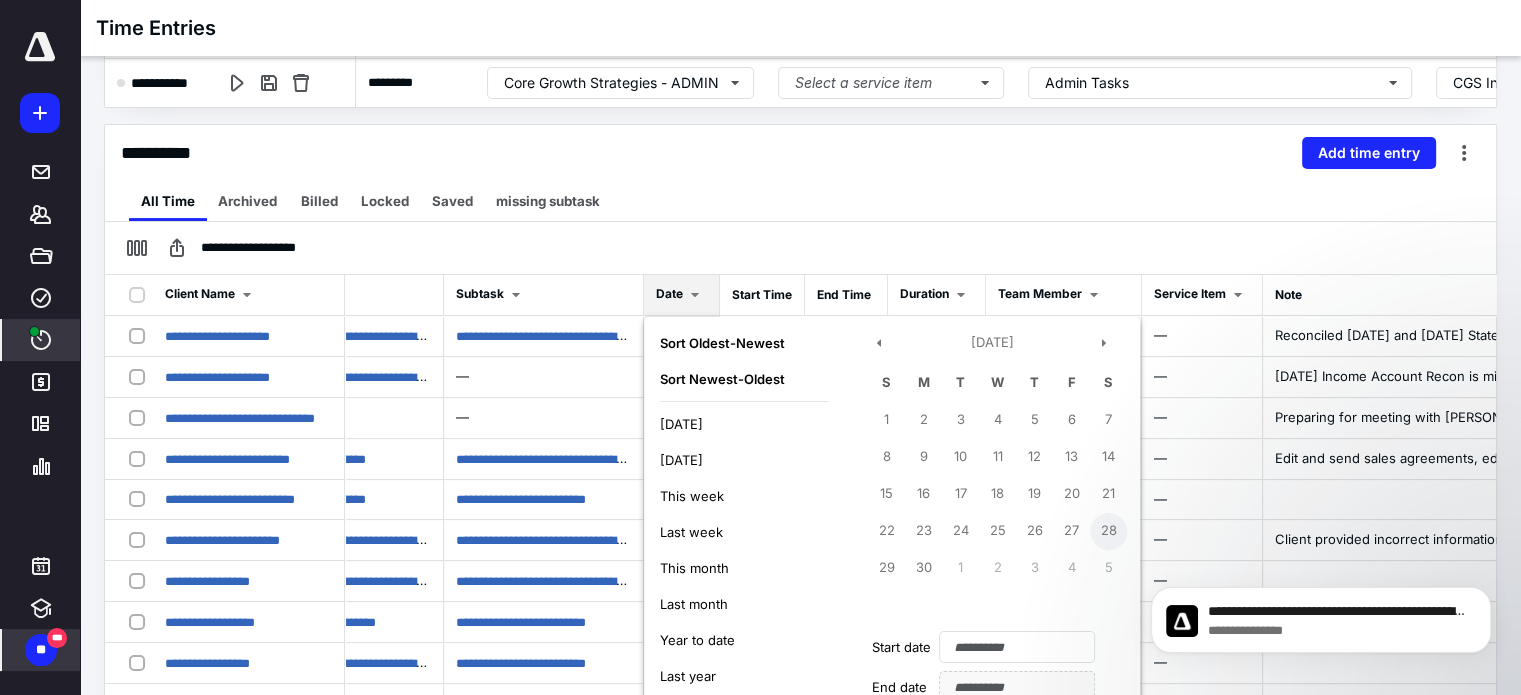 click on "28" at bounding box center [1108, 531] 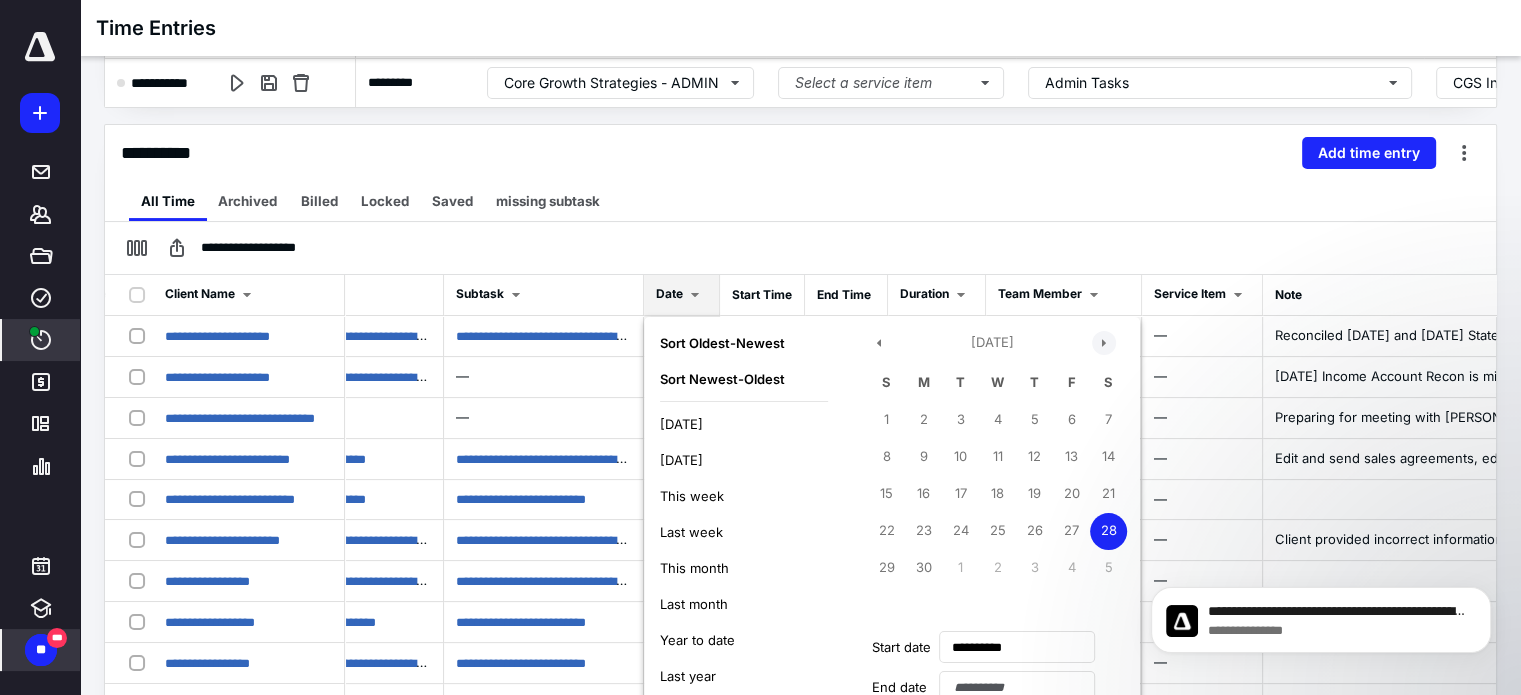 click at bounding box center (1104, 343) 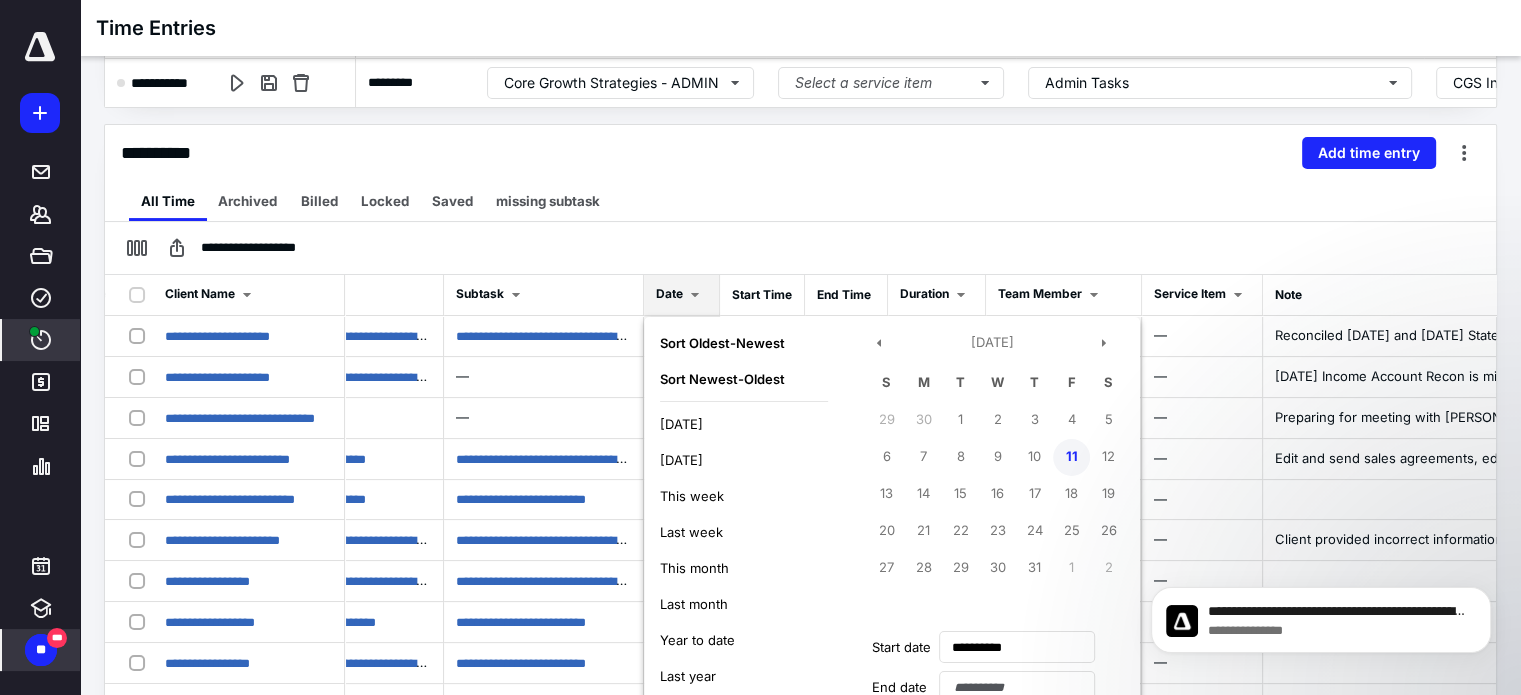 click on "11" at bounding box center [1071, 457] 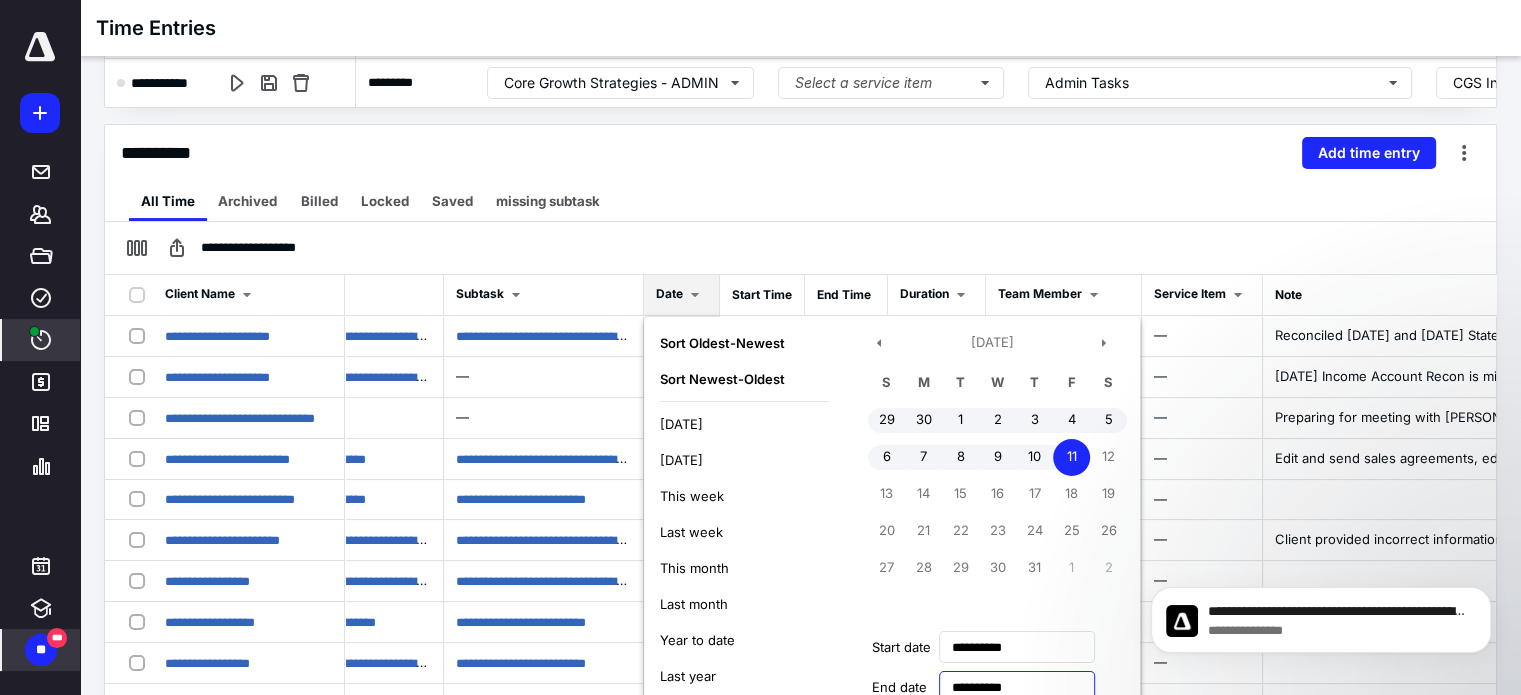 scroll, scrollTop: 364, scrollLeft: 0, axis: vertical 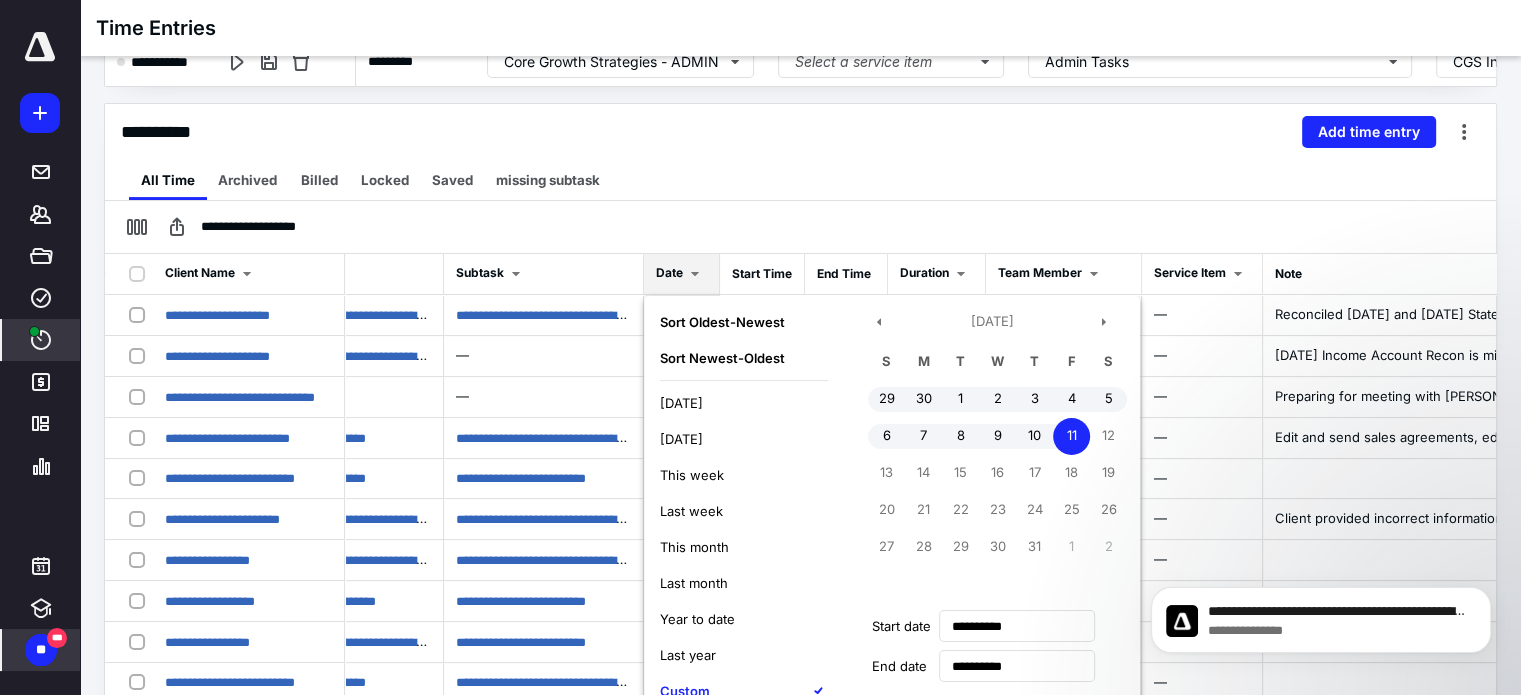 type 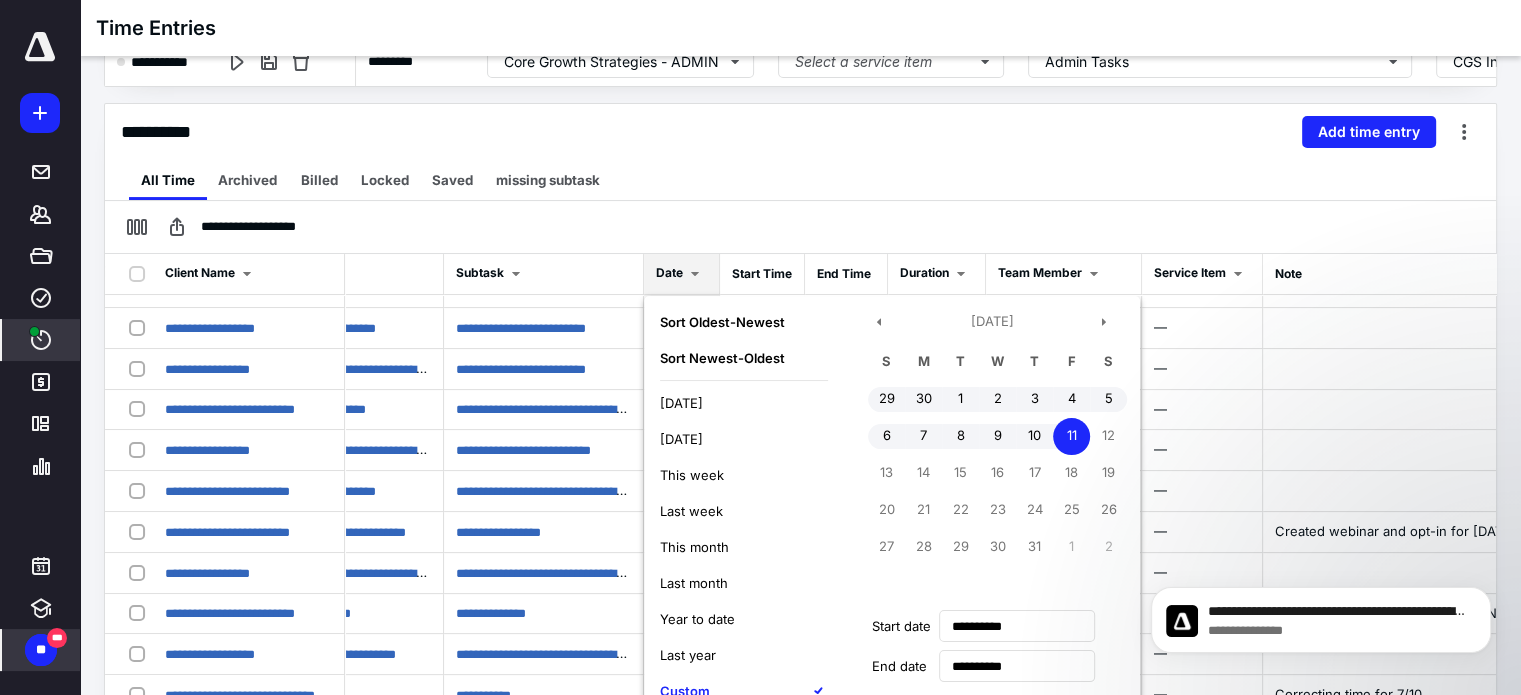 click on "Apply" at bounding box center [696, 742] 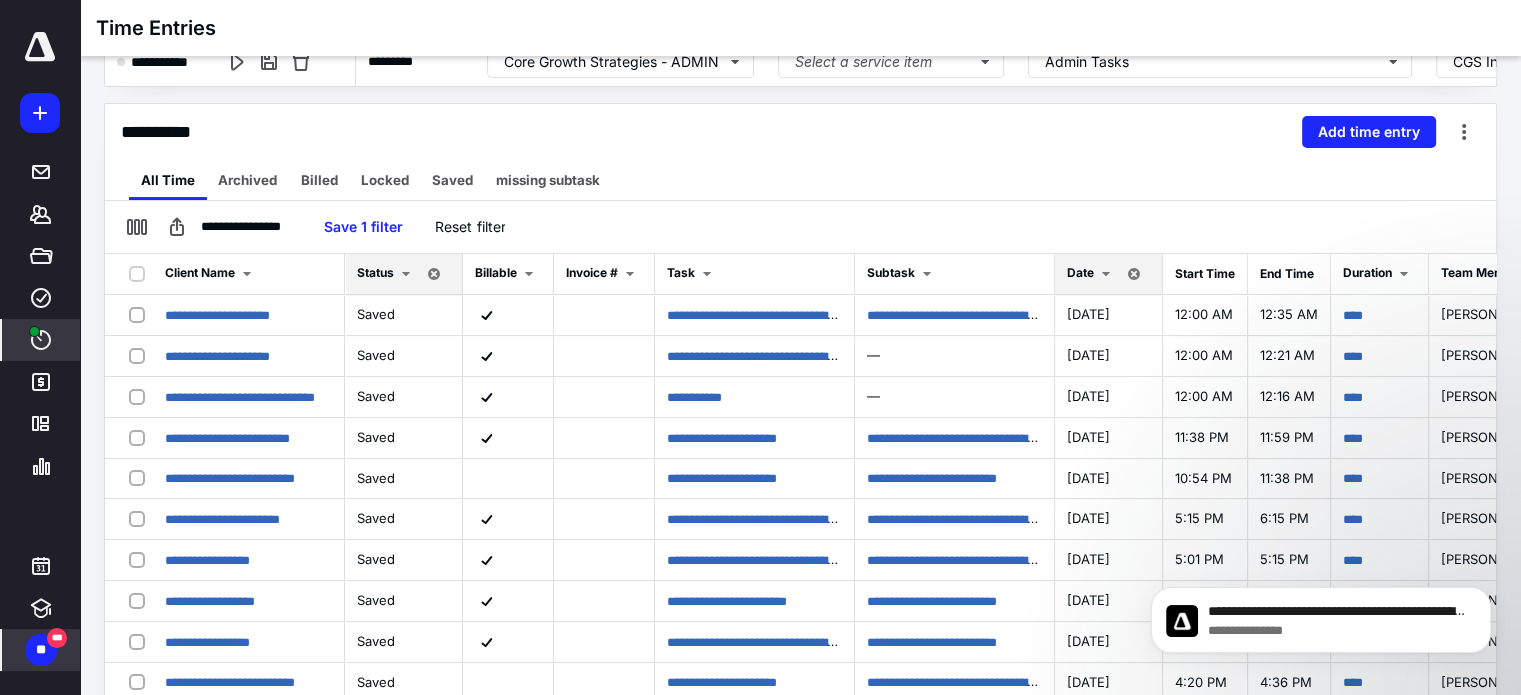 click on "Client Name" at bounding box center [248, 274] 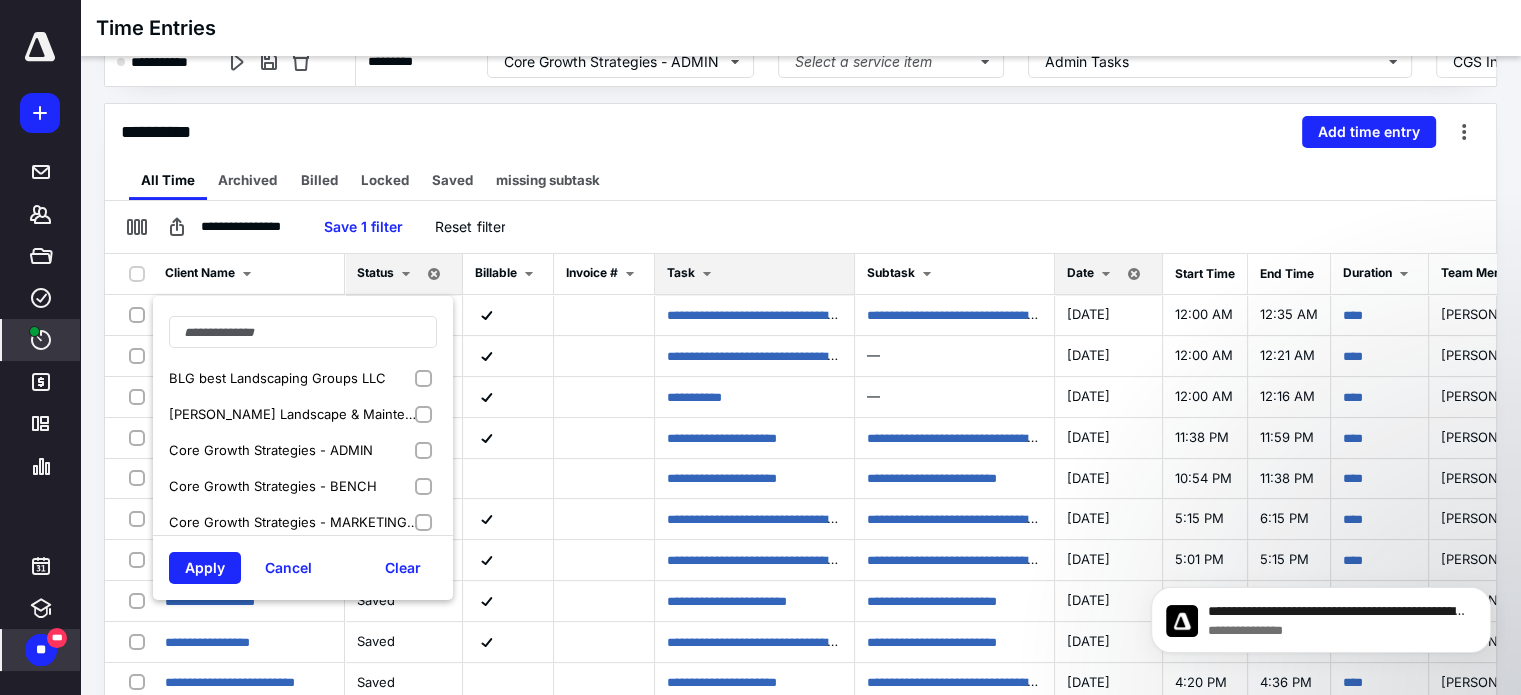 click on "Task" at bounding box center (754, 274) 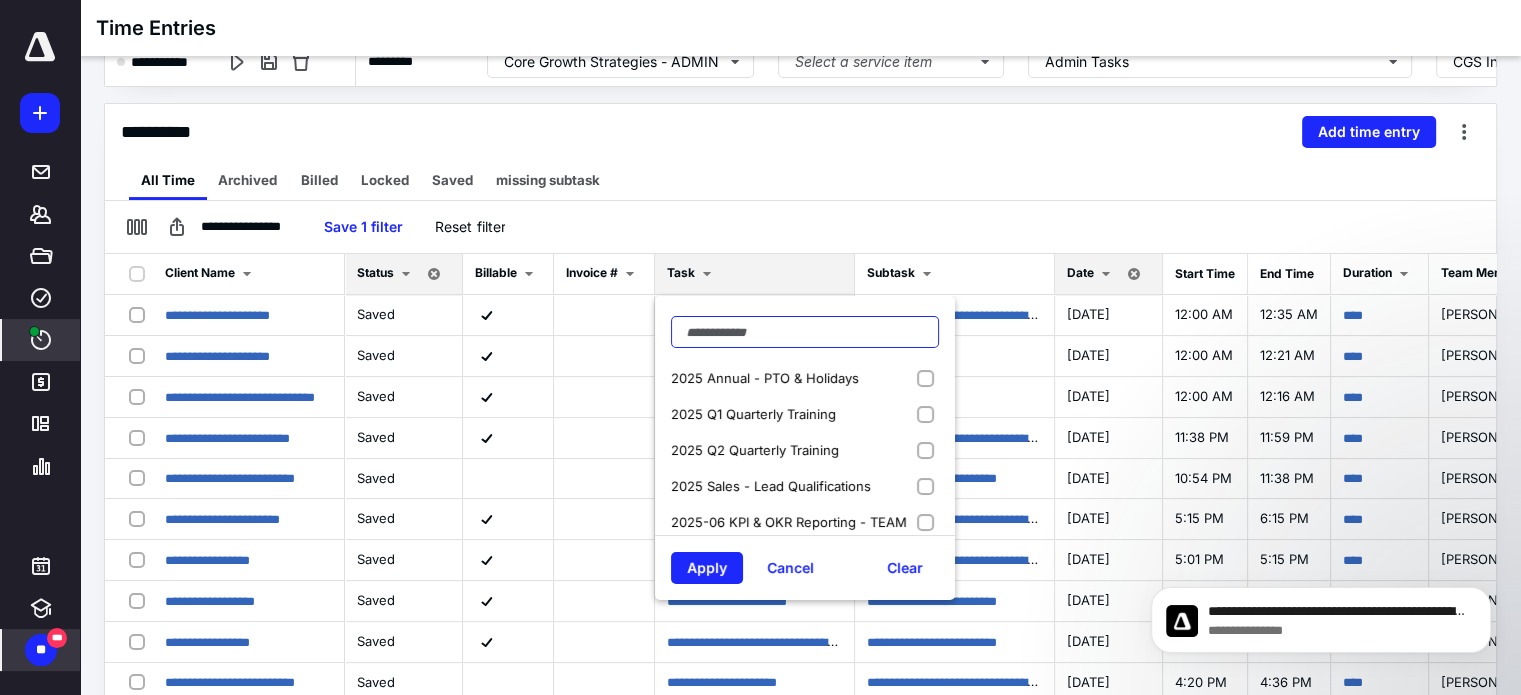 click at bounding box center (805, 332) 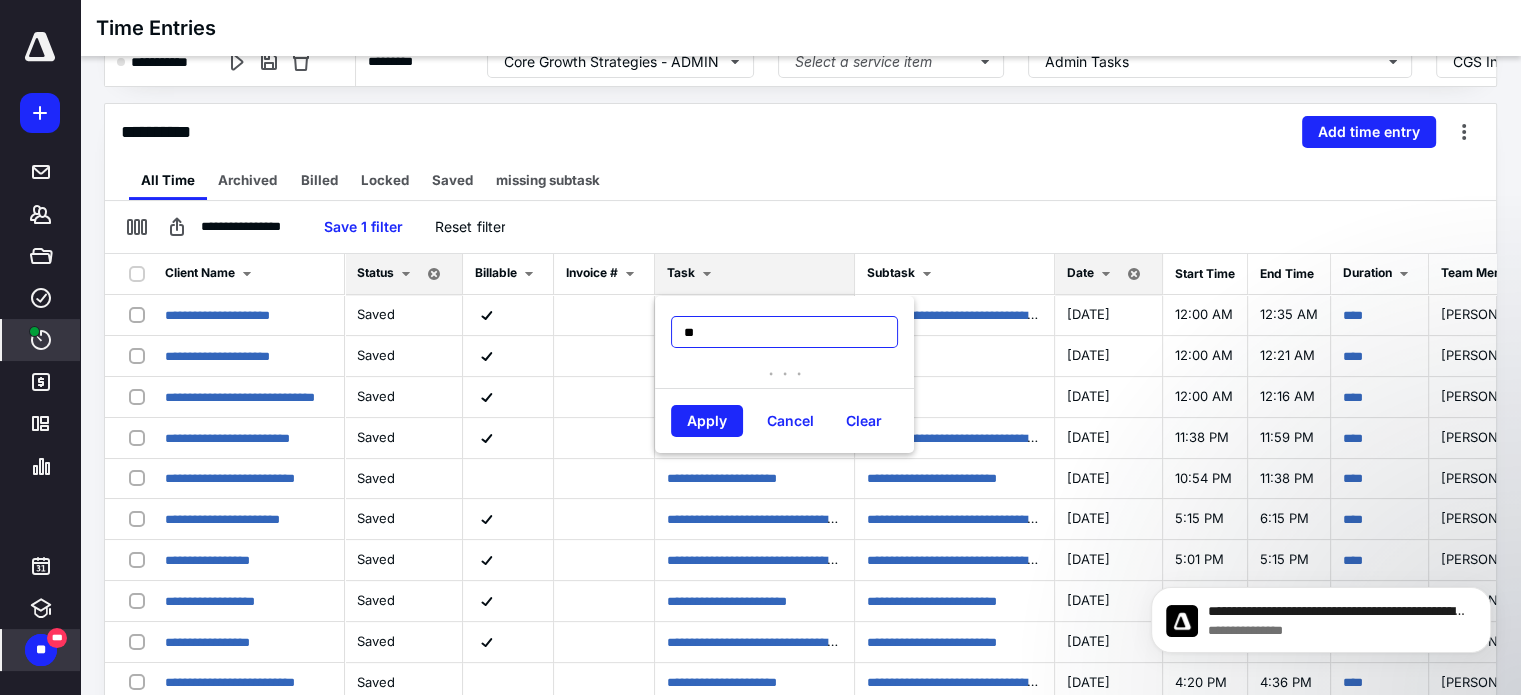 type on "*" 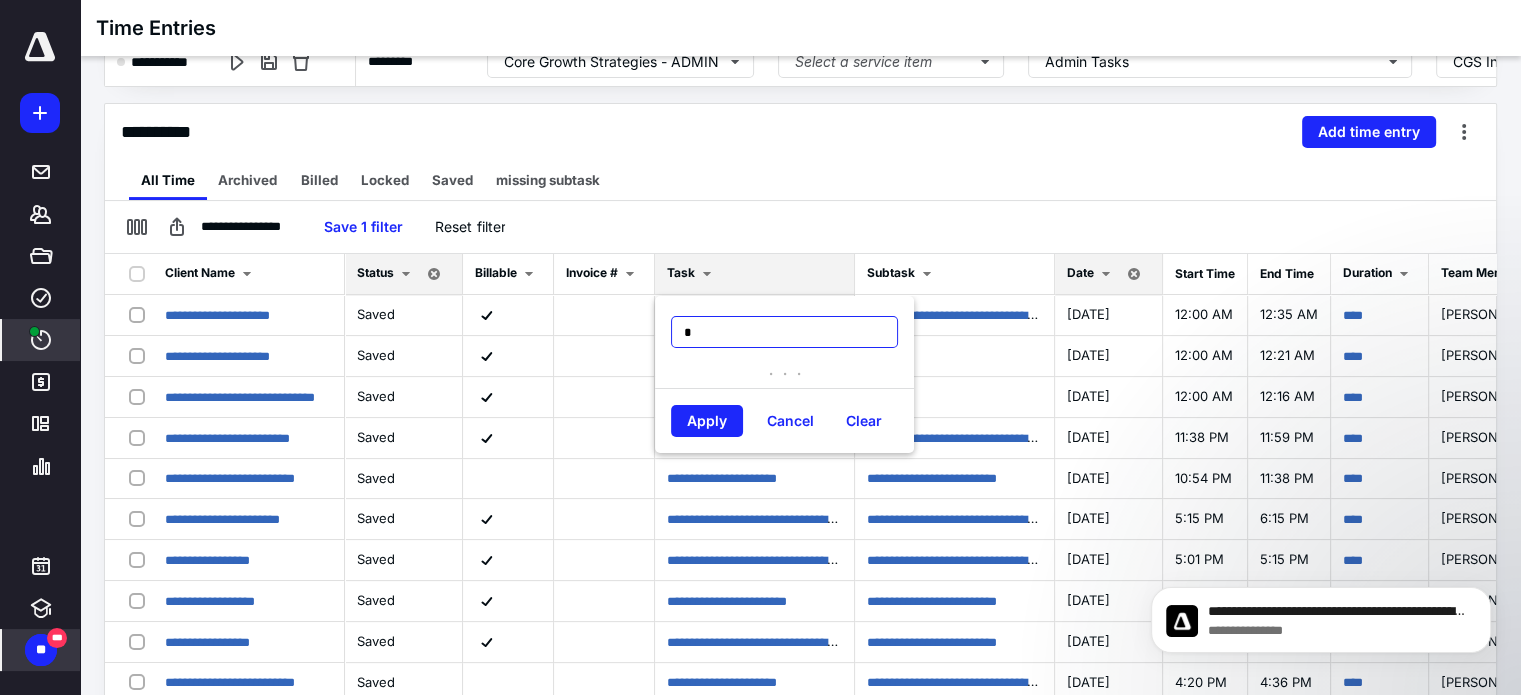 type 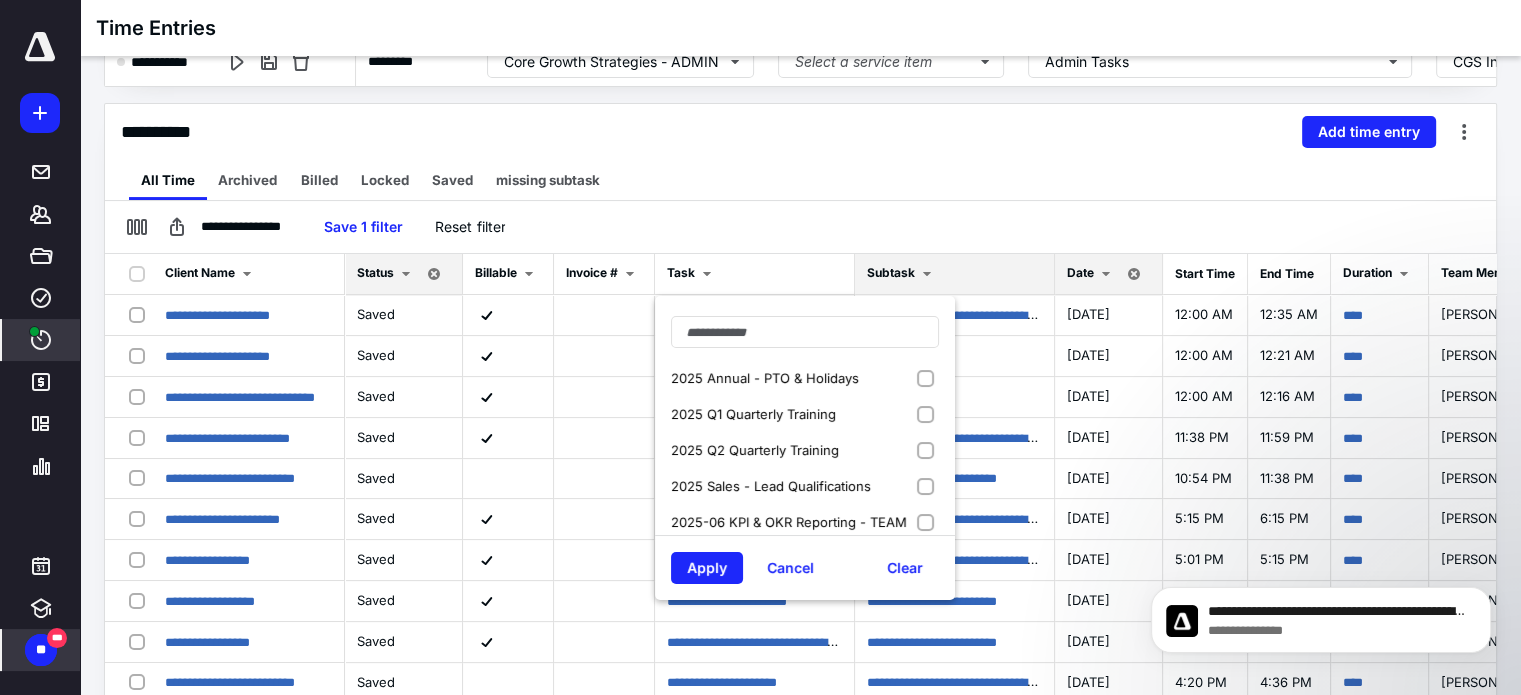 click on "Subtask" at bounding box center (954, 274) 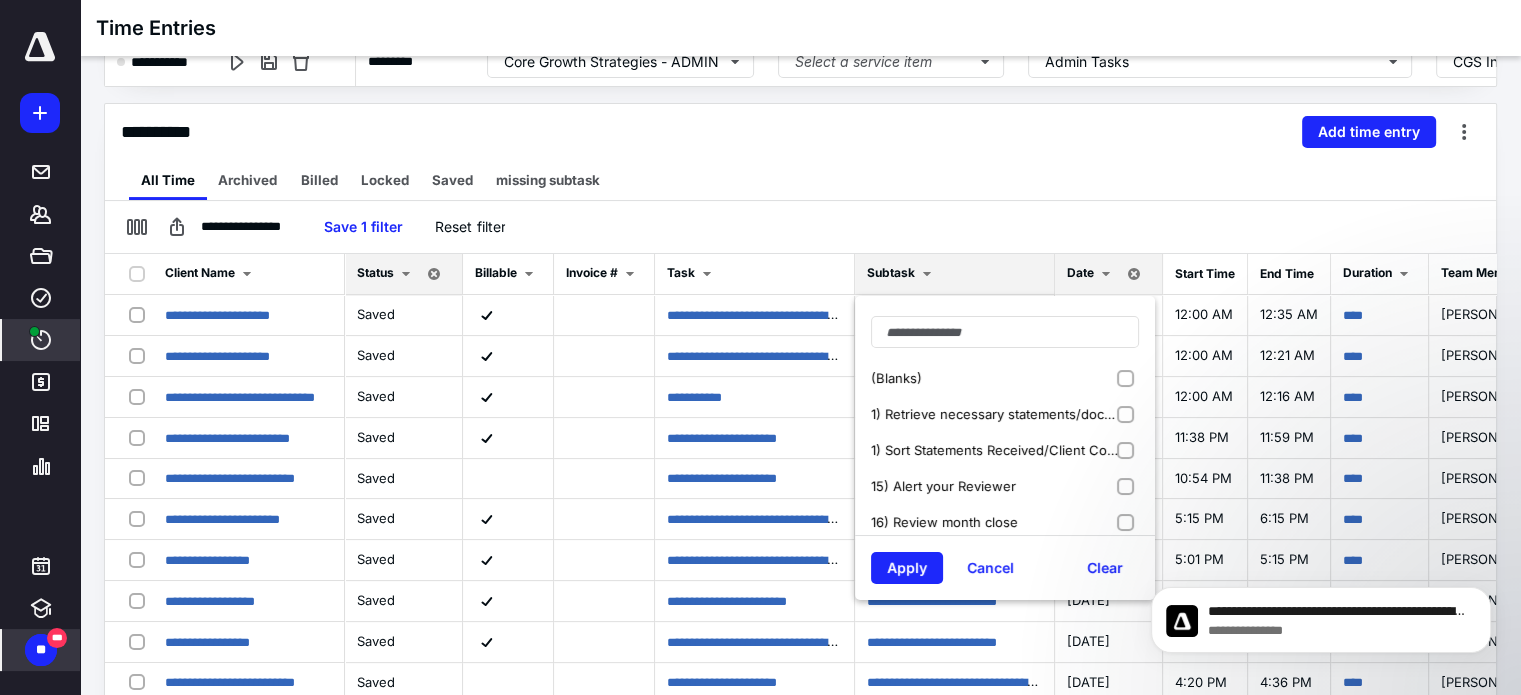 click on "(Blanks)" at bounding box center [1005, 378] 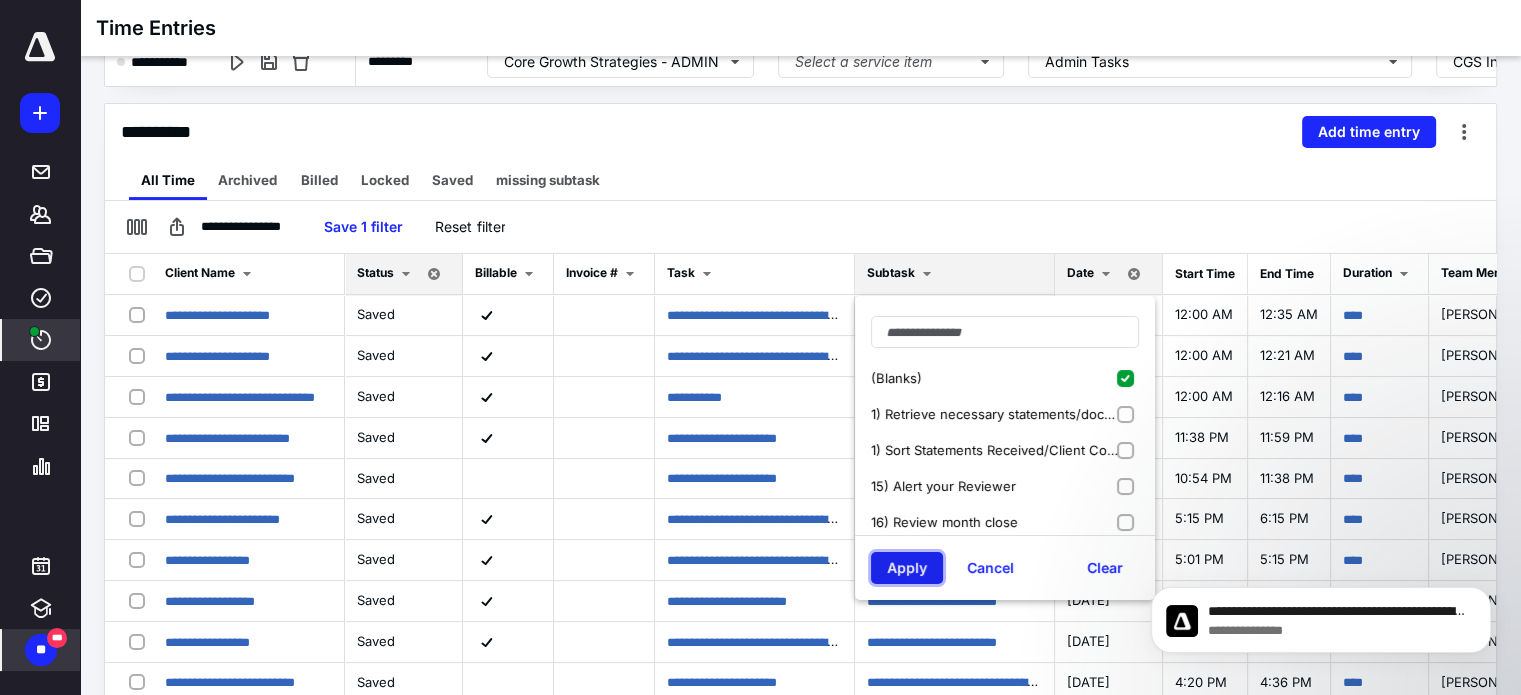 click on "Apply" at bounding box center [907, 568] 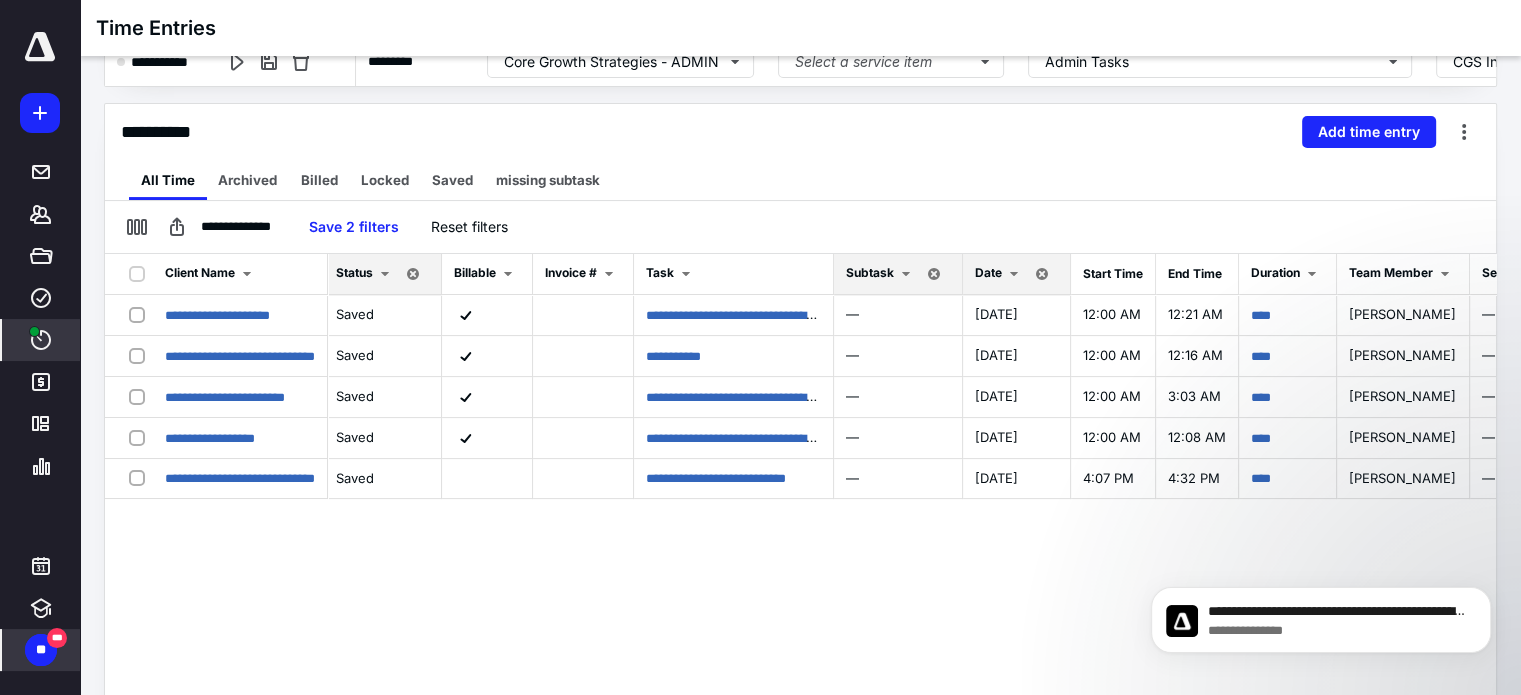 scroll, scrollTop: 0, scrollLeft: 0, axis: both 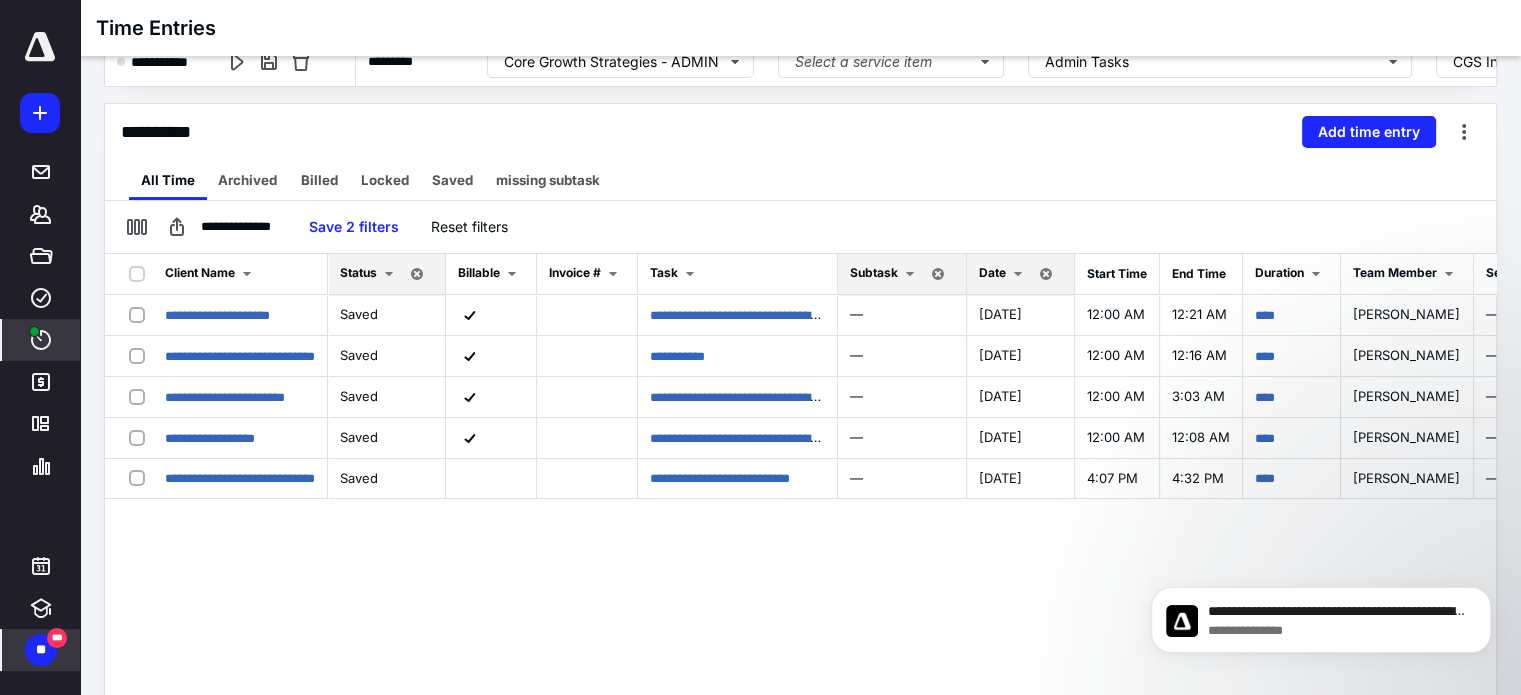 click on "**********" at bounding box center [800, 476] 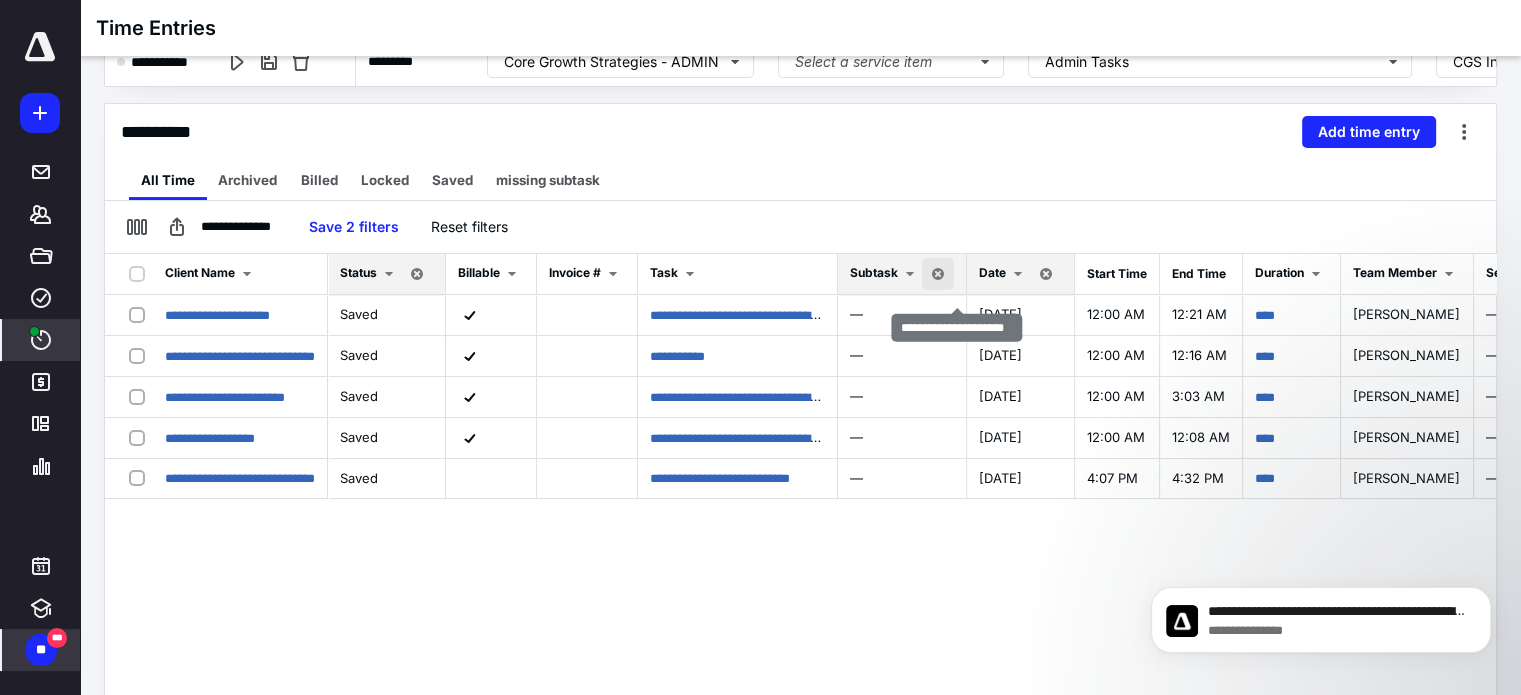 click at bounding box center [938, 274] 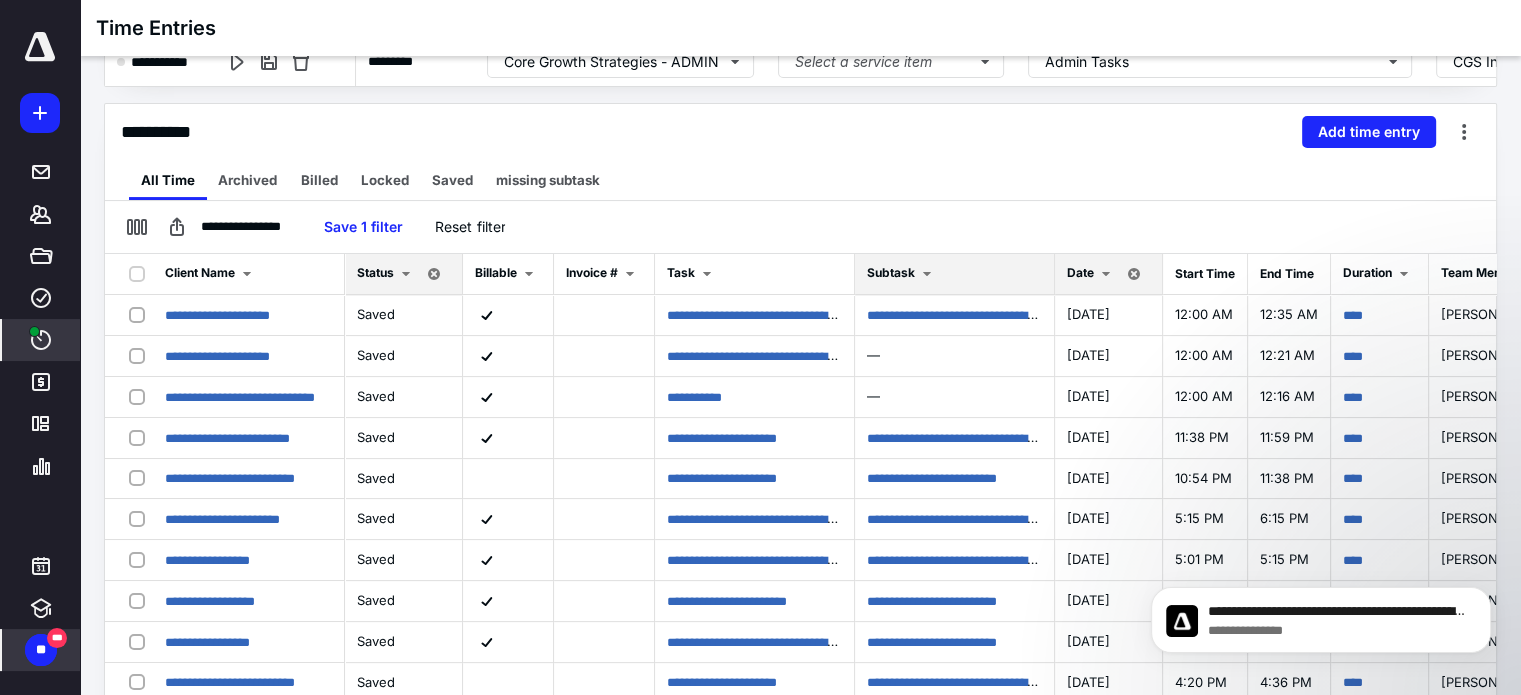 click on "Client Name" at bounding box center (248, 274) 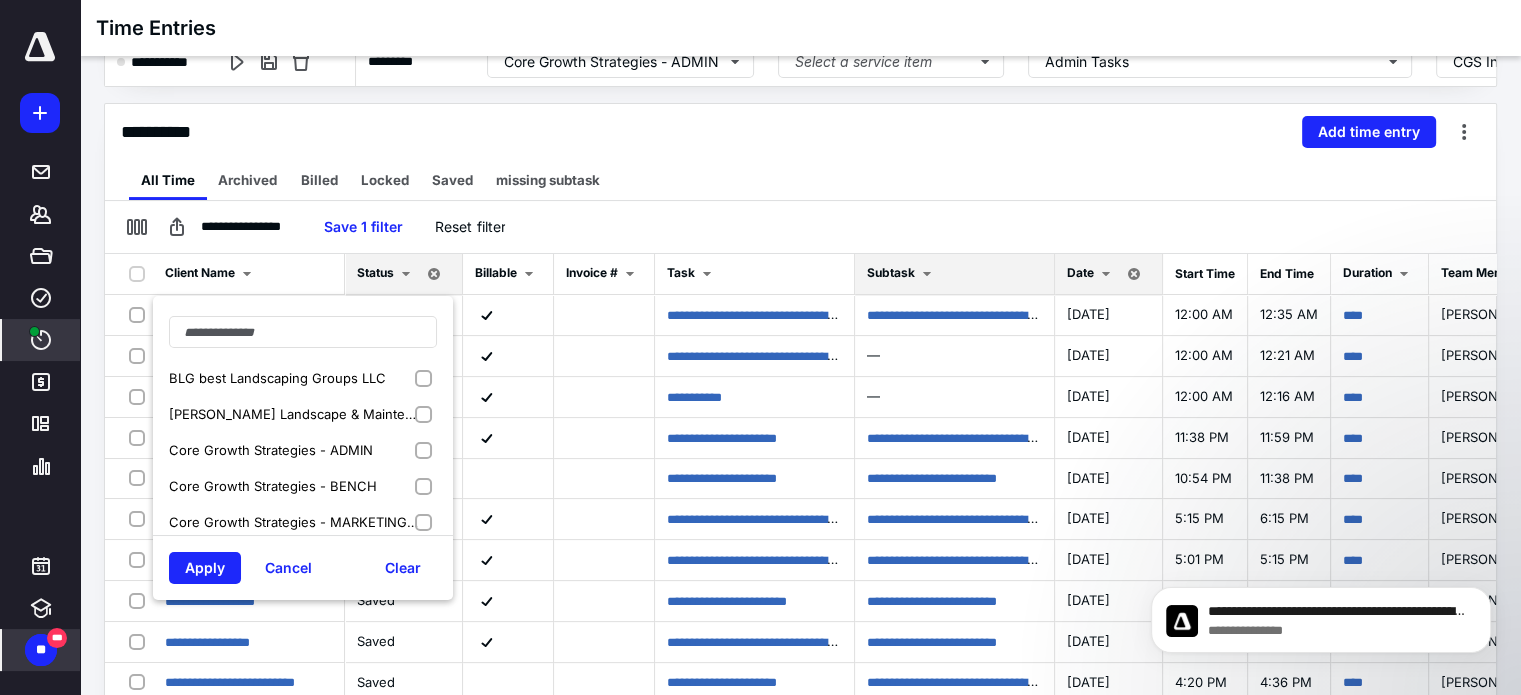 click on "BLG best Landscaping Groups LLC" at bounding box center [303, 378] 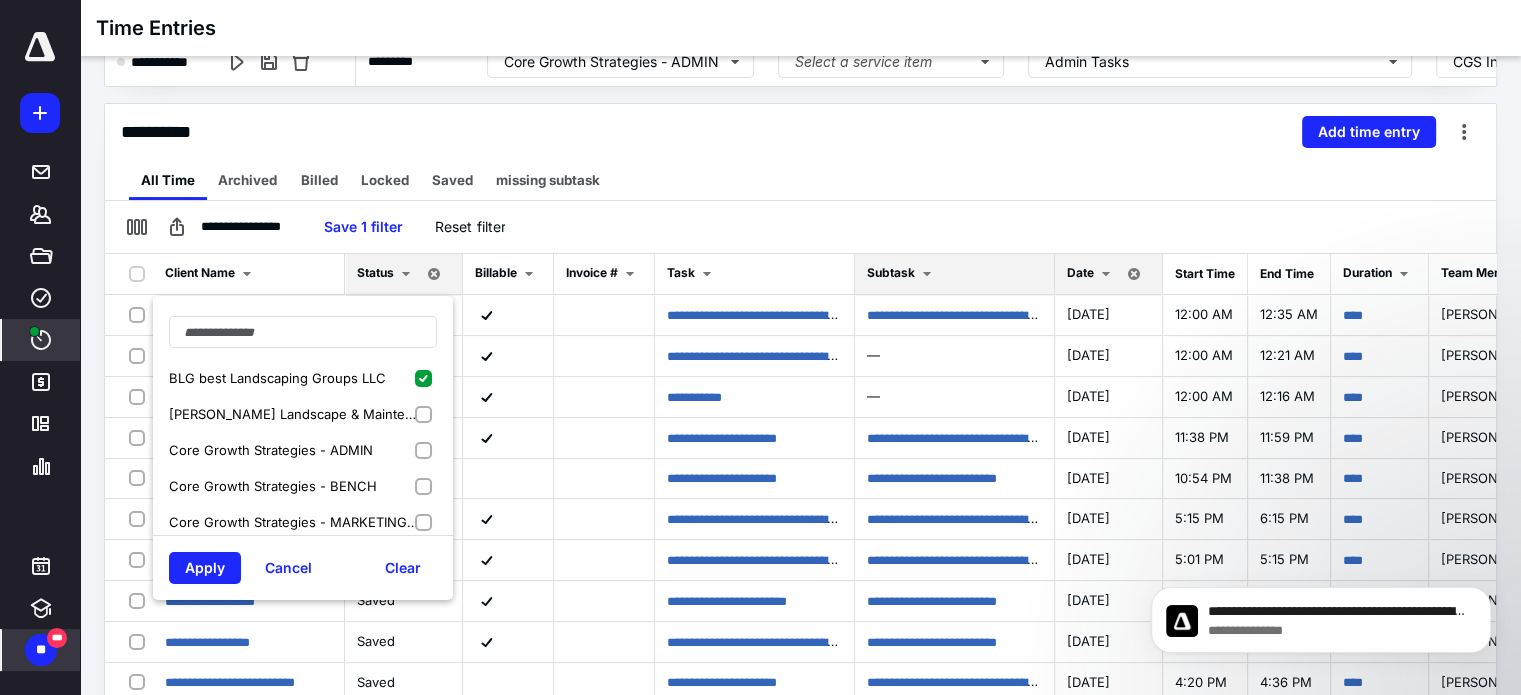 click on "Carr's Landscape & Maintenance" at bounding box center (303, 414) 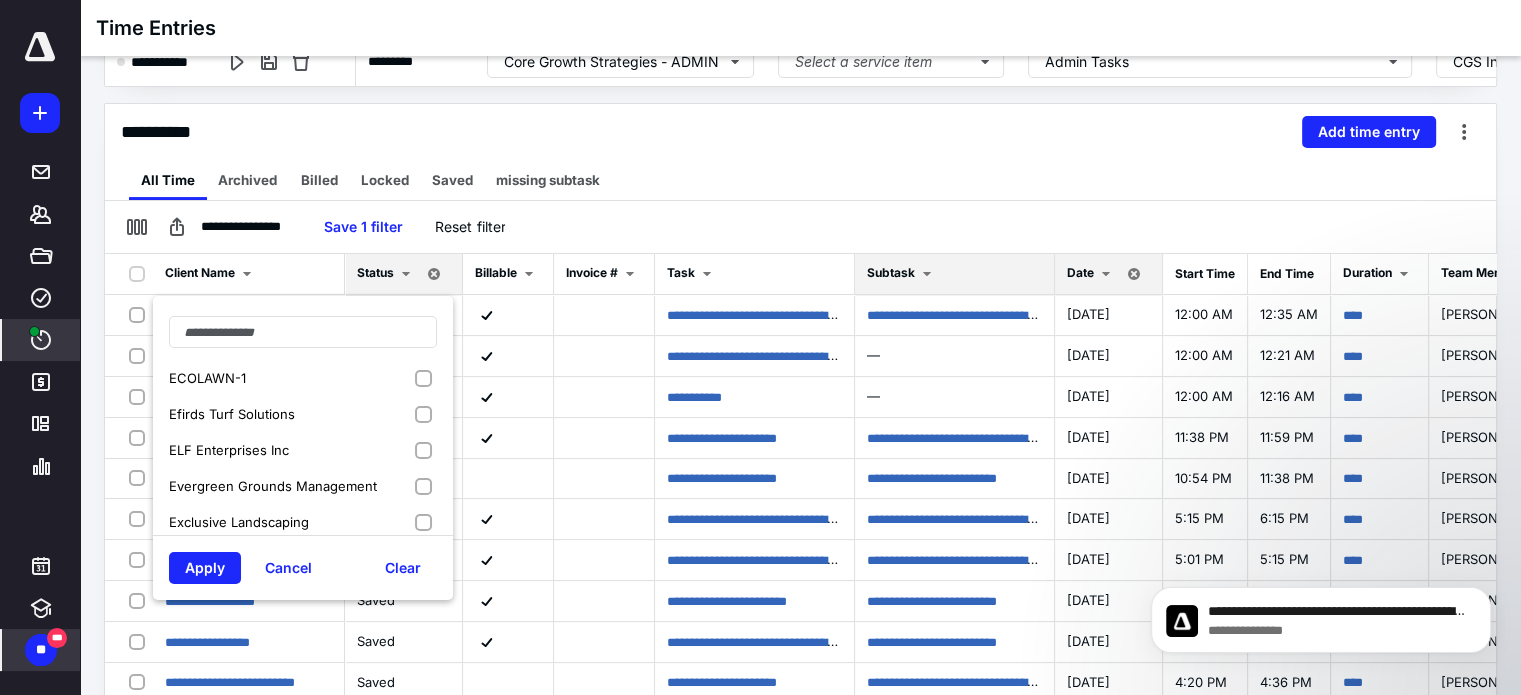 scroll, scrollTop: 218, scrollLeft: 0, axis: vertical 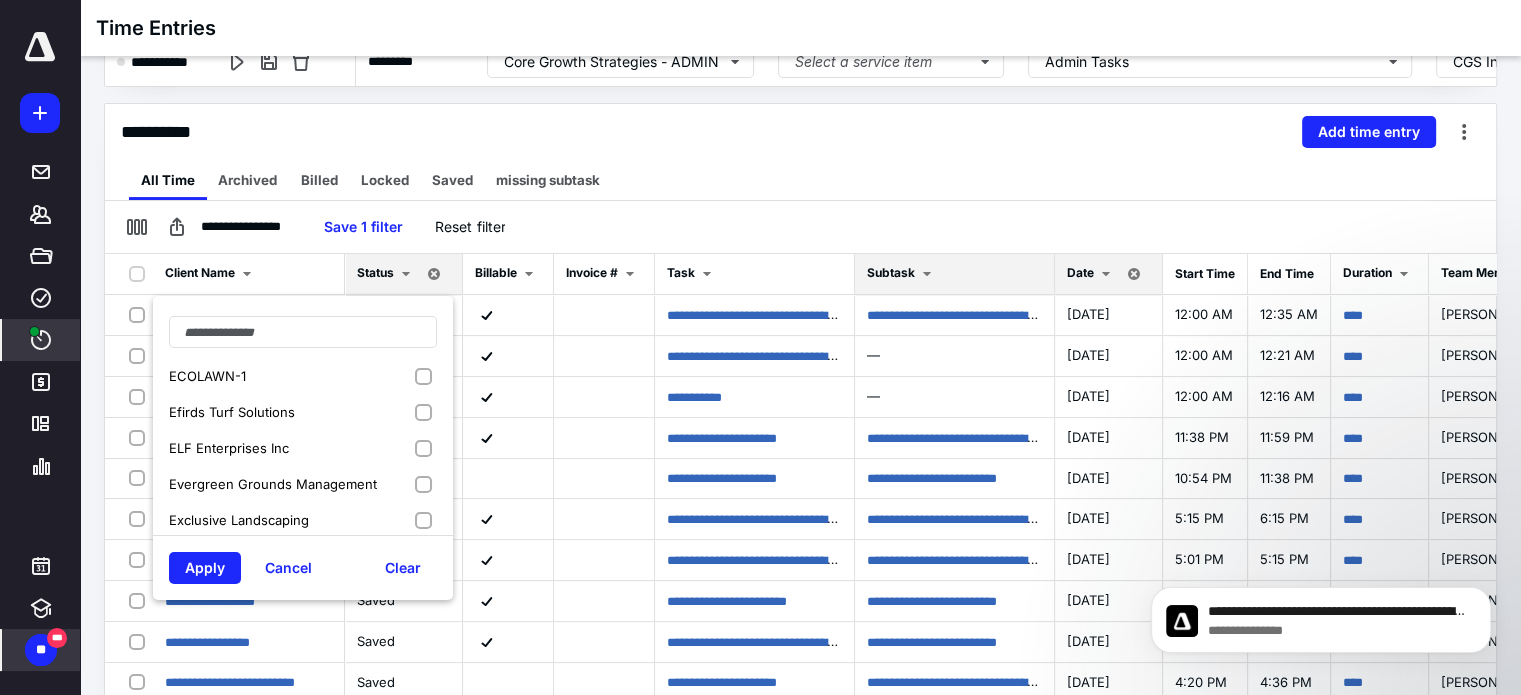 click on "ECOLAWN-1" at bounding box center [303, 376] 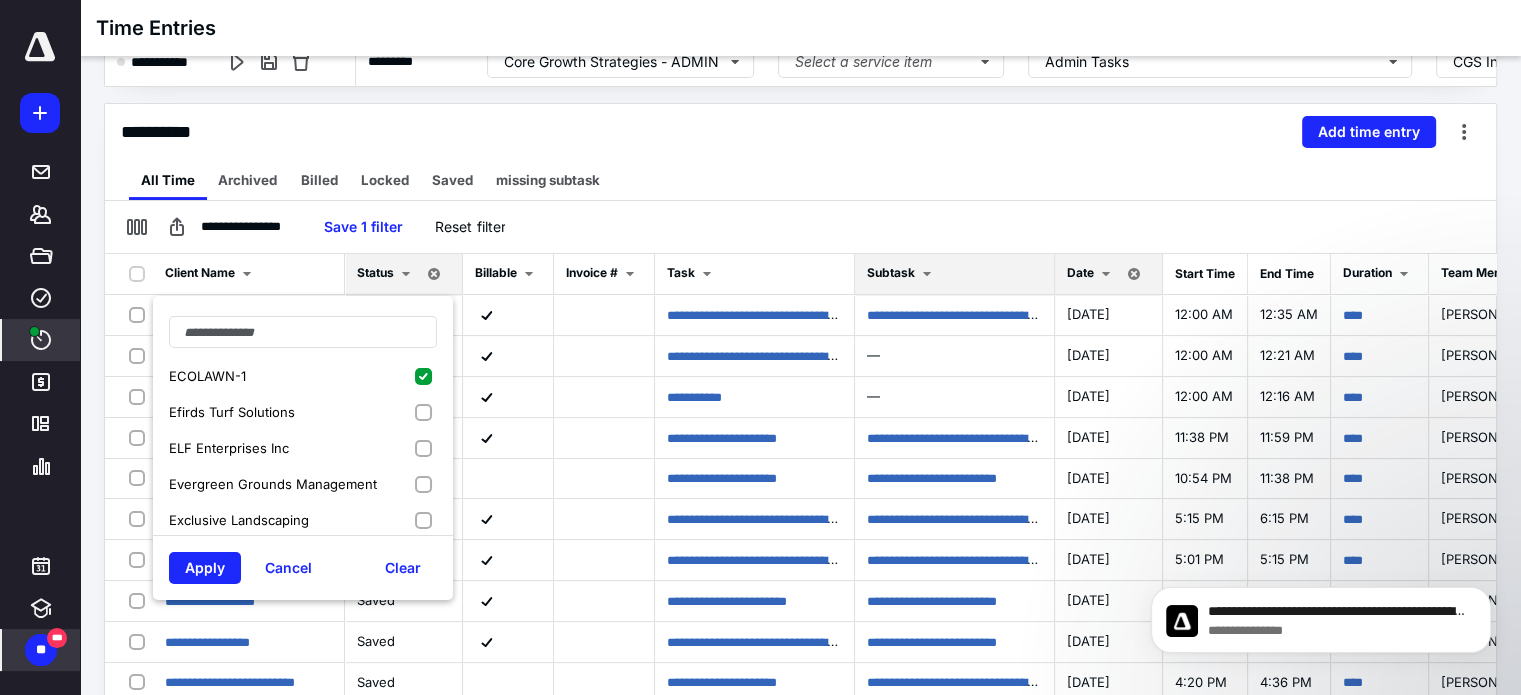 click on "Efirds Turf Solutions" at bounding box center (303, 412) 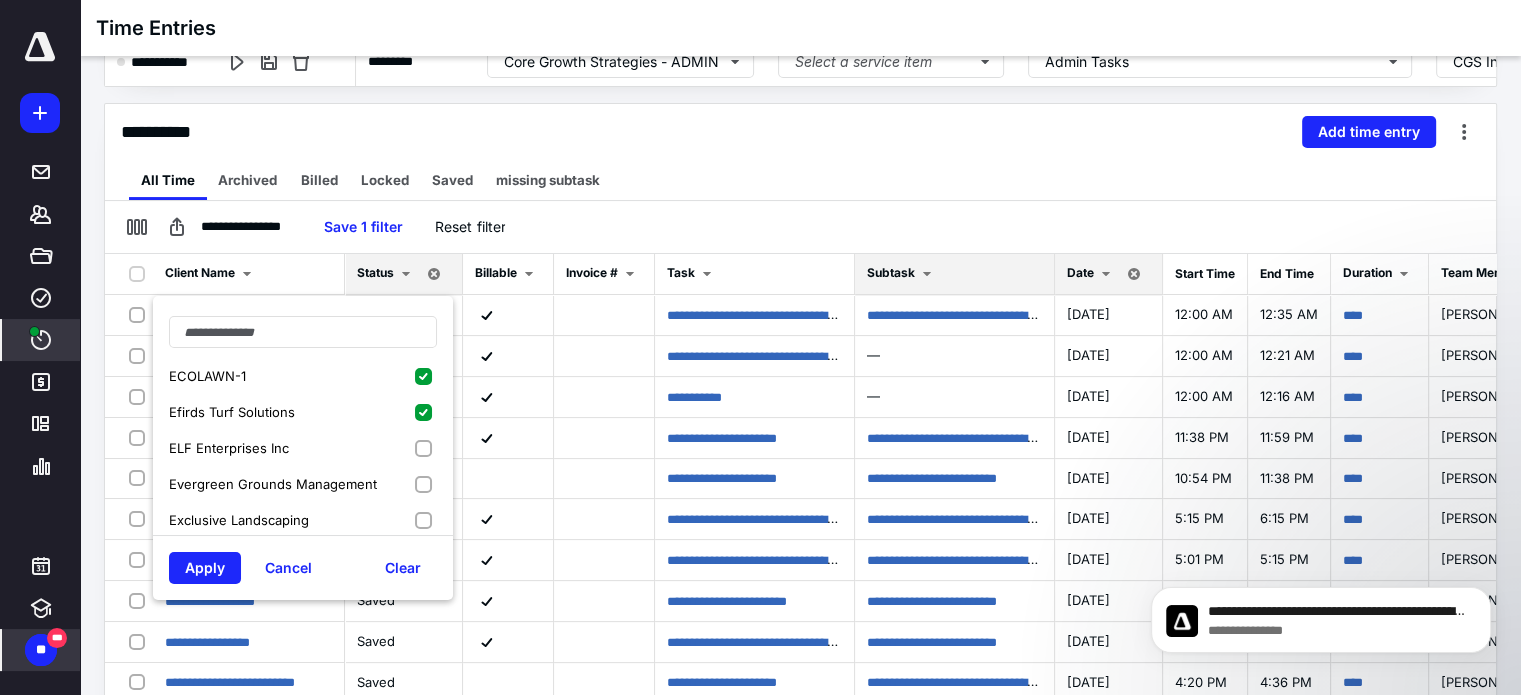 click on "ELF Enterprises Inc" at bounding box center (303, 448) 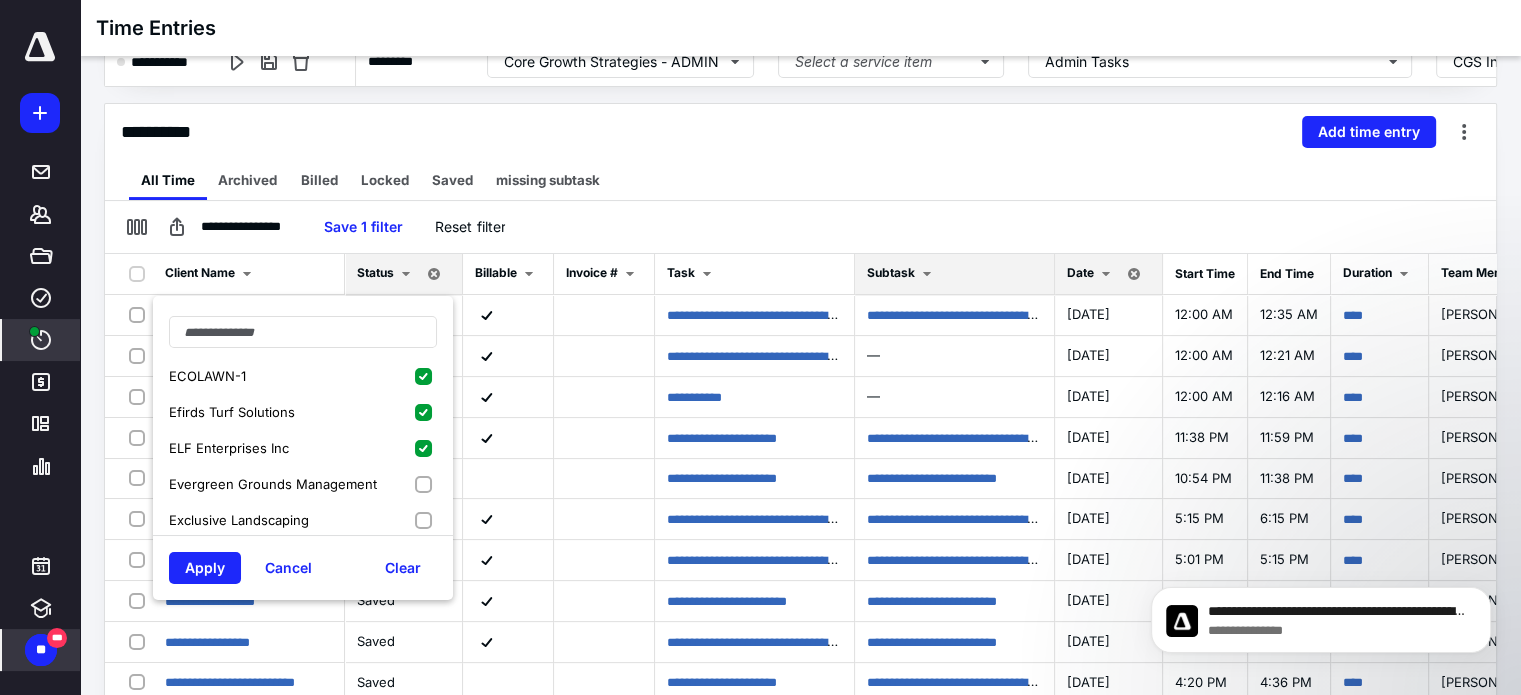 click on "Evergreen Grounds Management" at bounding box center (303, 484) 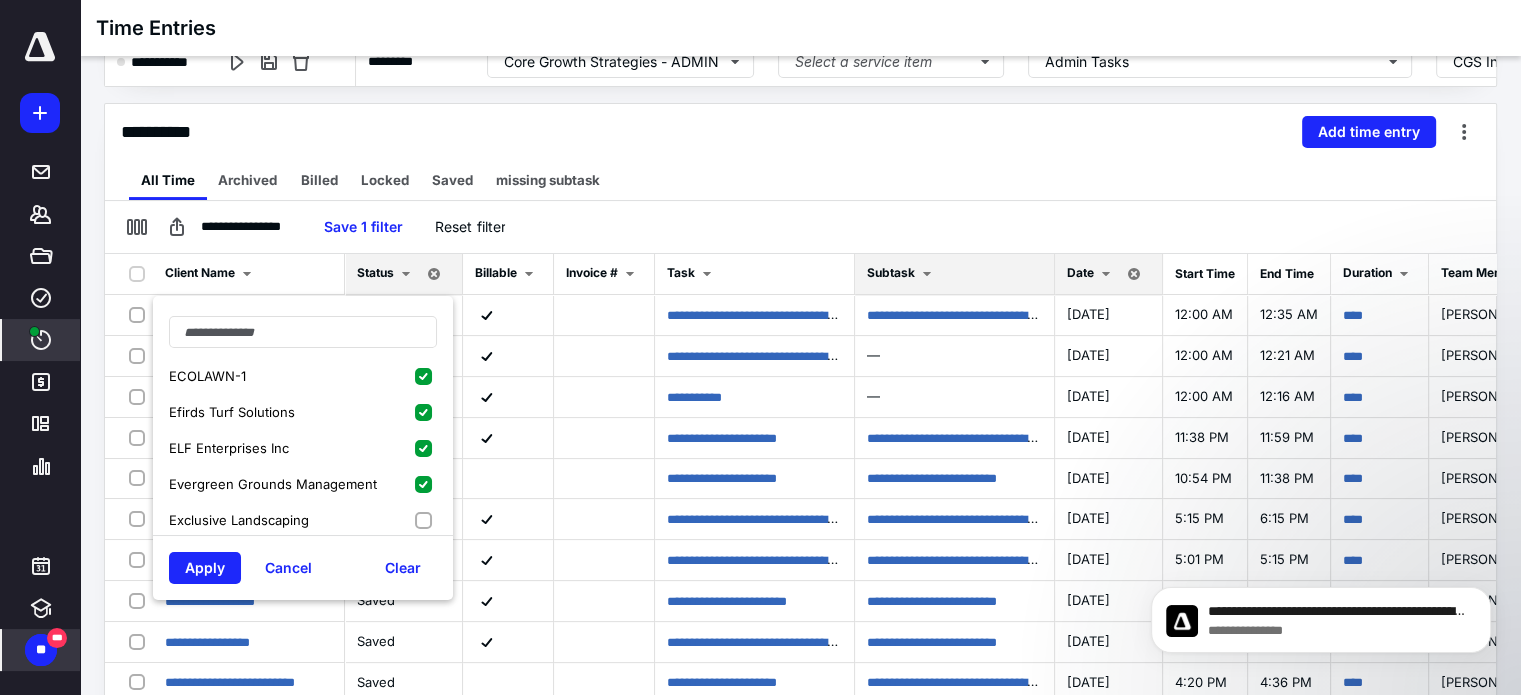 click on "Exclusive Landscaping" at bounding box center (303, 520) 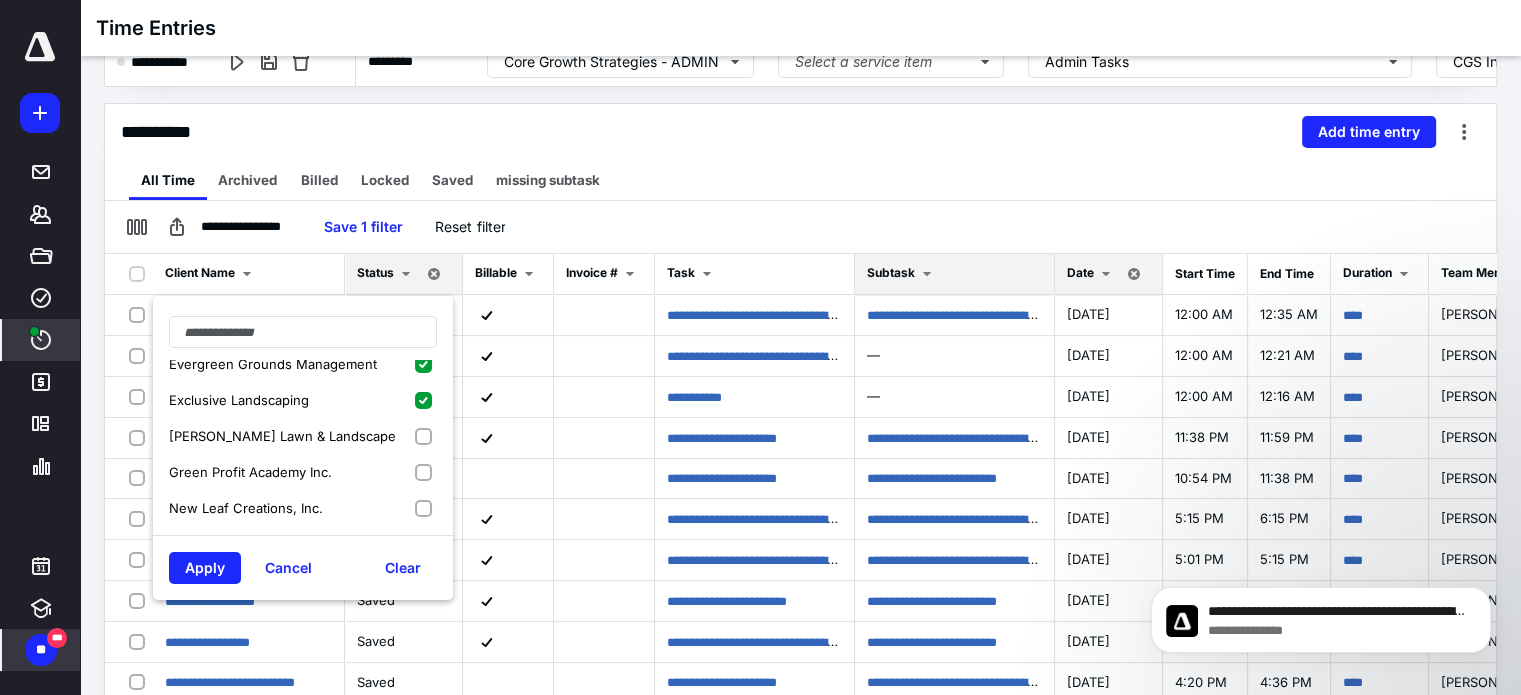 scroll, scrollTop: 339, scrollLeft: 0, axis: vertical 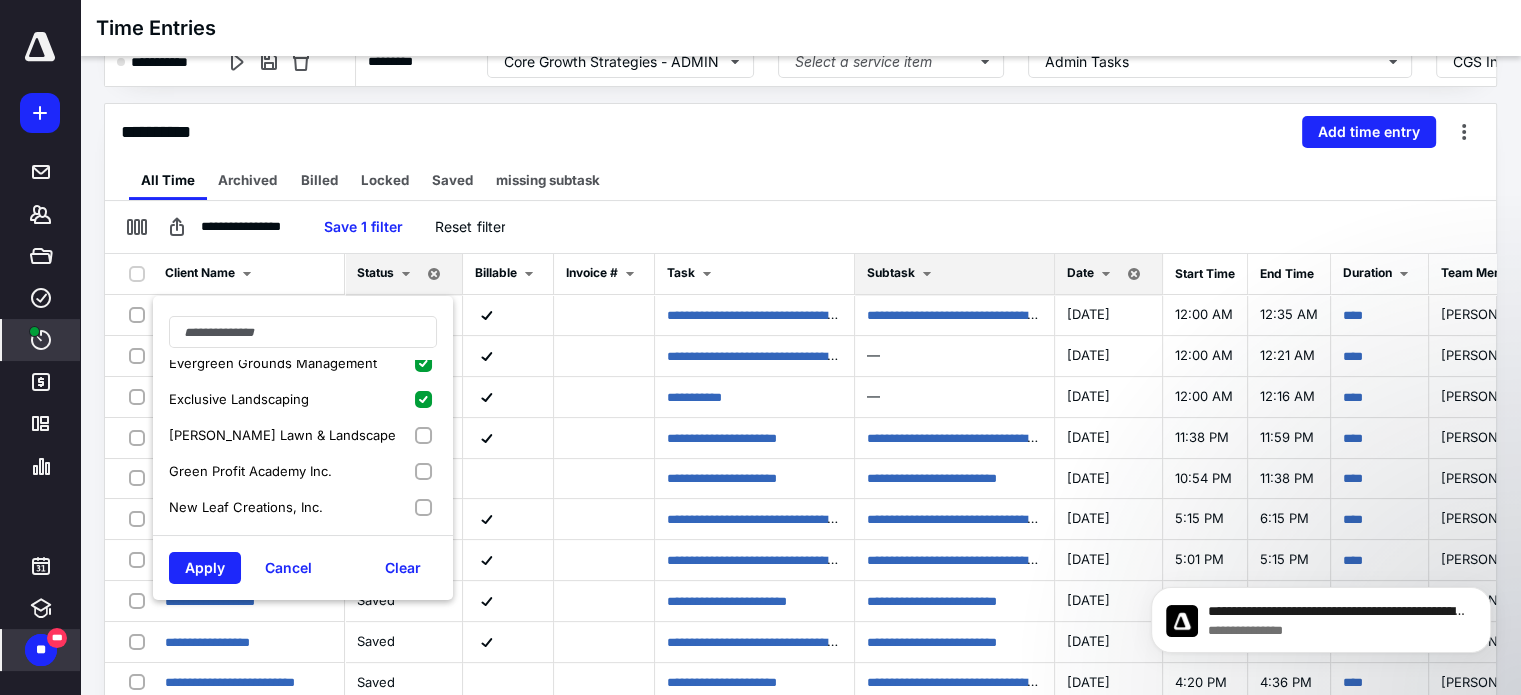 click on "Graczyk Lawn & Landscape" at bounding box center [303, 435] 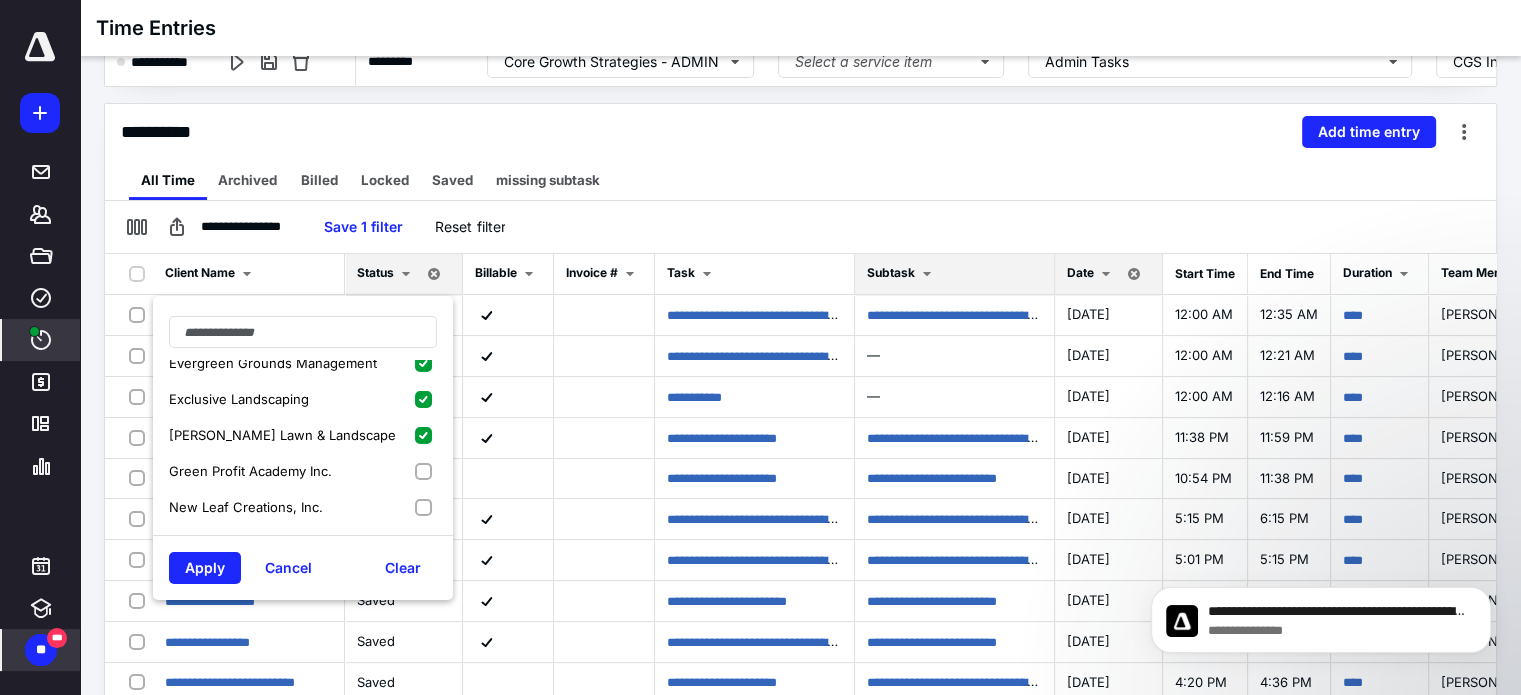 click on "Green Profit Academy Inc." at bounding box center (303, 471) 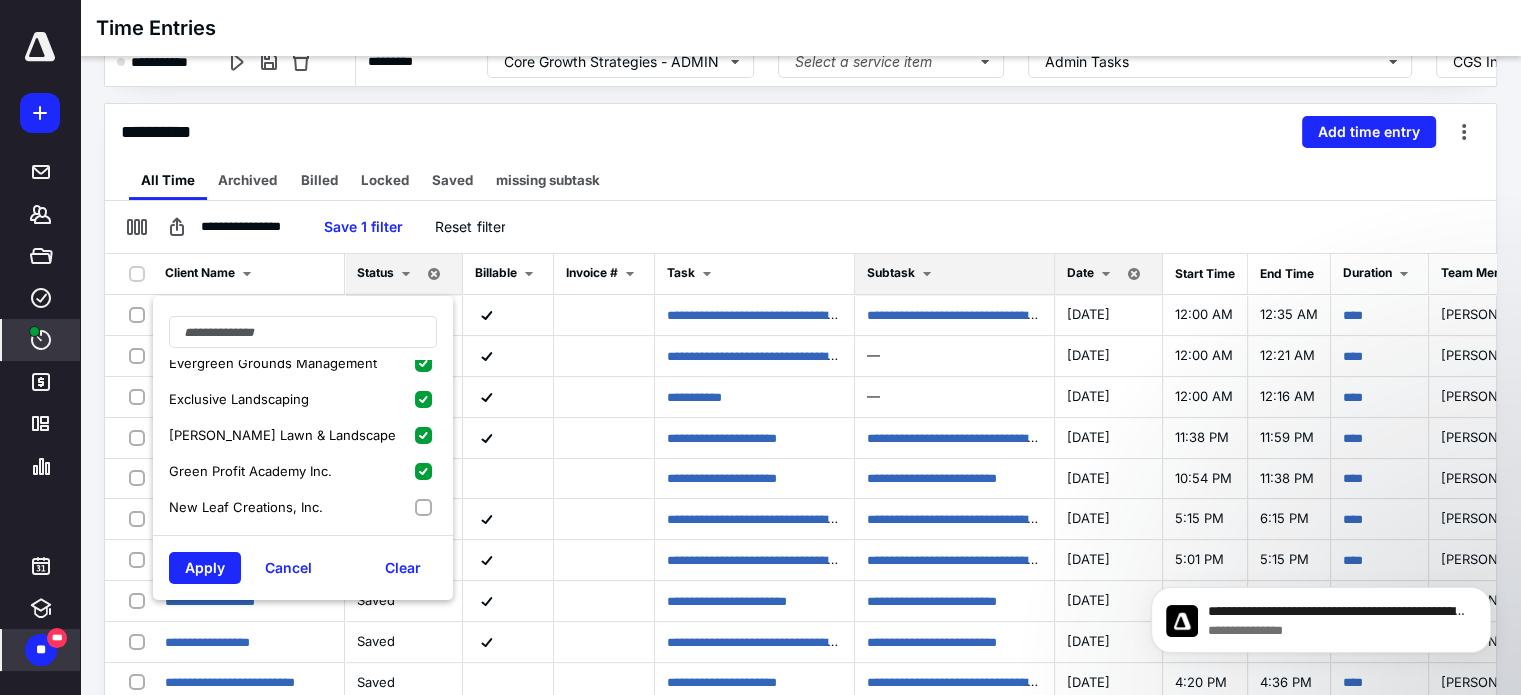 click on "New Leaf Creations, Inc." at bounding box center [303, 507] 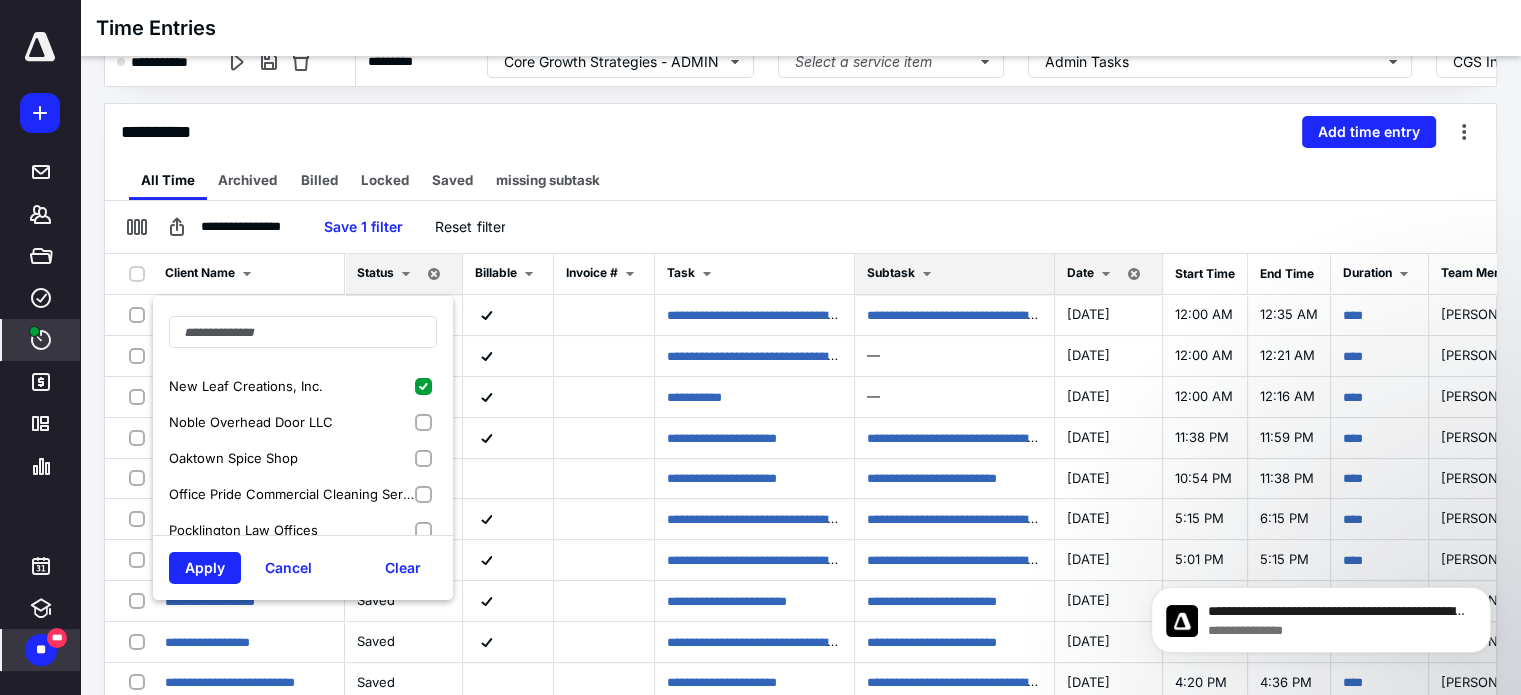 scroll, scrollTop: 462, scrollLeft: 0, axis: vertical 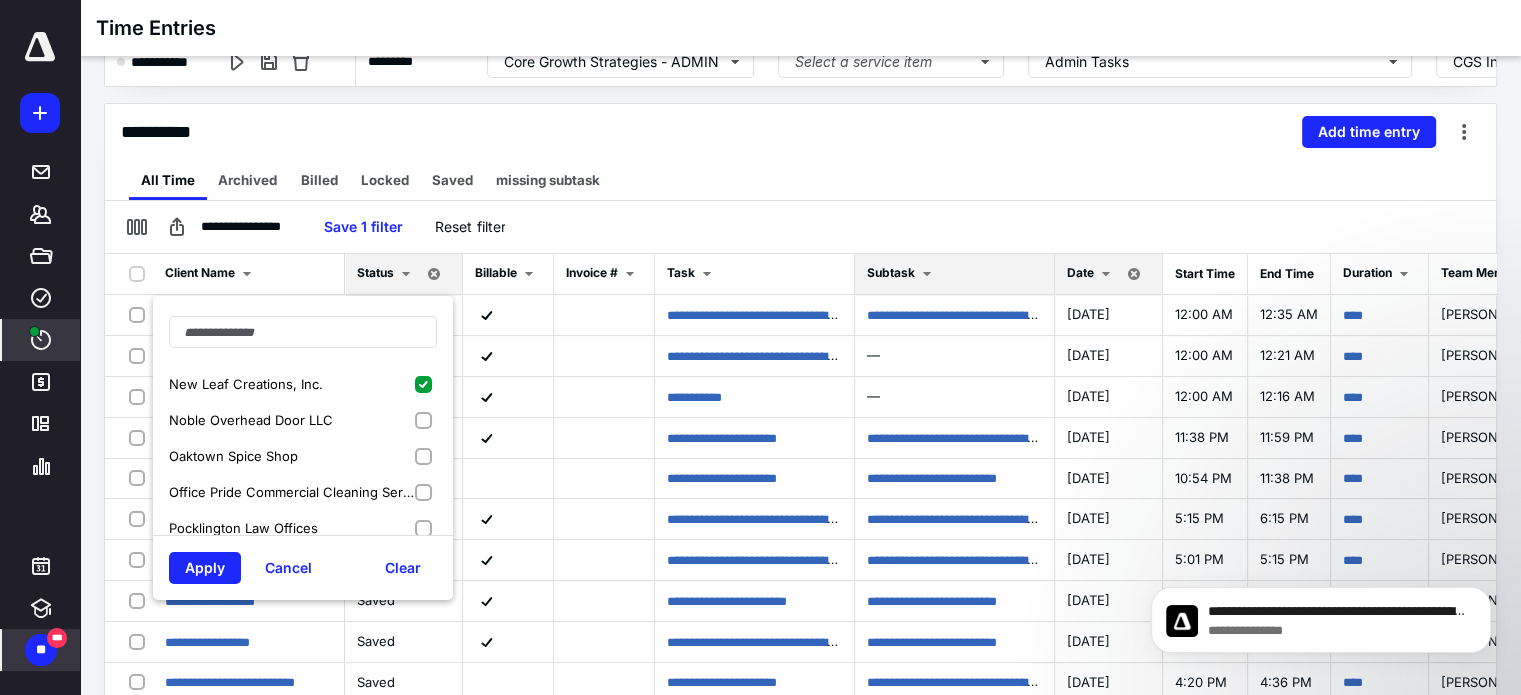 click on "Noble Overhead Door LLC" at bounding box center (303, 420) 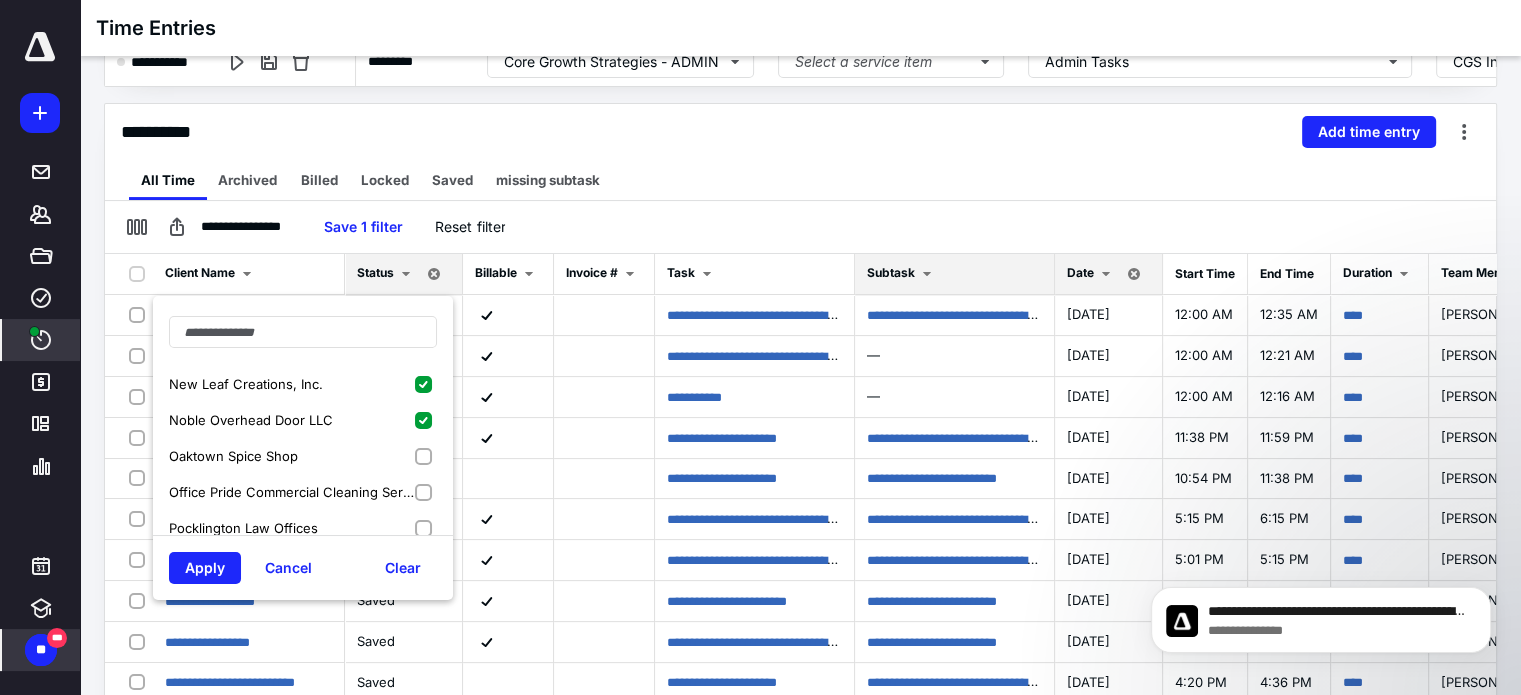 click on "Oaktown Spice Shop" at bounding box center (303, 456) 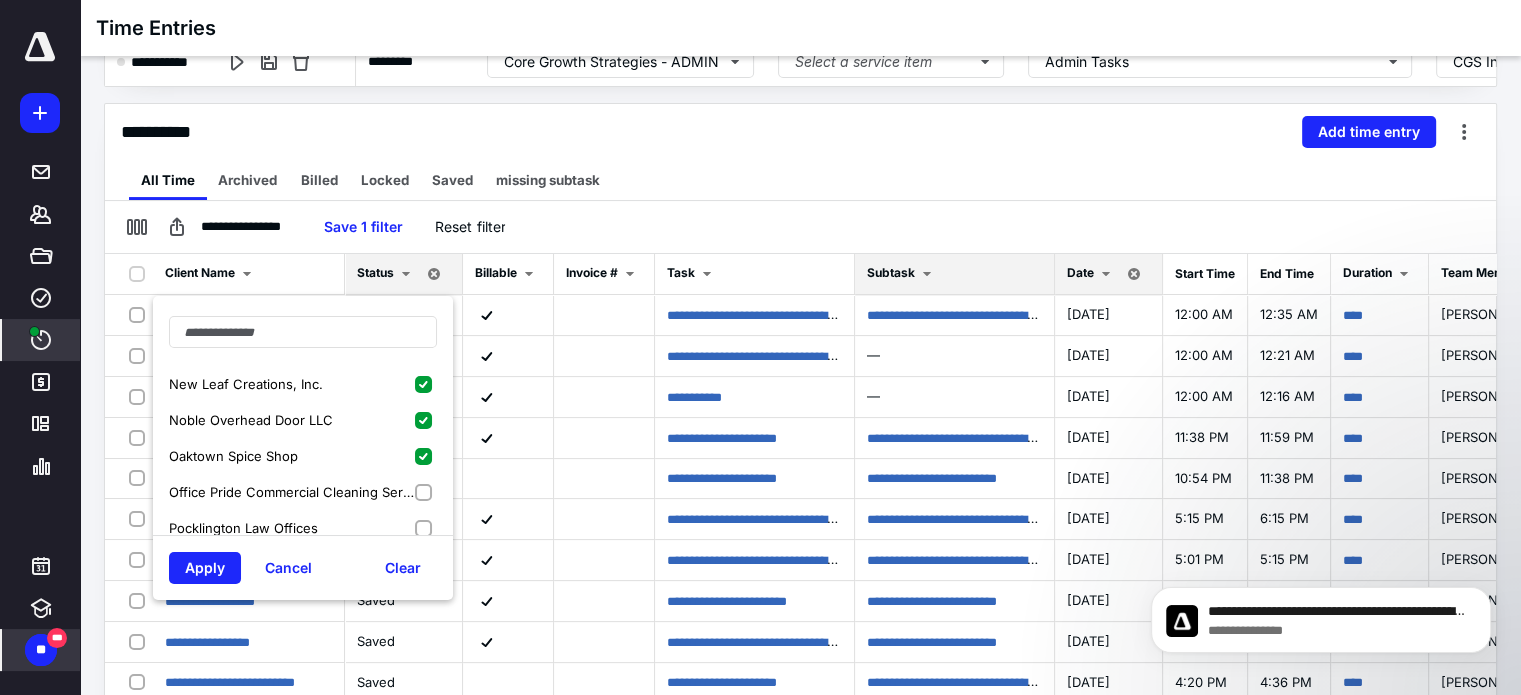 click on "Office Pride Commercial Cleaning Services" at bounding box center (303, 492) 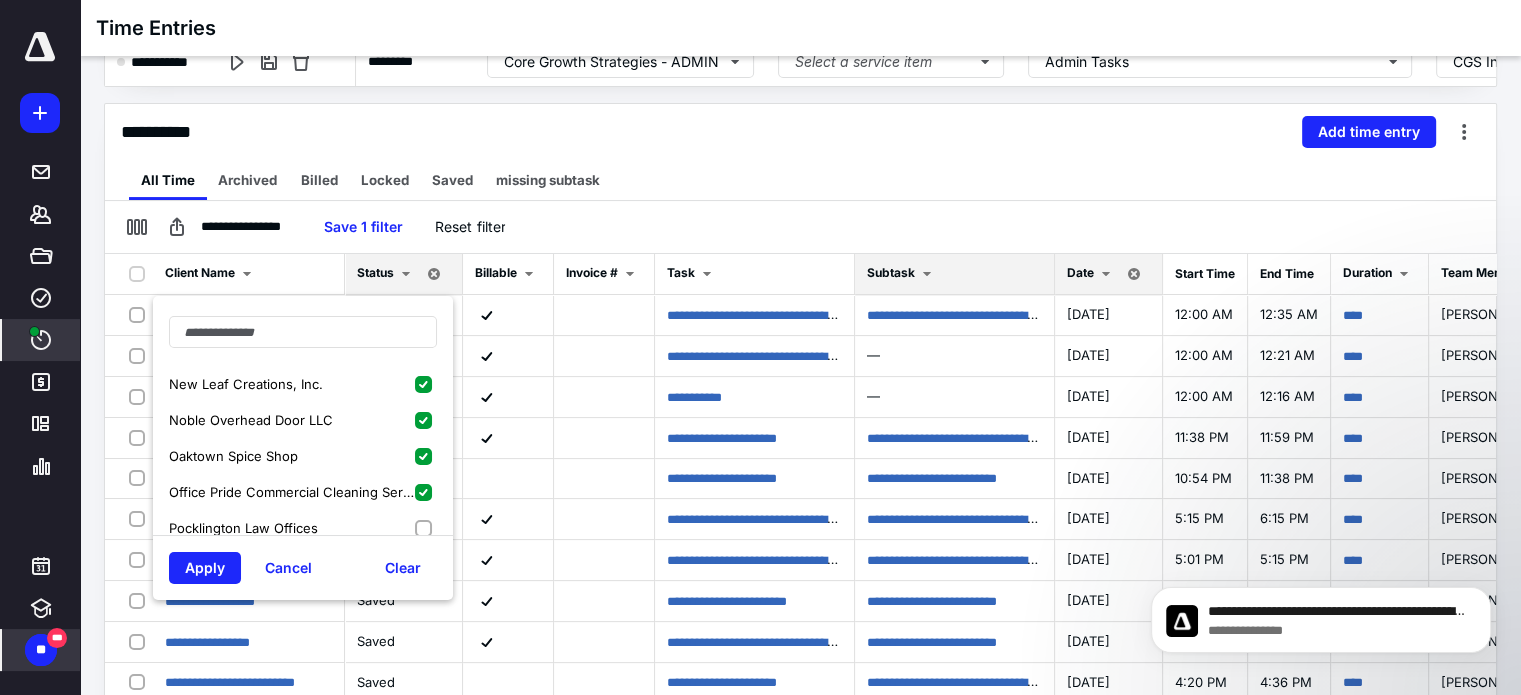 click on "Pocklington Law Offices" at bounding box center (303, 528) 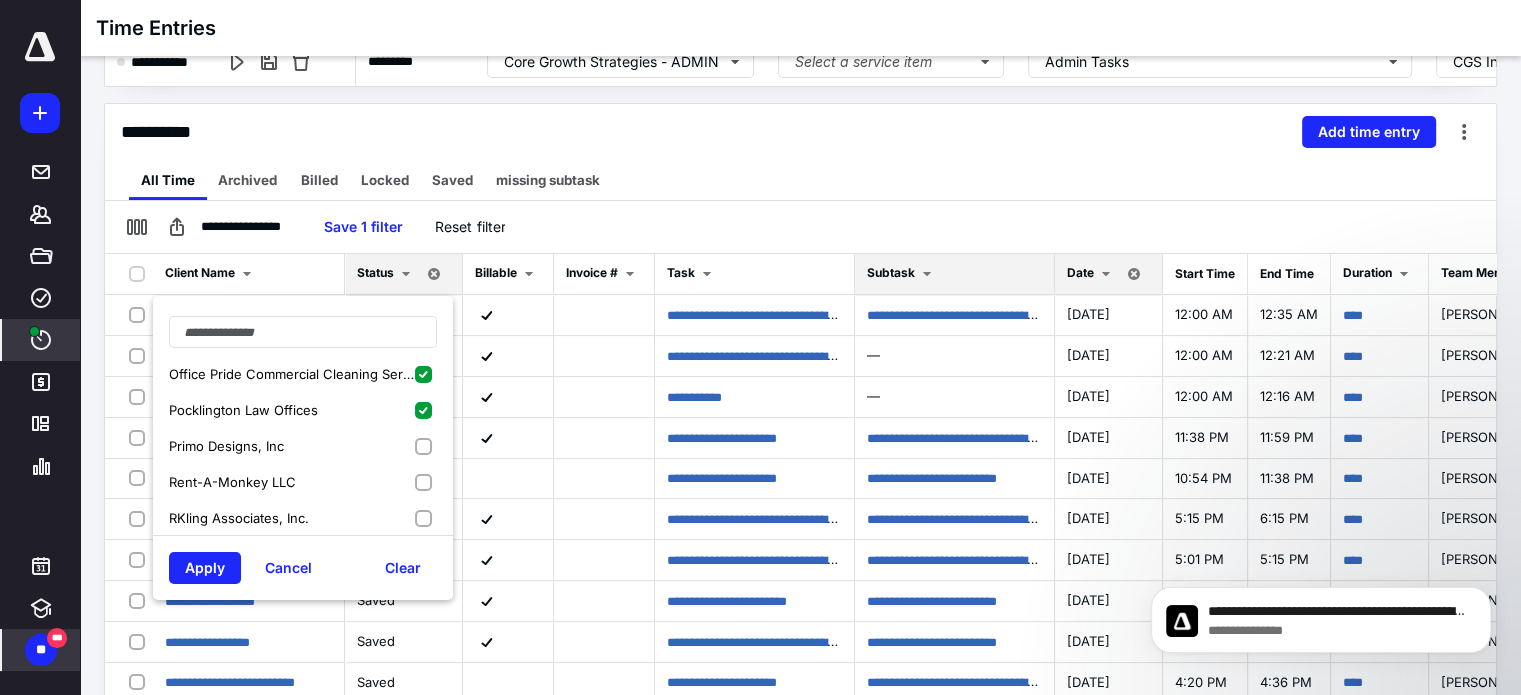 scroll, scrollTop: 586, scrollLeft: 0, axis: vertical 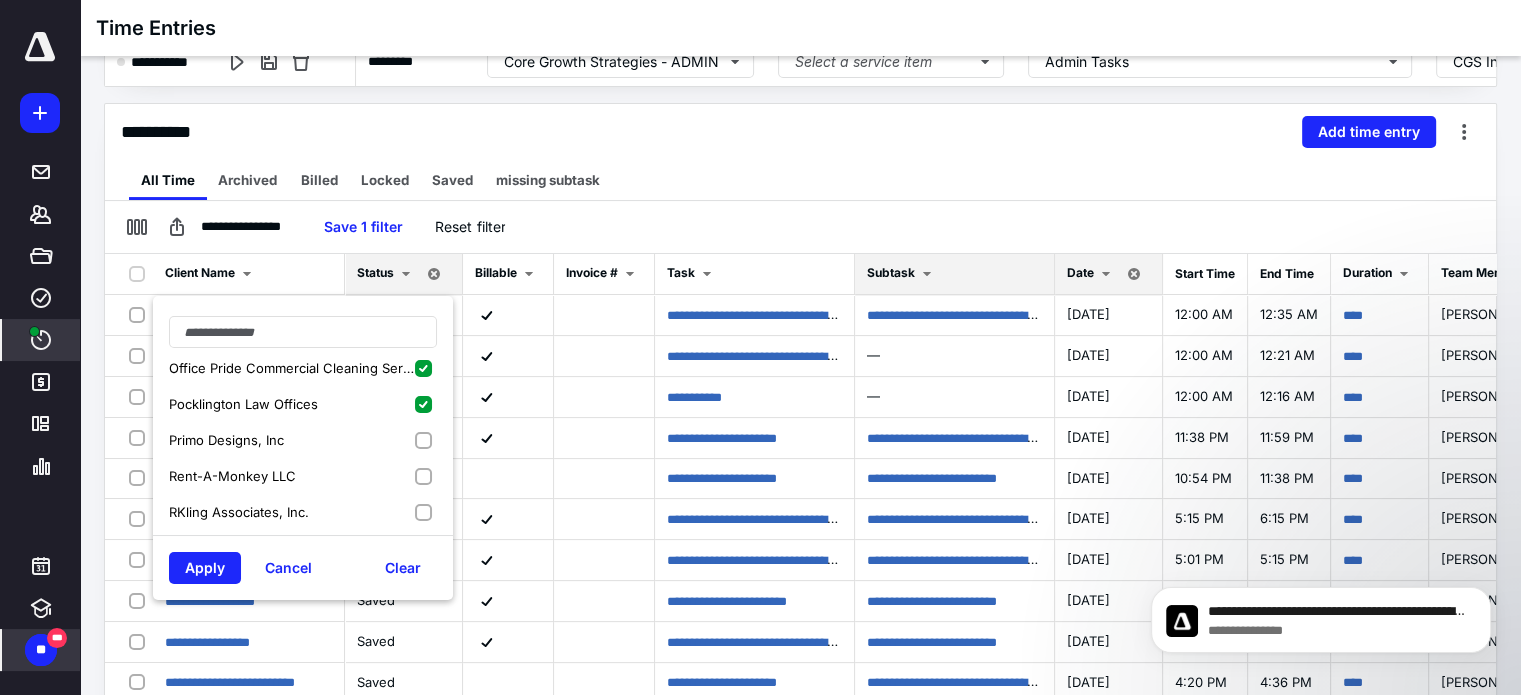 click on "Primo Designs, Inc" at bounding box center [303, 440] 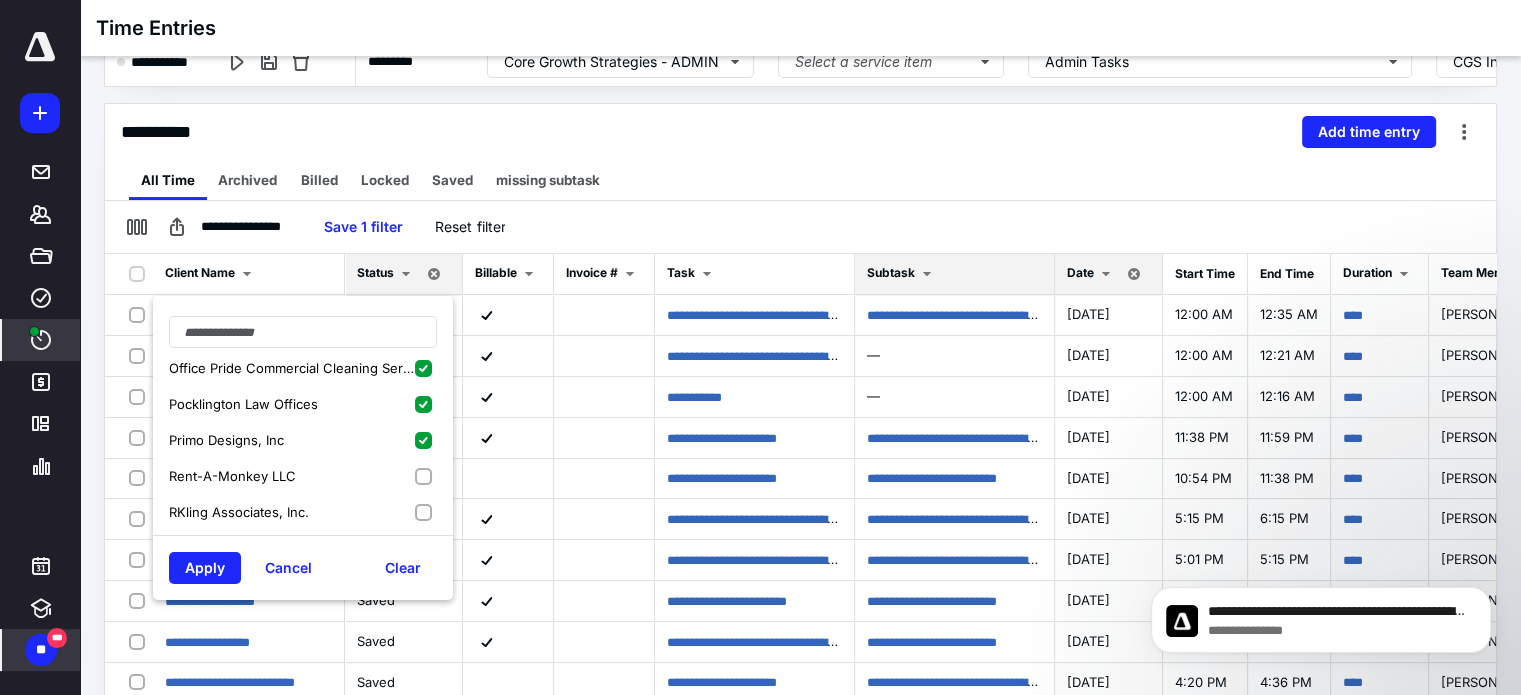 click on "Rent-A-Monkey LLC" at bounding box center [303, 476] 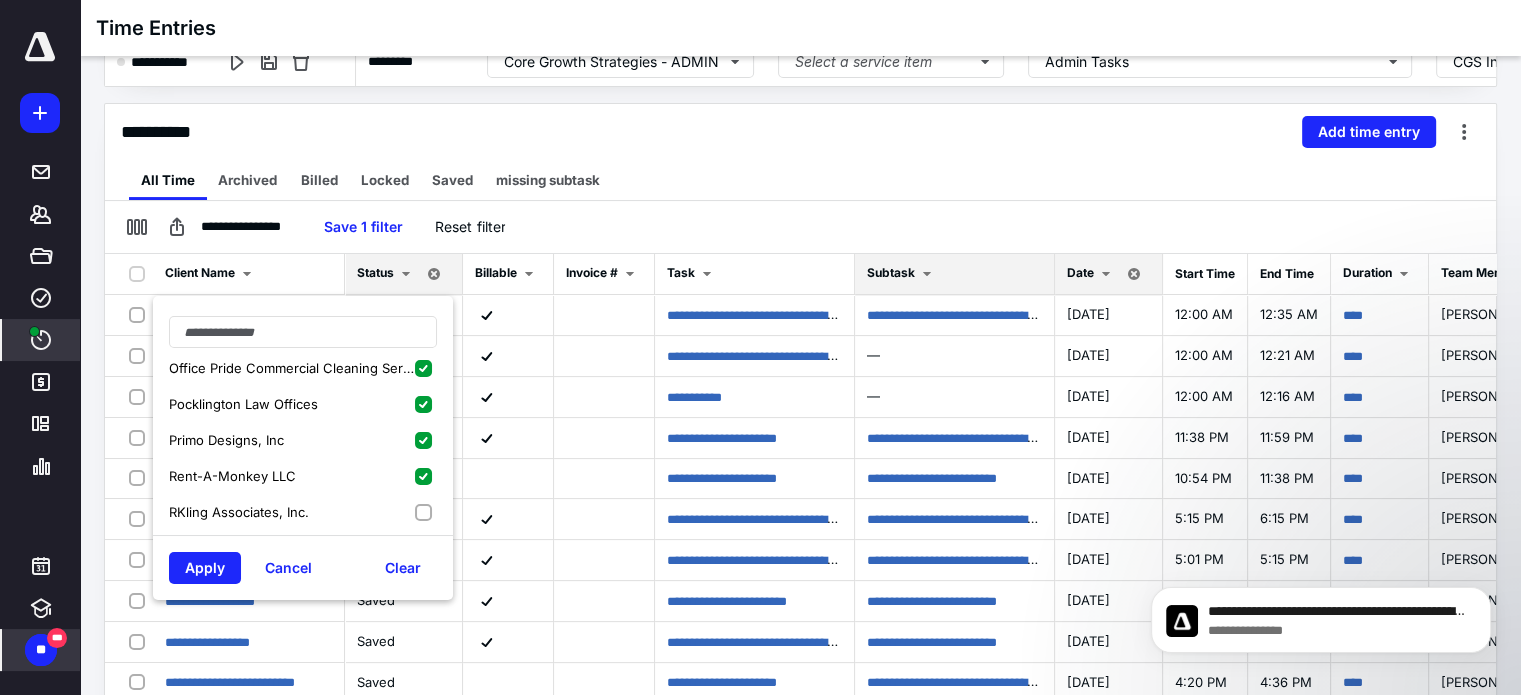 click on "RKling Associates, Inc." at bounding box center [303, 512] 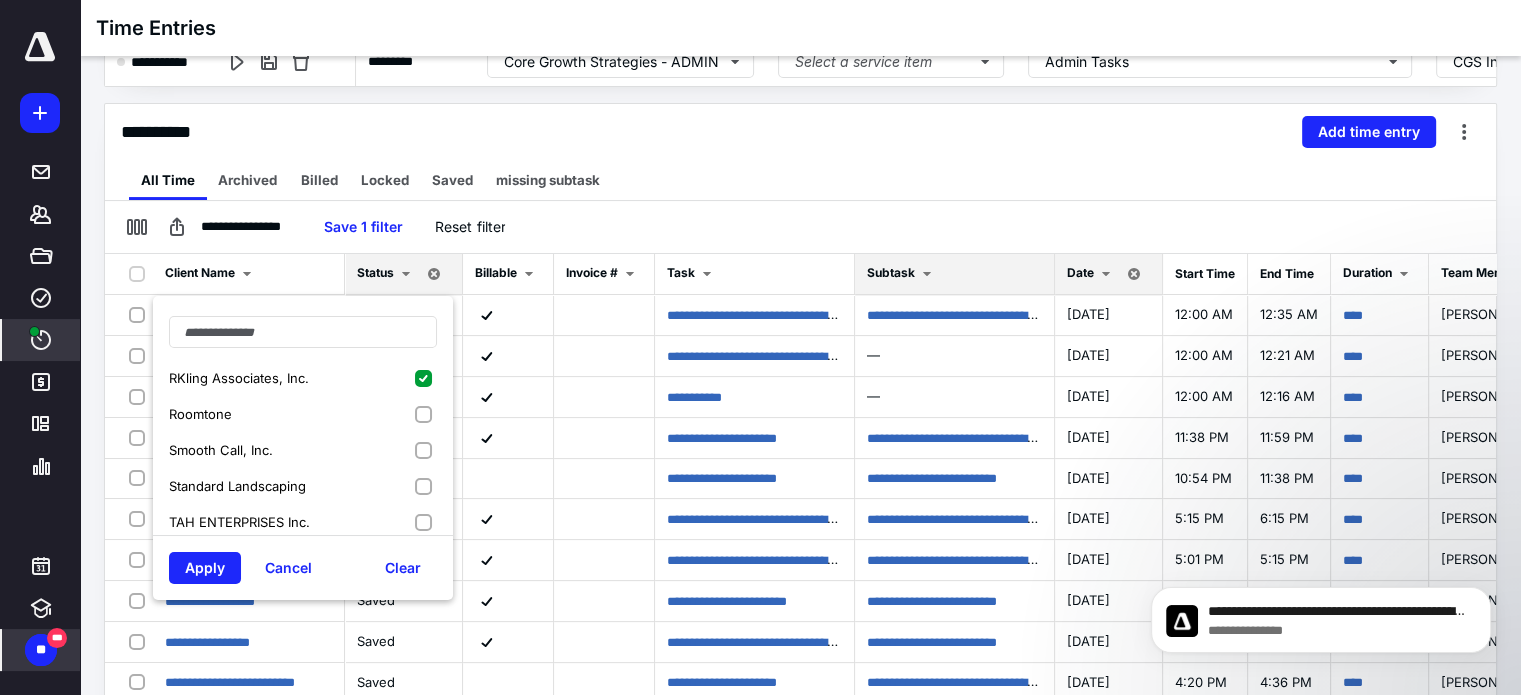 scroll, scrollTop: 744, scrollLeft: 0, axis: vertical 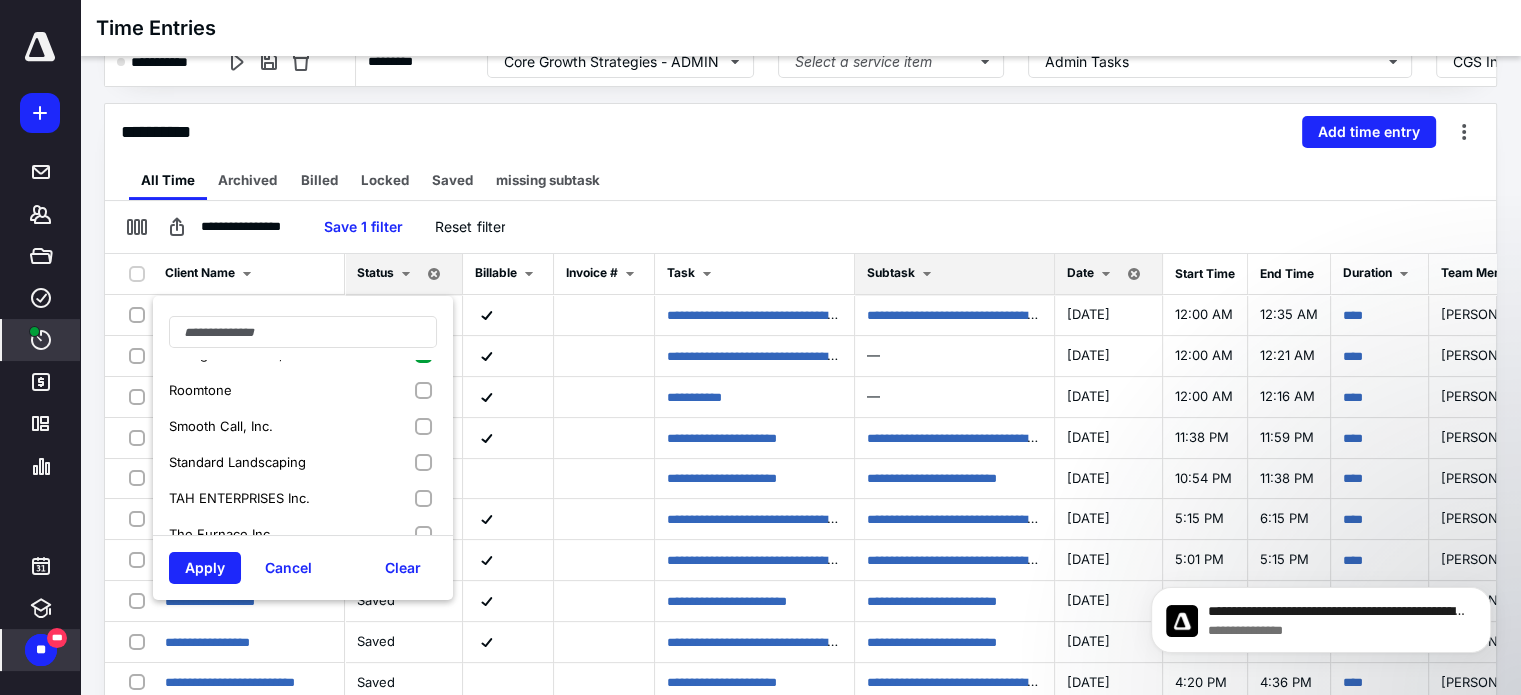 click on "Roomtone" at bounding box center [303, 390] 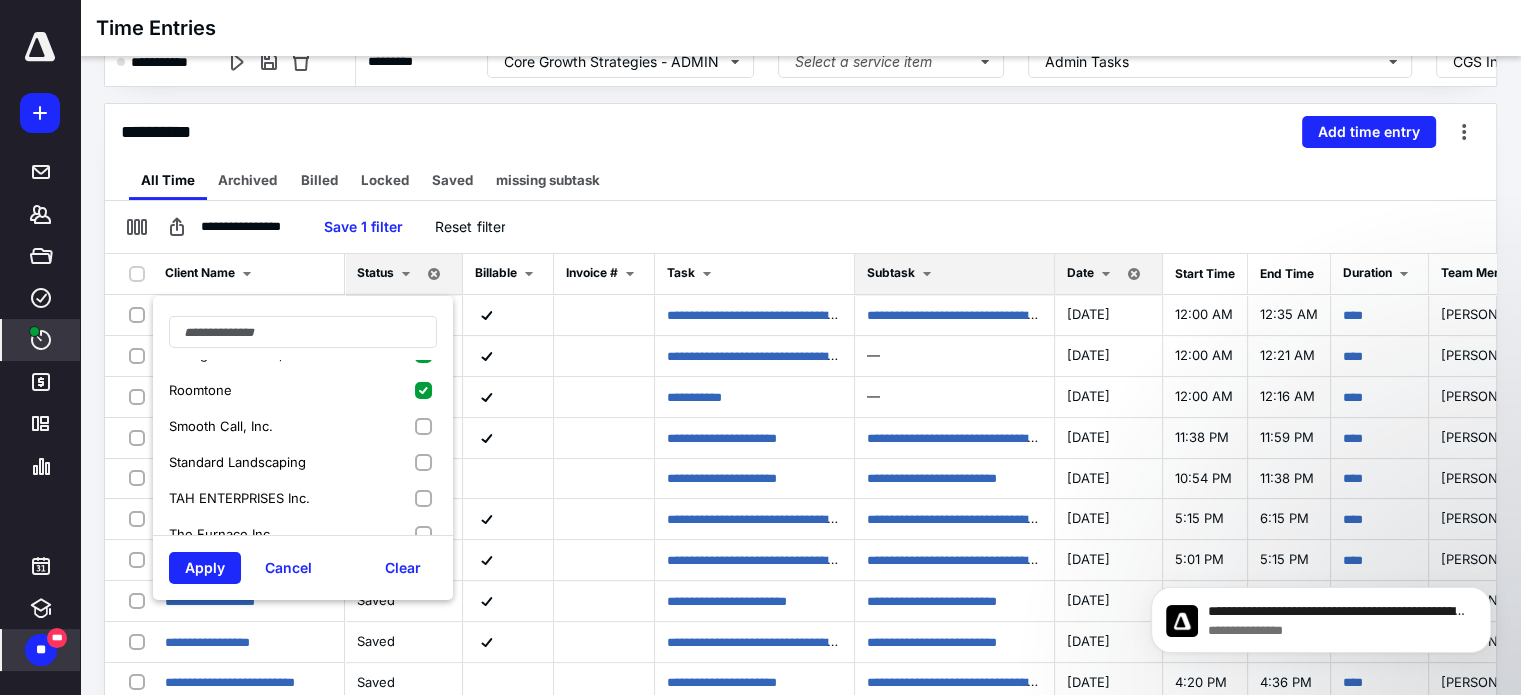 click on "Smooth Call, Inc." at bounding box center [303, 426] 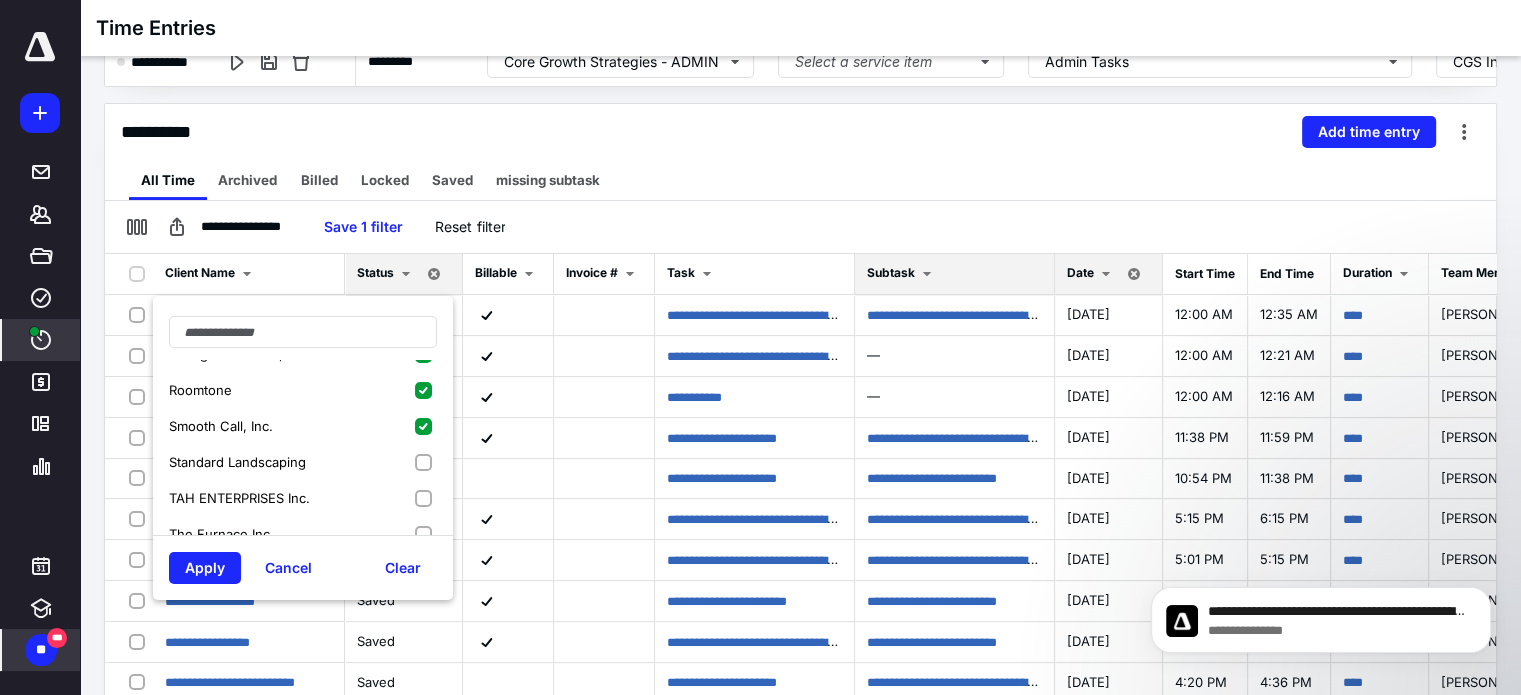 click on "Standard Landscaping" at bounding box center (303, 462) 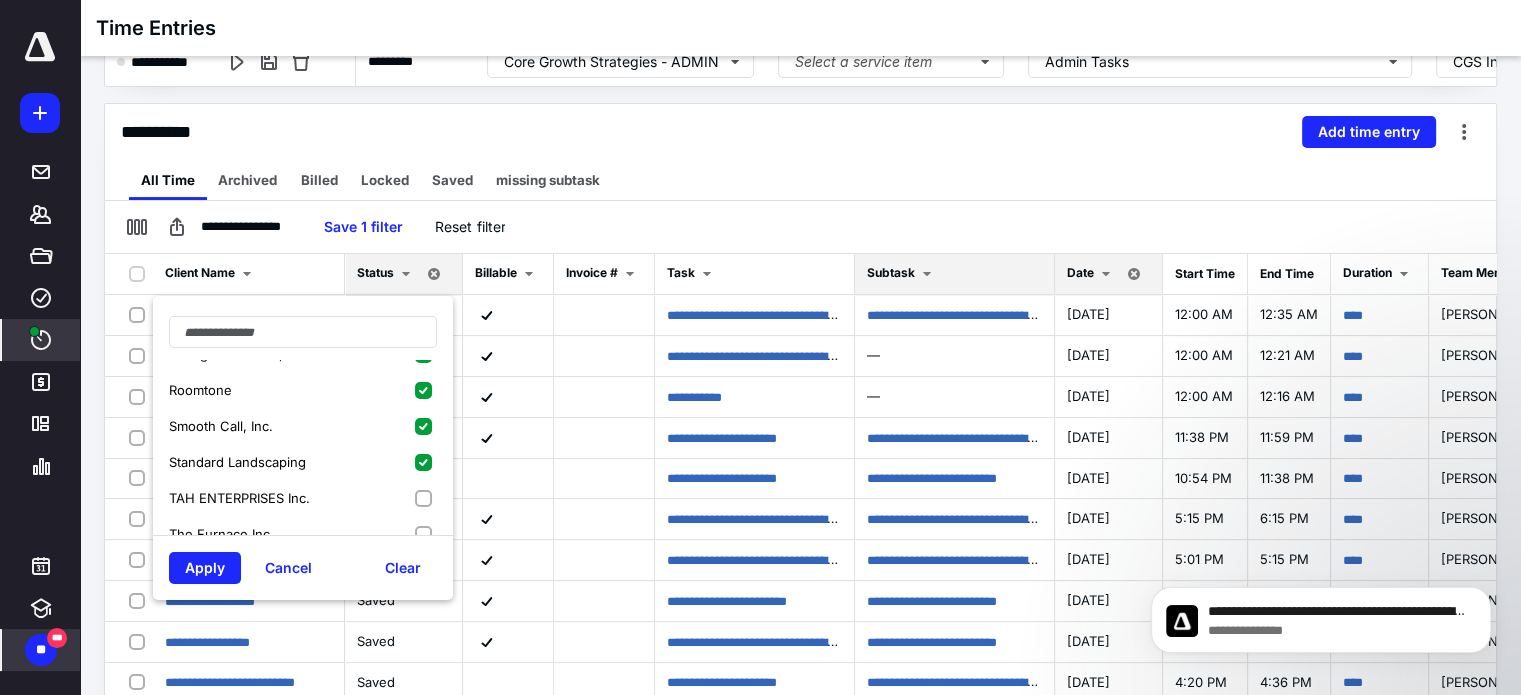 click on "TAH ENTERPRISES Inc." at bounding box center (303, 498) 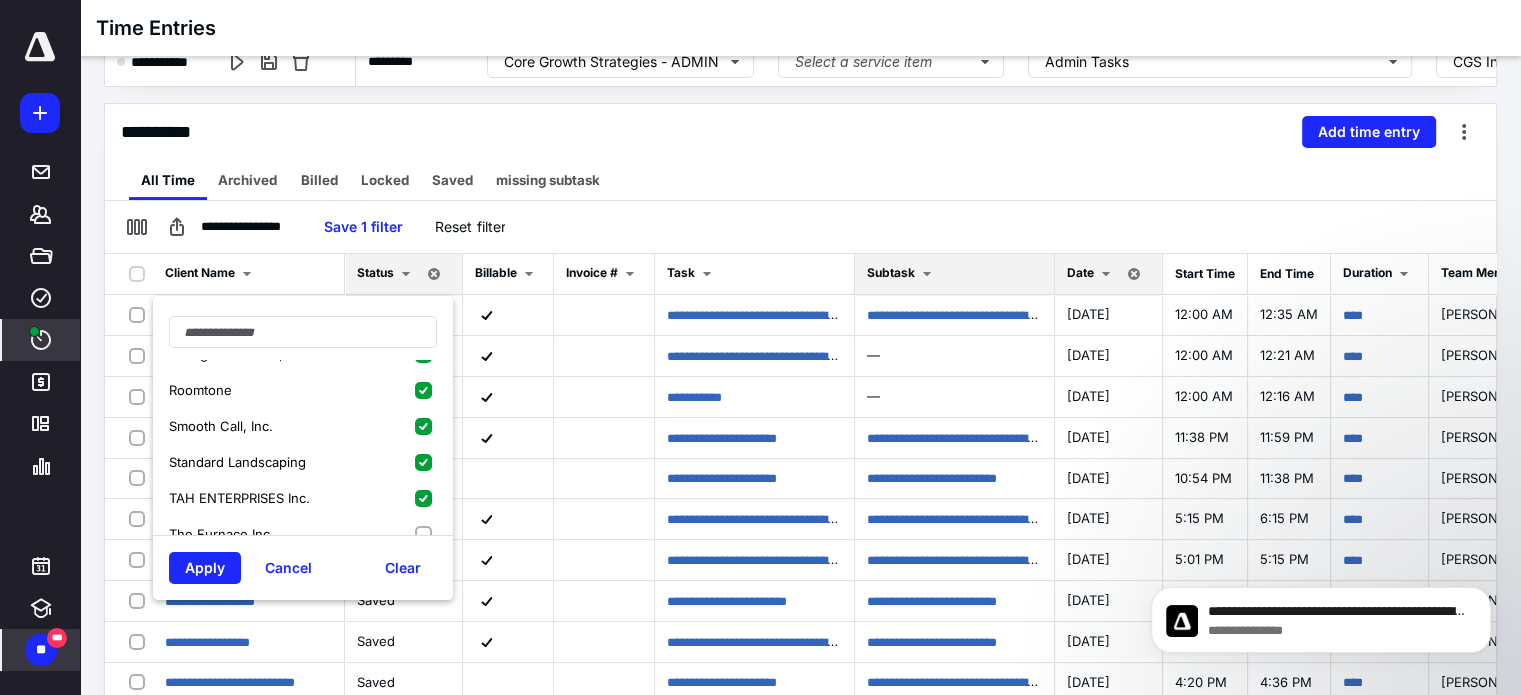 scroll, scrollTop: 832, scrollLeft: 0, axis: vertical 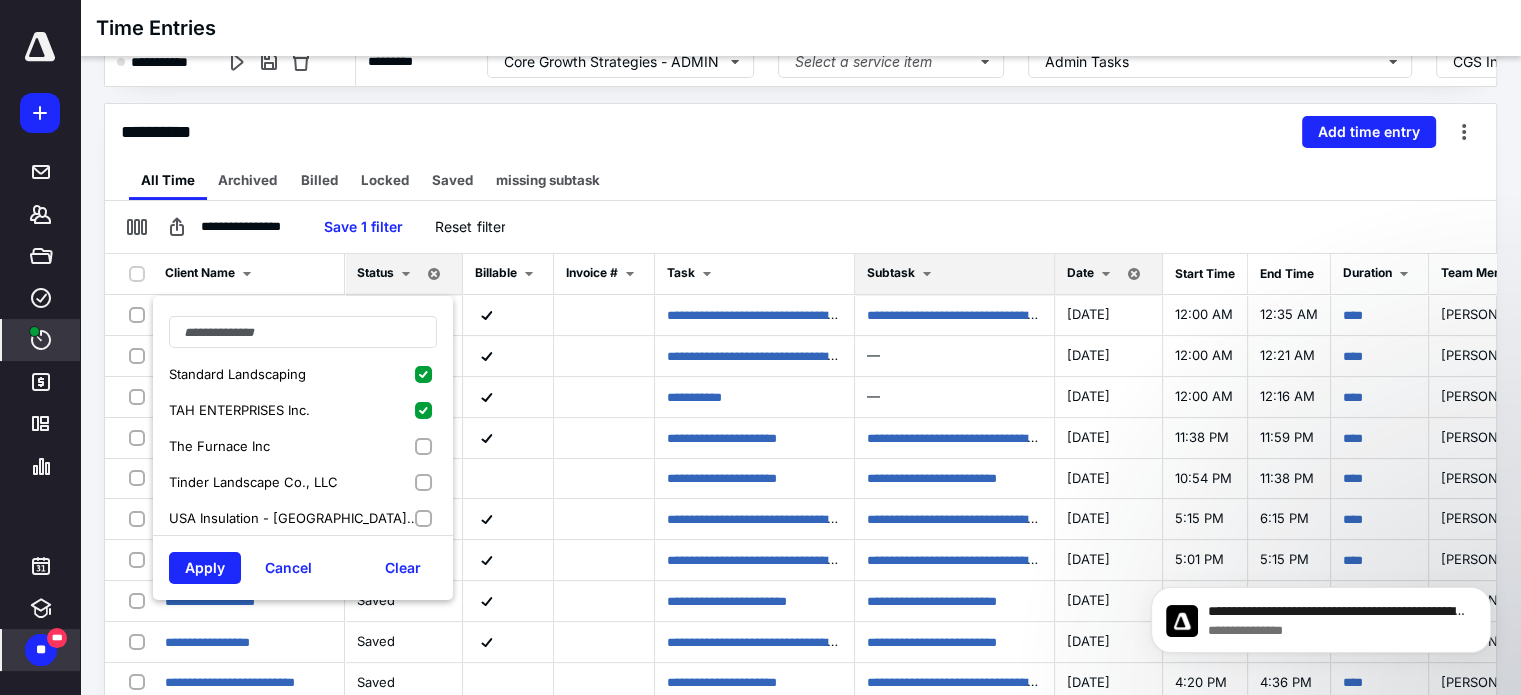 click on "The Furnace Inc" at bounding box center [303, 446] 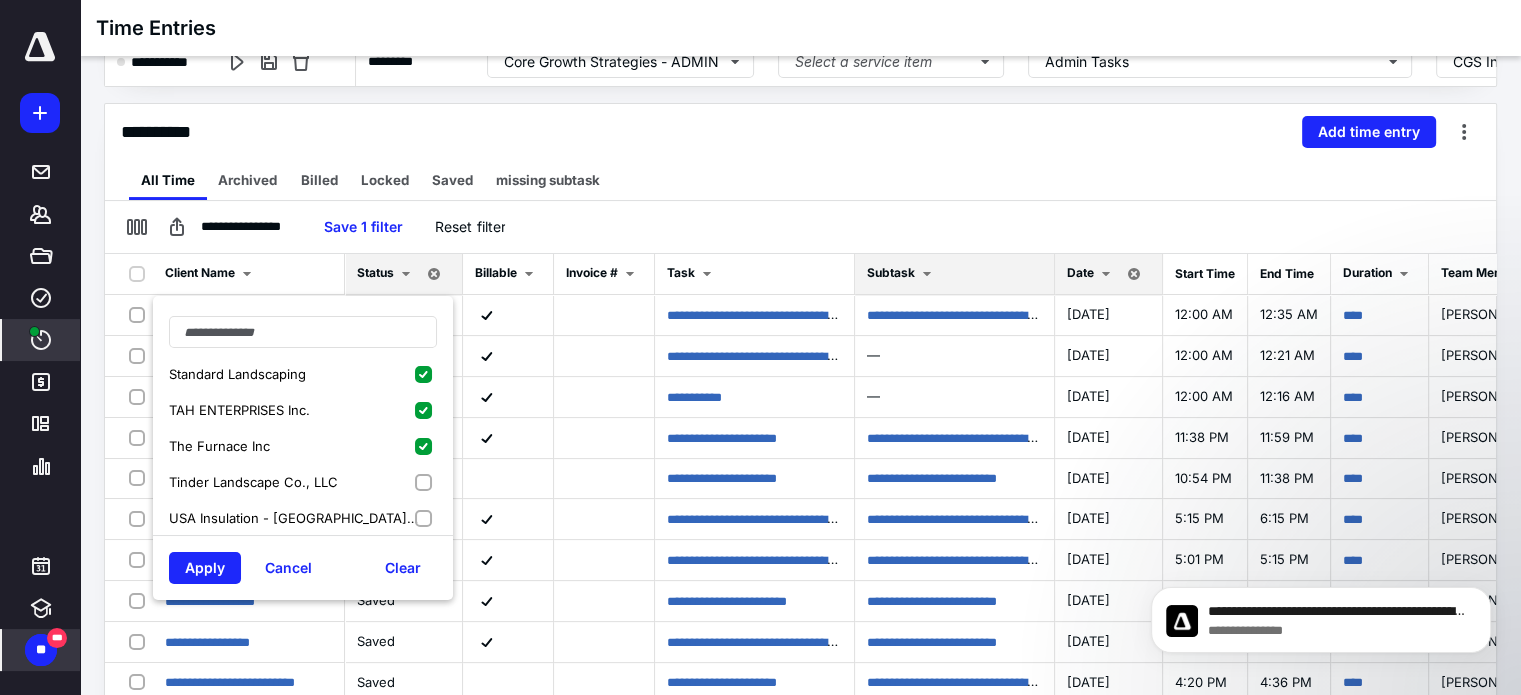 click on "Tinder Landscape Co., LLC" at bounding box center [303, 482] 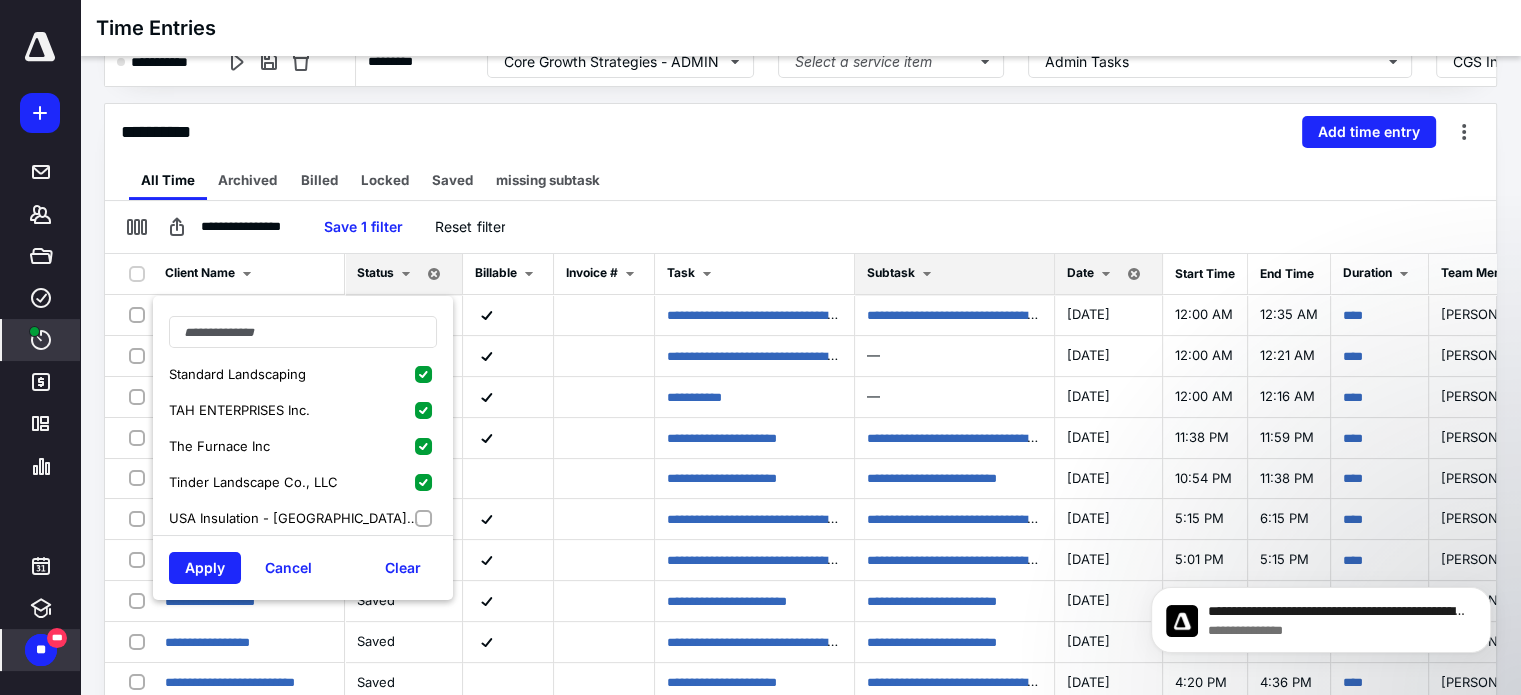 click on "USA Insulation - Toledo & SE Michigan" at bounding box center [303, 518] 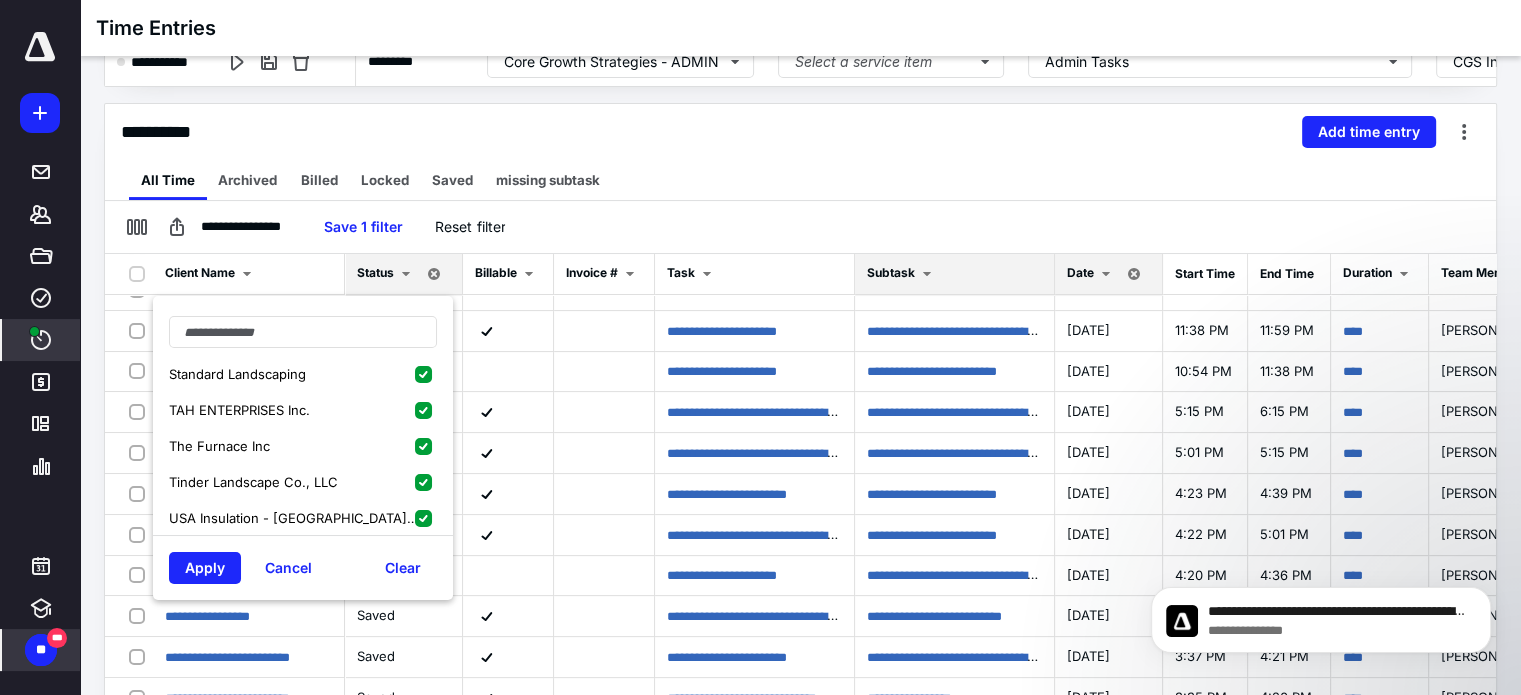scroll, scrollTop: 119, scrollLeft: 0, axis: vertical 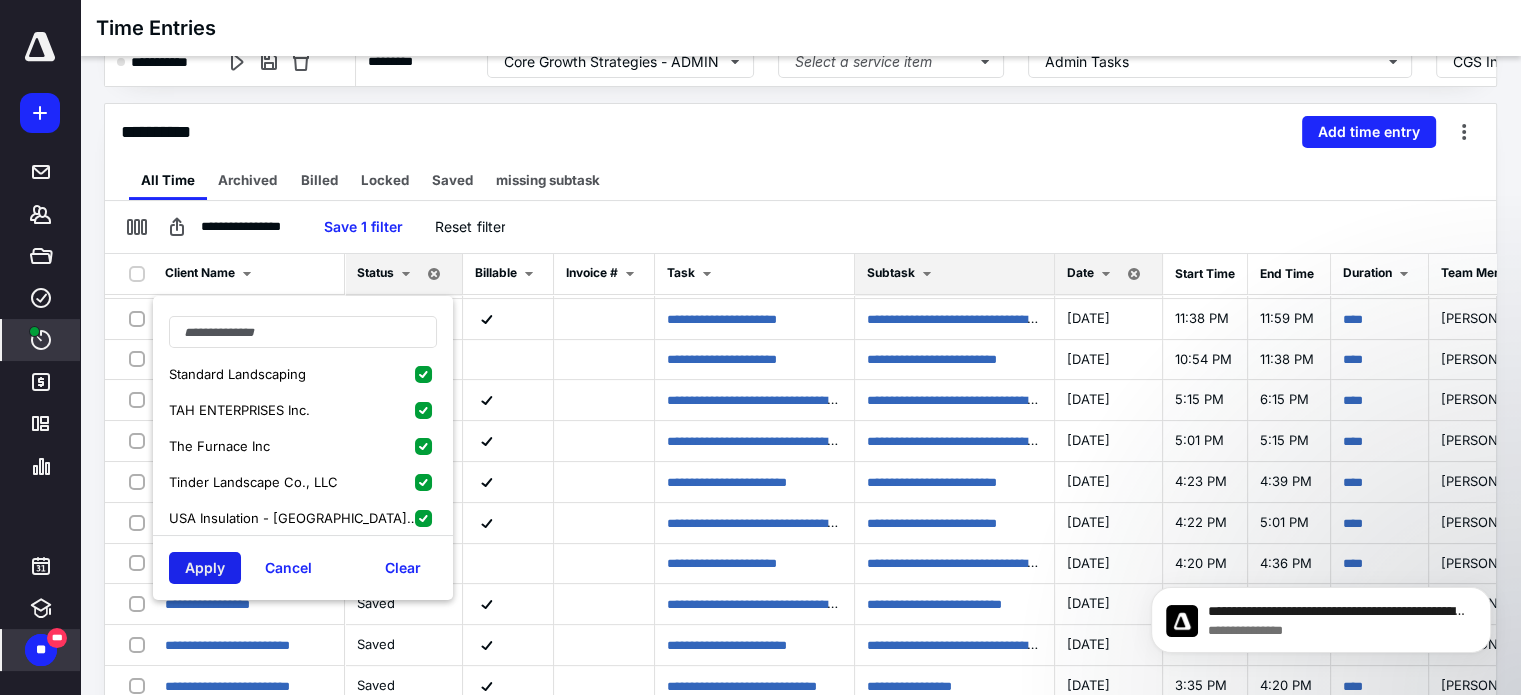 click on "Apply" at bounding box center [205, 568] 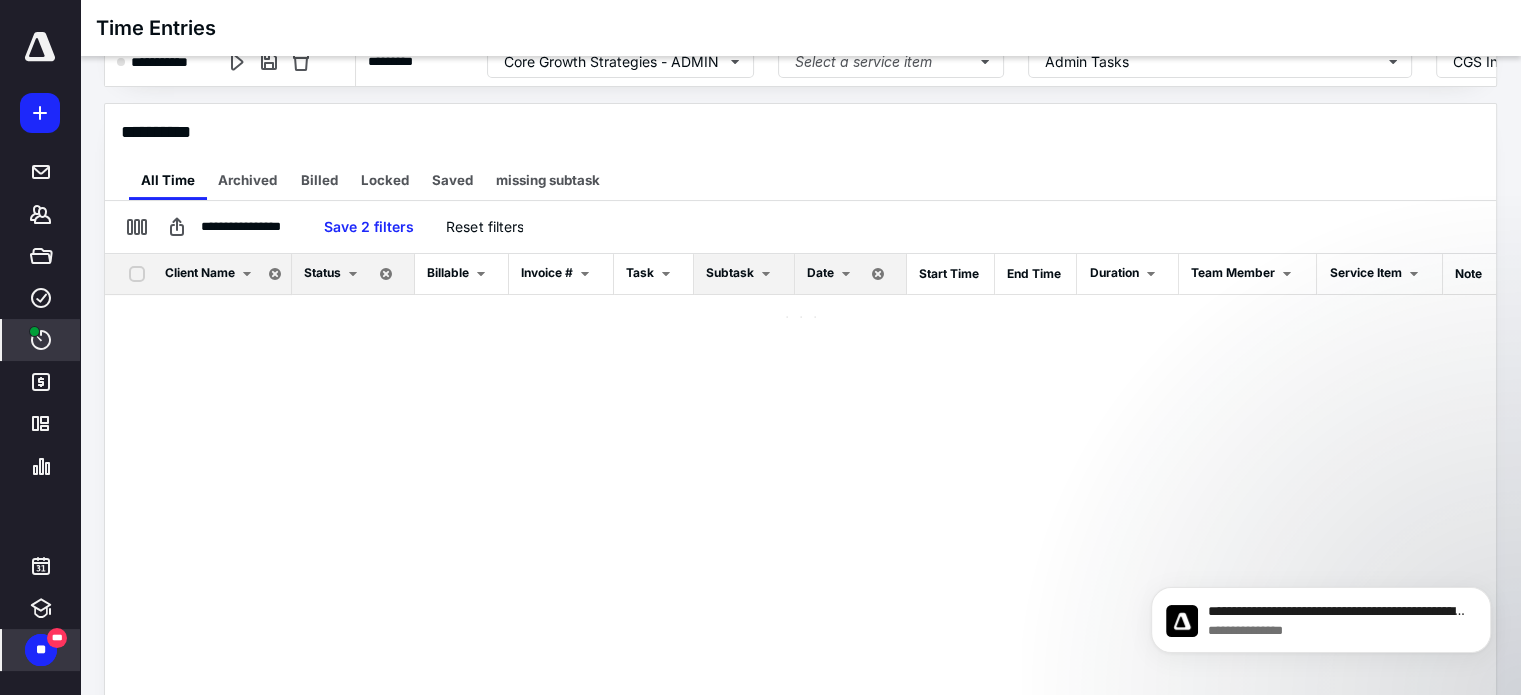 scroll, scrollTop: 0, scrollLeft: 0, axis: both 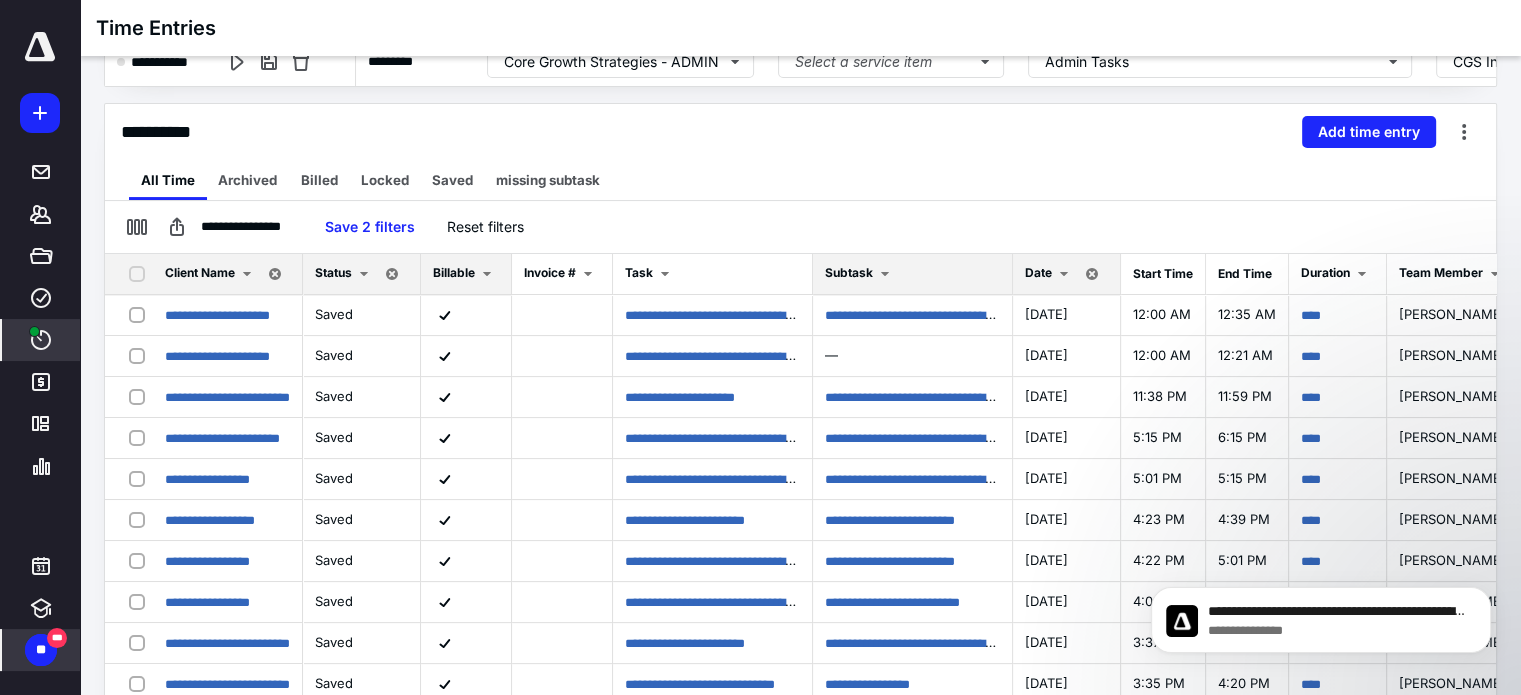 click at bounding box center (487, 274) 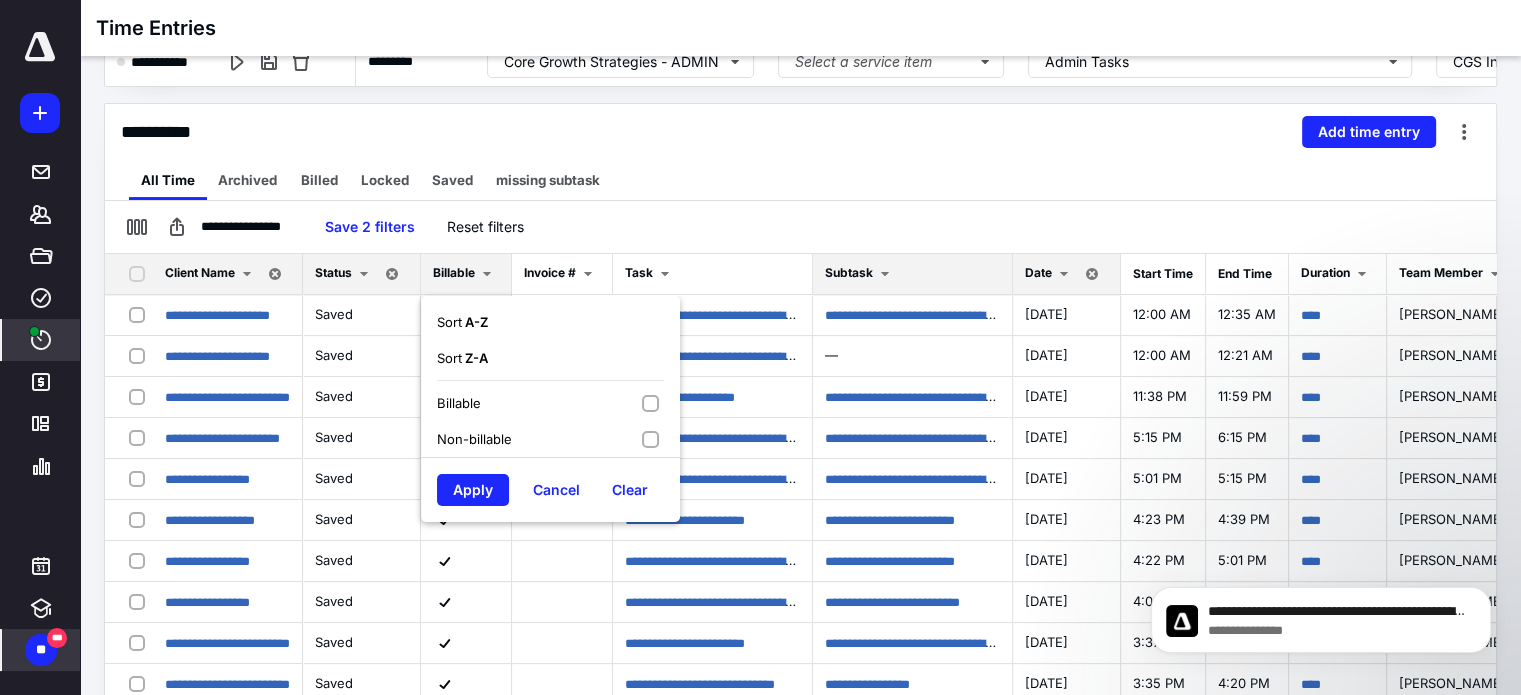 click on "Non-billable" at bounding box center (550, 439) 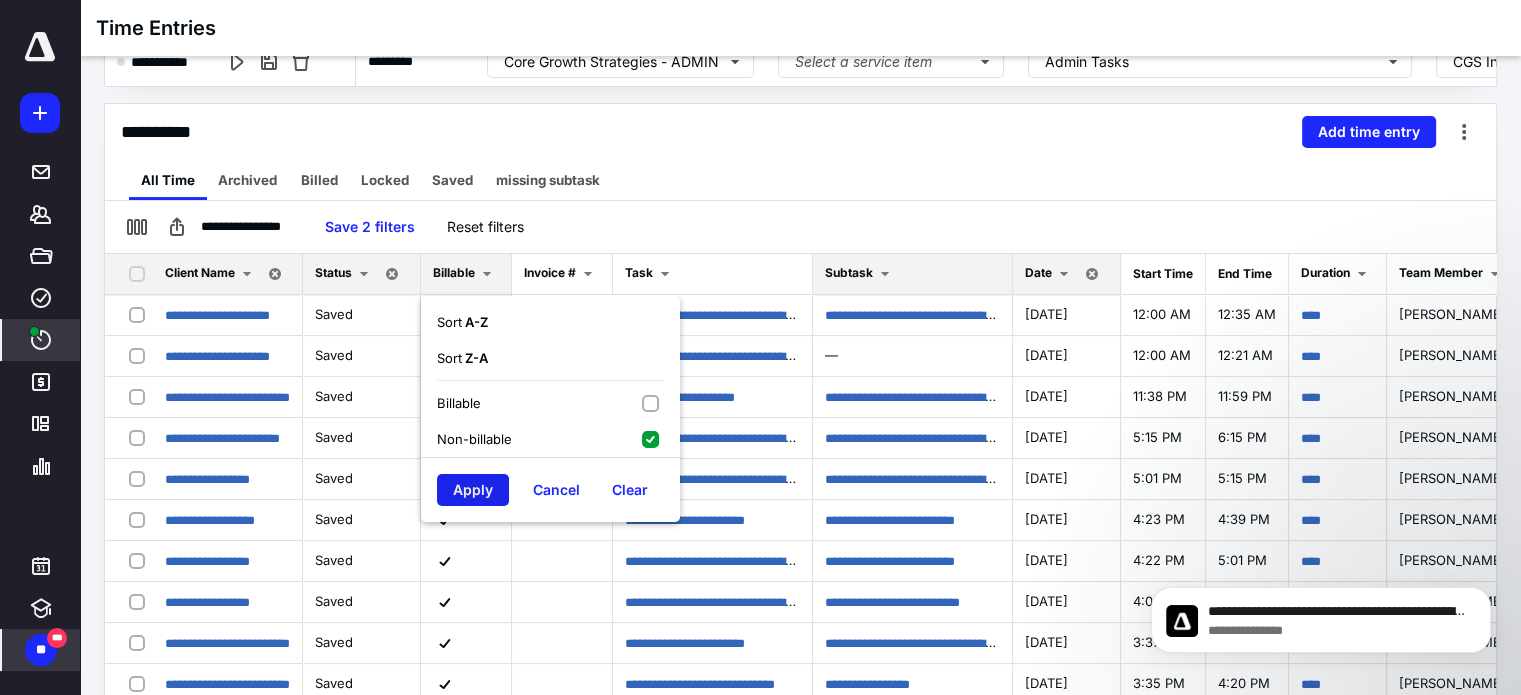 click on "Apply" at bounding box center (473, 490) 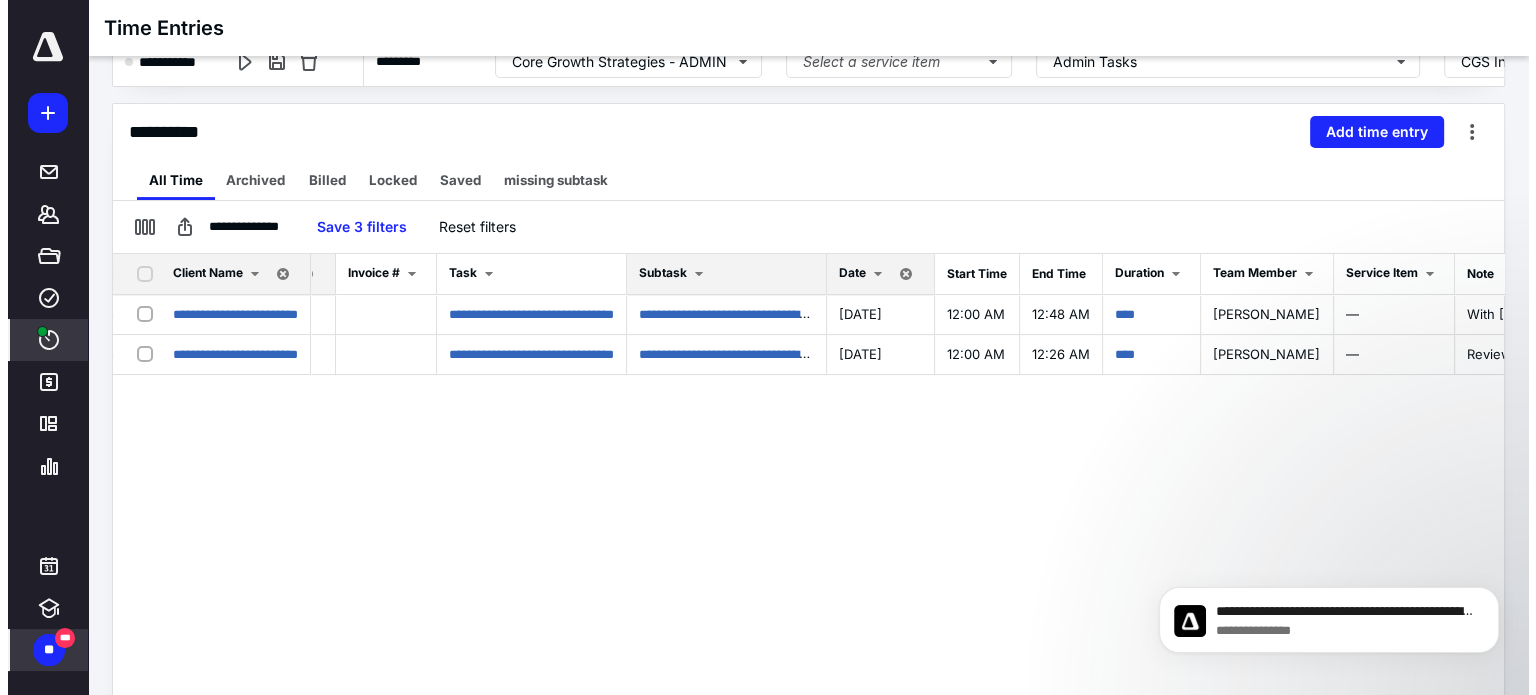 scroll, scrollTop: 0, scrollLeft: 216, axis: horizontal 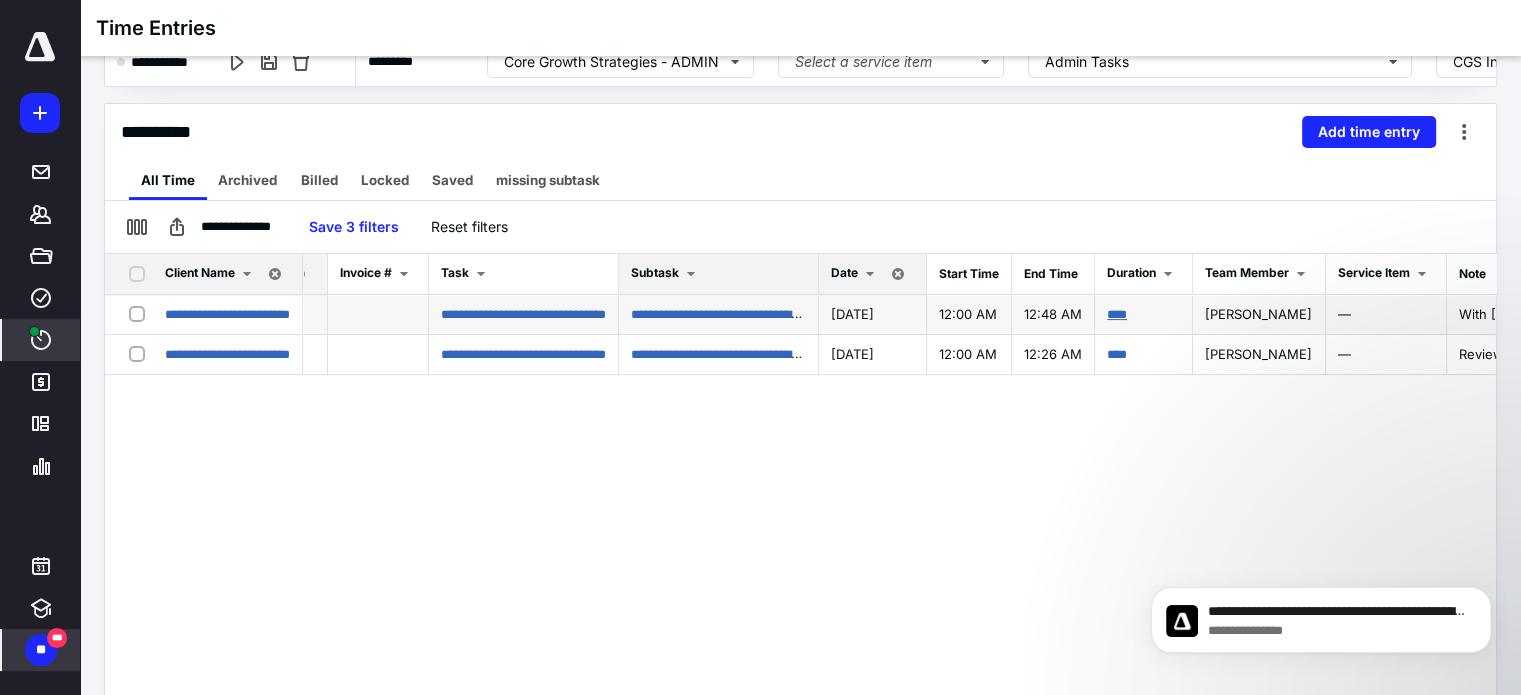 click on "****" at bounding box center [1117, 314] 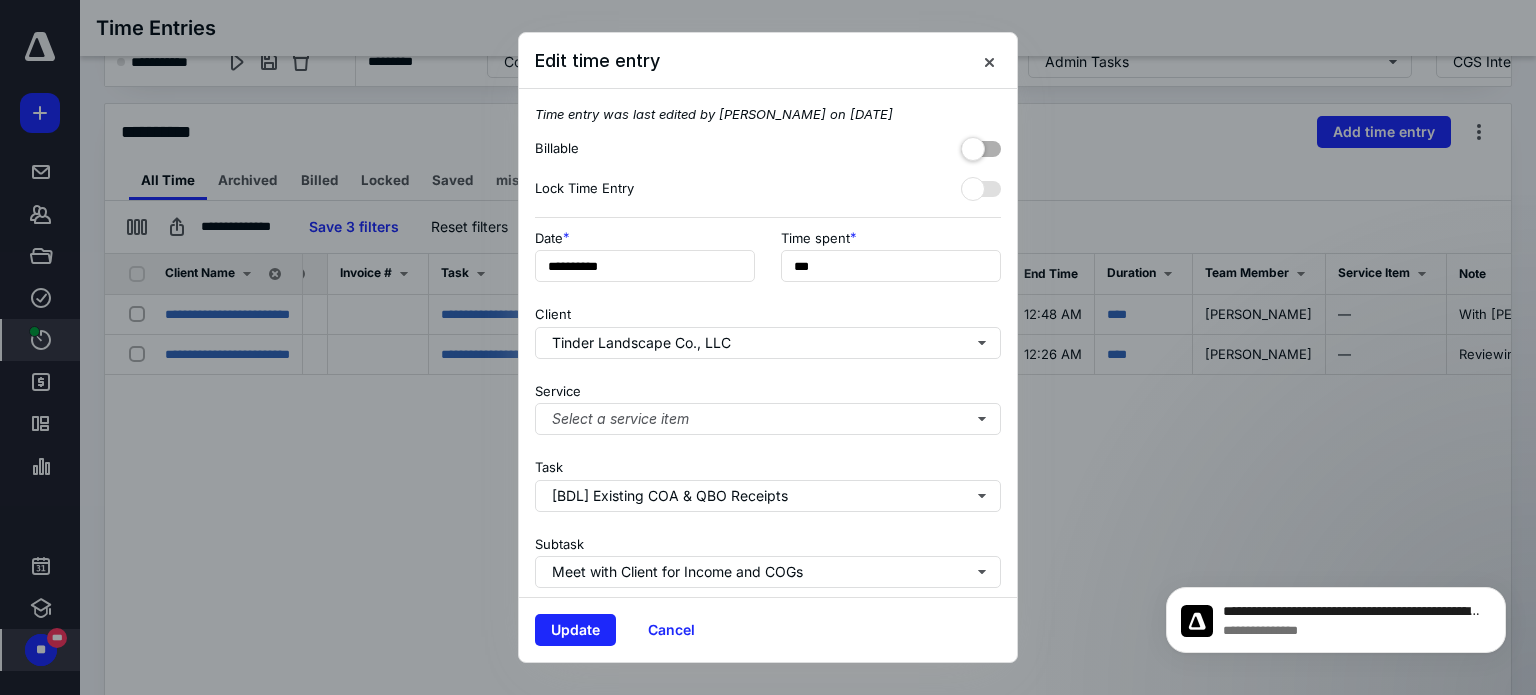 click at bounding box center (981, 145) 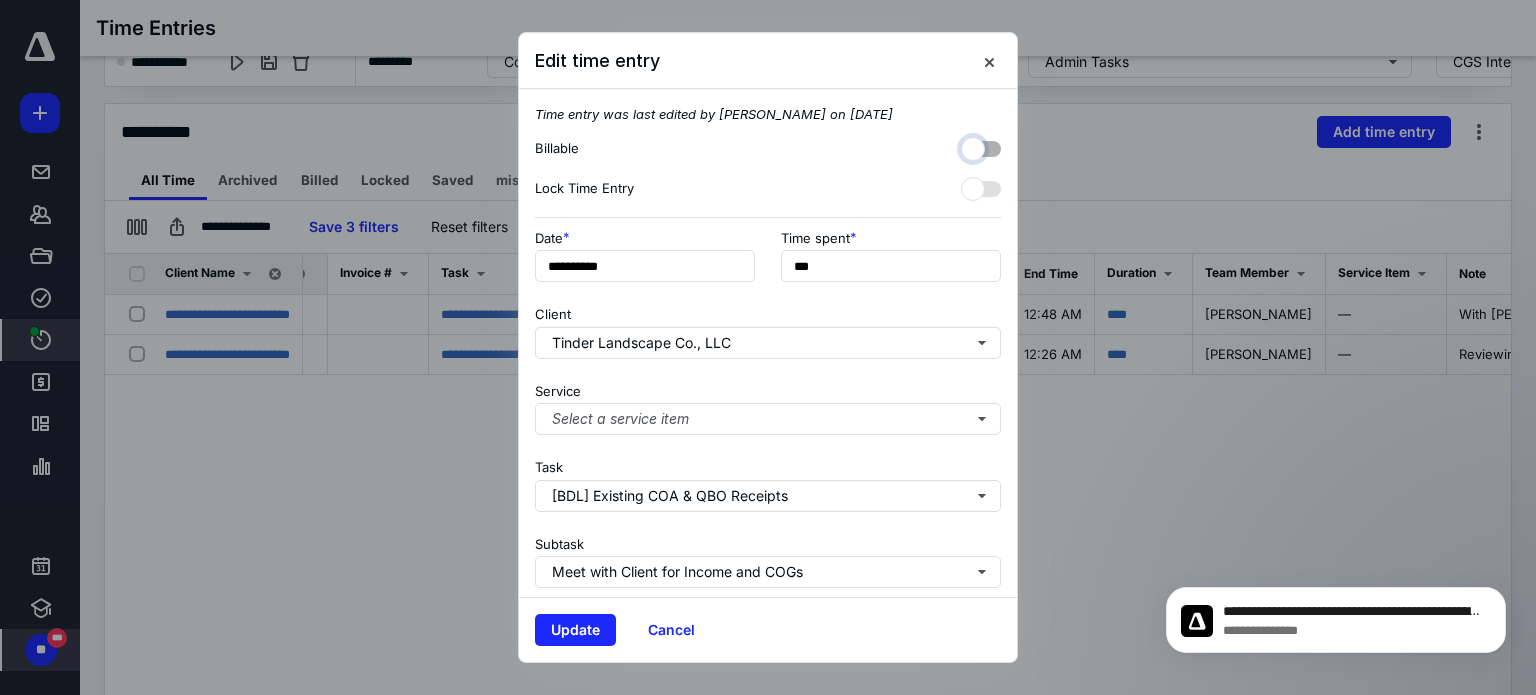 click at bounding box center [971, 146] 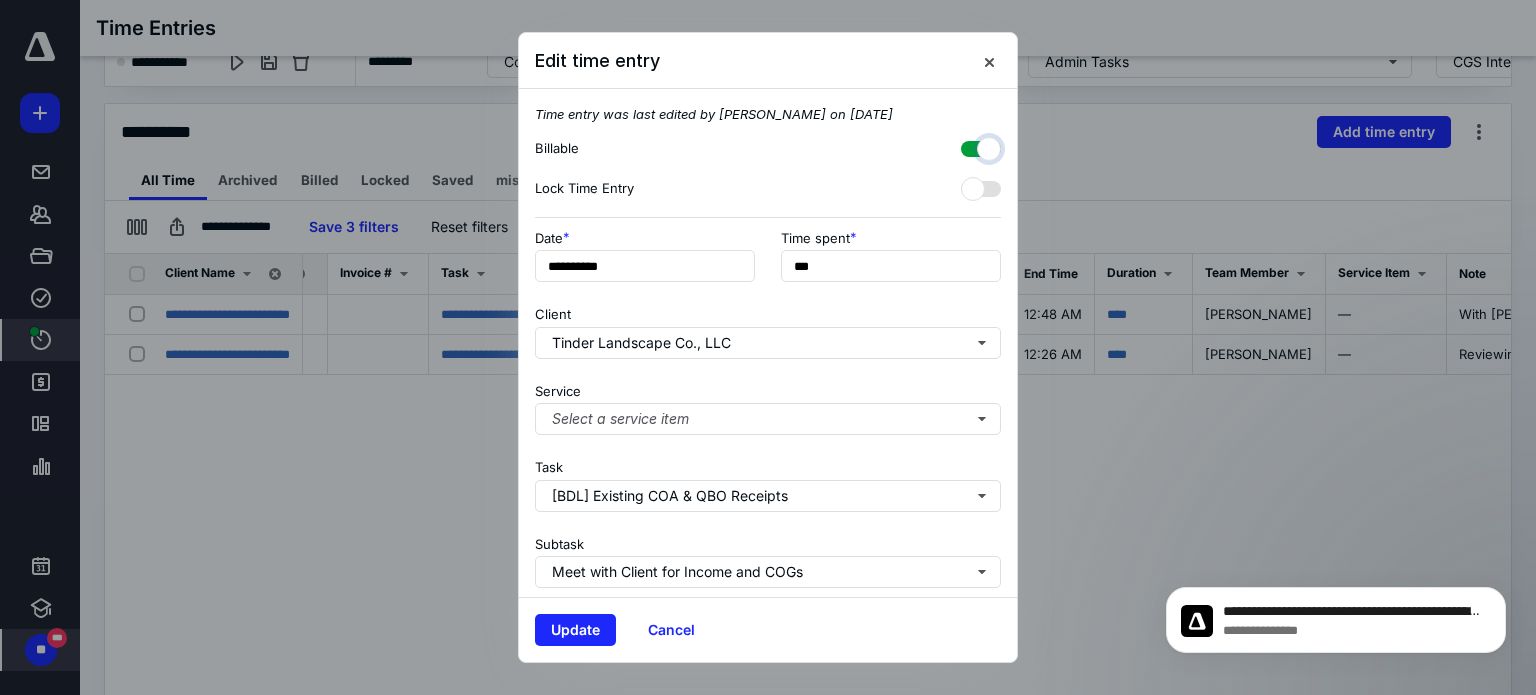 checkbox on "true" 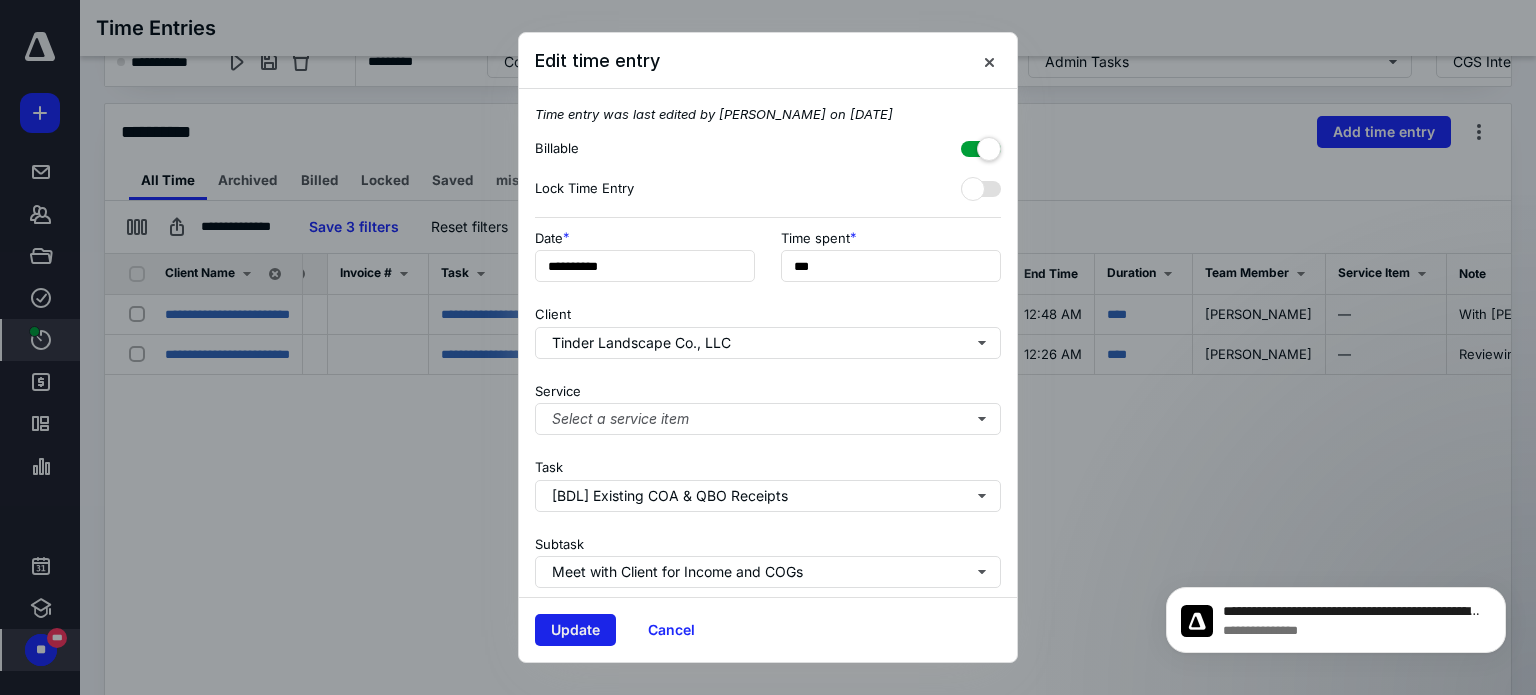 click on "Update" at bounding box center (575, 630) 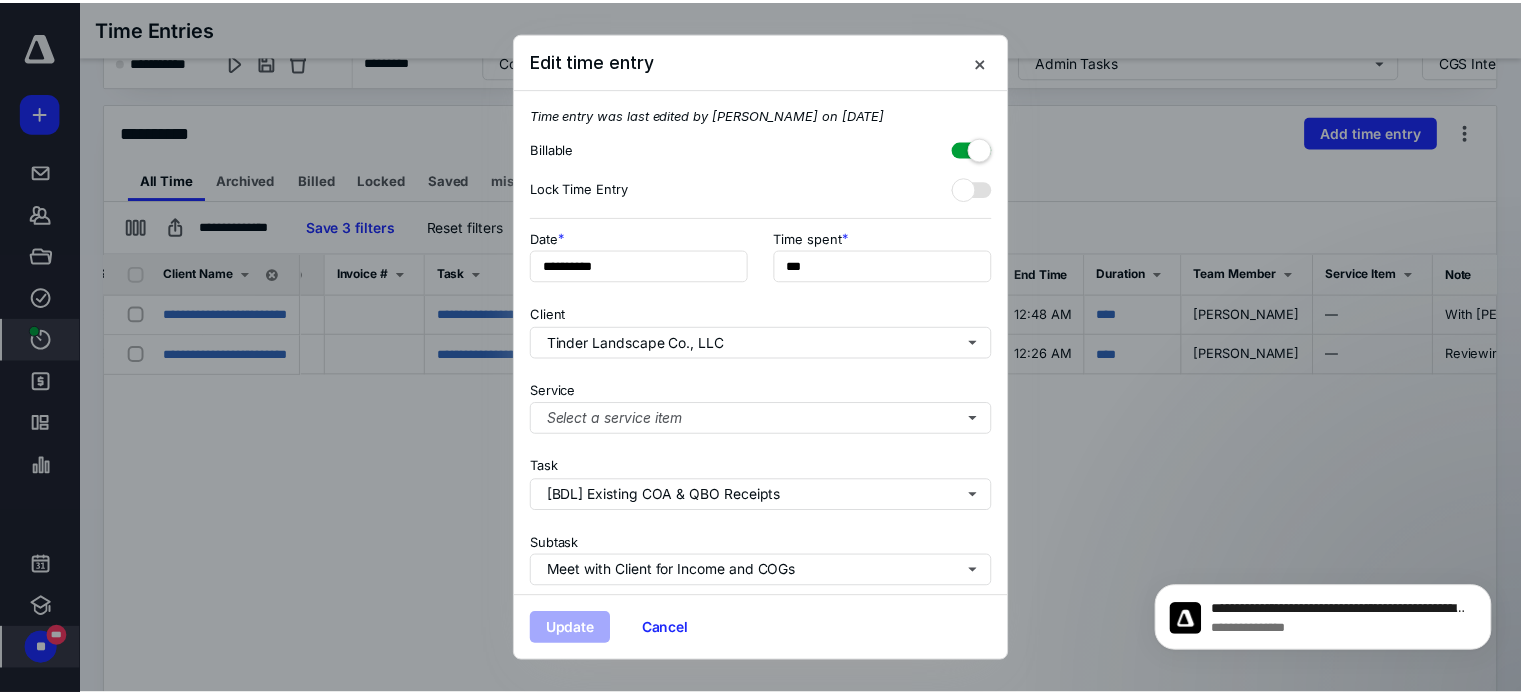 scroll, scrollTop: 0, scrollLeft: 0, axis: both 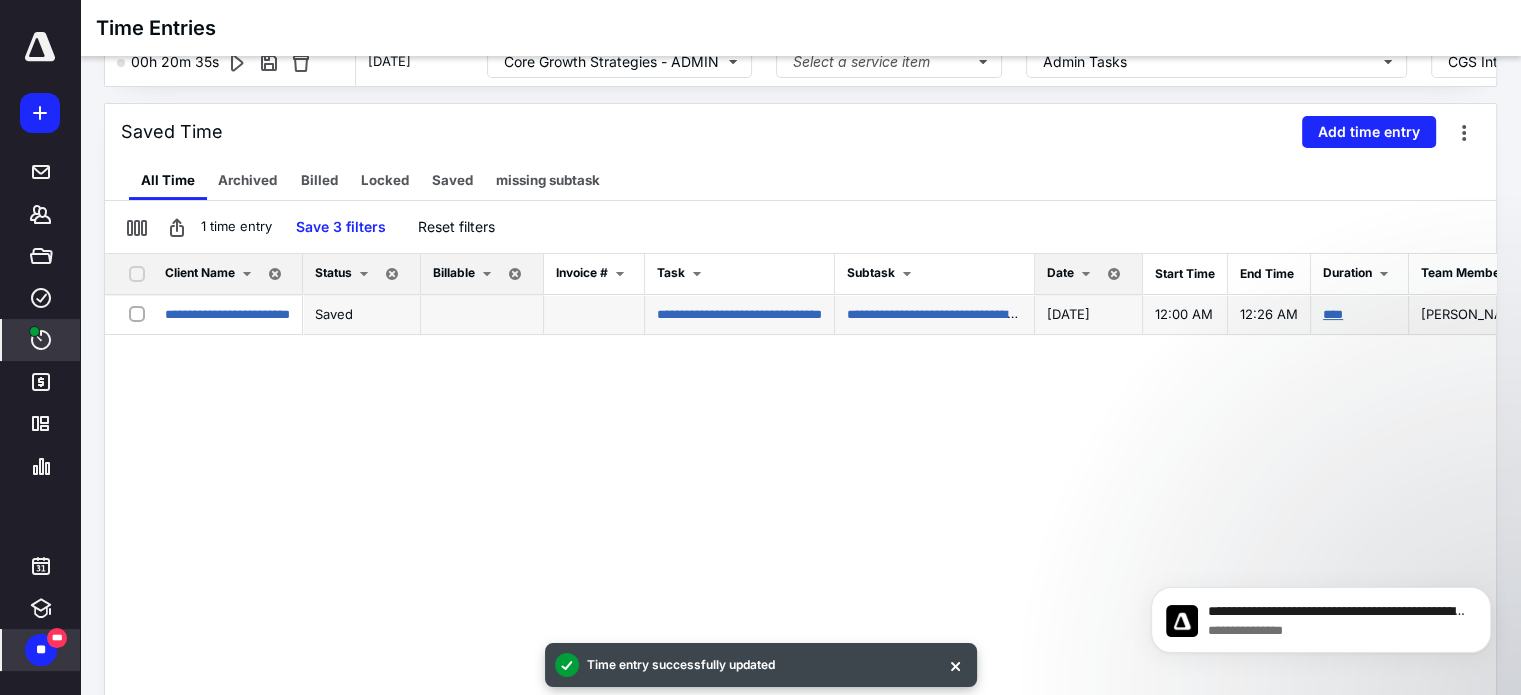 click on "****" at bounding box center (1333, 314) 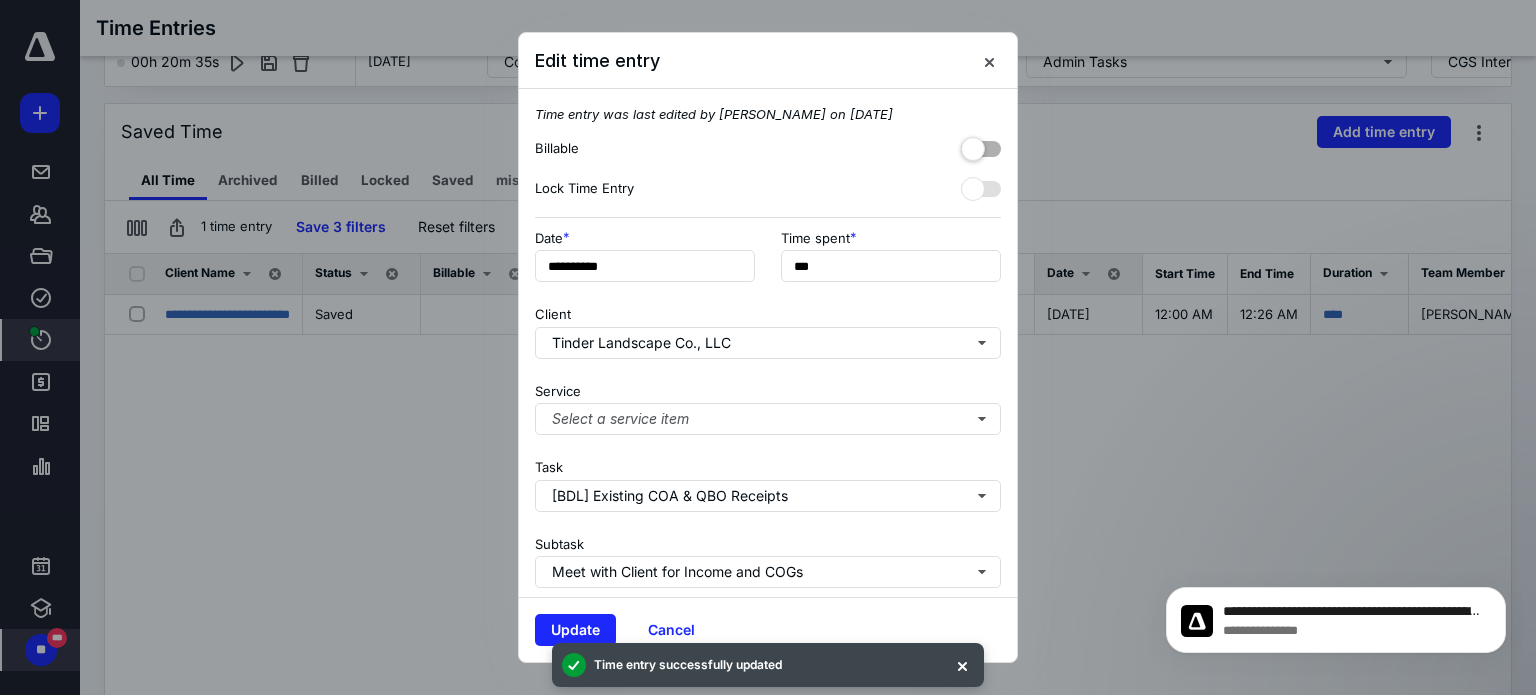 click at bounding box center [981, 145] 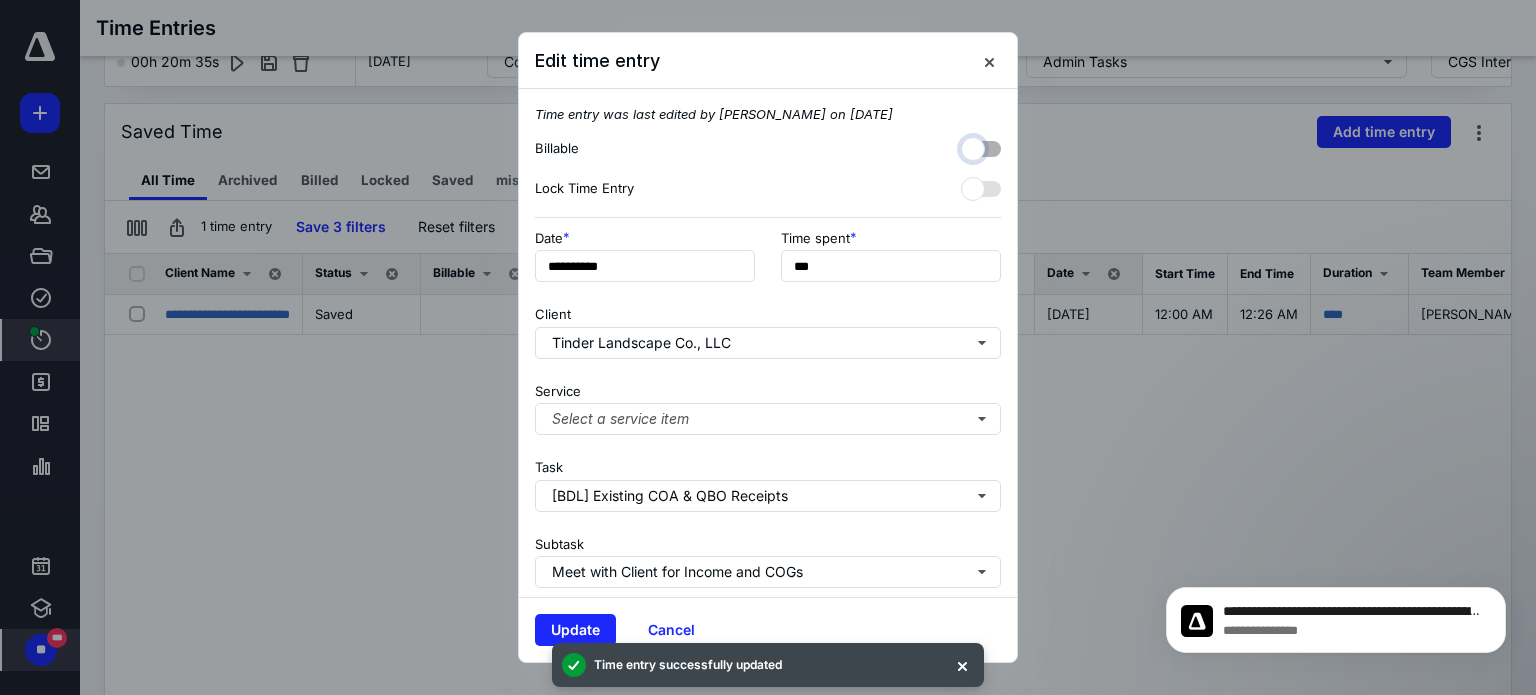 click at bounding box center [971, 146] 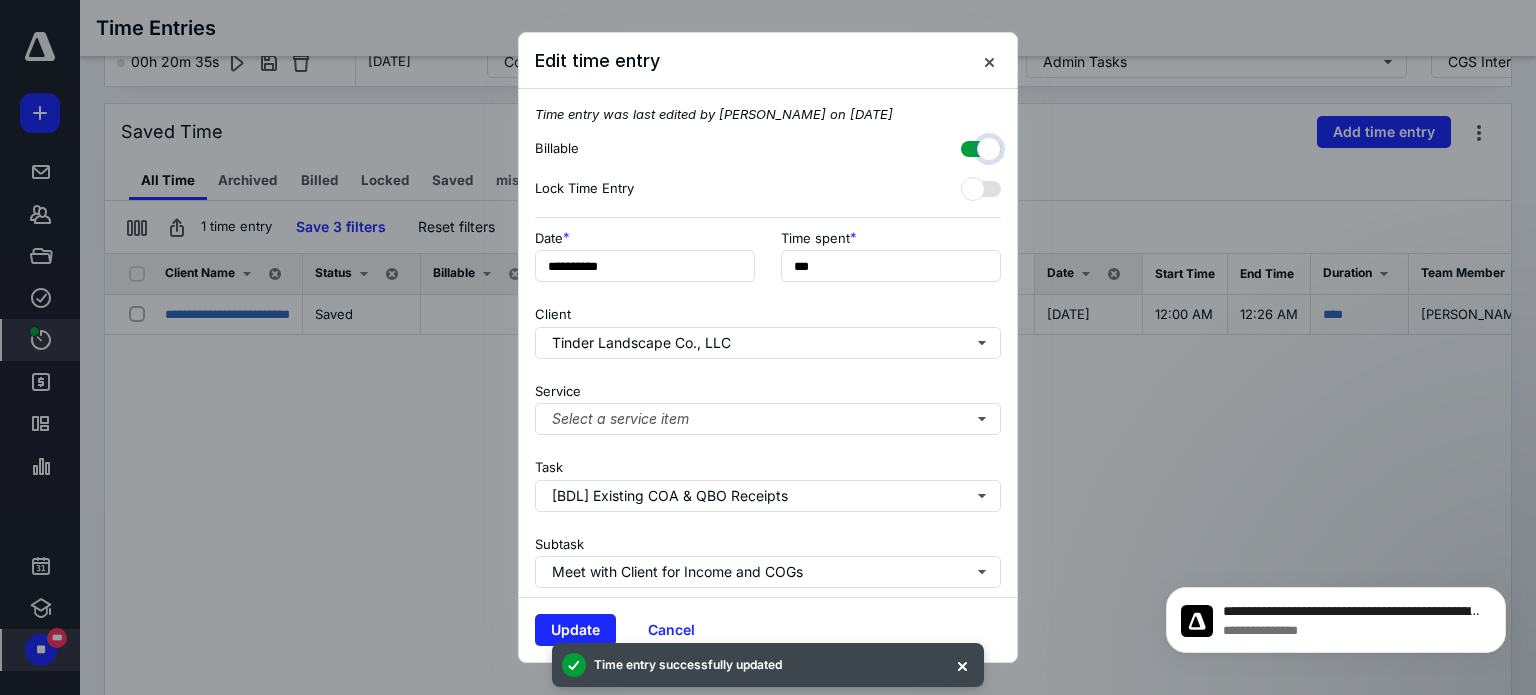 checkbox on "true" 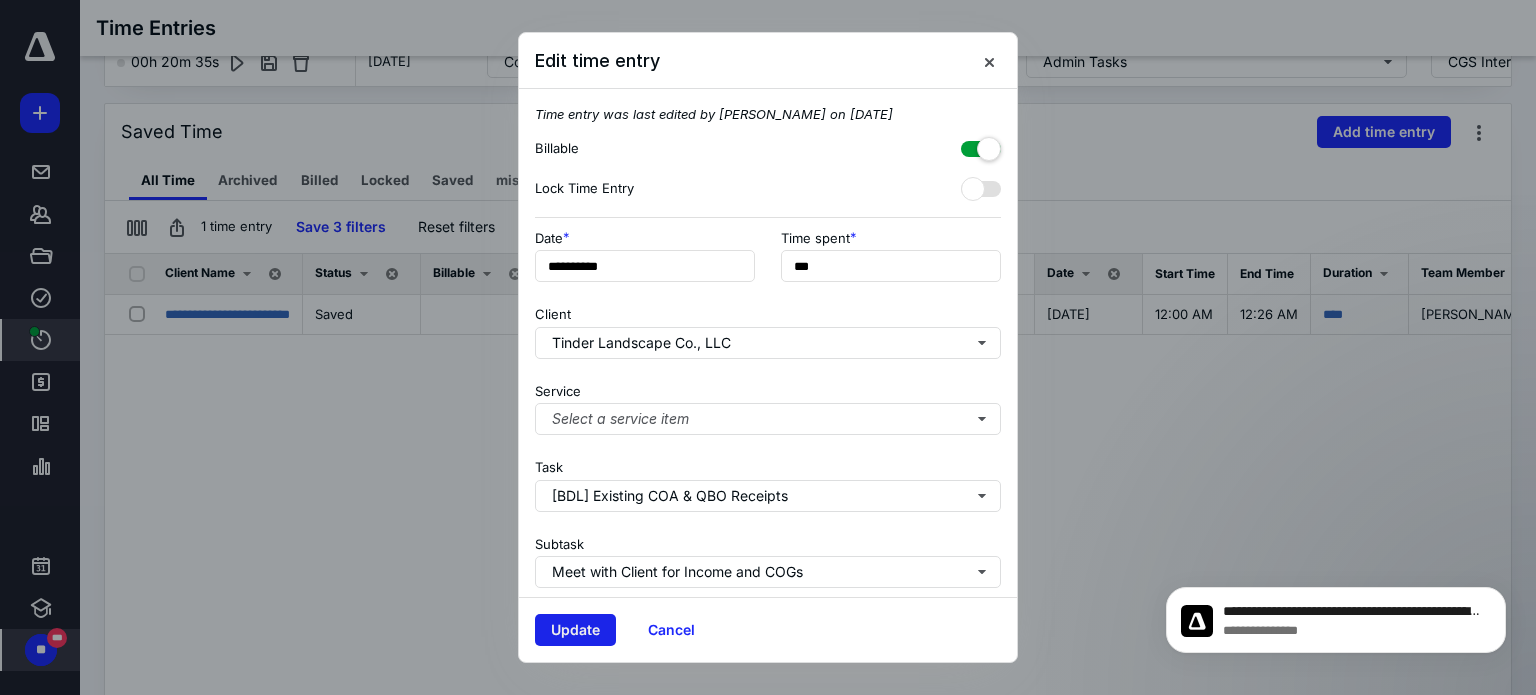click on "Update" at bounding box center (575, 630) 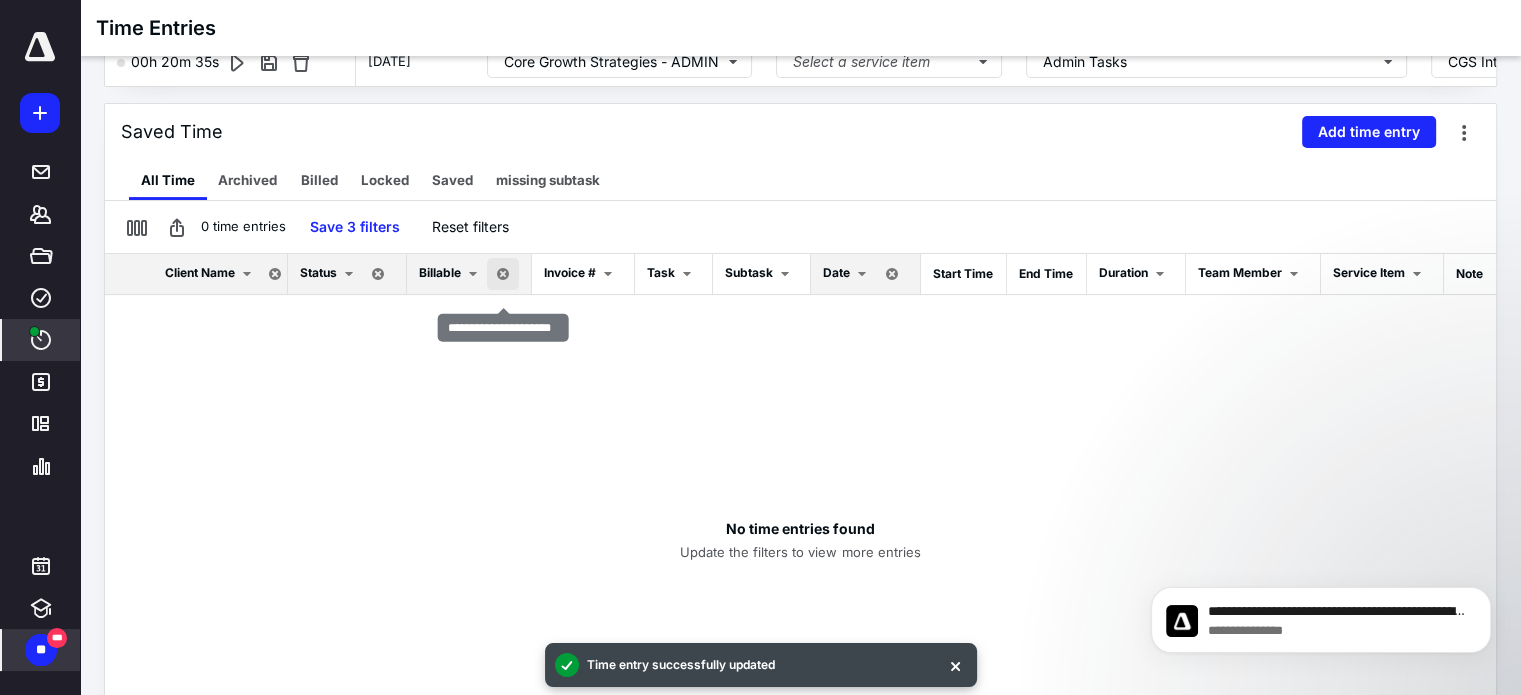 click at bounding box center (503, 274) 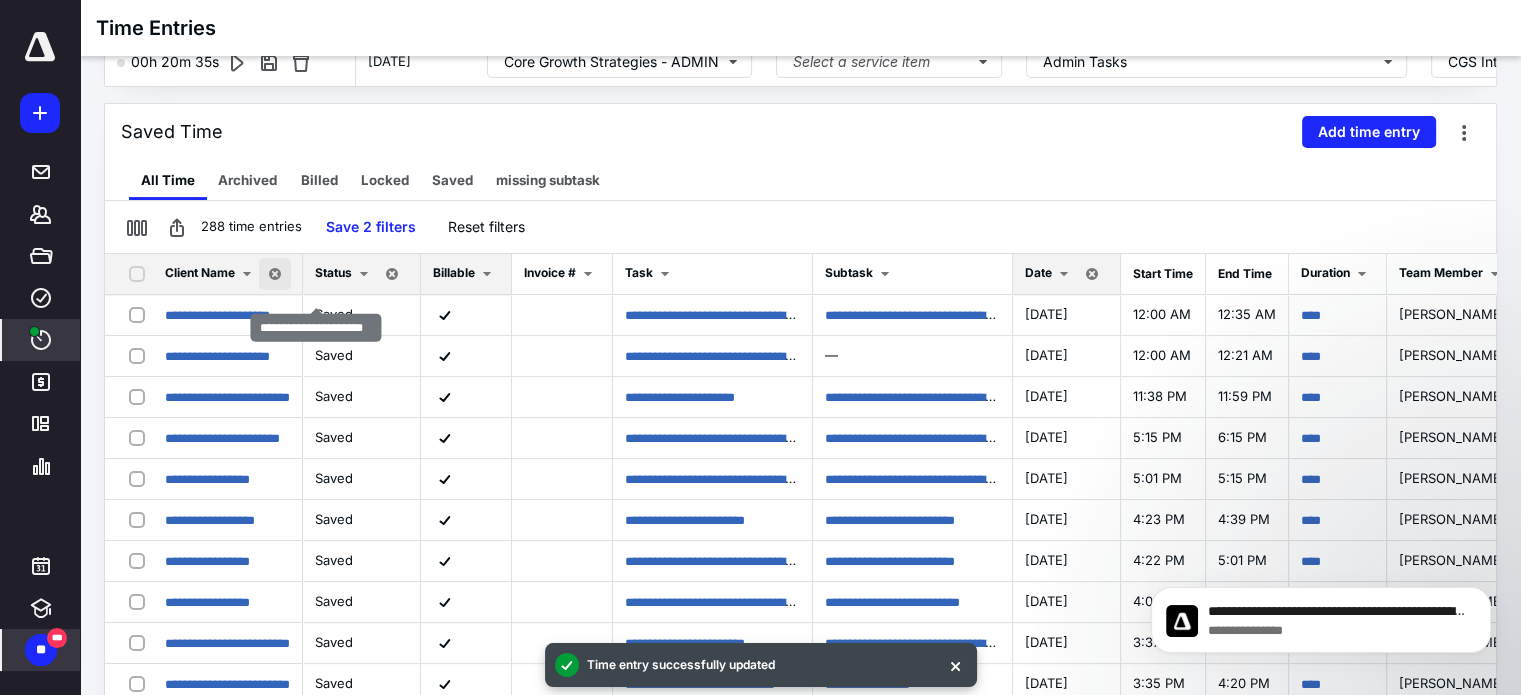 click at bounding box center (275, 274) 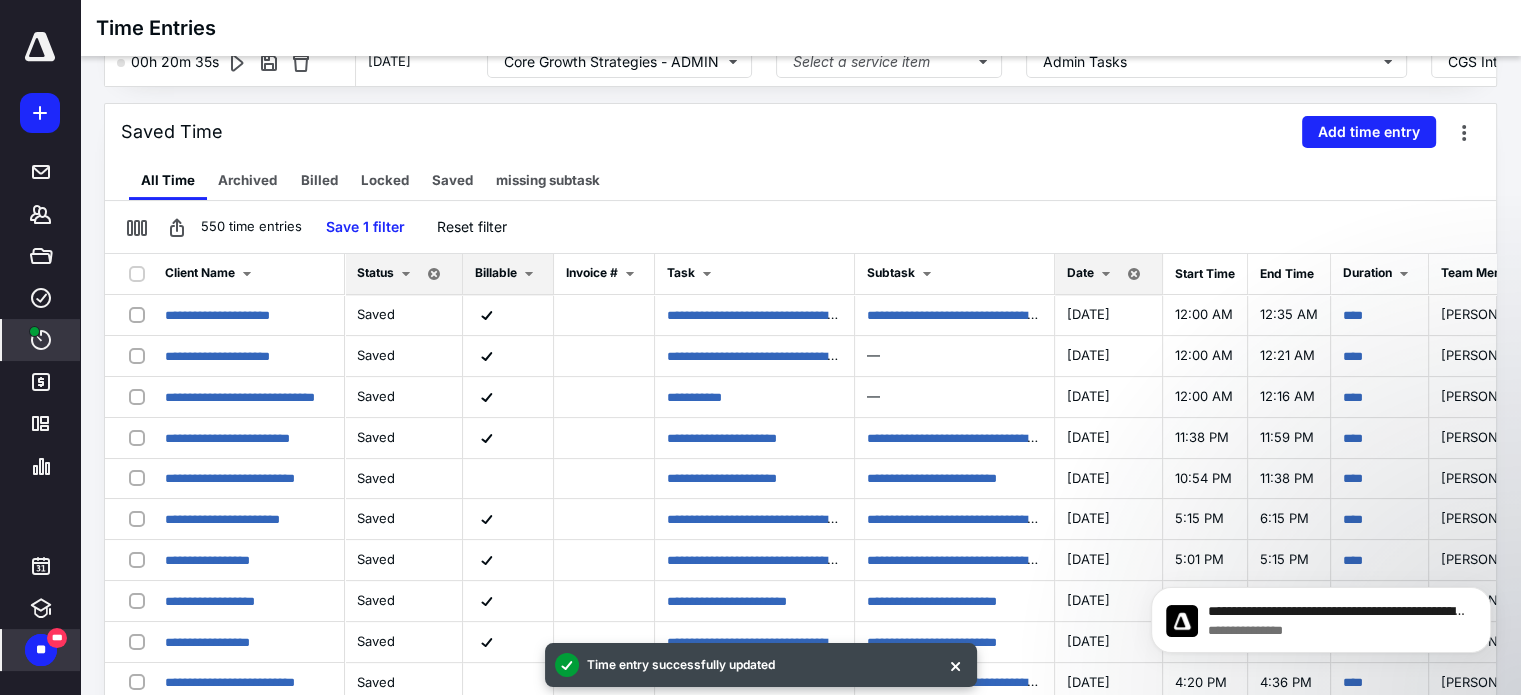 click on "Client Name" at bounding box center (248, 274) 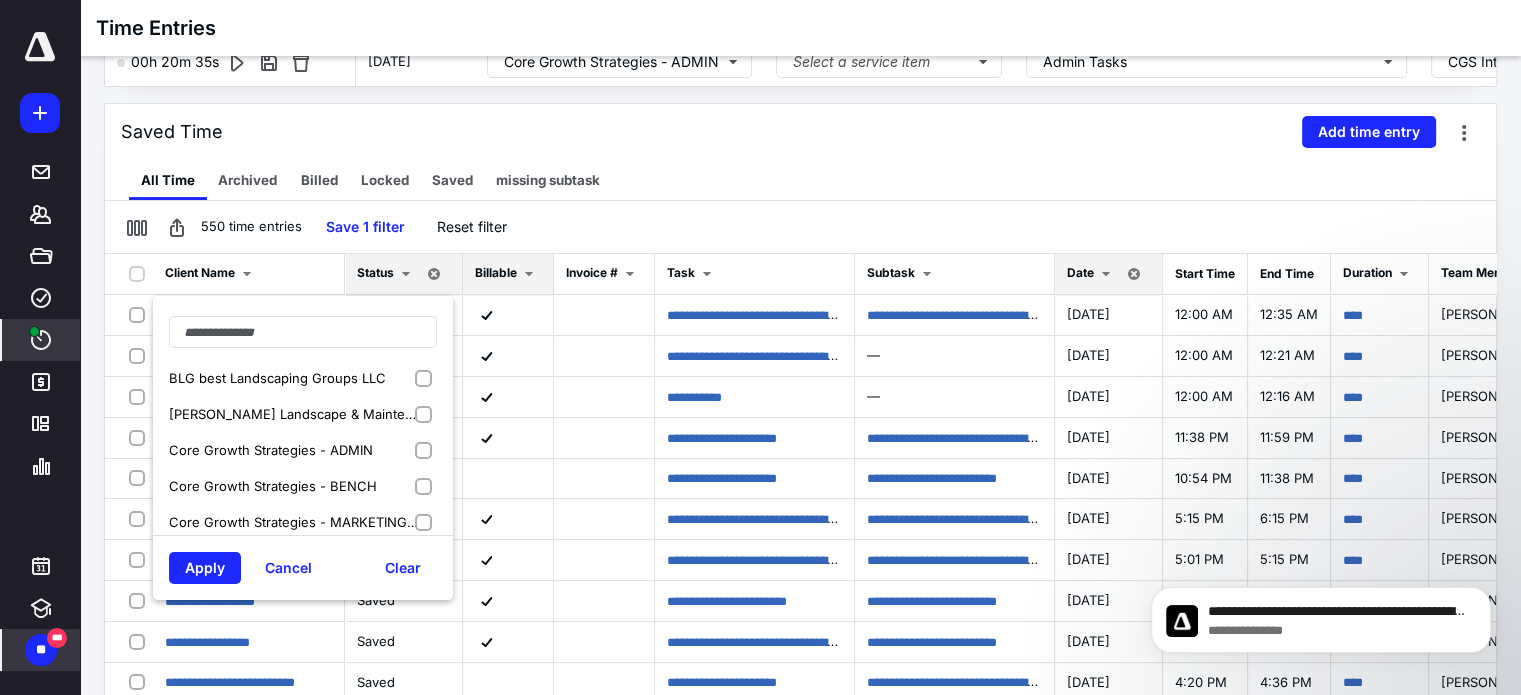 click on "Core Growth Strategies - ADMIN" at bounding box center [303, 450] 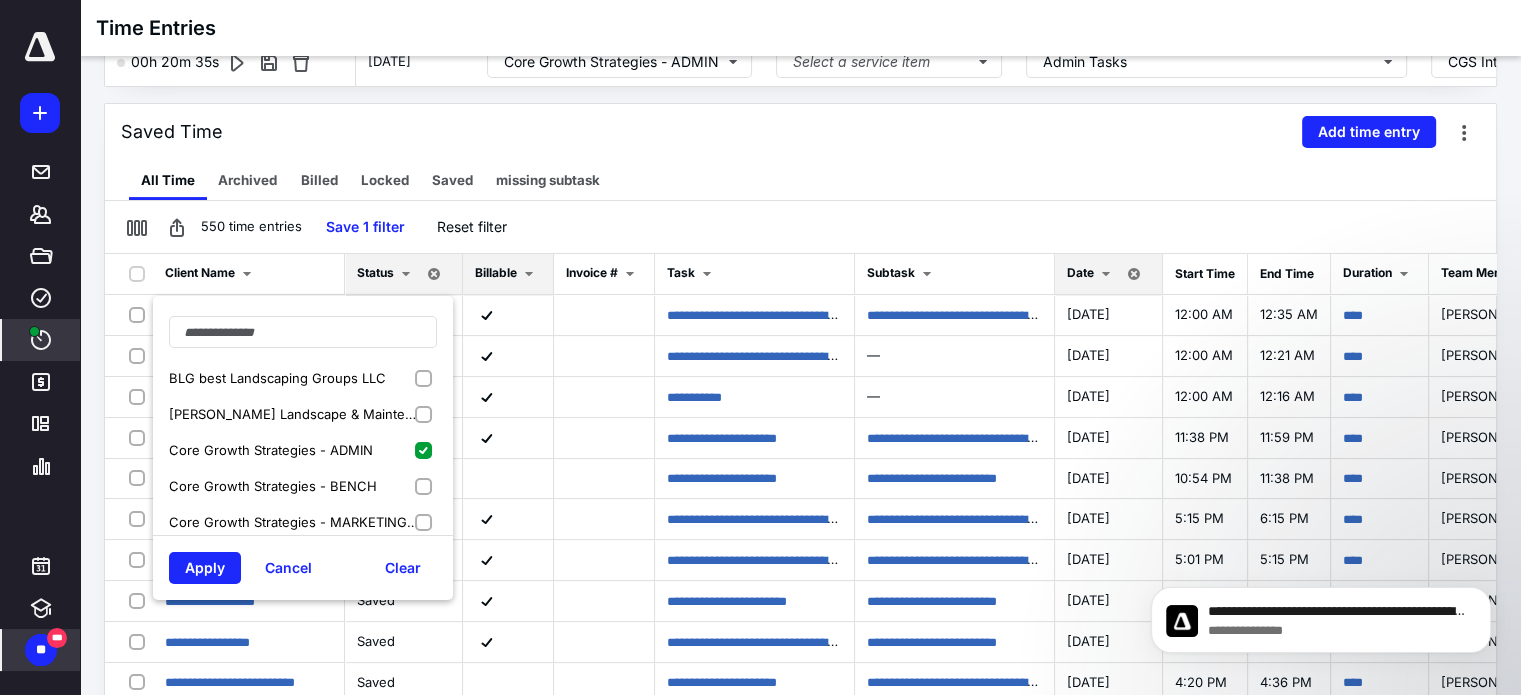 click on "Core Growth Strategies - BENCH" at bounding box center [303, 486] 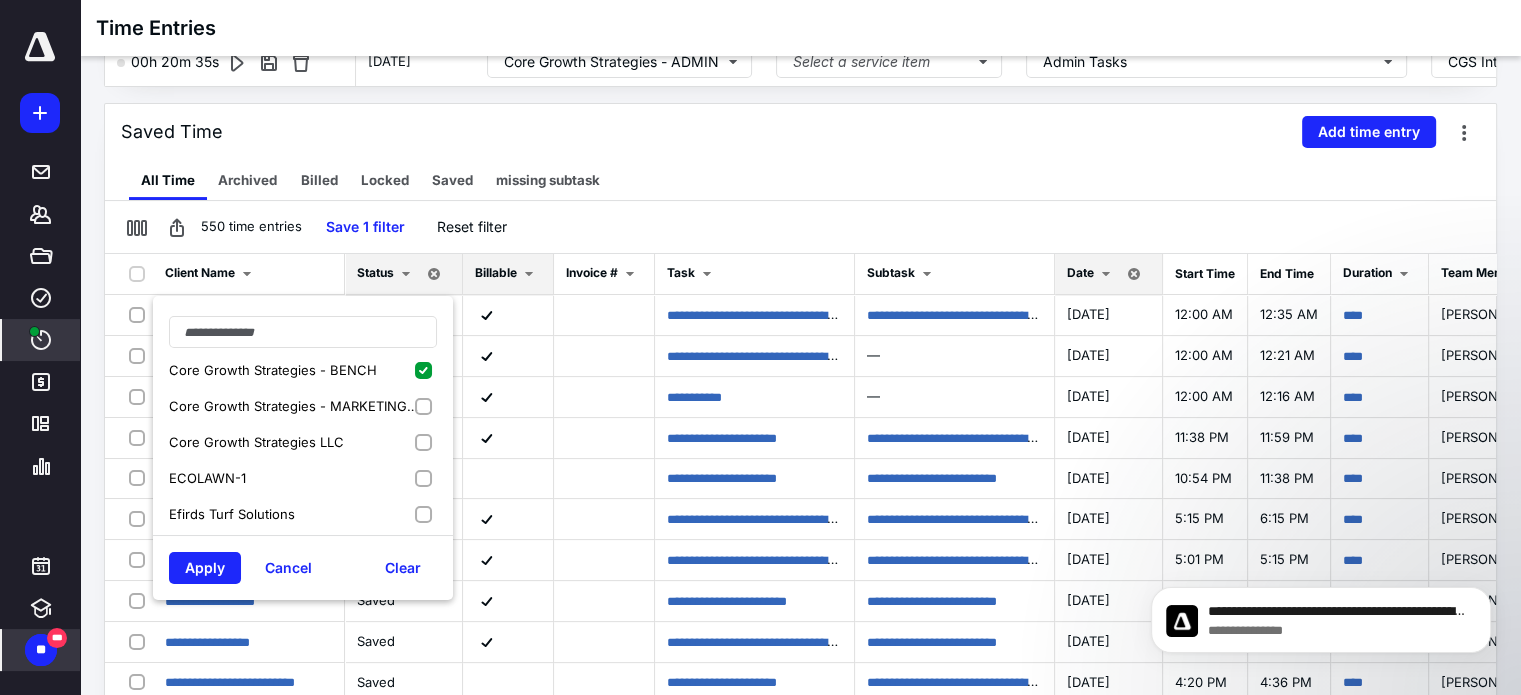 scroll, scrollTop: 116, scrollLeft: 0, axis: vertical 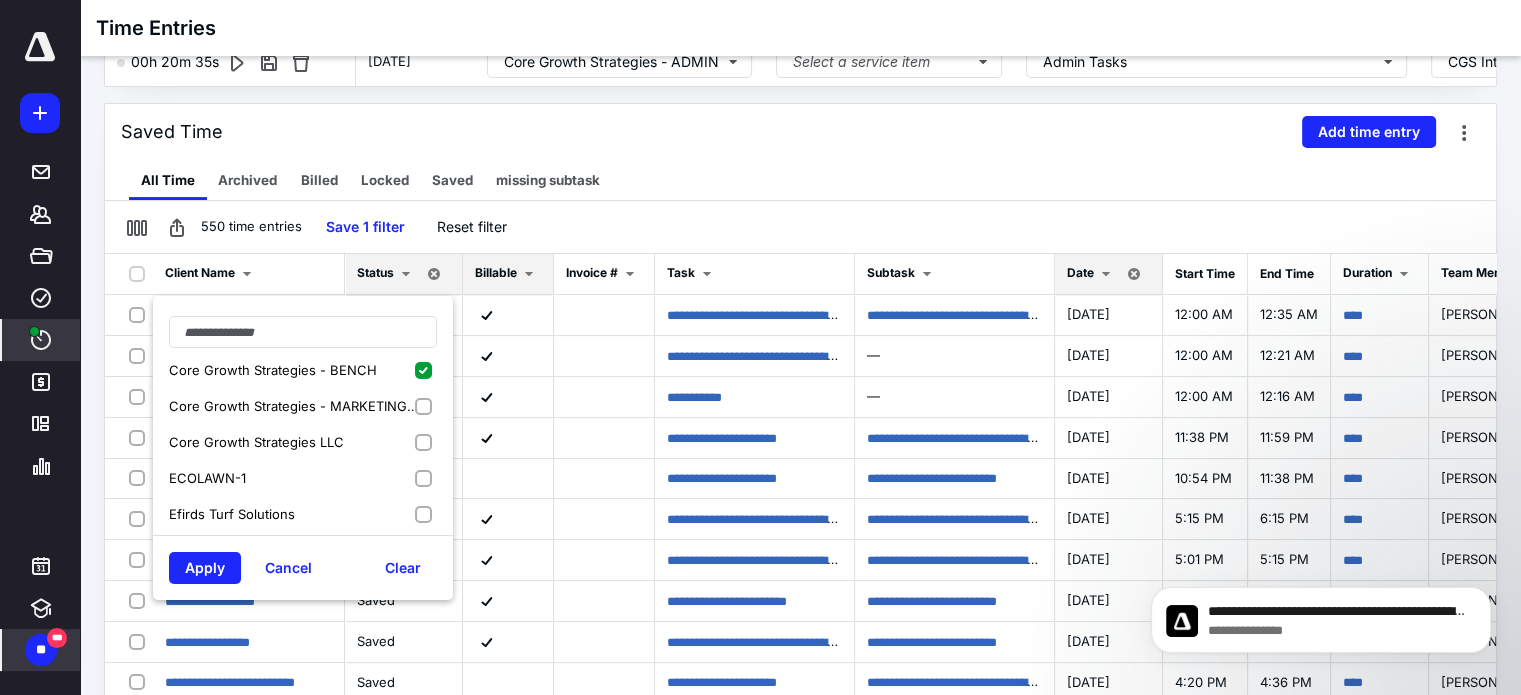 click on "Core Growth Strategies - MARKETING & SALES" at bounding box center (303, 406) 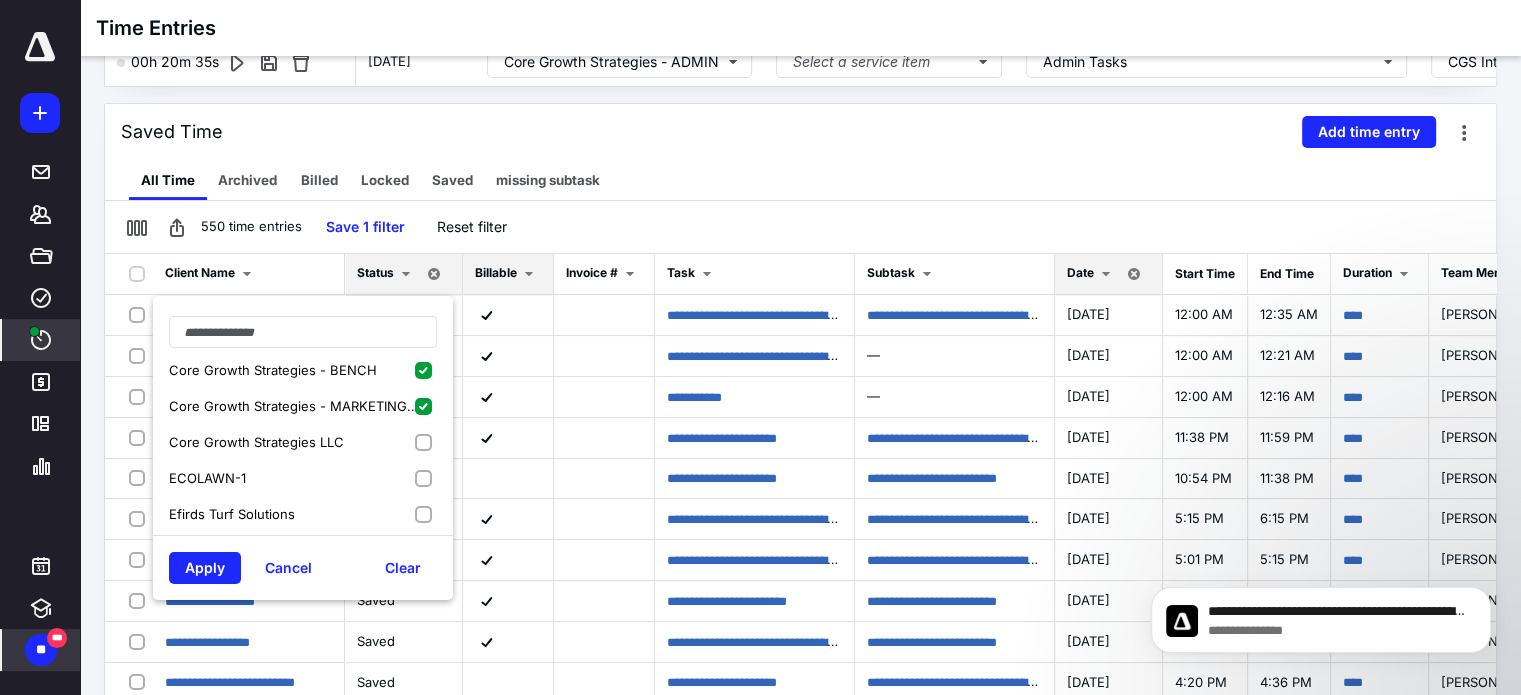 click on "Core Growth Strategies LLC" at bounding box center (303, 442) 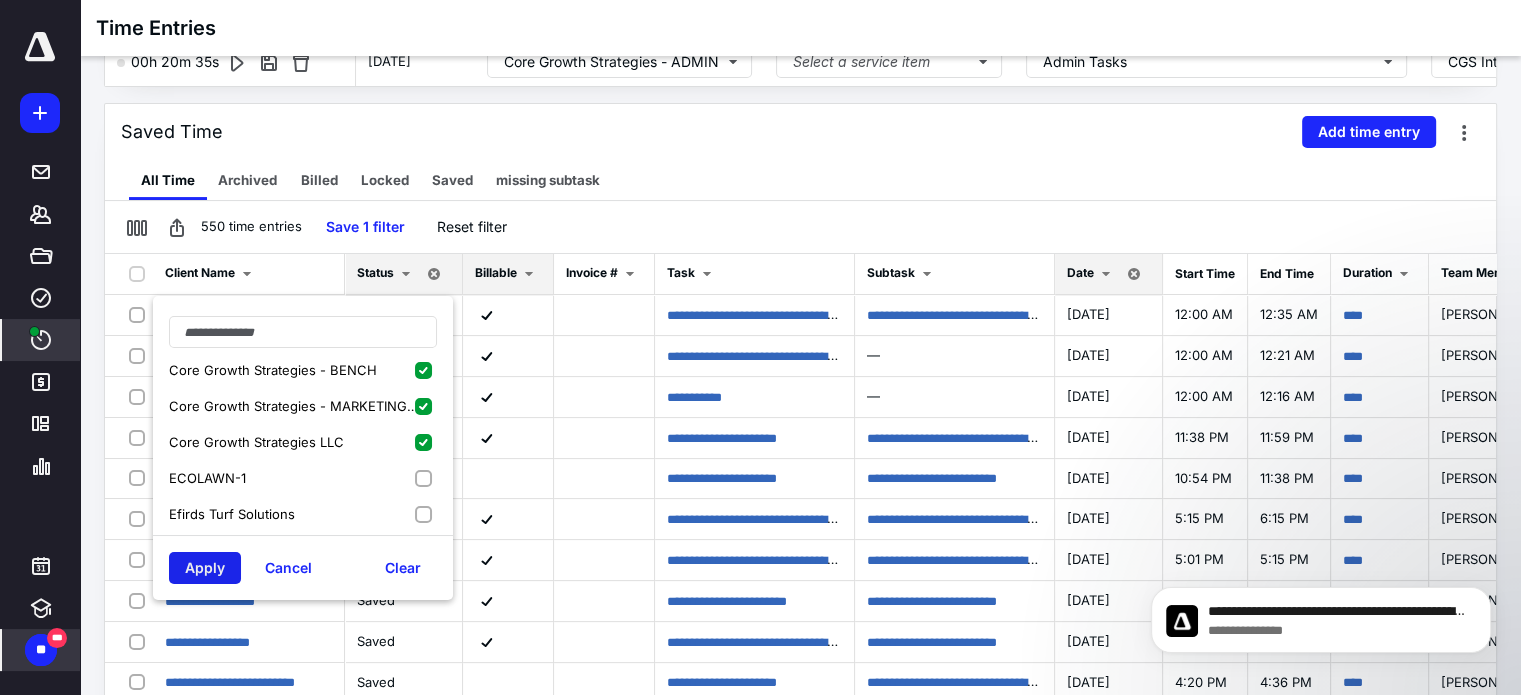 click on "Apply" at bounding box center (205, 568) 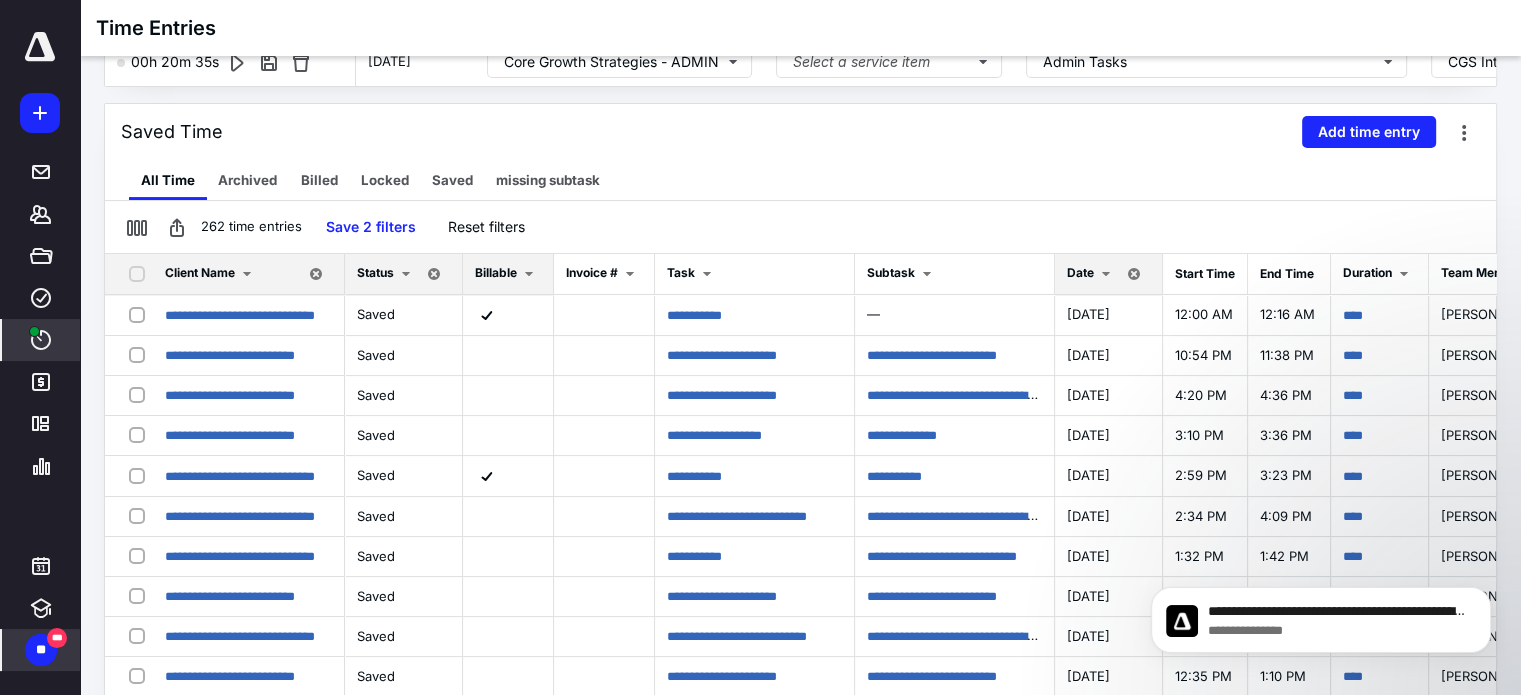 click on "Billable" at bounding box center [508, 274] 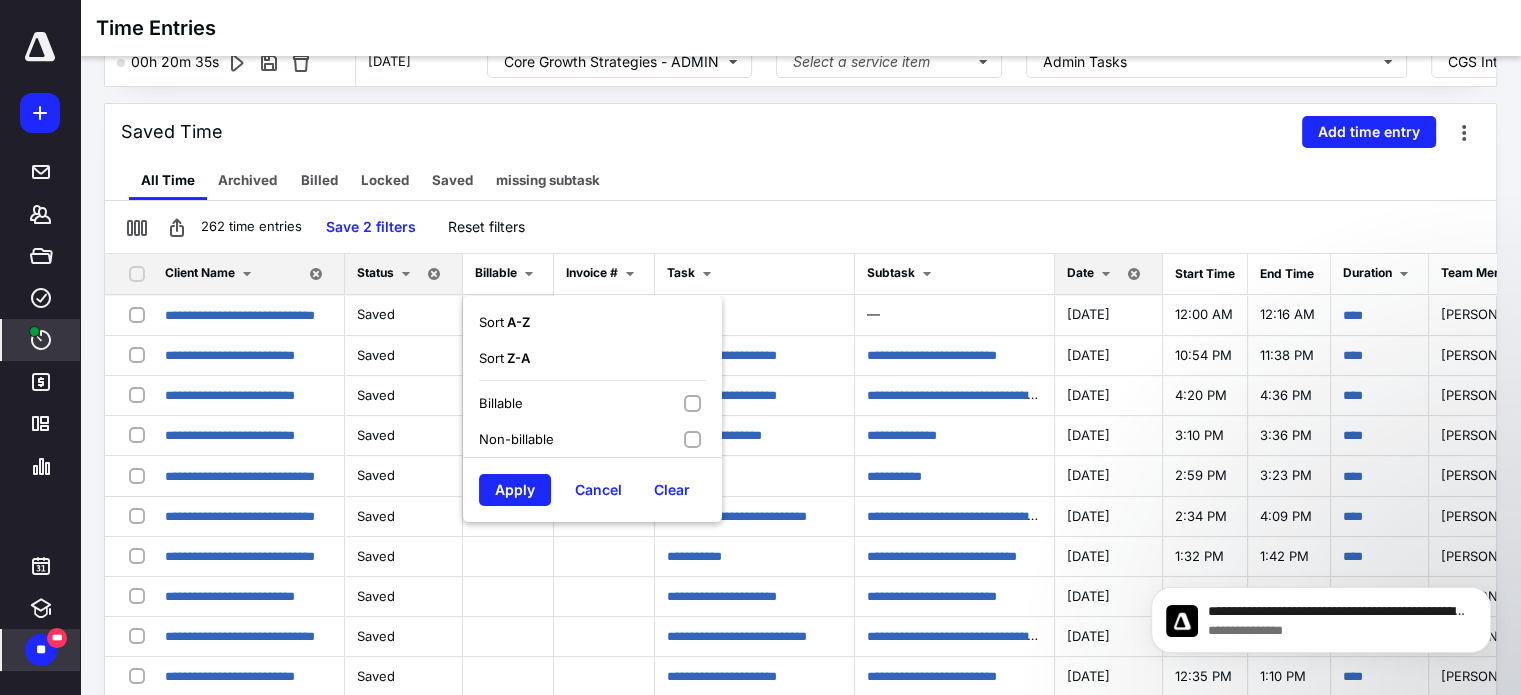 click on "Billable" at bounding box center (592, 403) 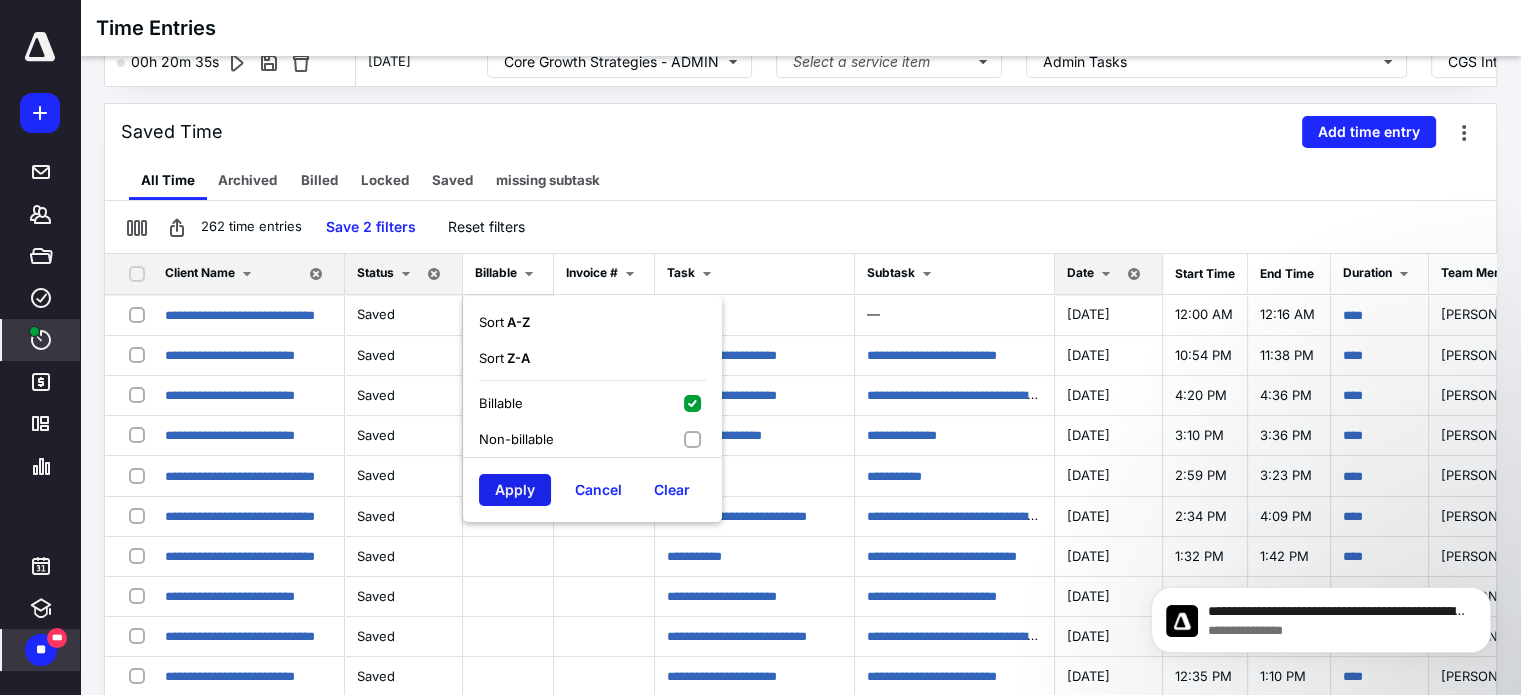 click on "Apply" at bounding box center (515, 490) 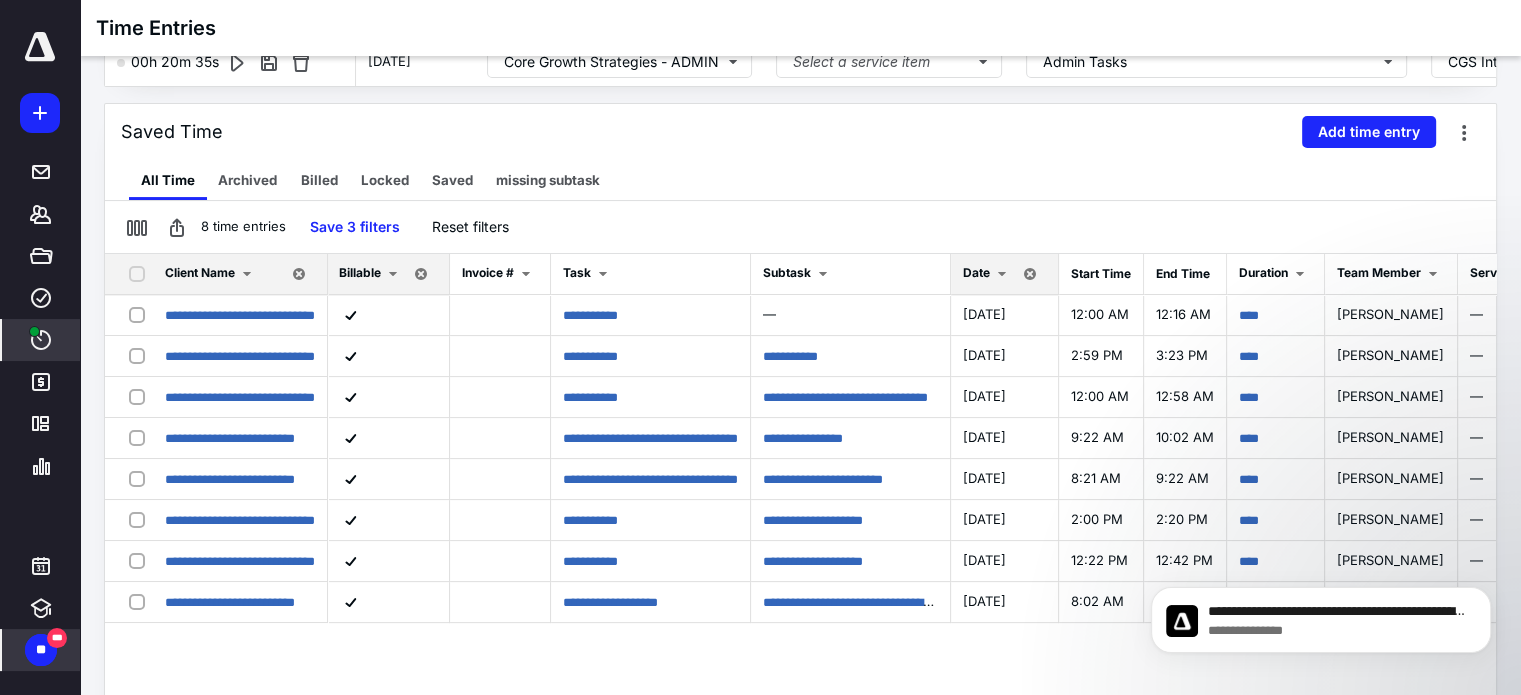 scroll, scrollTop: 0, scrollLeft: 120, axis: horizontal 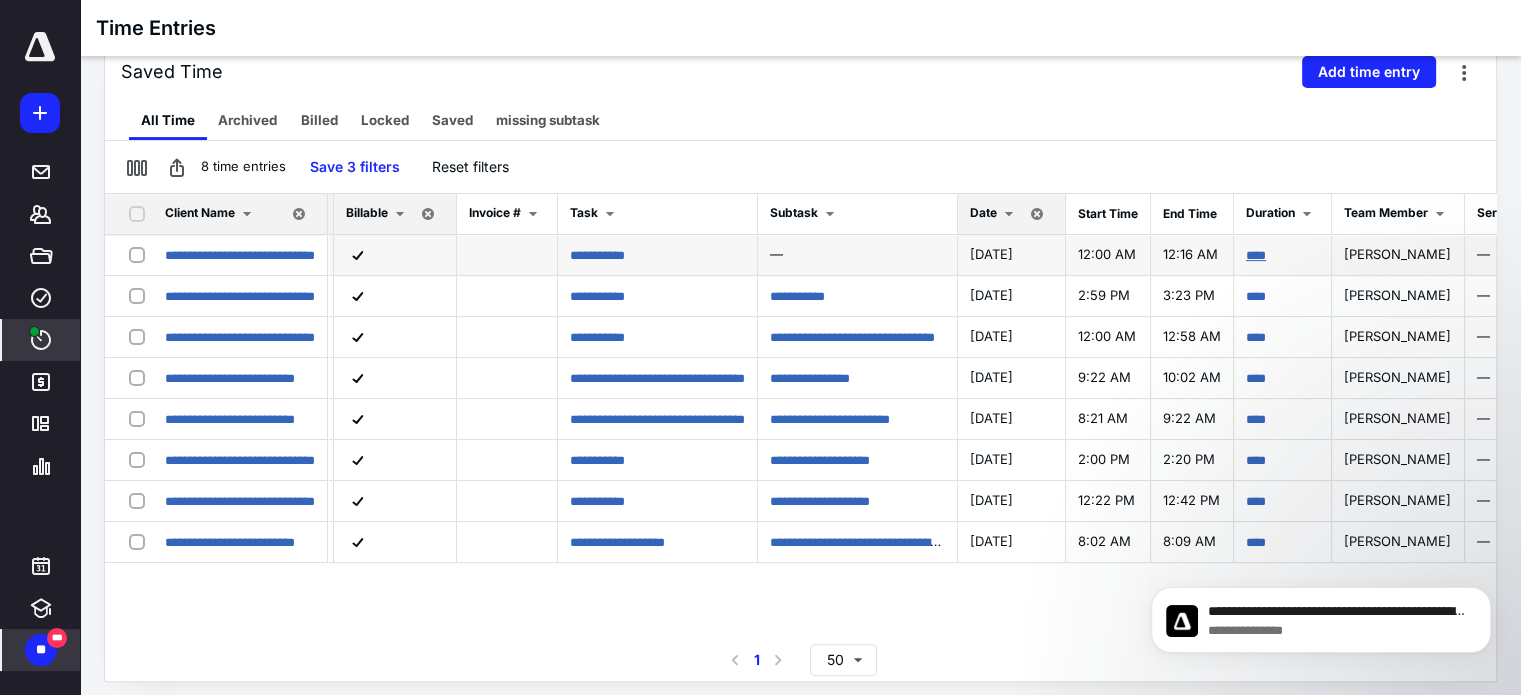 click on "****" at bounding box center [1256, 255] 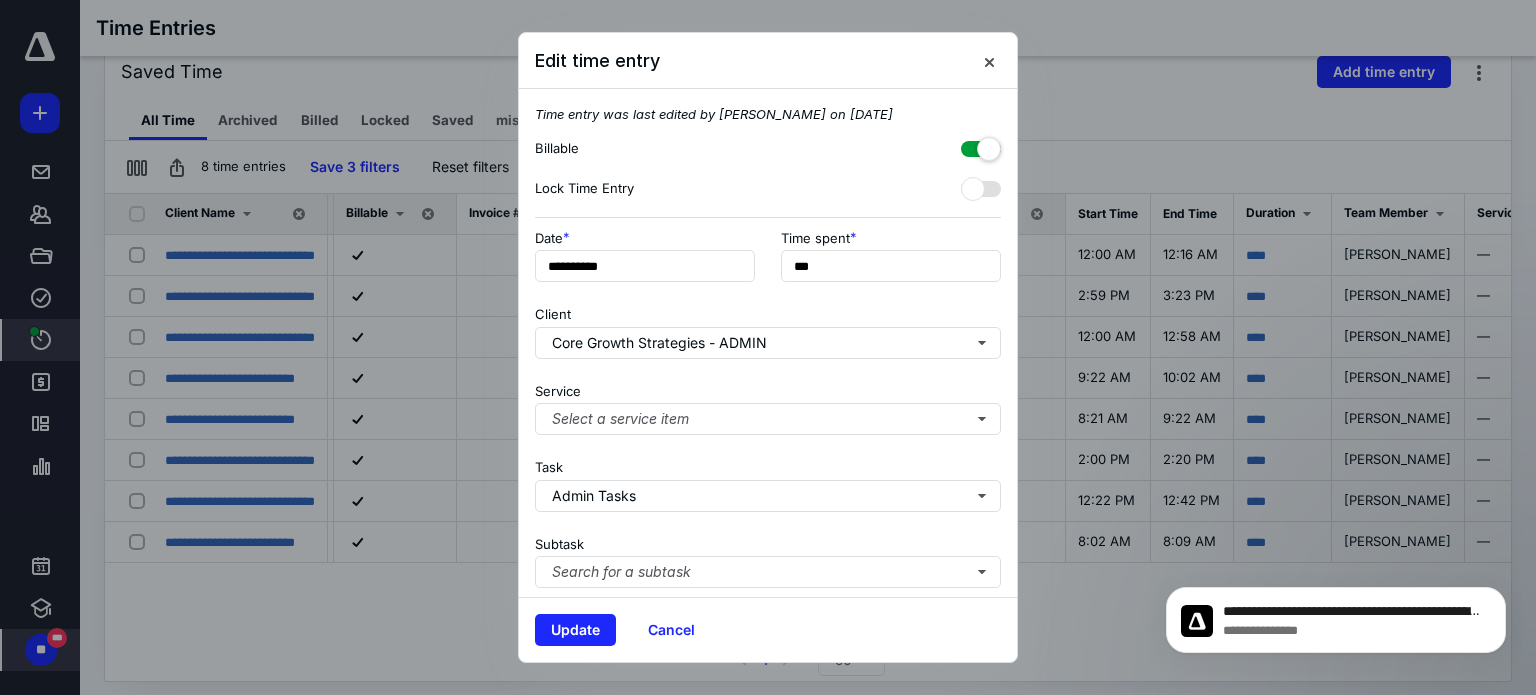 click at bounding box center (981, 145) 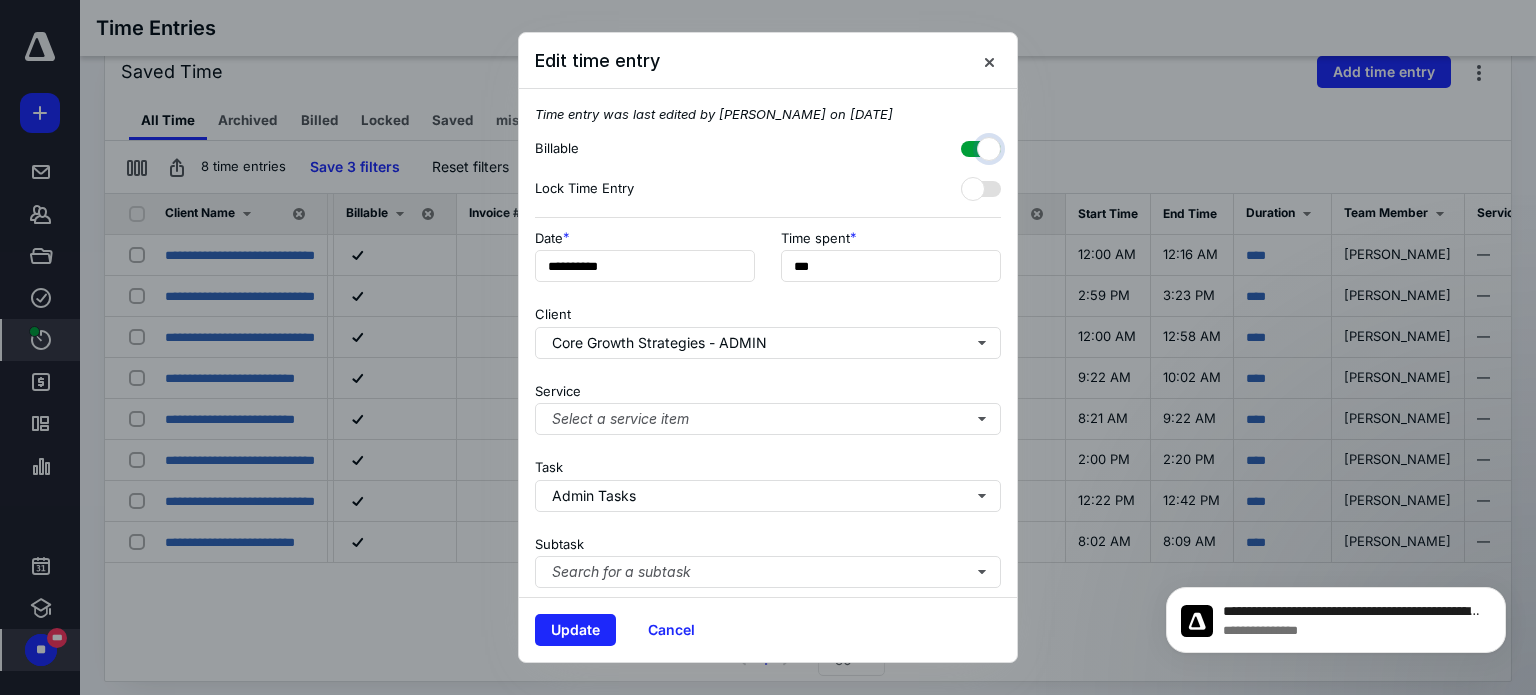 click at bounding box center [971, 146] 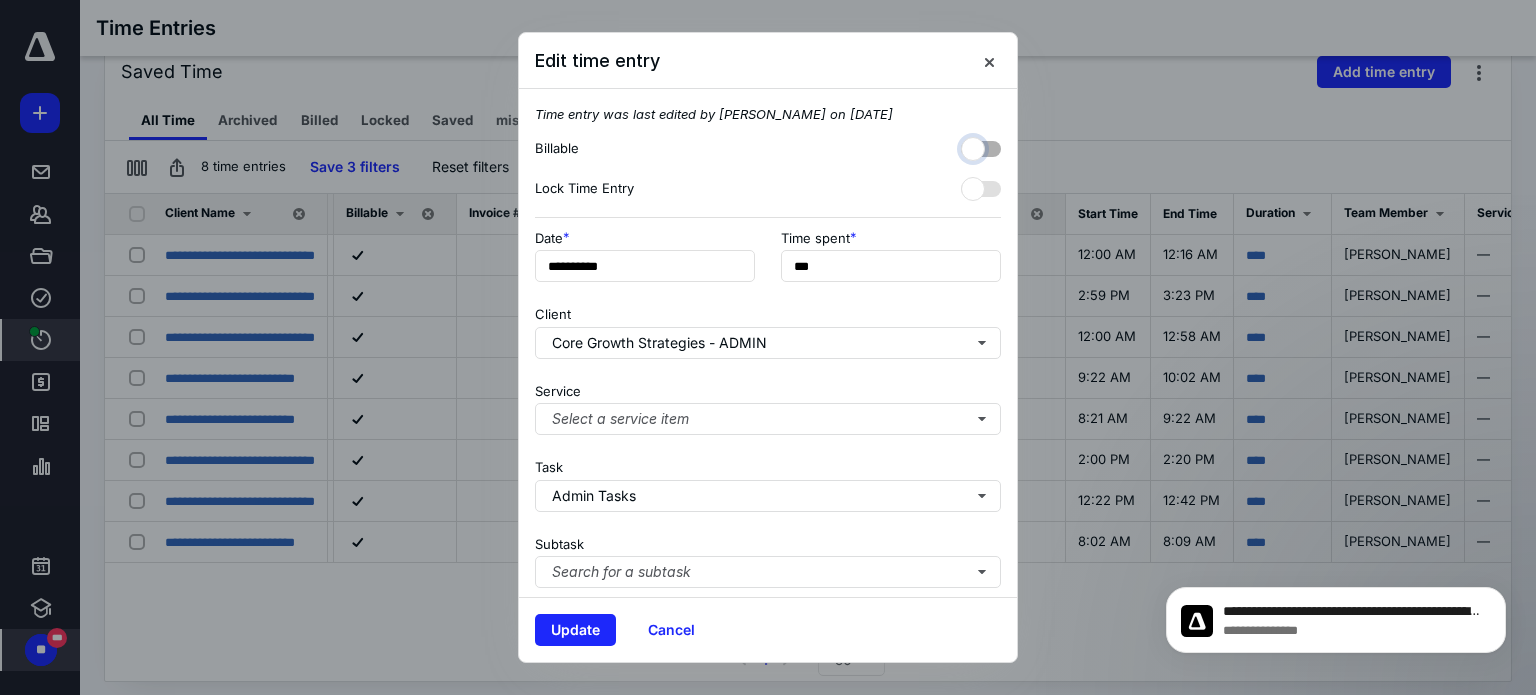 checkbox on "false" 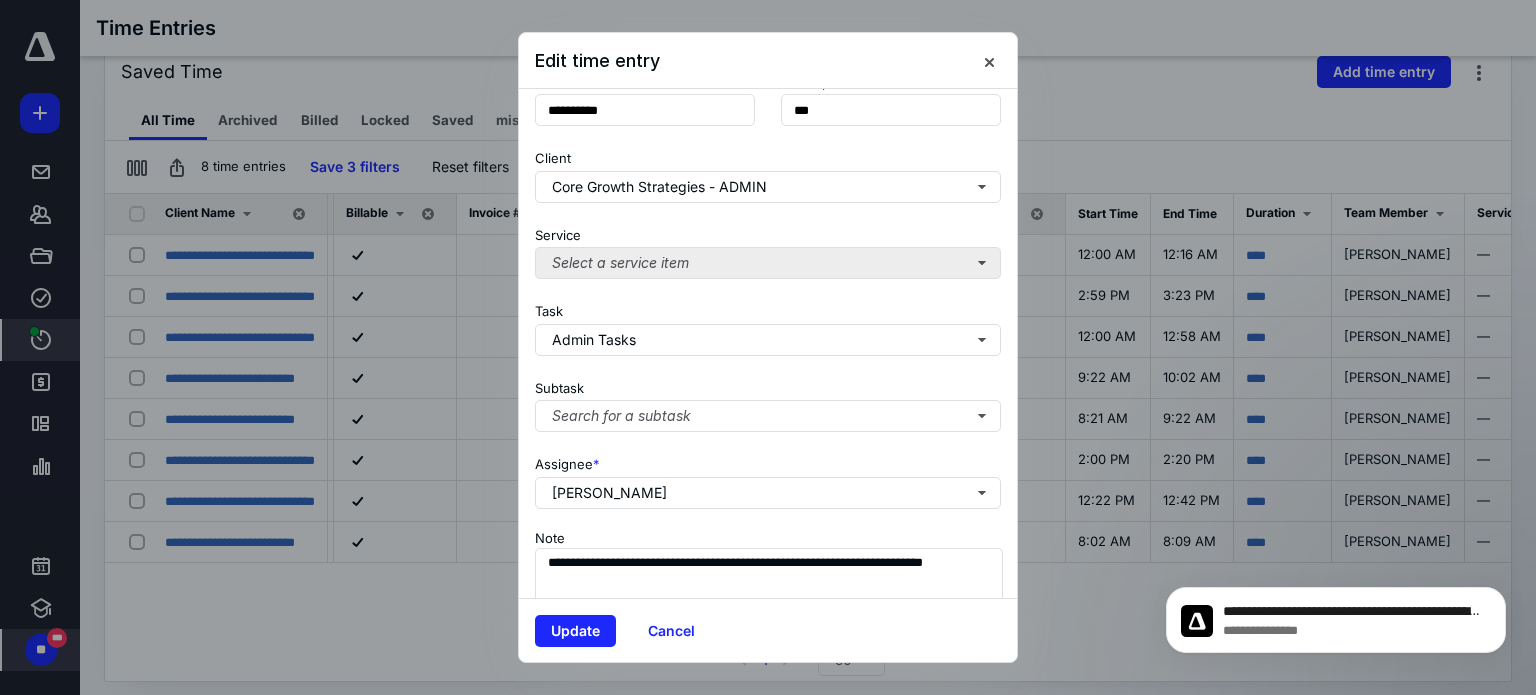 scroll, scrollTop: 237, scrollLeft: 0, axis: vertical 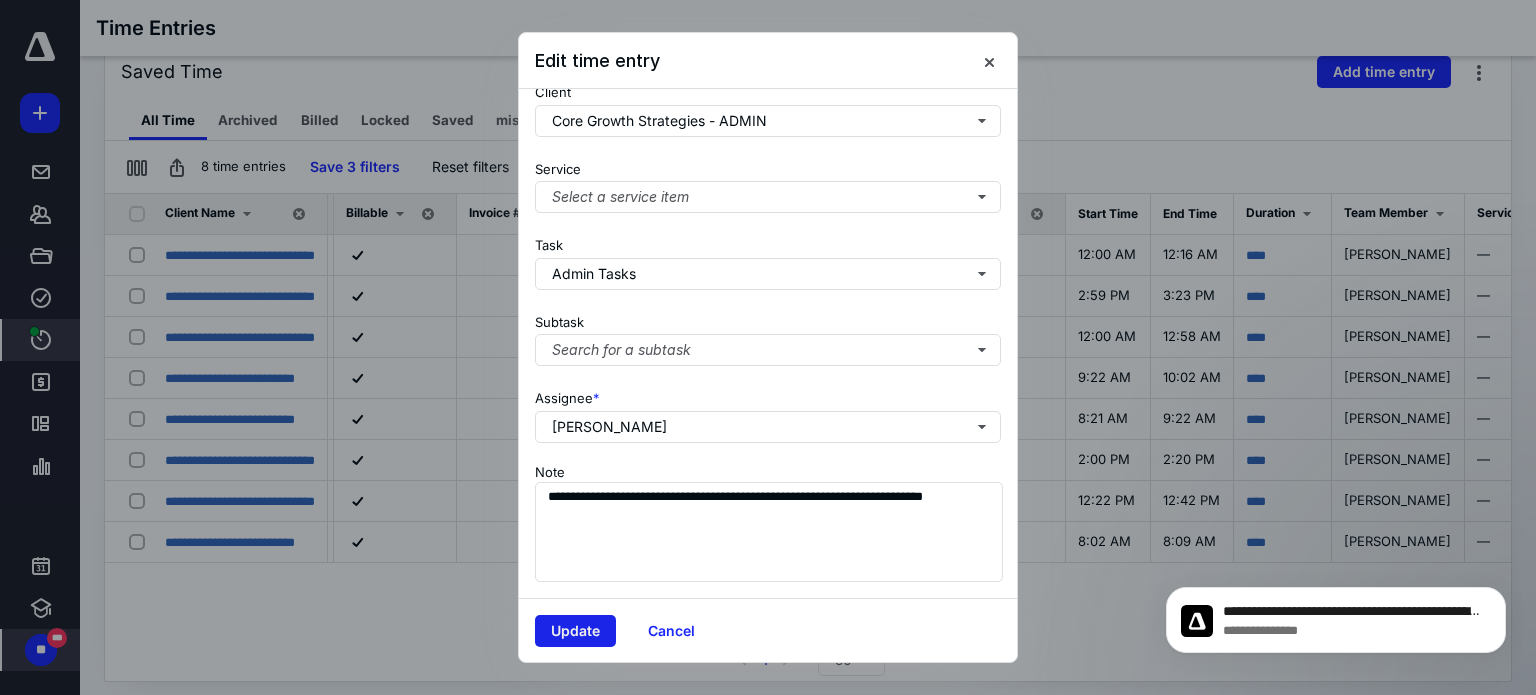 click on "Update" at bounding box center (575, 631) 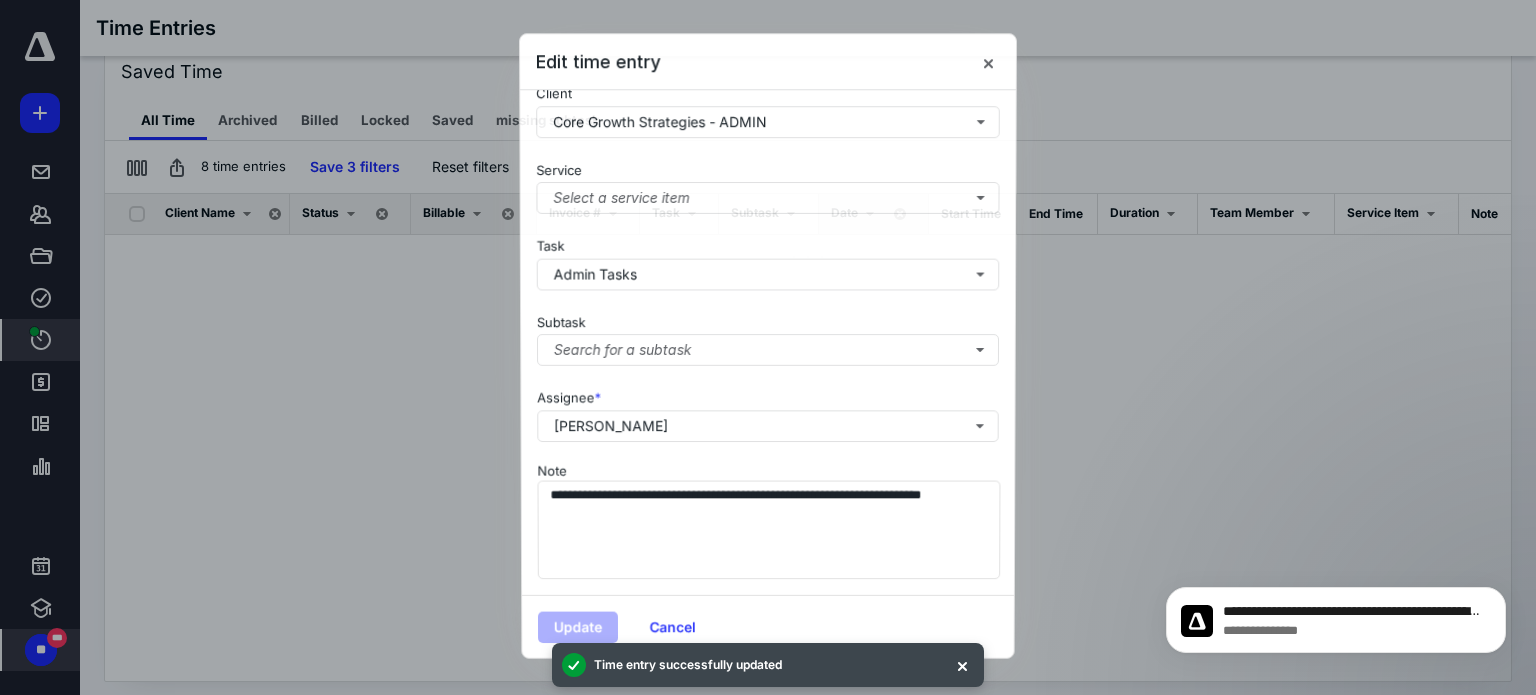scroll, scrollTop: 0, scrollLeft: 0, axis: both 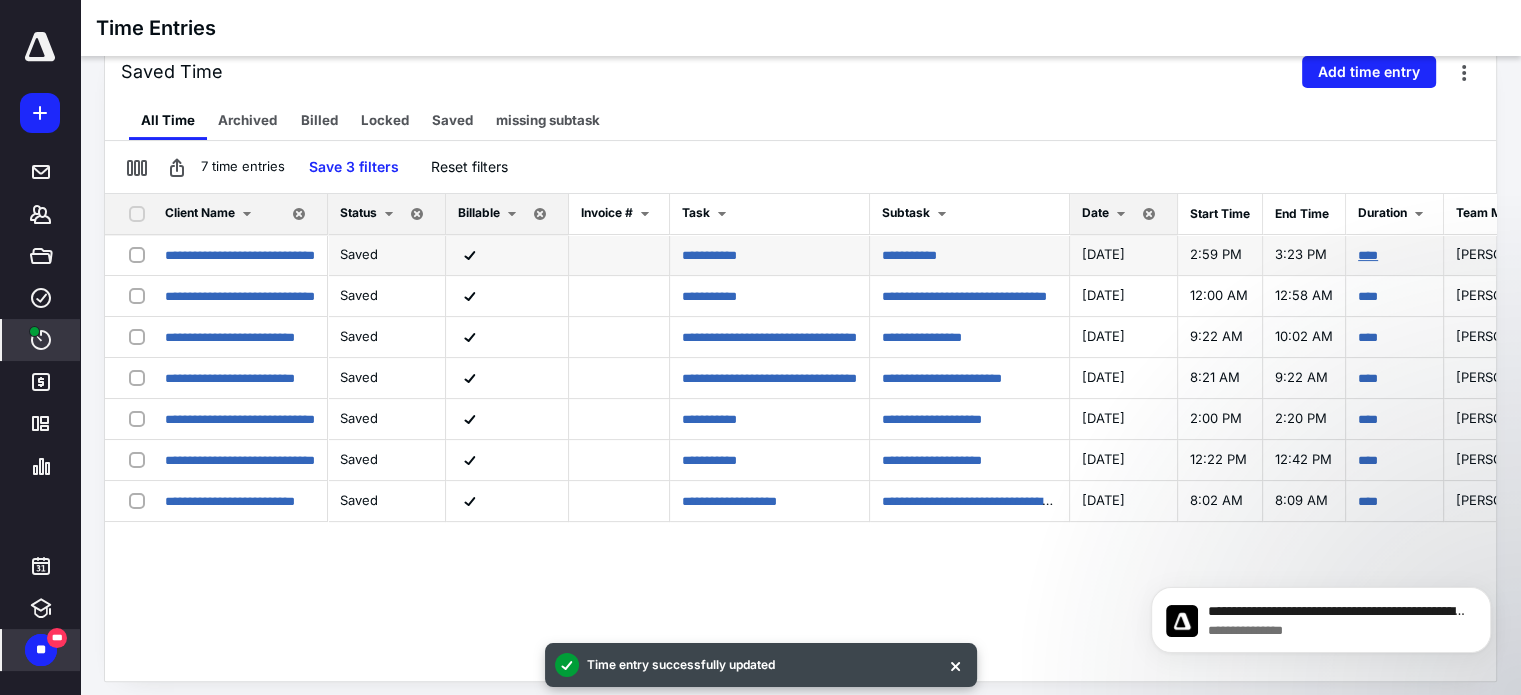 click on "****" at bounding box center (1368, 255) 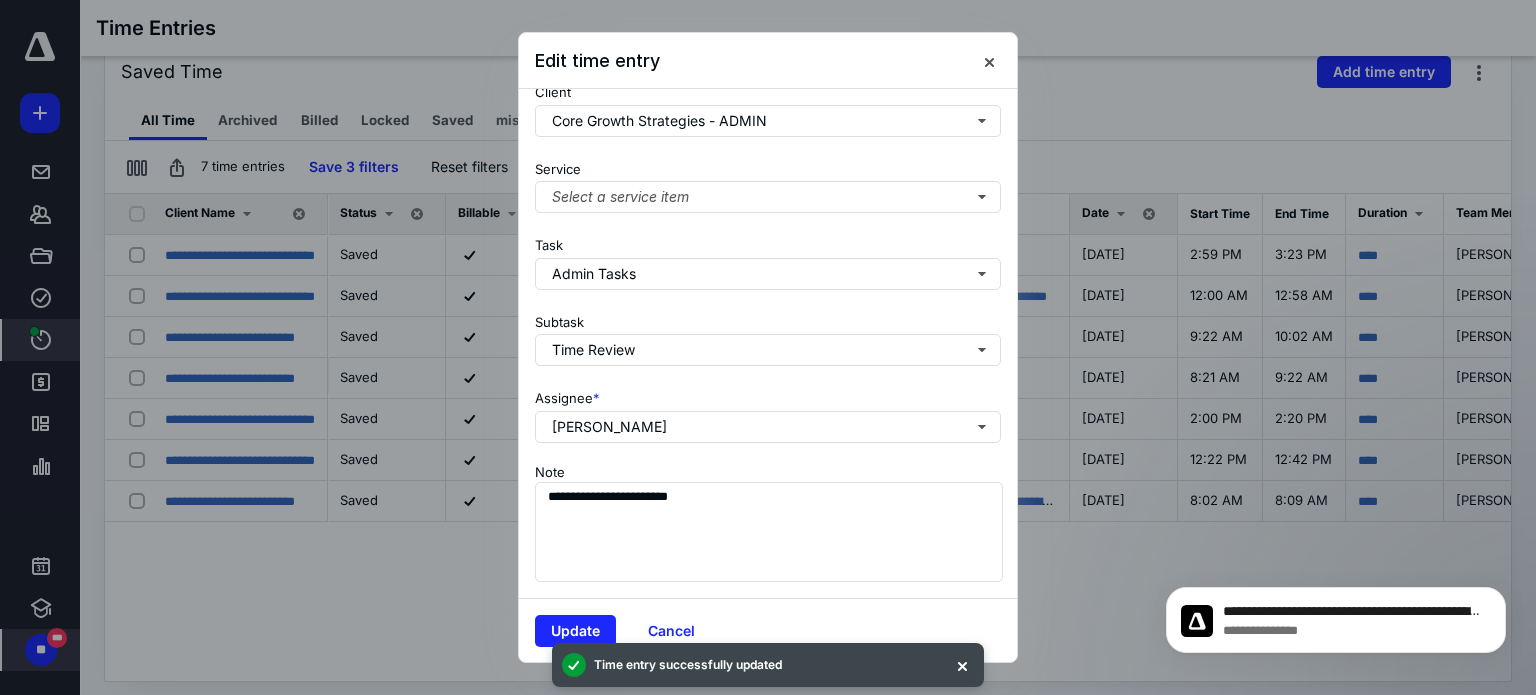 scroll, scrollTop: 0, scrollLeft: 0, axis: both 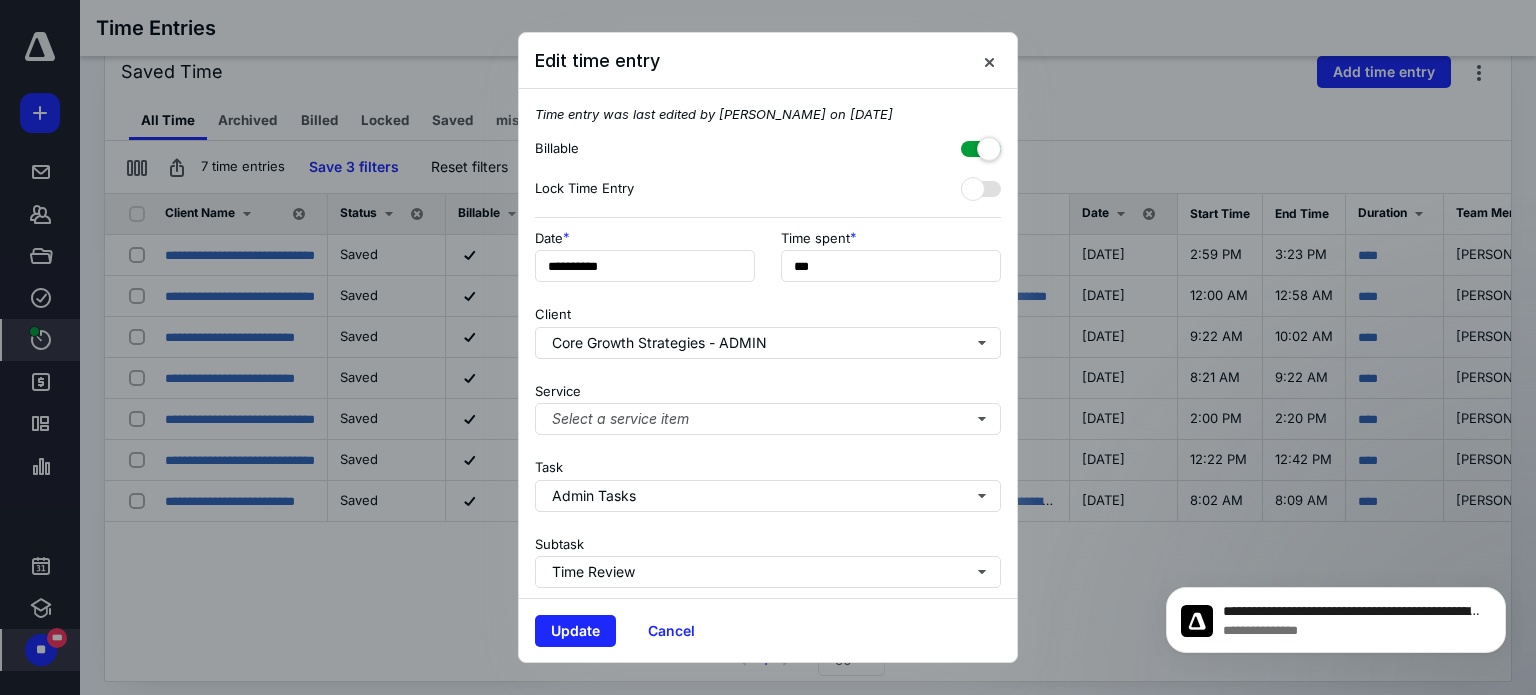 click at bounding box center (981, 145) 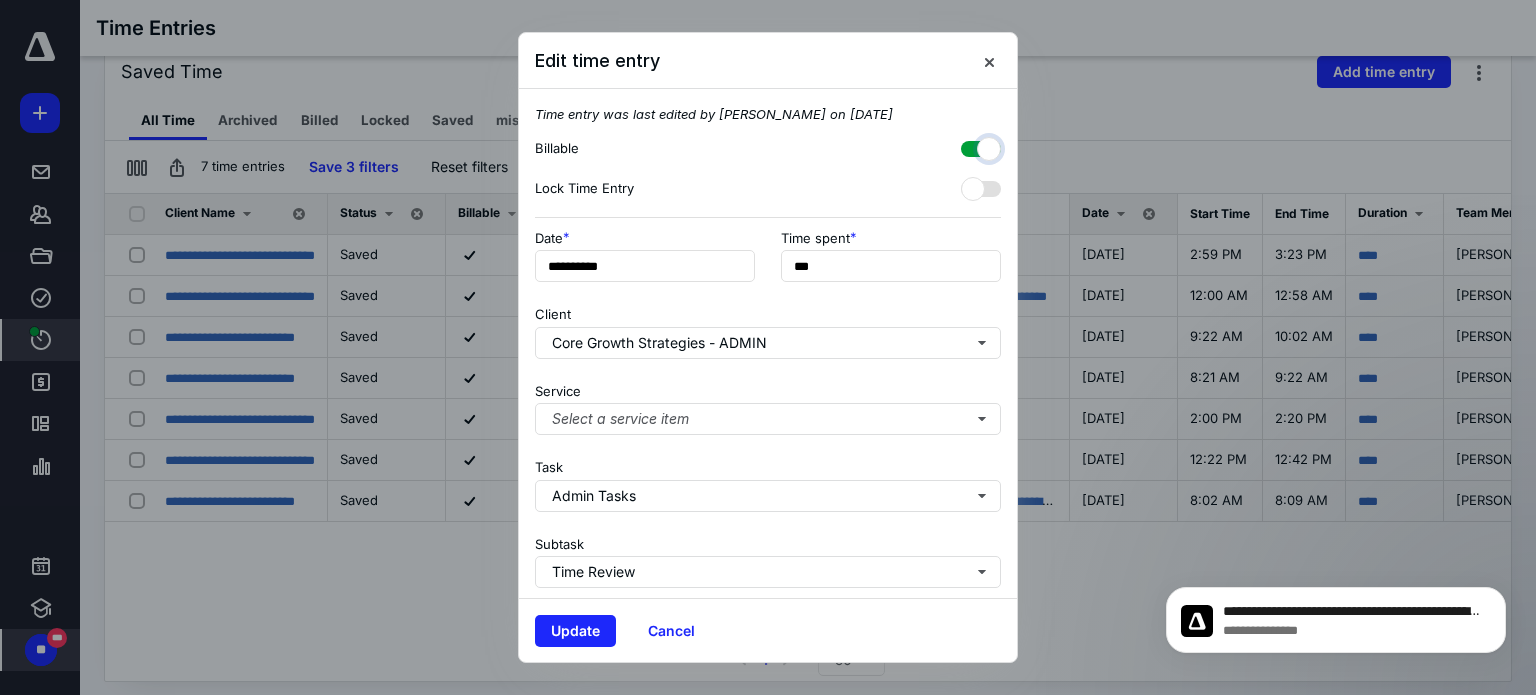click at bounding box center [971, 146] 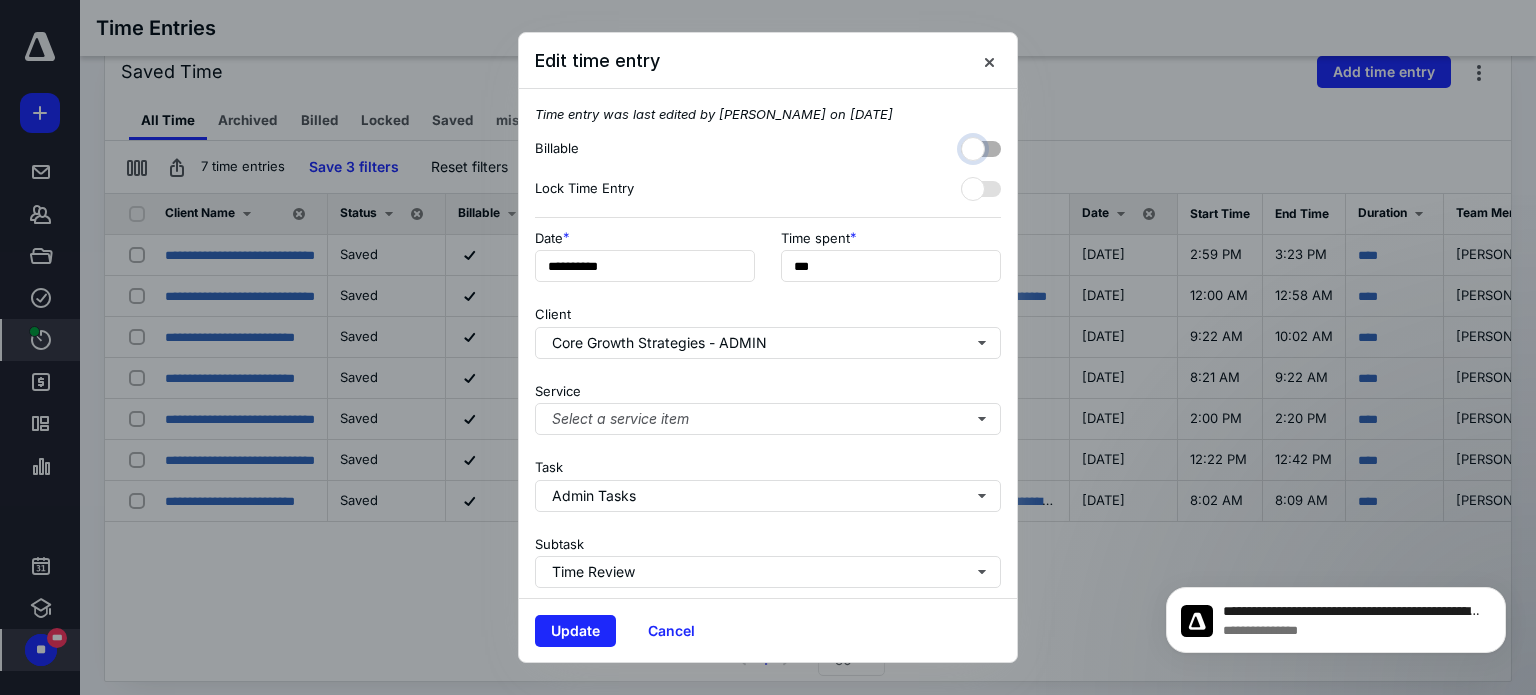 checkbox on "false" 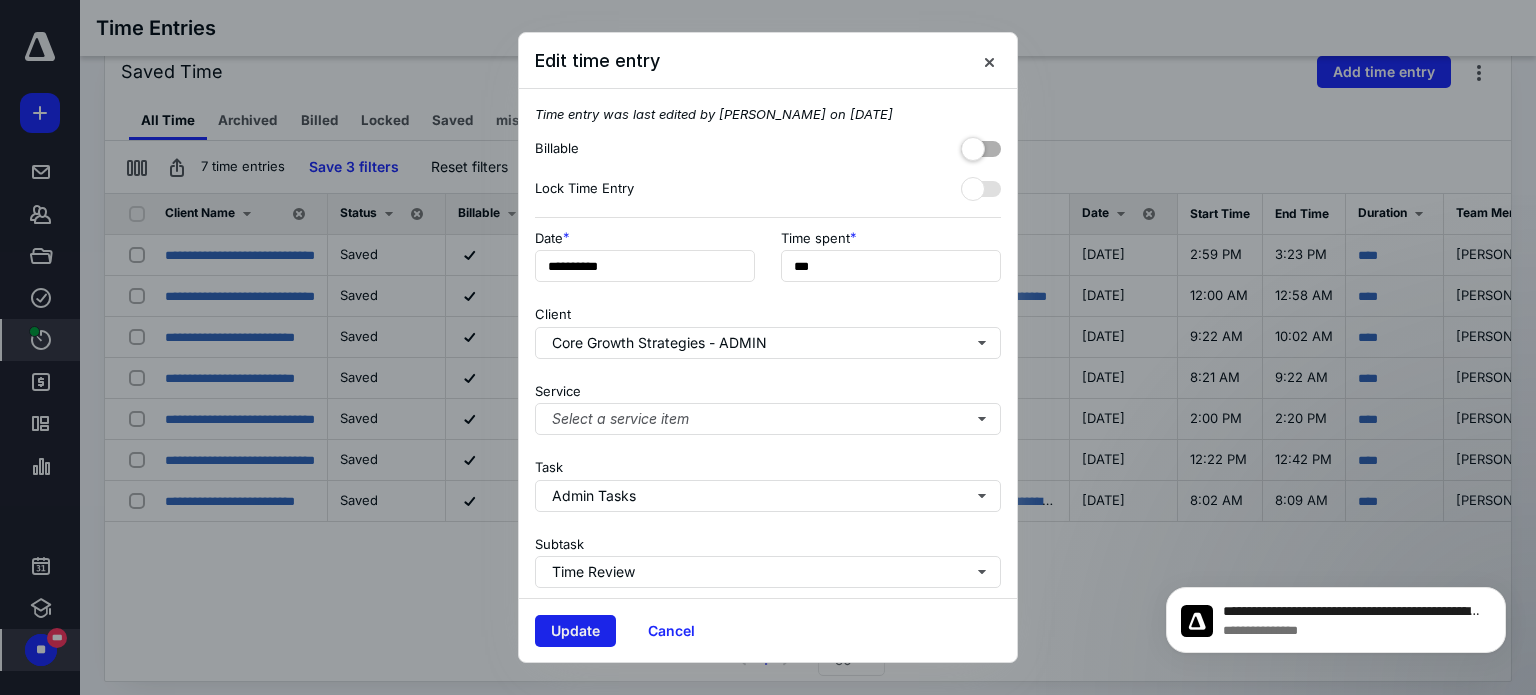 click on "Update" at bounding box center [575, 631] 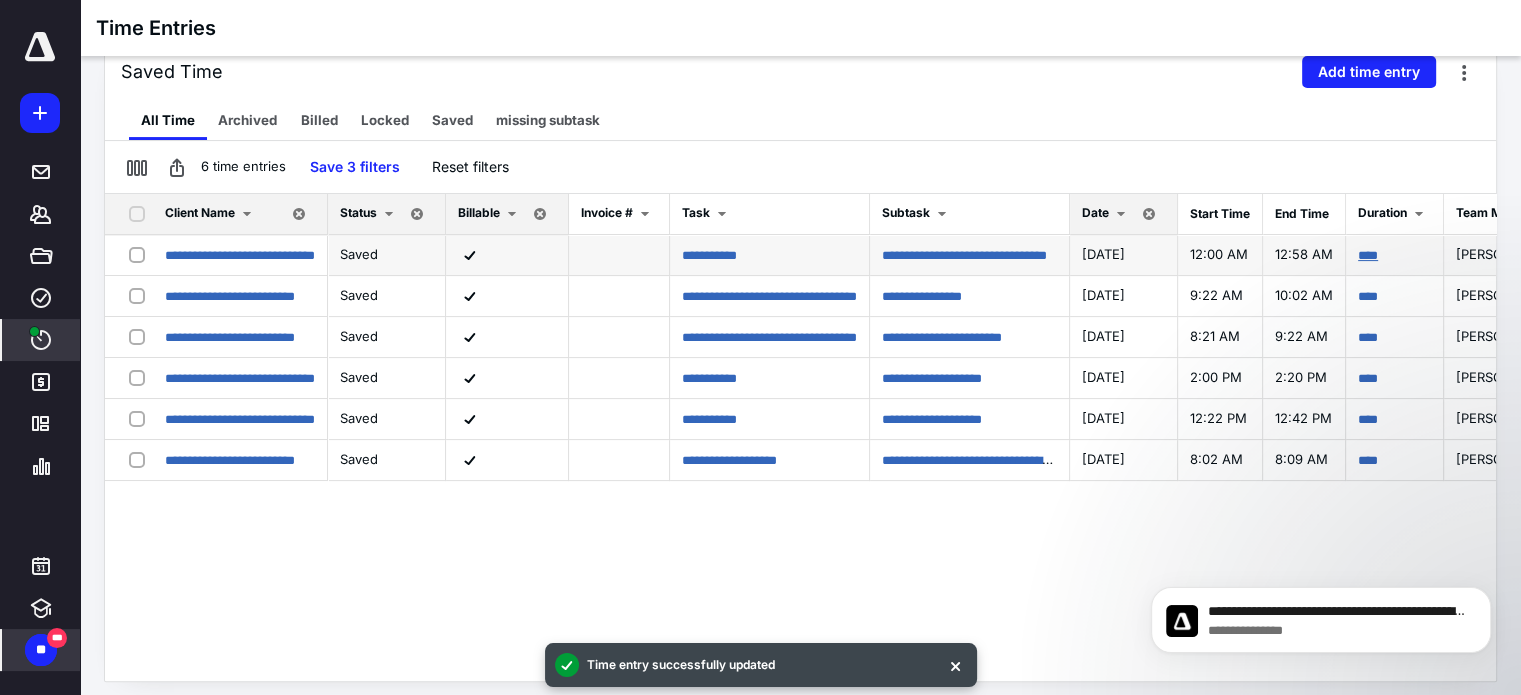 click on "****" at bounding box center (1368, 255) 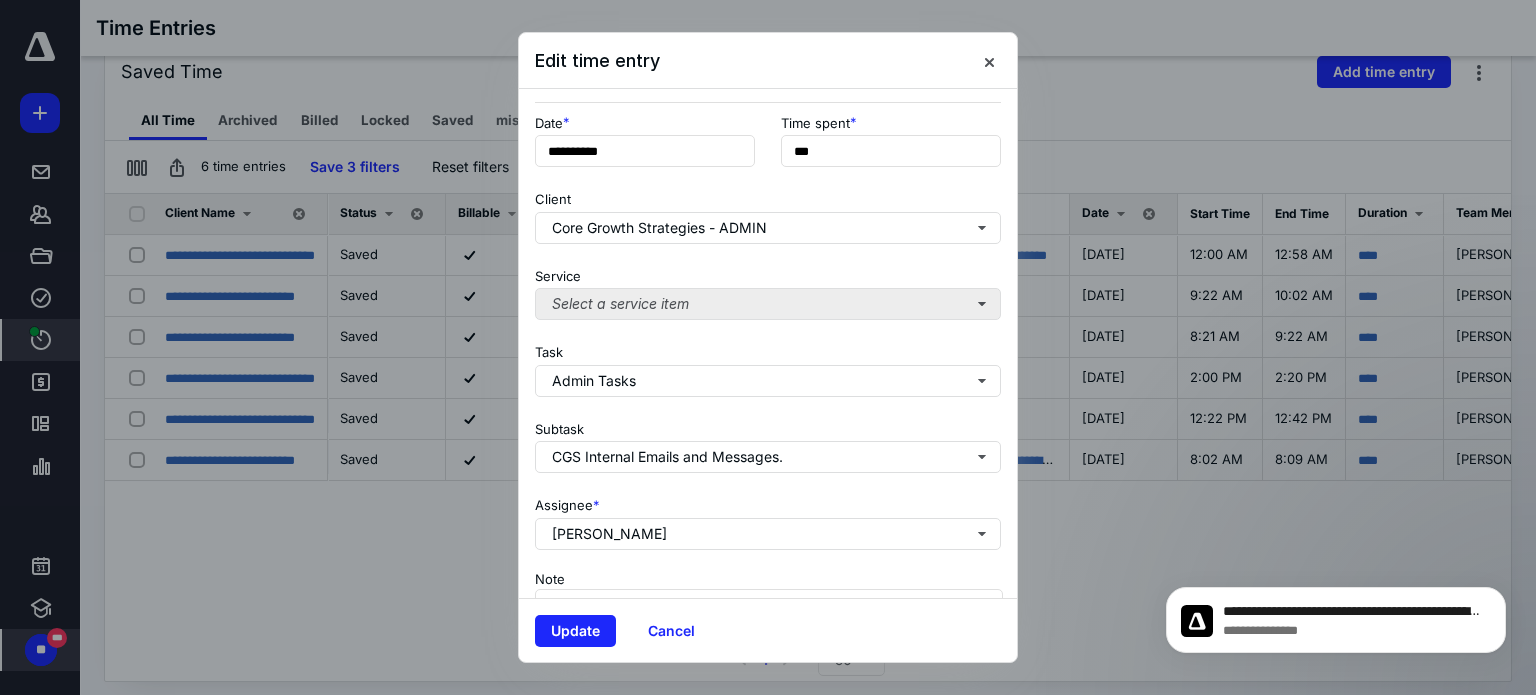 scroll, scrollTop: 0, scrollLeft: 0, axis: both 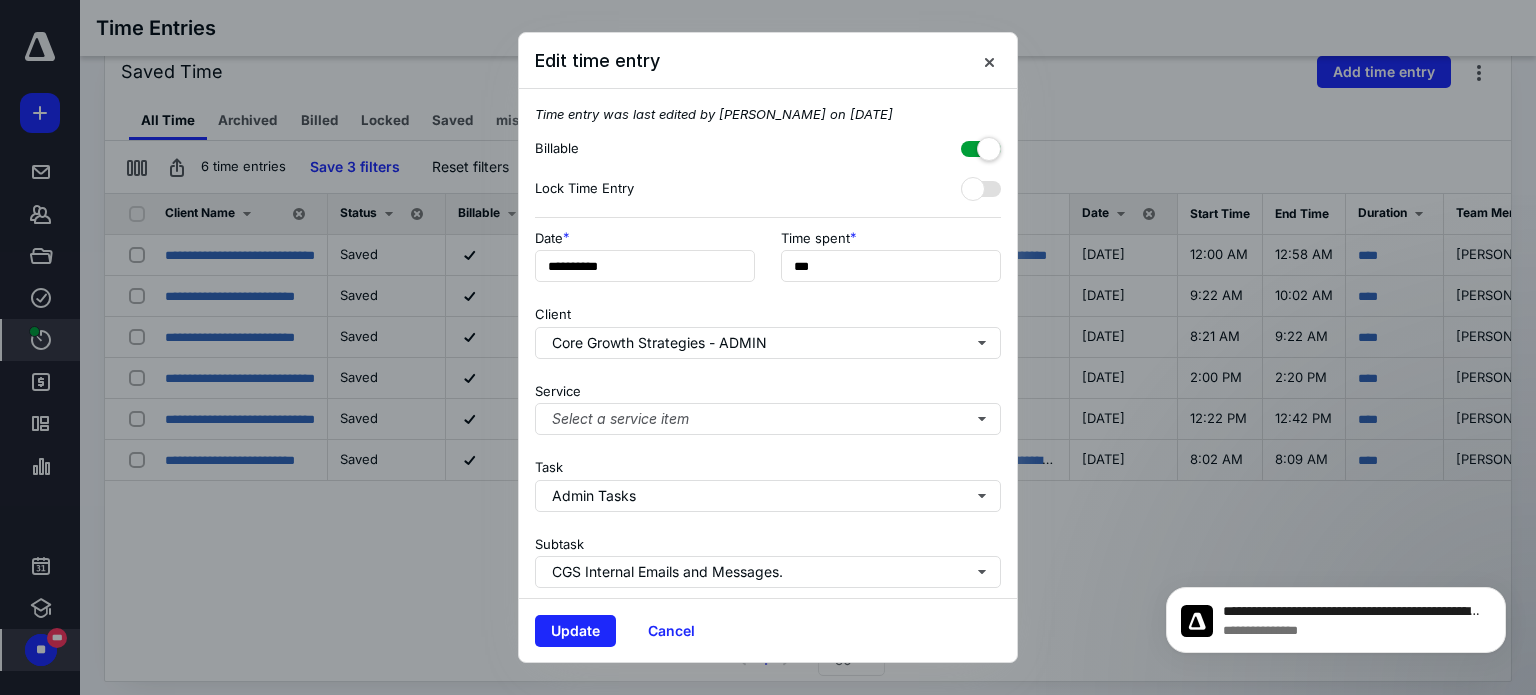 click at bounding box center [981, 145] 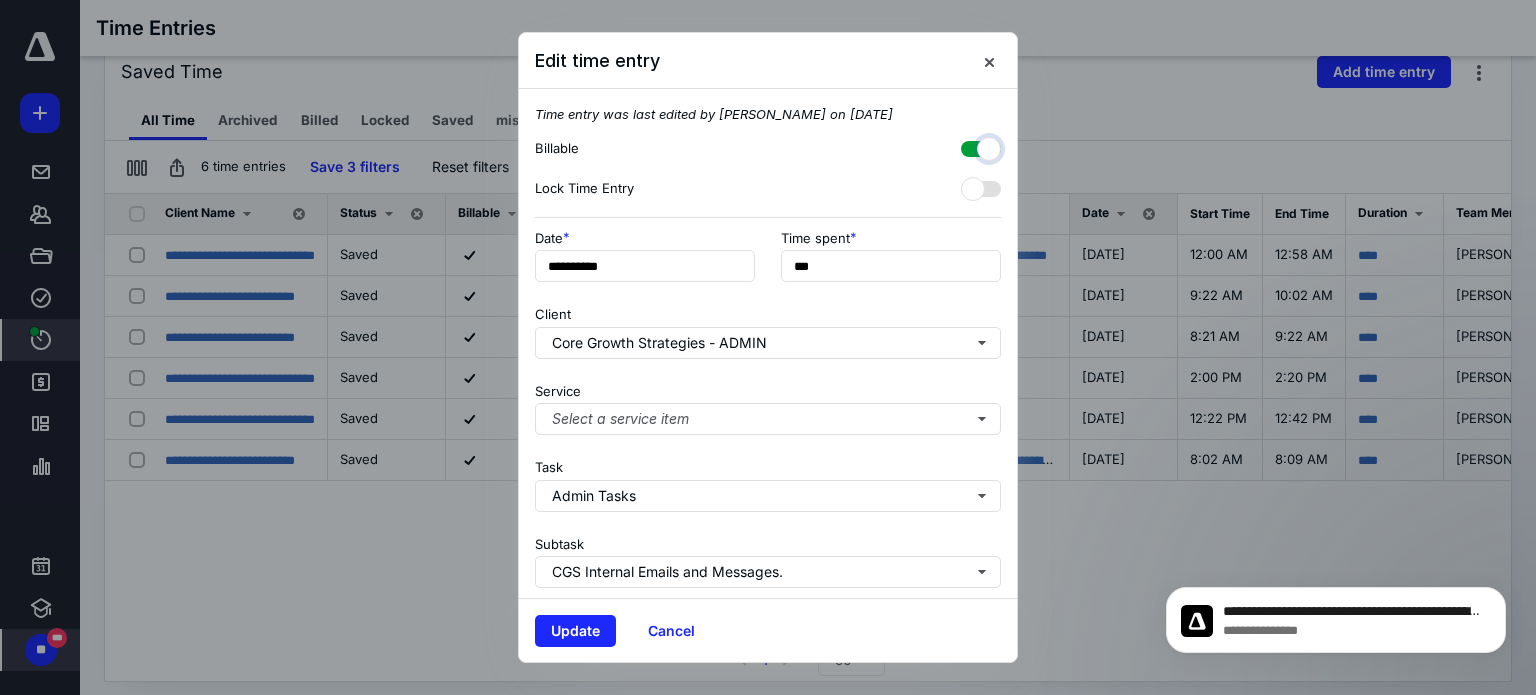 click at bounding box center (971, 146) 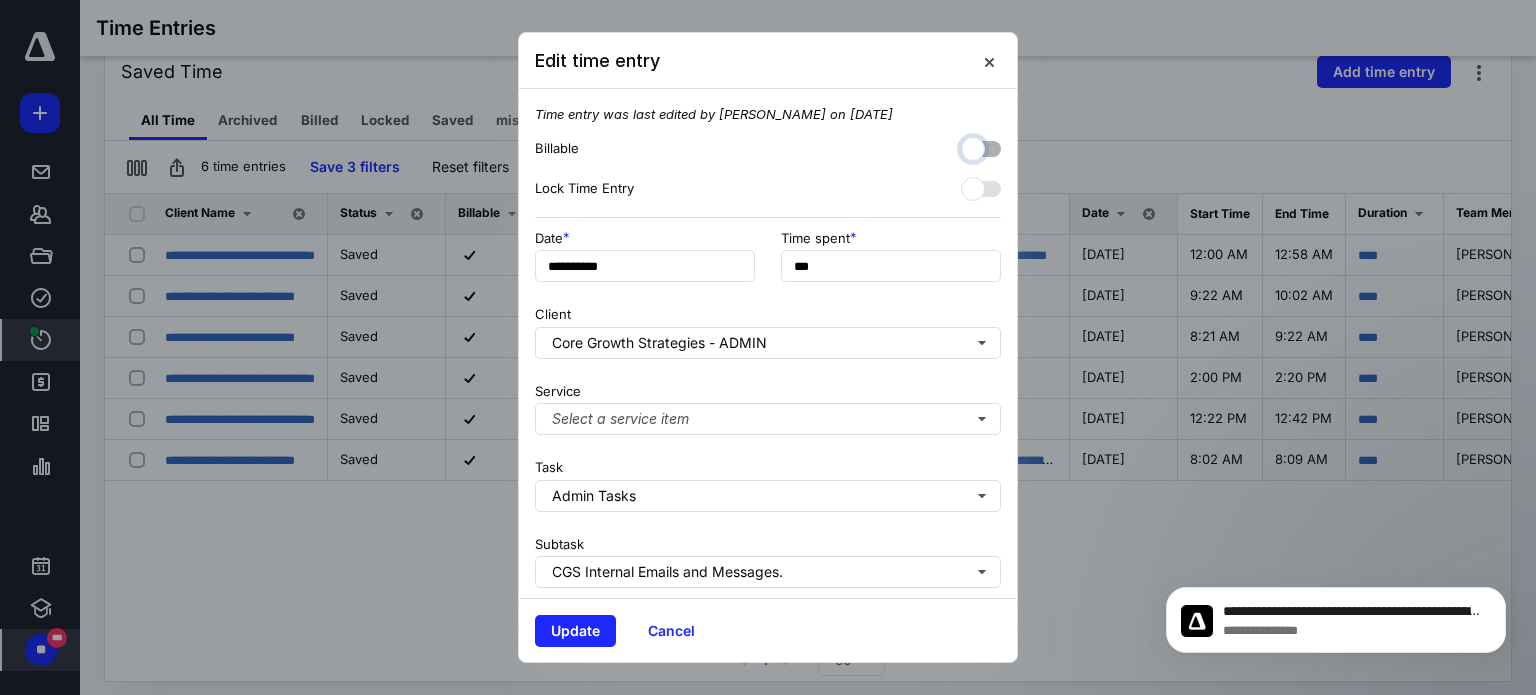 checkbox on "false" 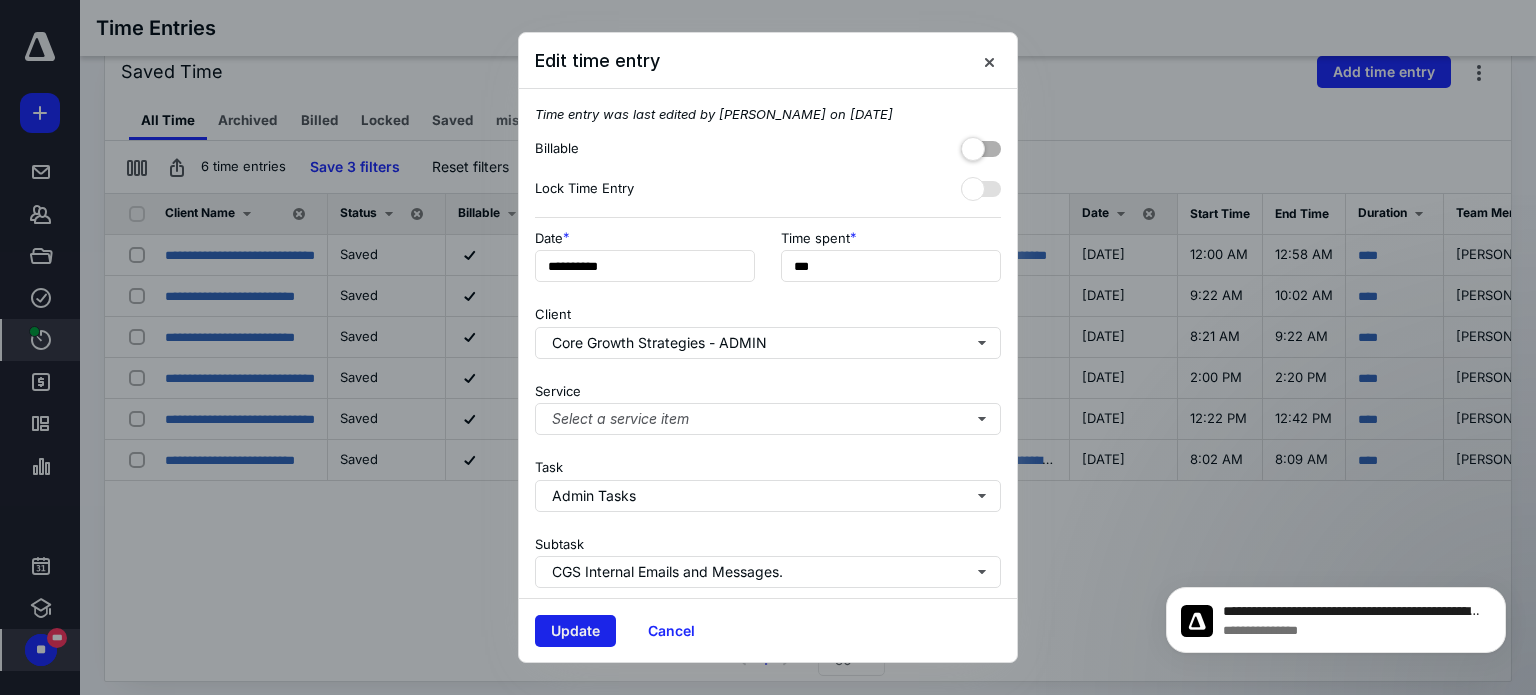 click on "Update" at bounding box center (575, 631) 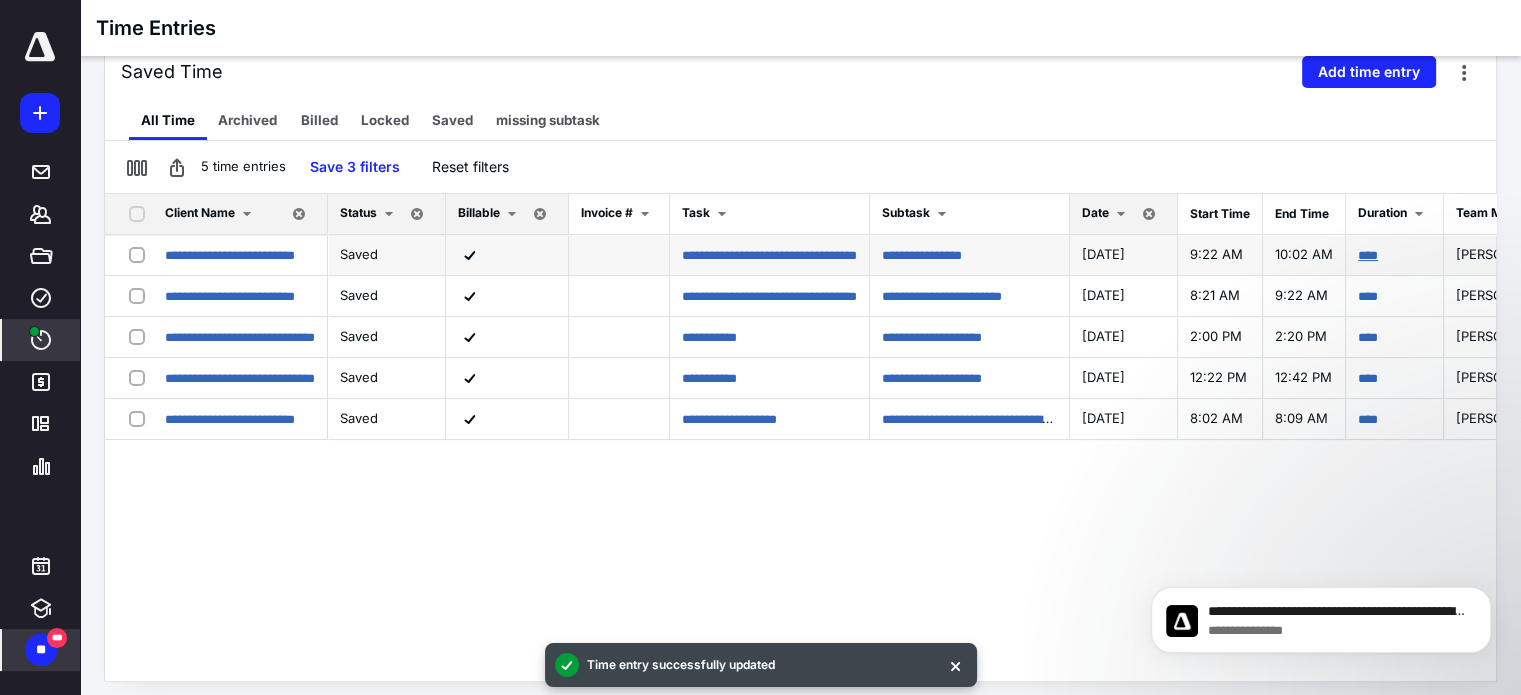 click on "****" at bounding box center [1368, 255] 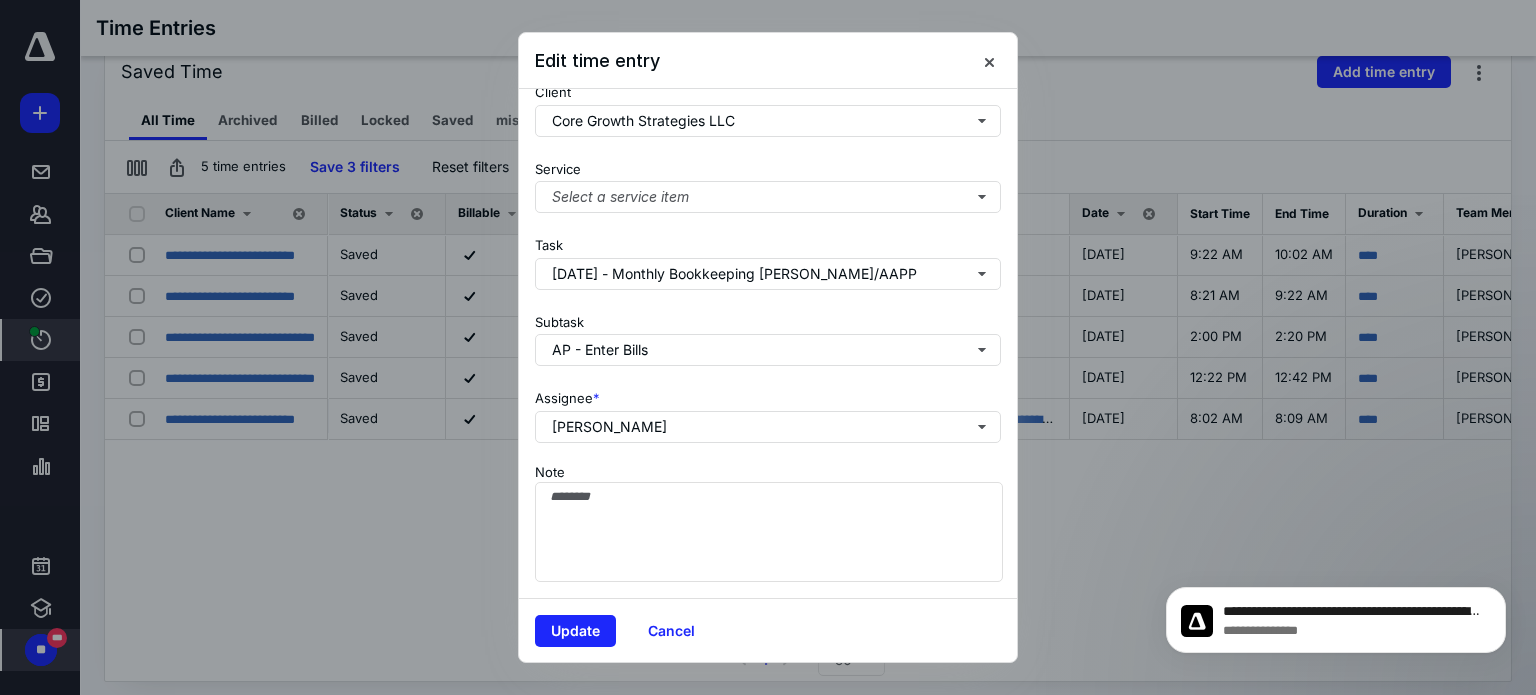 scroll, scrollTop: 0, scrollLeft: 0, axis: both 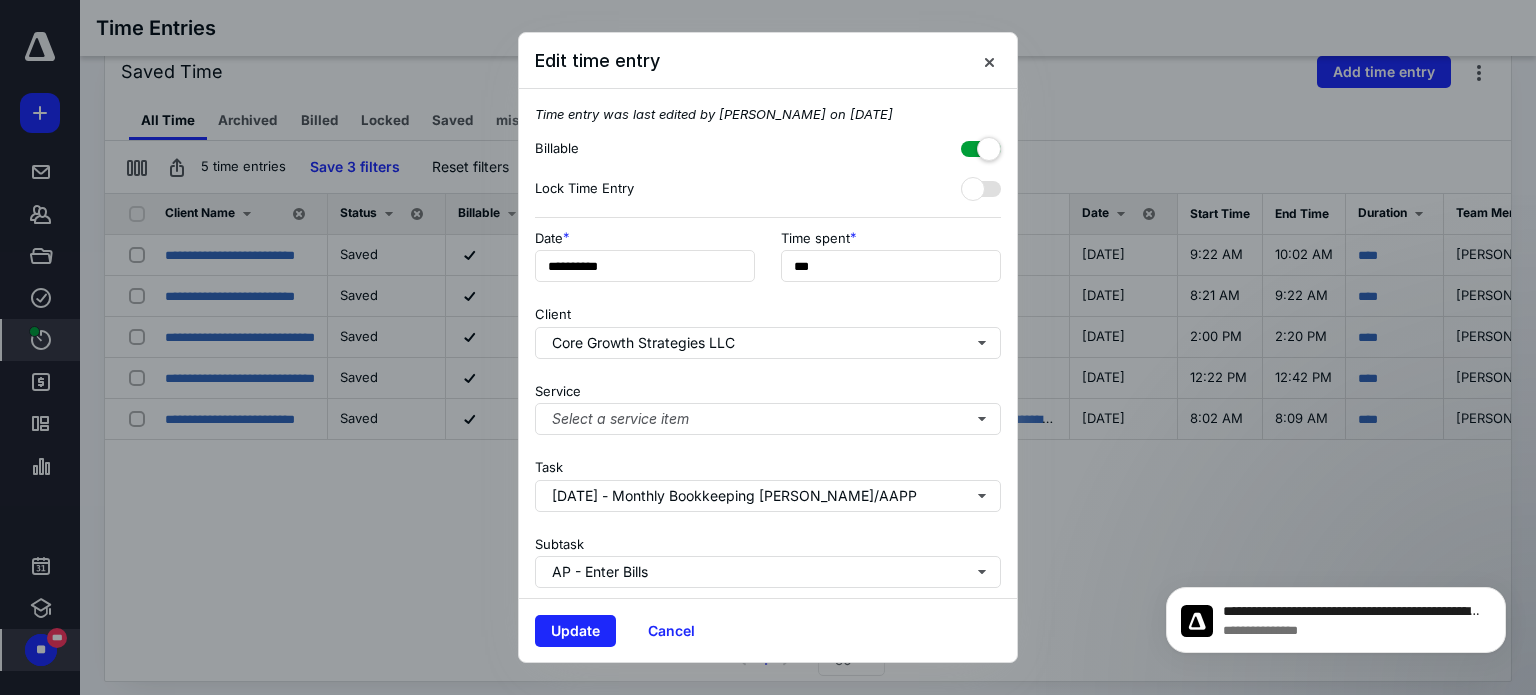 click at bounding box center [981, 145] 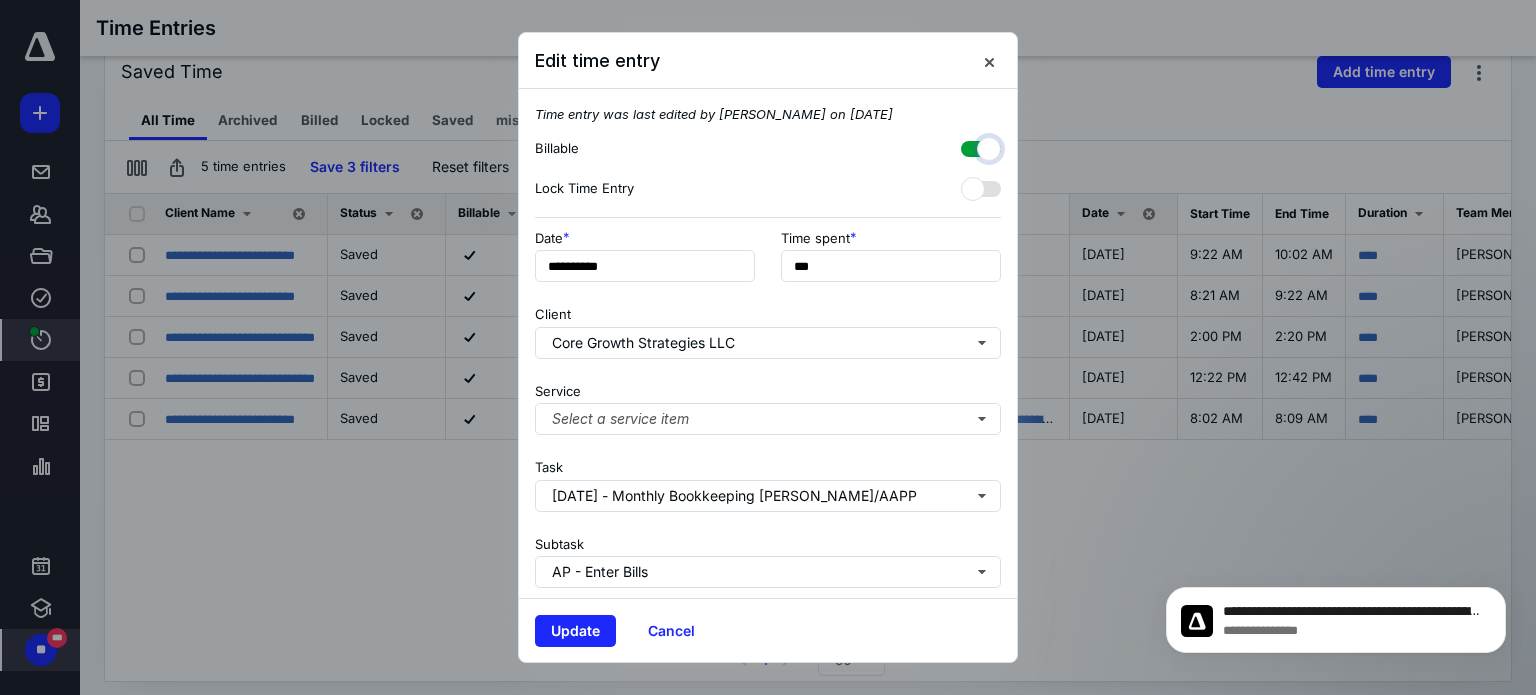 click at bounding box center [971, 146] 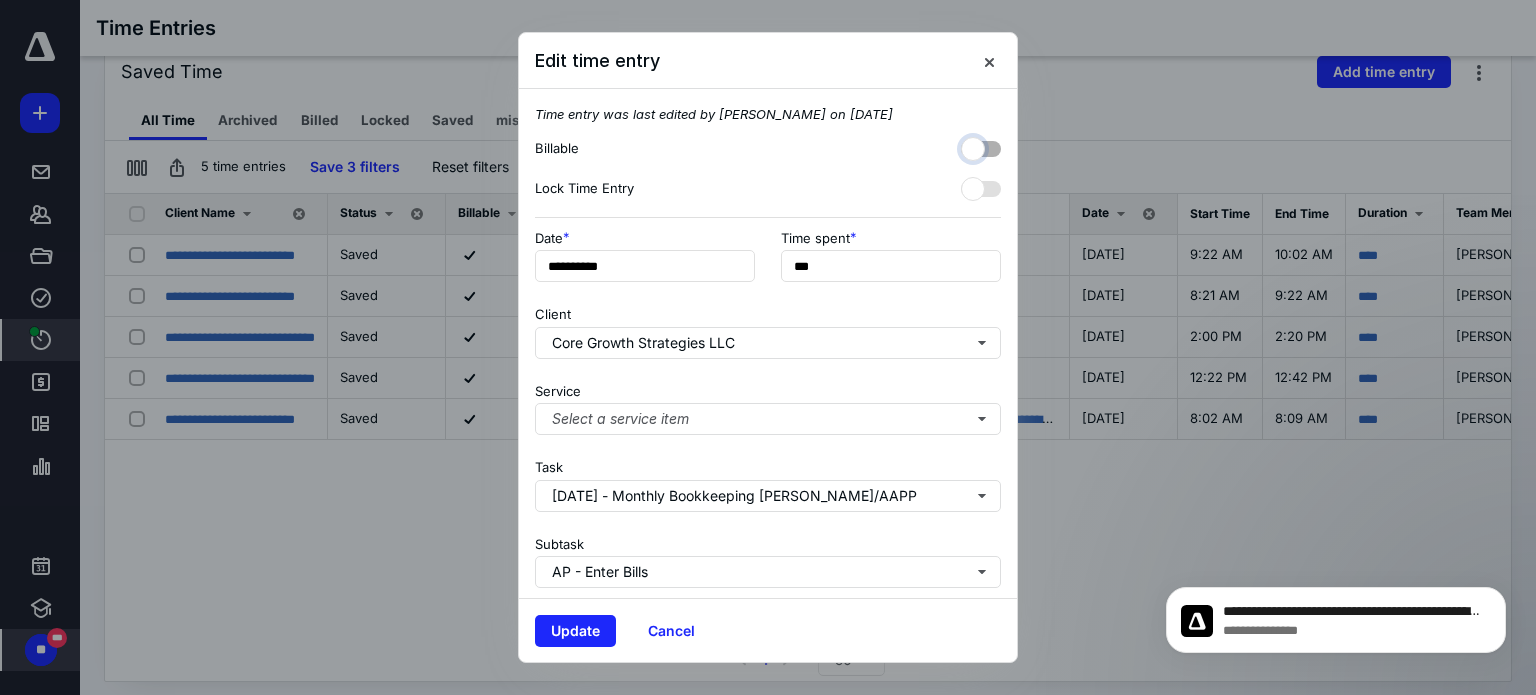 checkbox on "false" 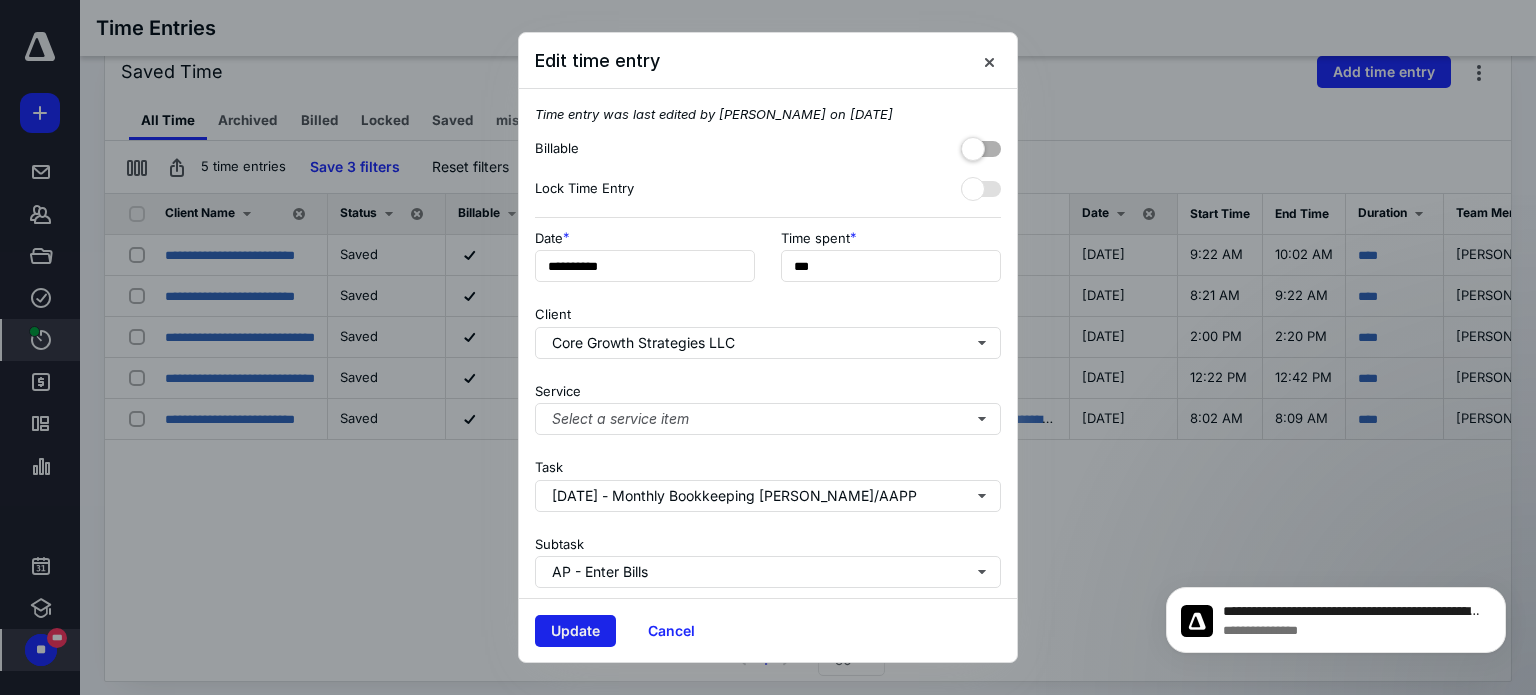 click on "Update" at bounding box center [575, 631] 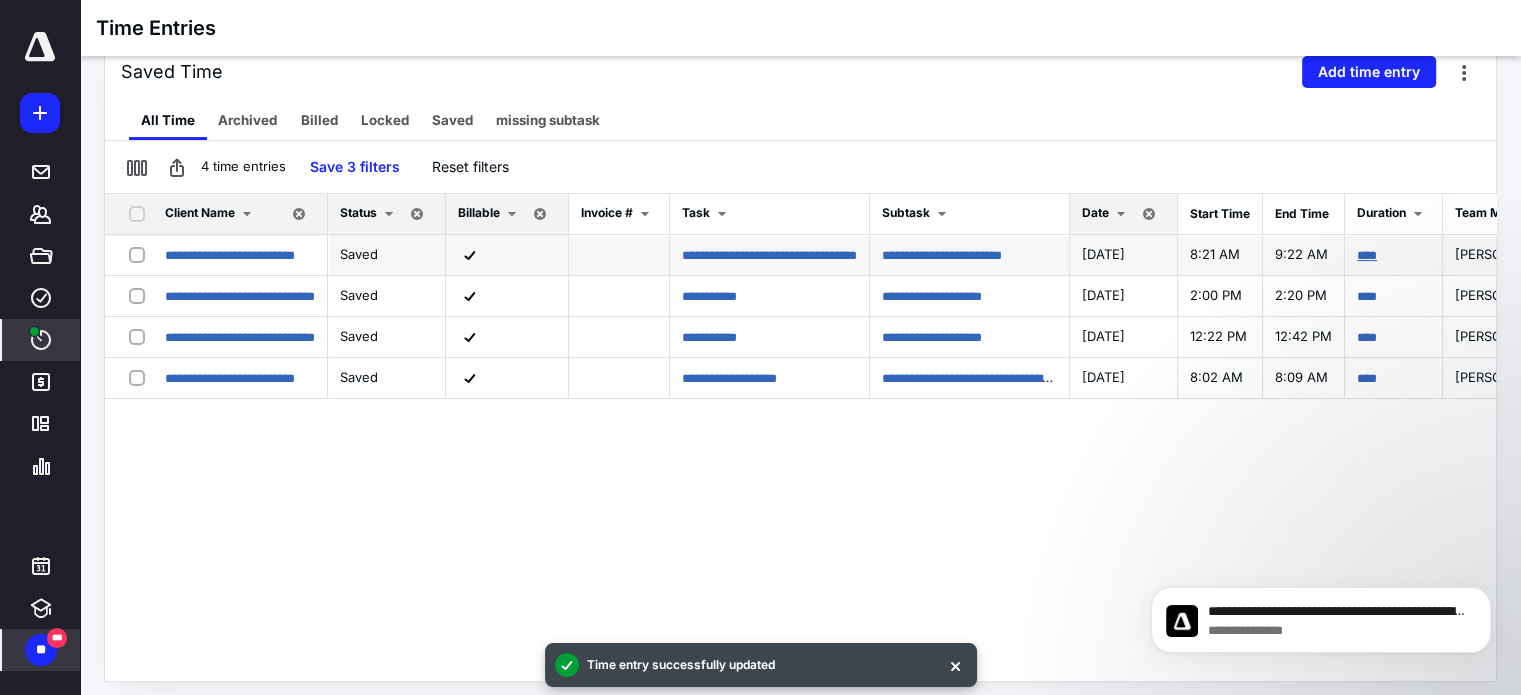 click on "****" at bounding box center [1367, 255] 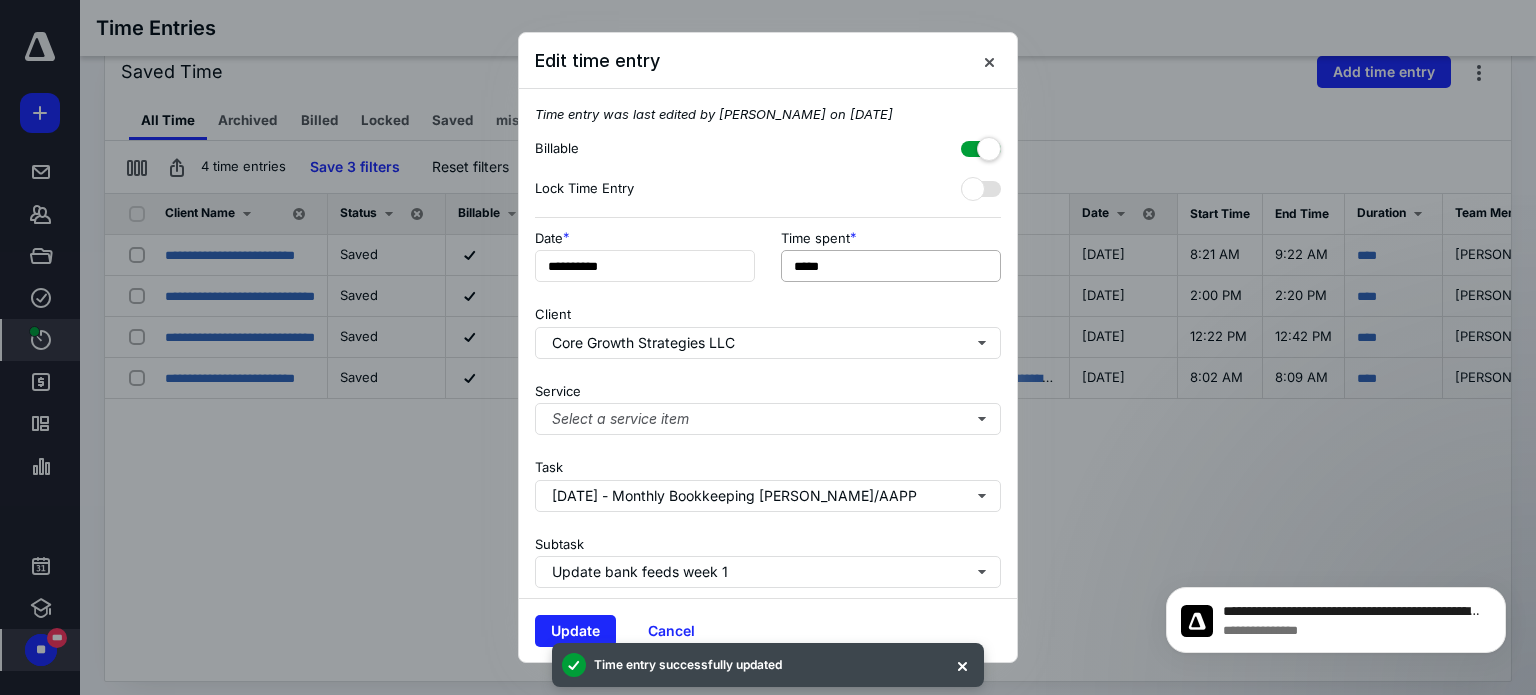 scroll, scrollTop: 0, scrollLeft: 0, axis: both 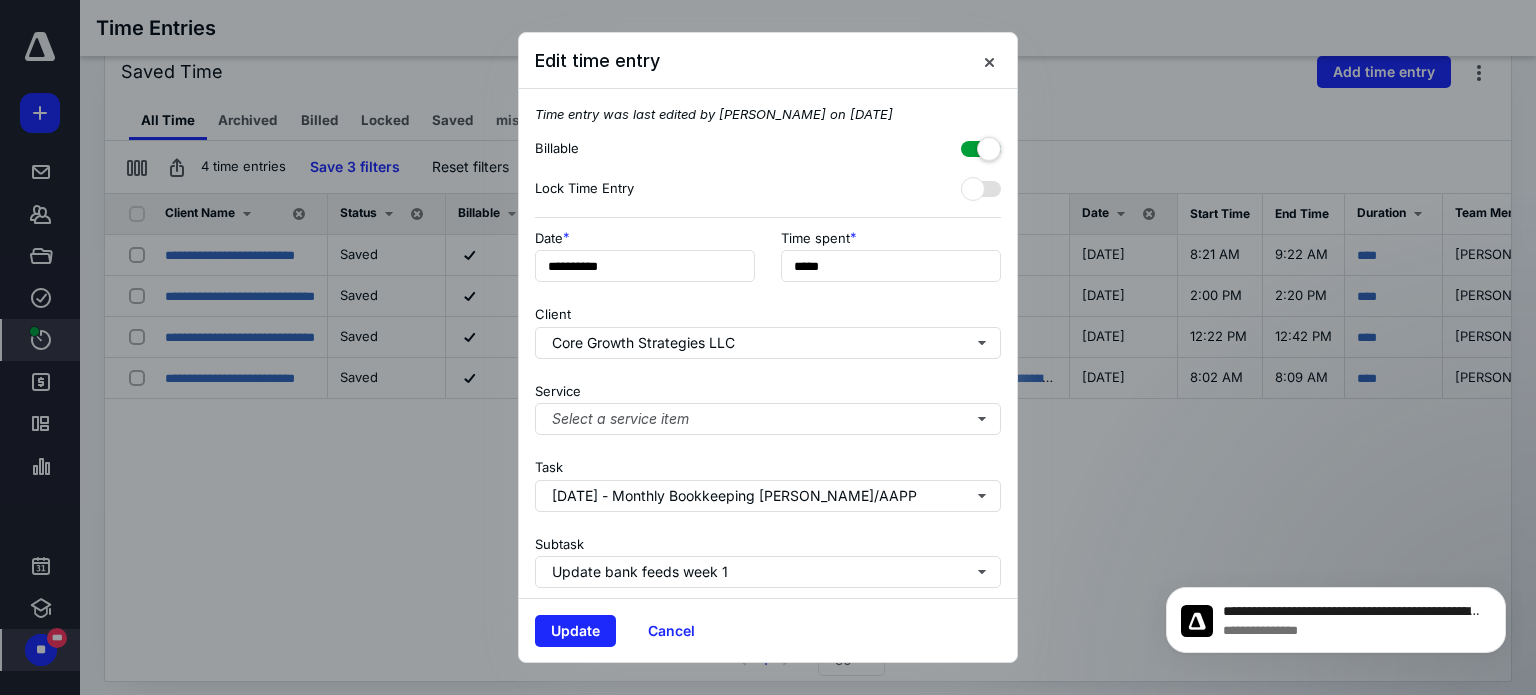 click at bounding box center [981, 145] 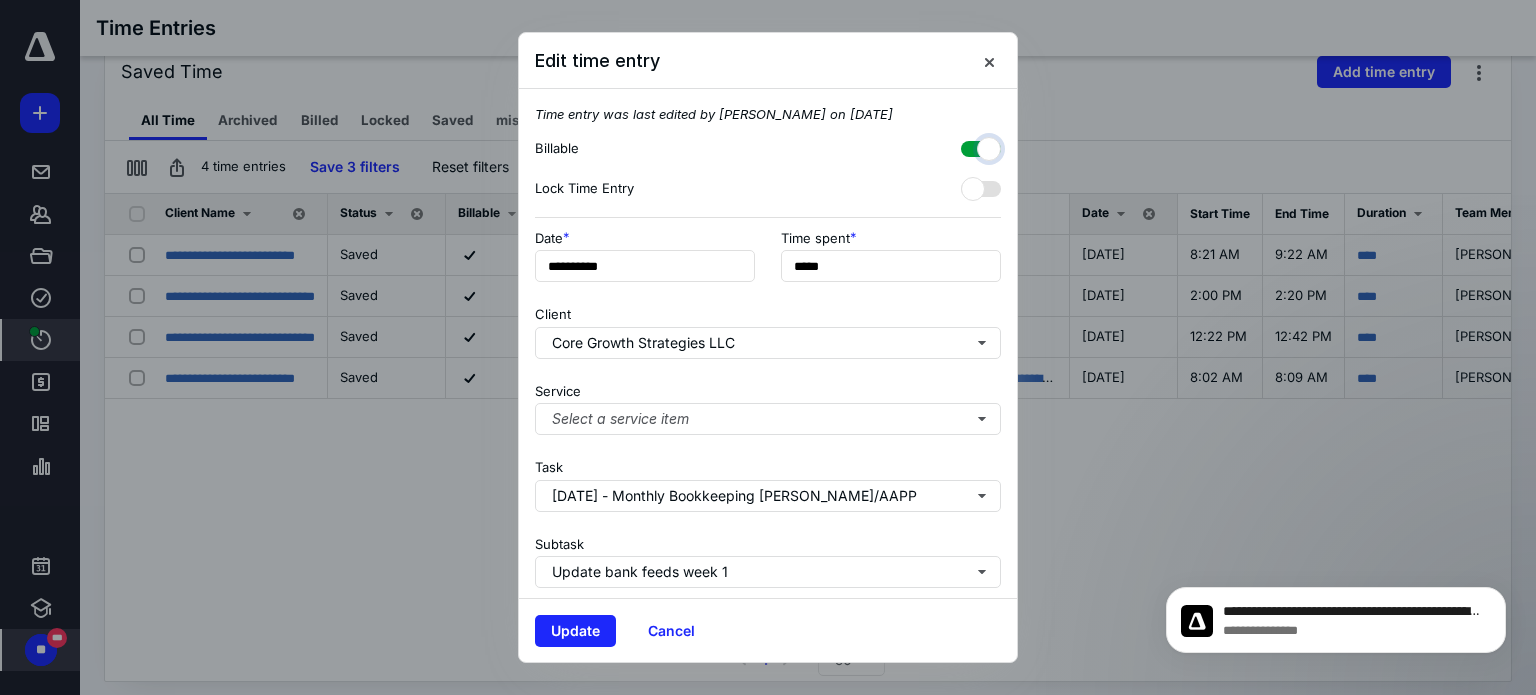 click at bounding box center [971, 146] 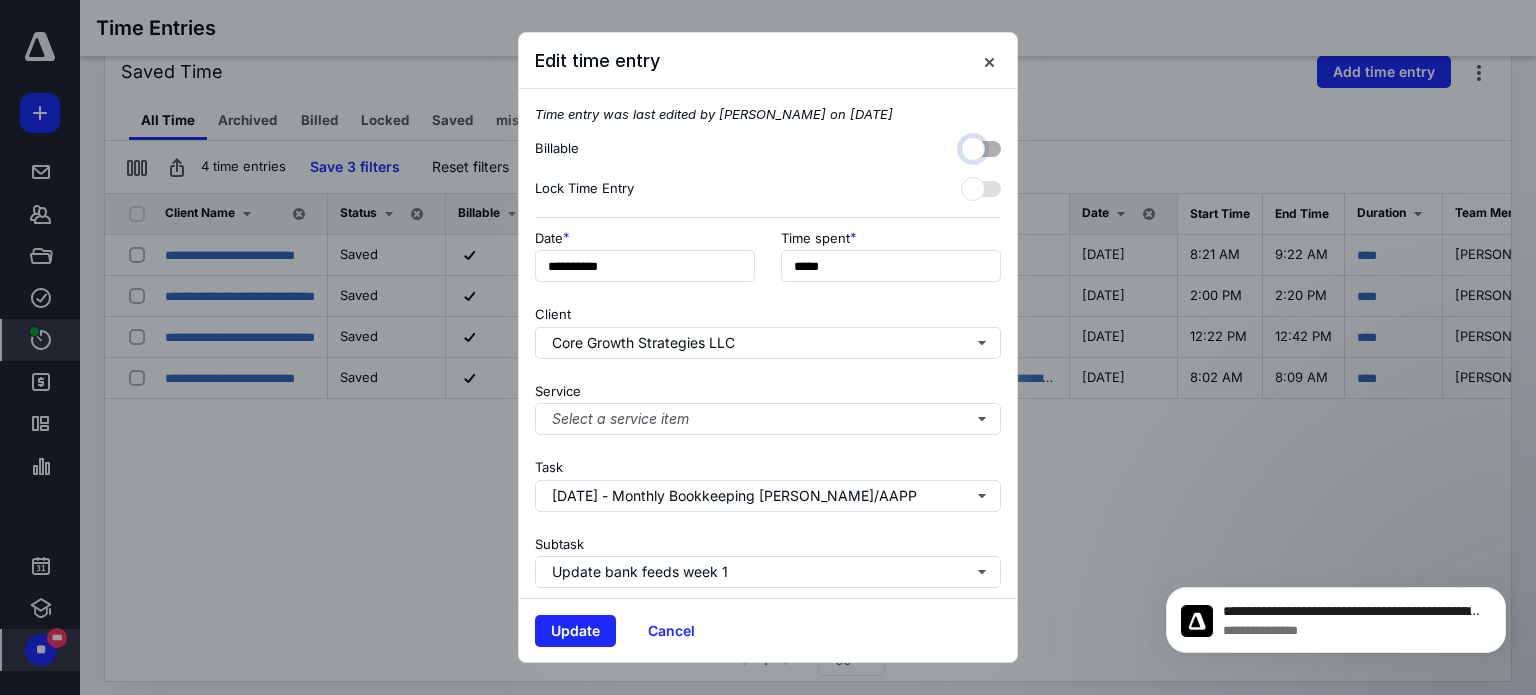 checkbox on "false" 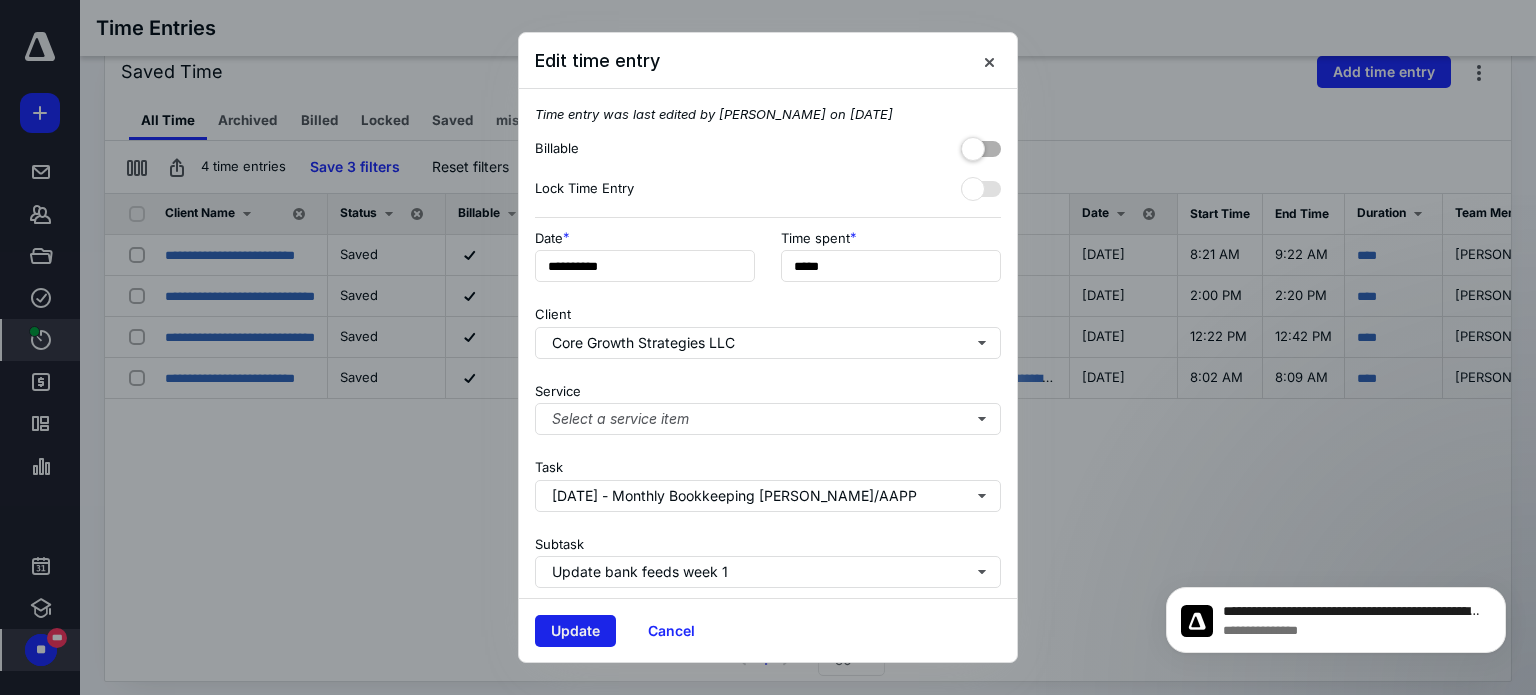 click on "Update" at bounding box center [575, 631] 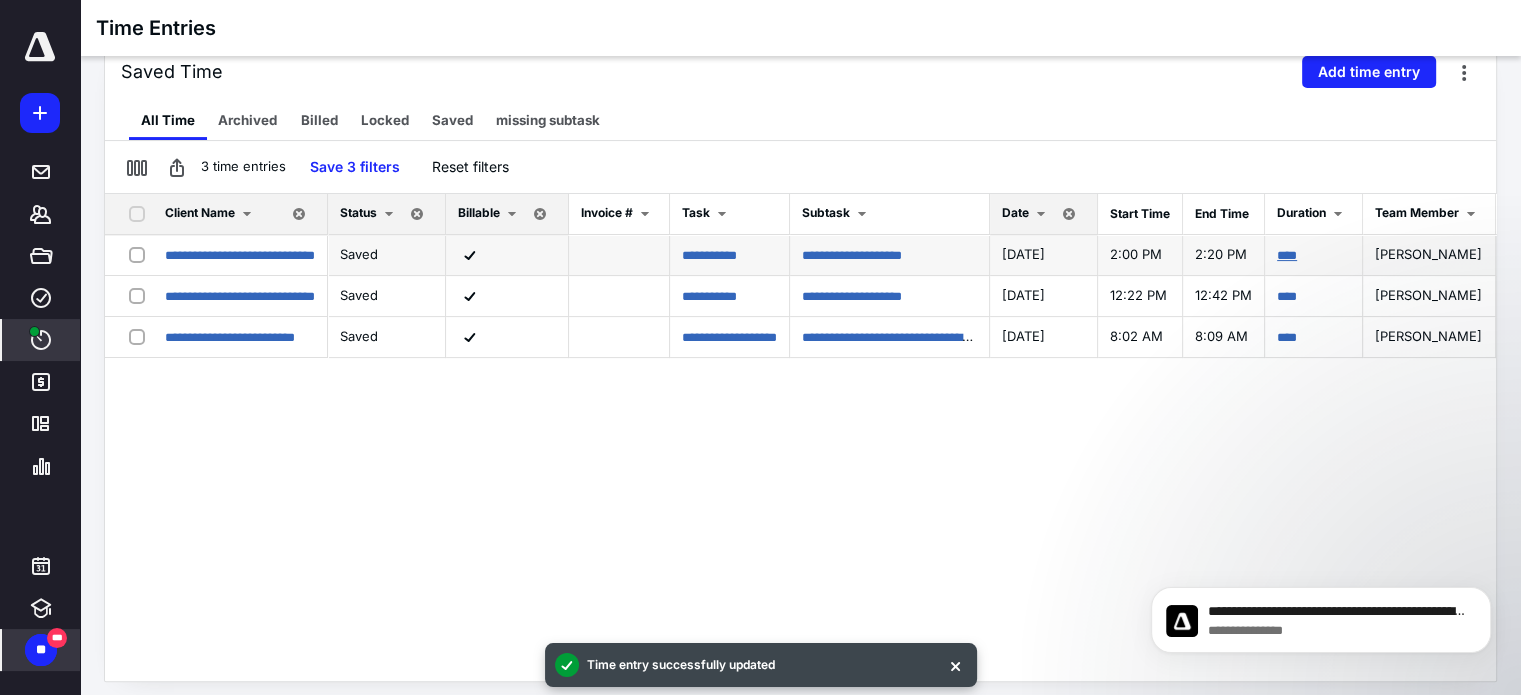 click on "****" at bounding box center (1287, 255) 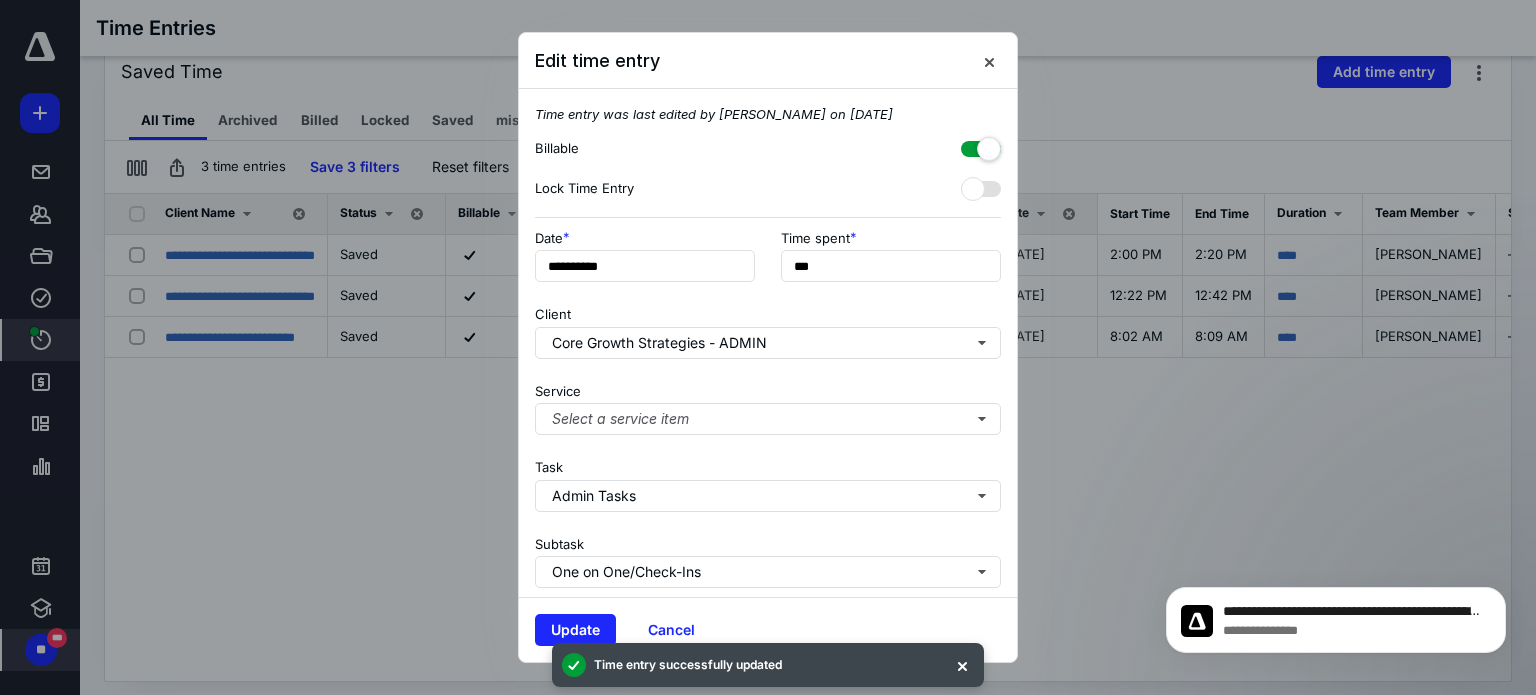 click at bounding box center (981, 145) 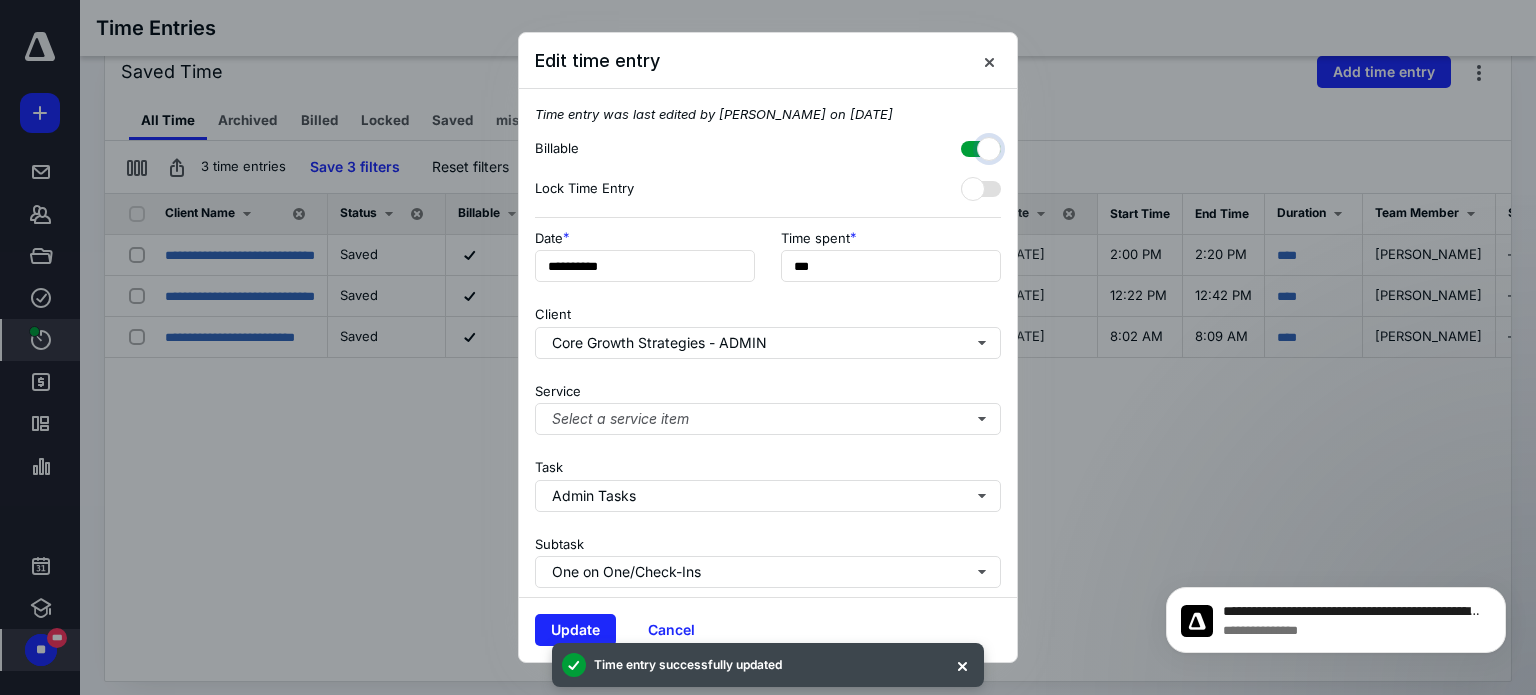 click at bounding box center [971, 146] 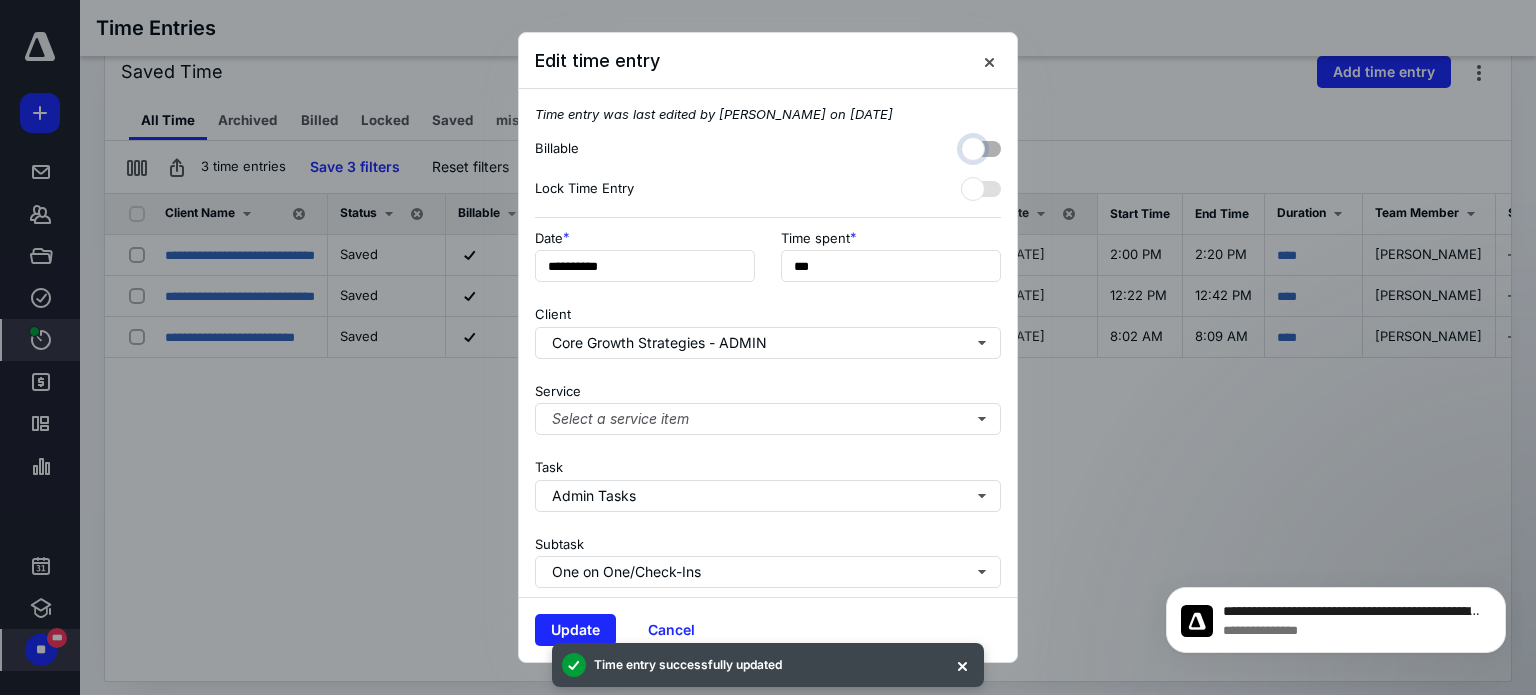 checkbox on "false" 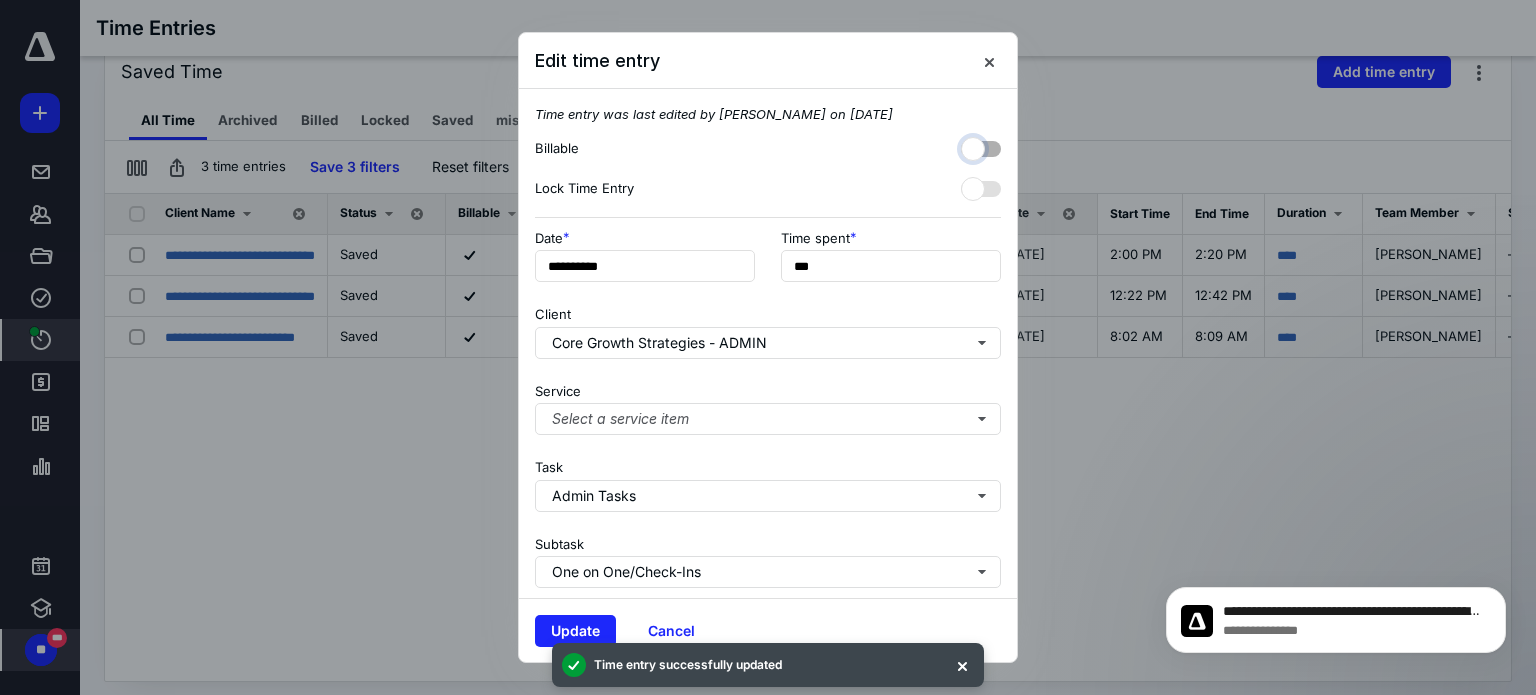 scroll, scrollTop: 237, scrollLeft: 0, axis: vertical 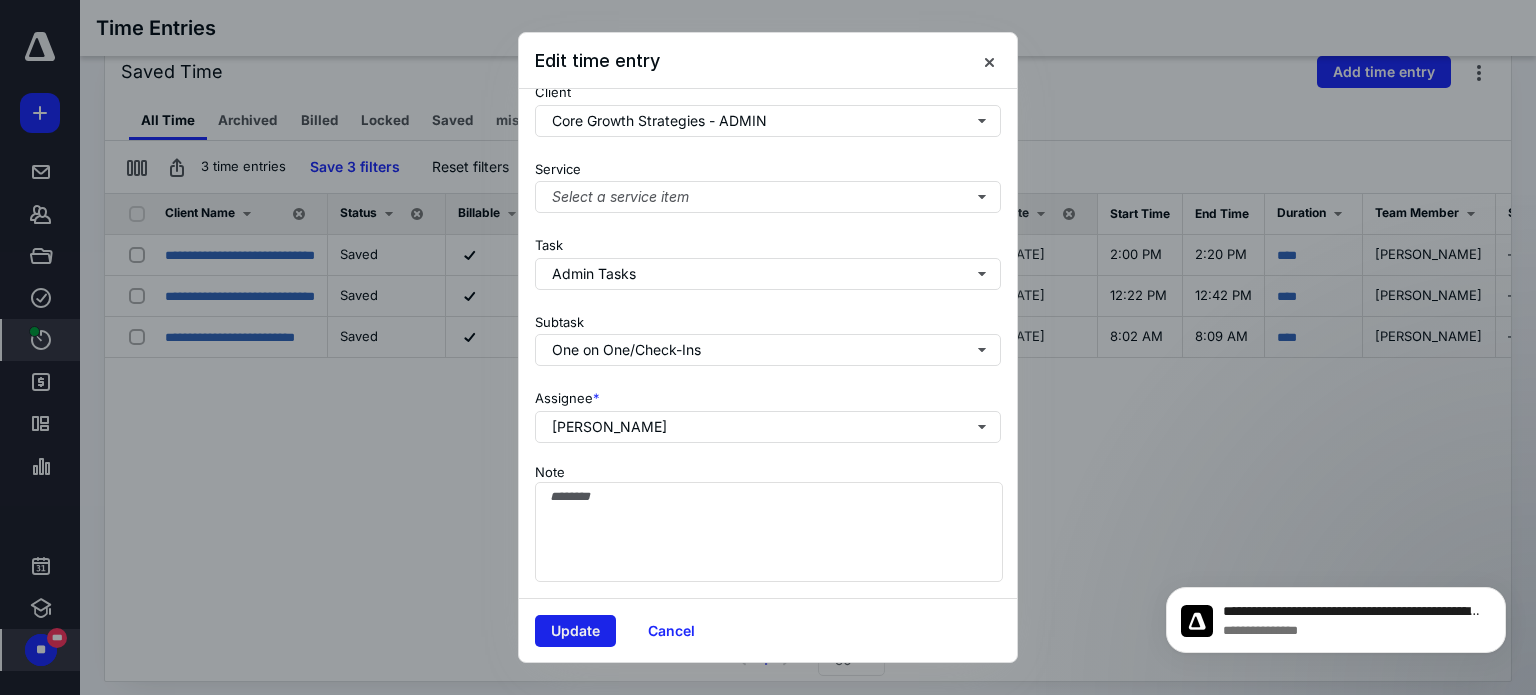 click on "Update" at bounding box center (575, 631) 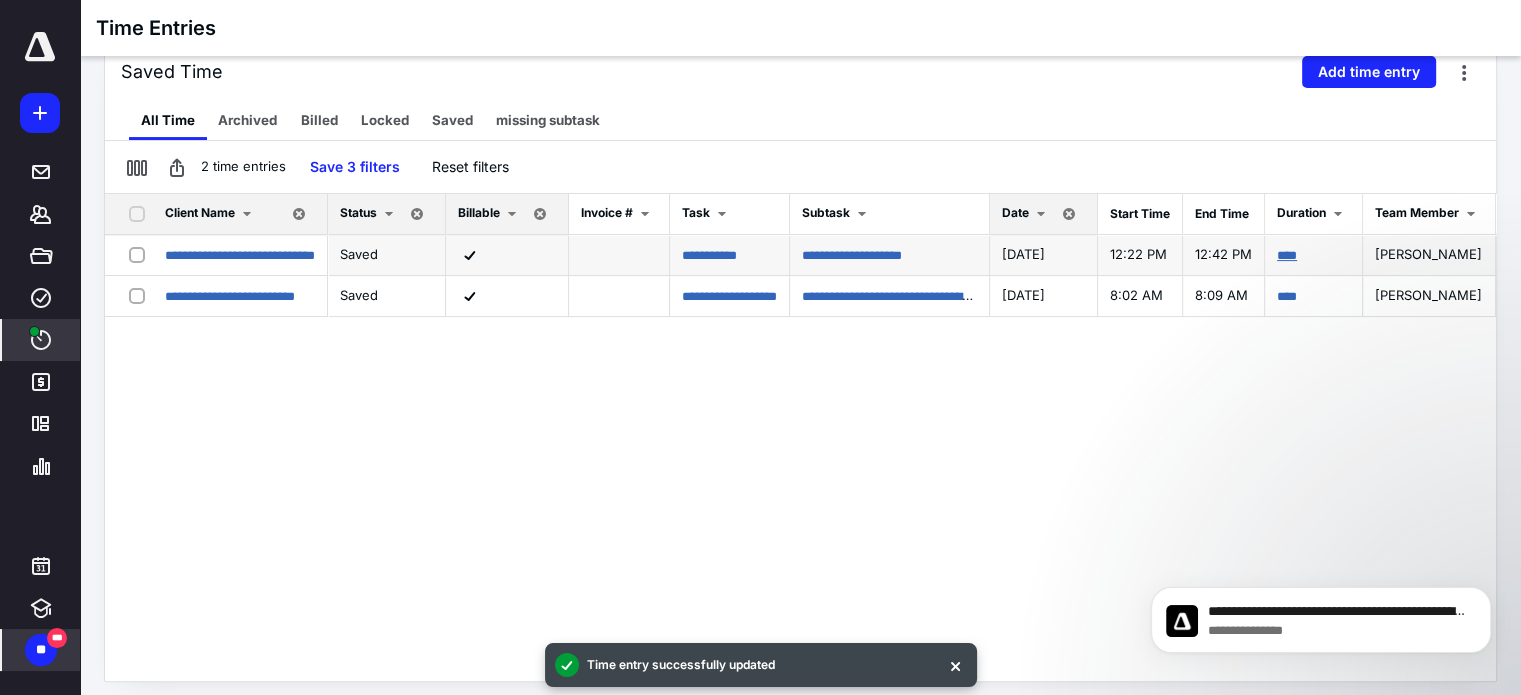 click on "****" at bounding box center [1287, 255] 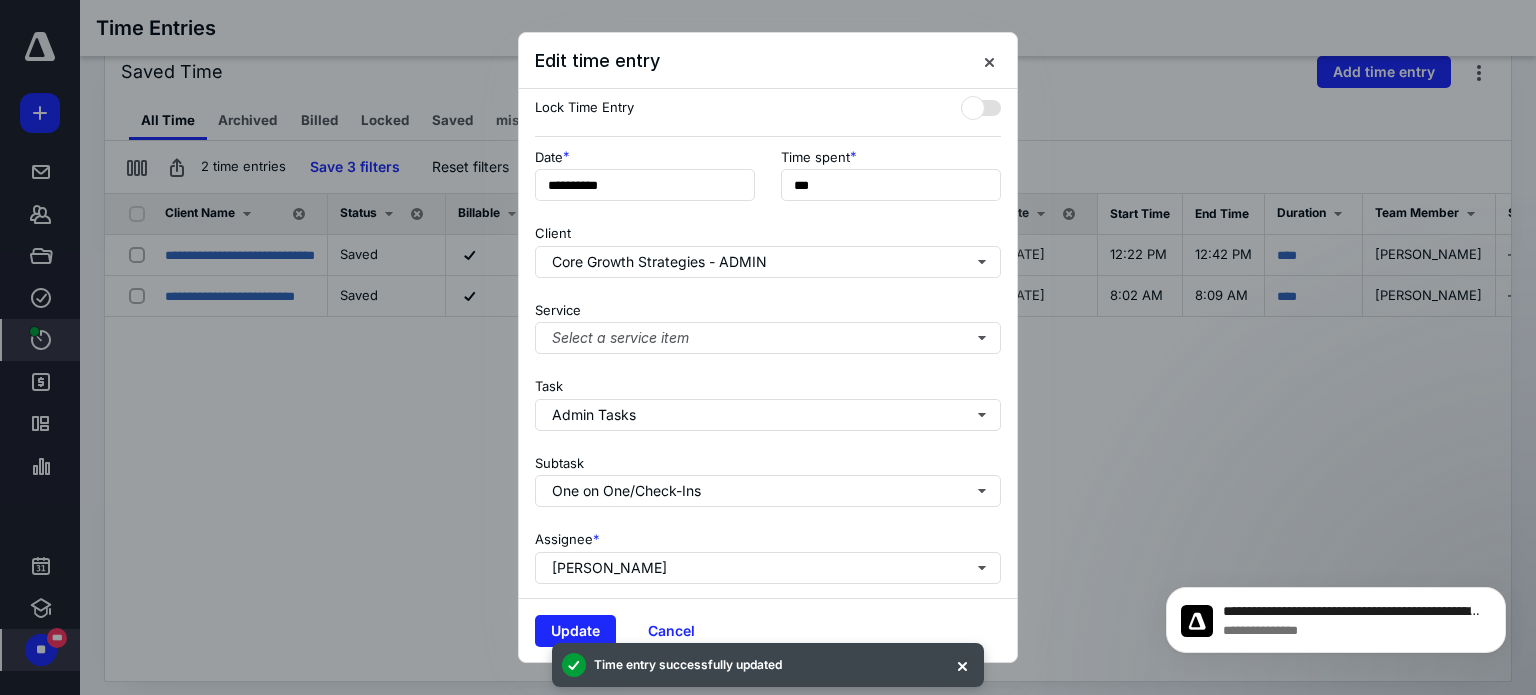 scroll, scrollTop: 0, scrollLeft: 0, axis: both 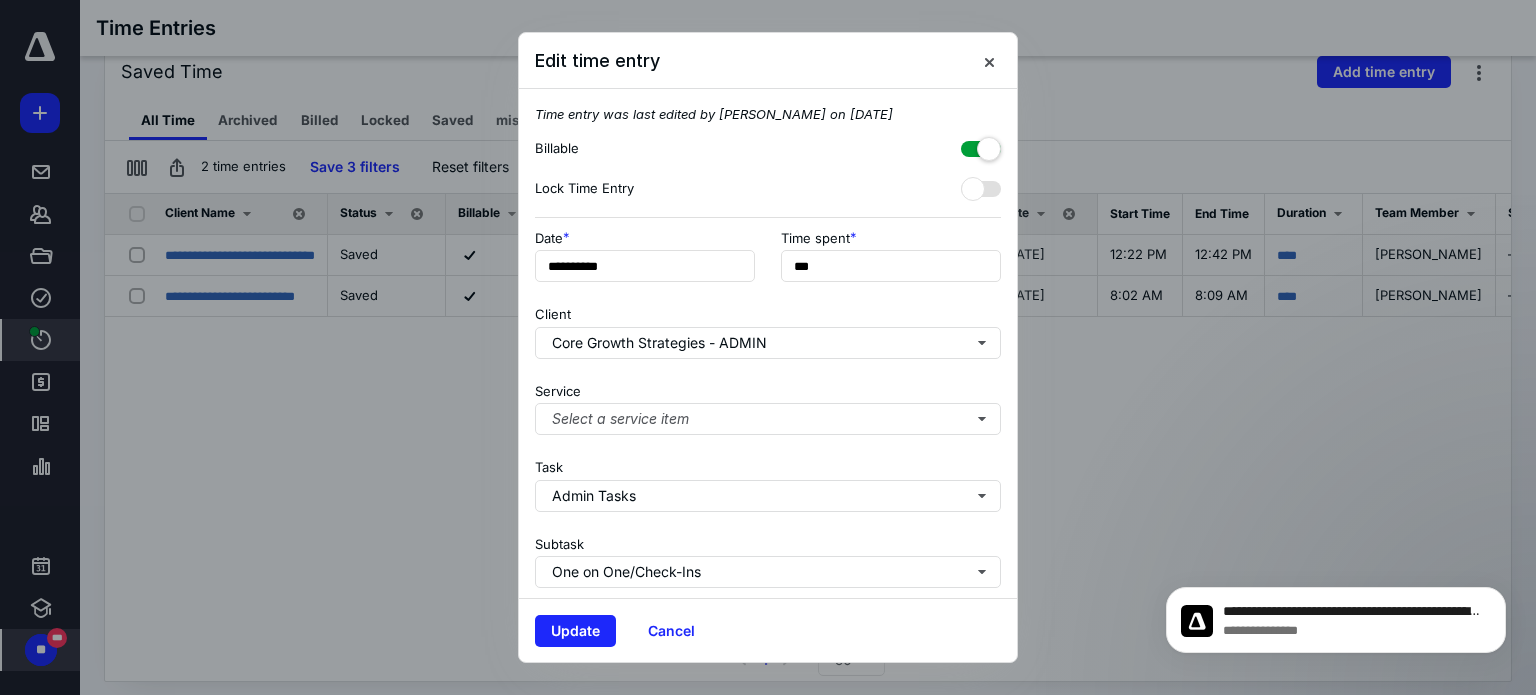 click at bounding box center [981, 145] 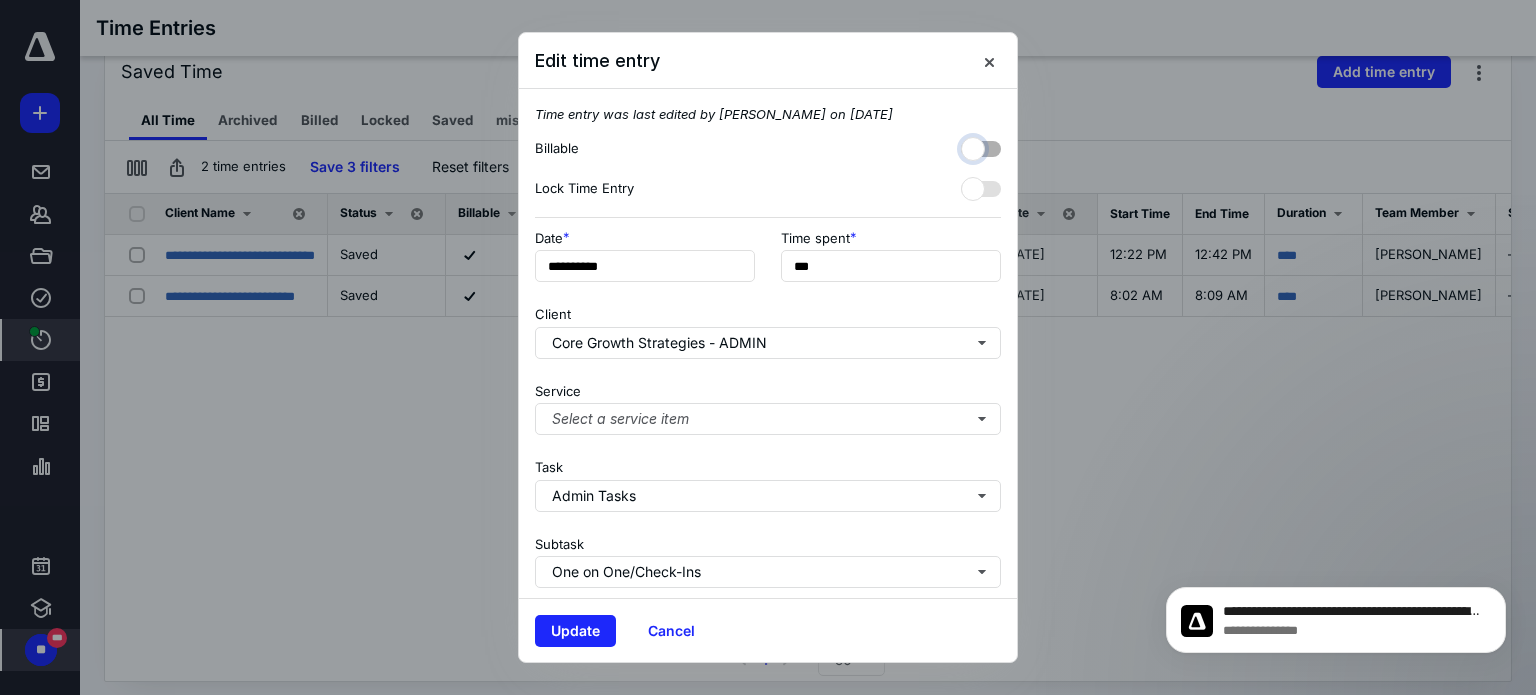checkbox on "false" 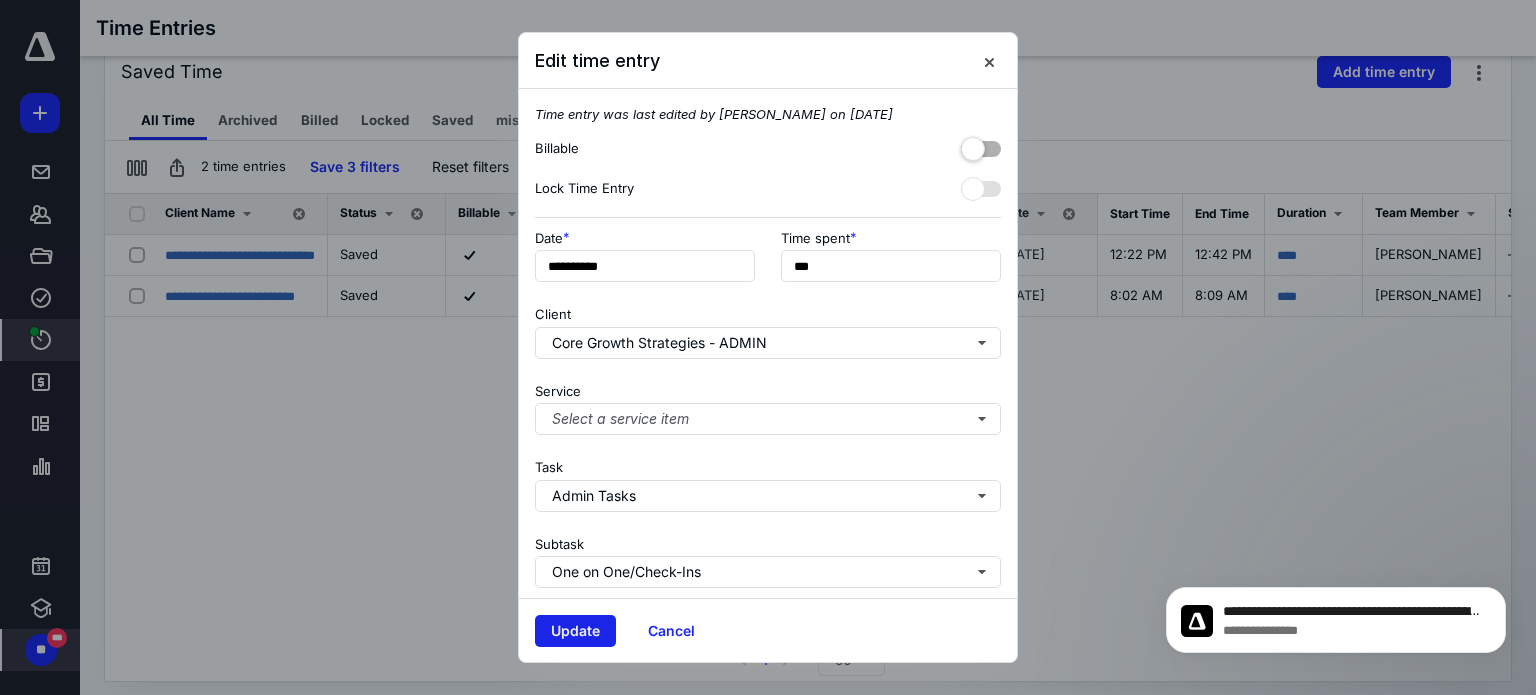 click on "Update" at bounding box center [575, 631] 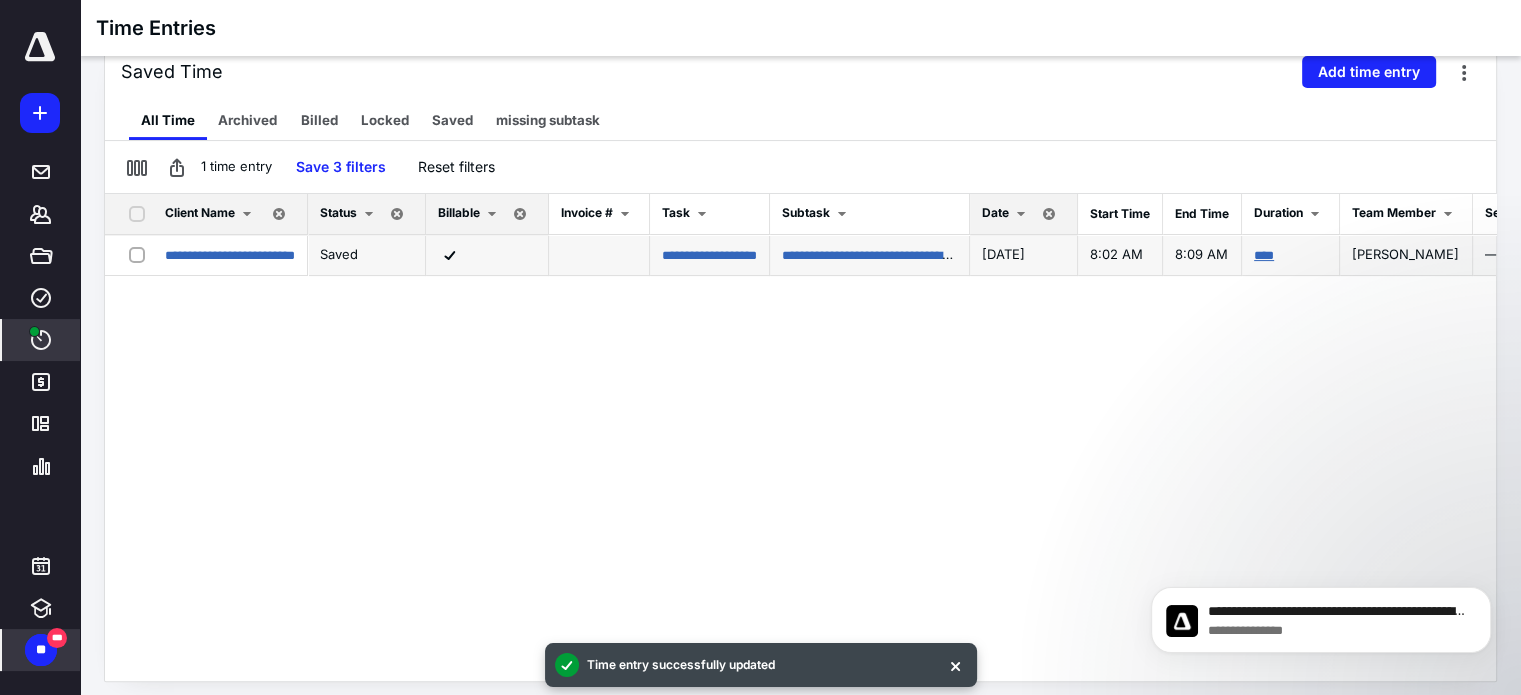click on "****" at bounding box center (1264, 255) 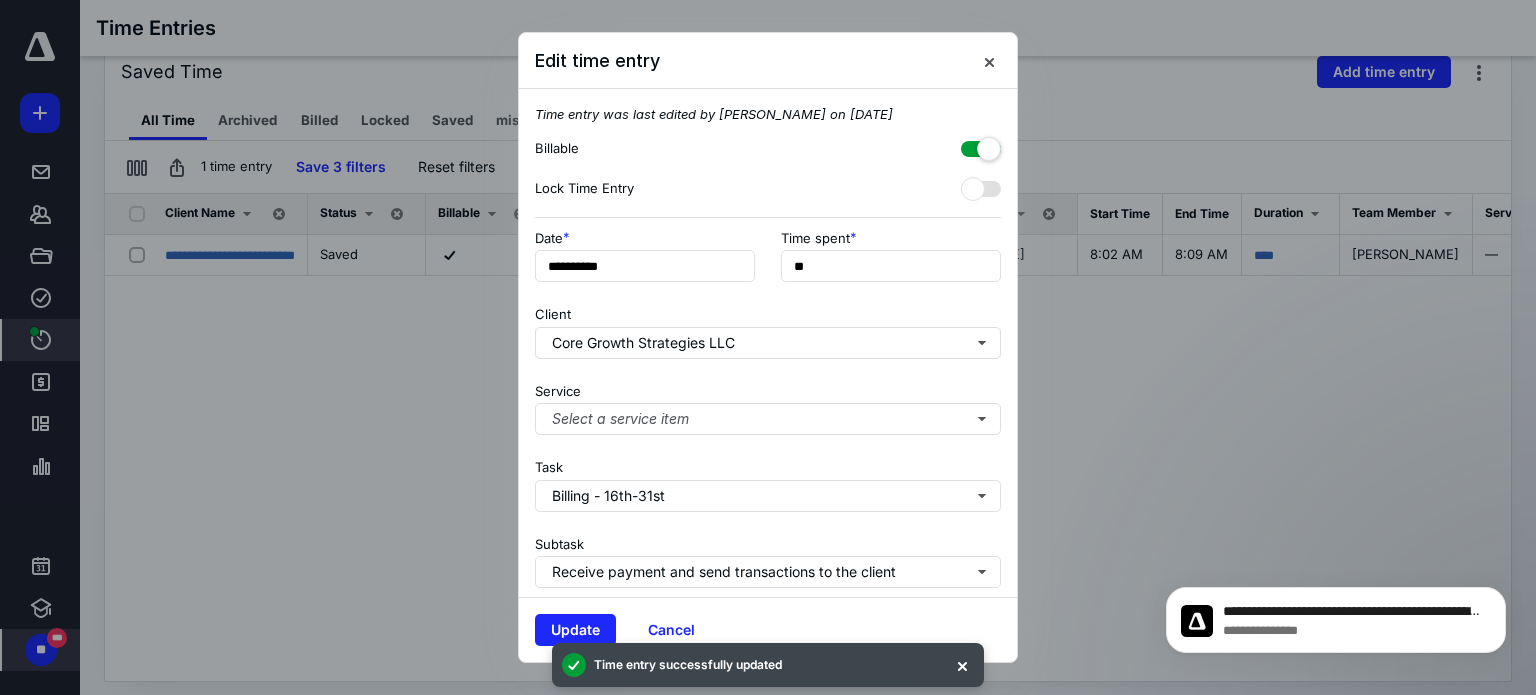 click at bounding box center (981, 145) 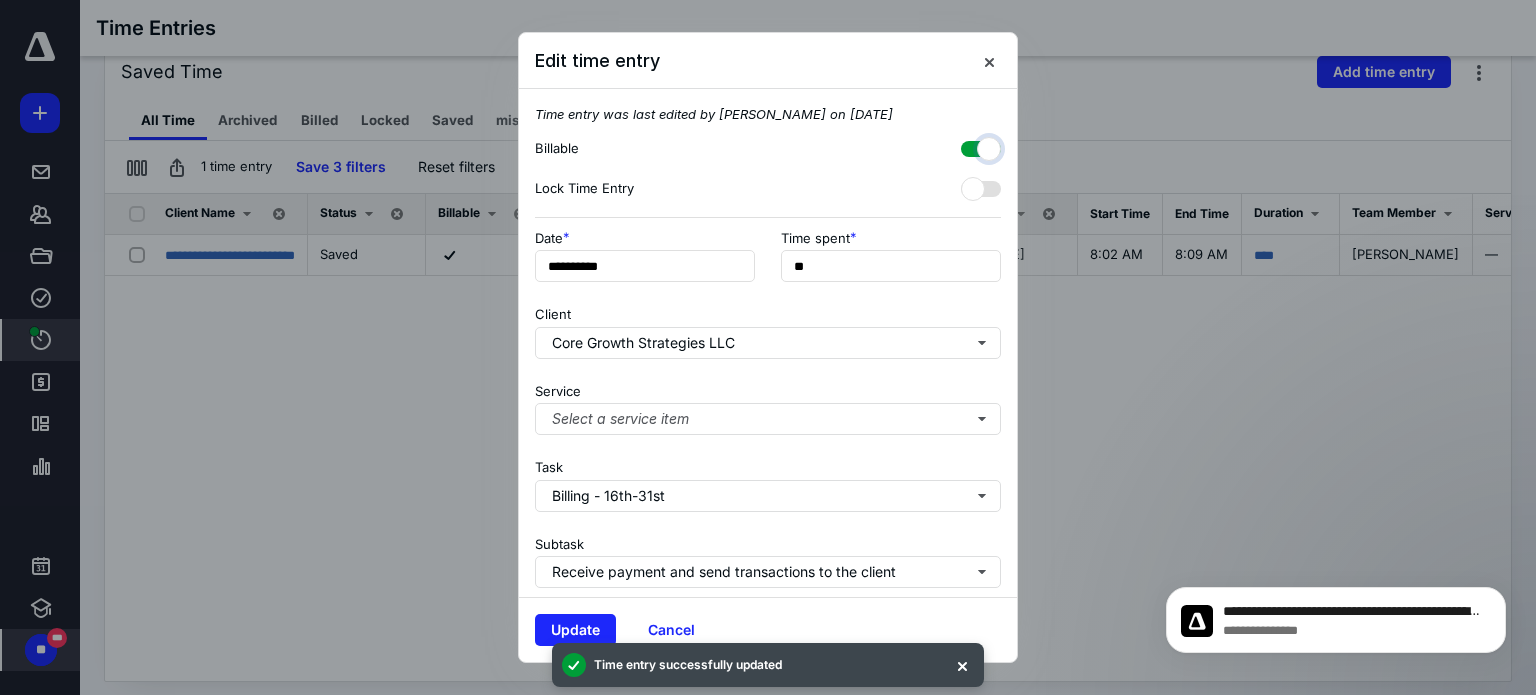 click at bounding box center (971, 146) 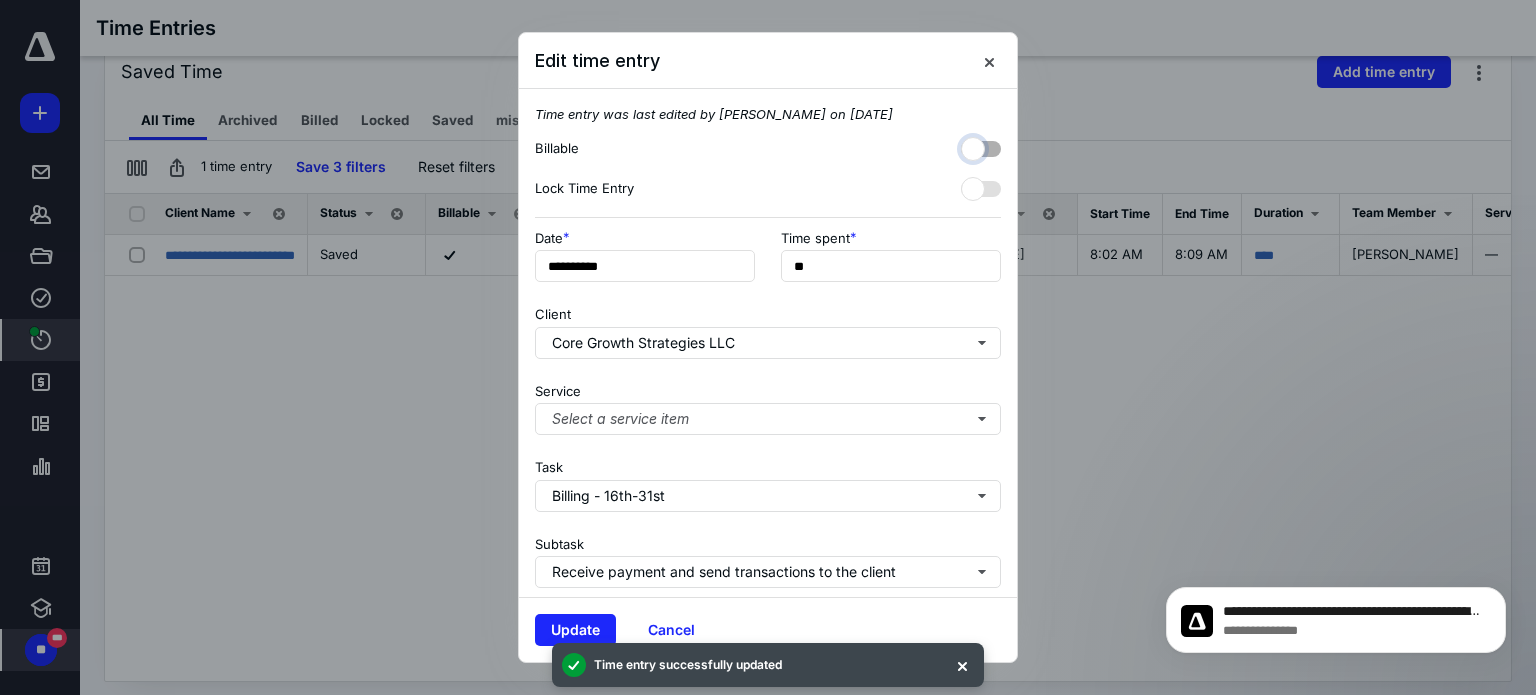 checkbox on "false" 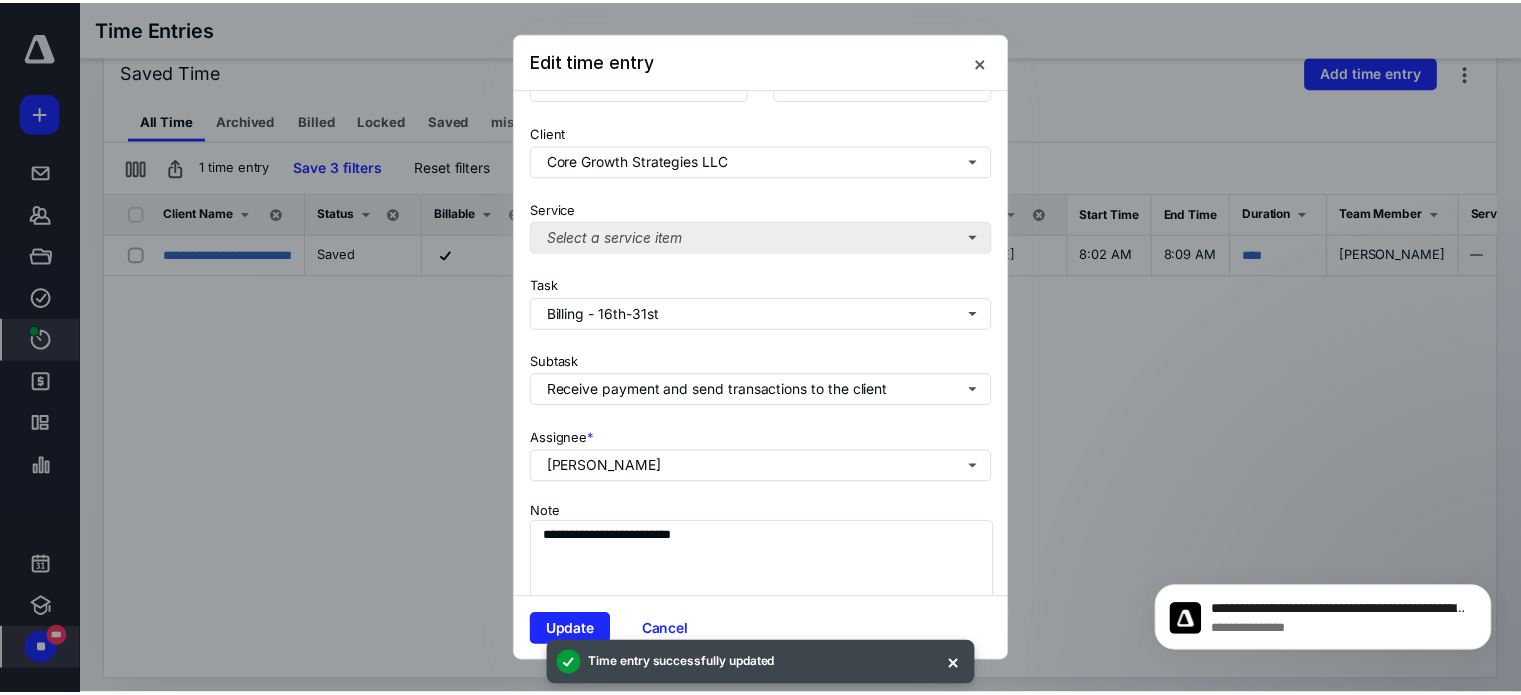 scroll, scrollTop: 237, scrollLeft: 0, axis: vertical 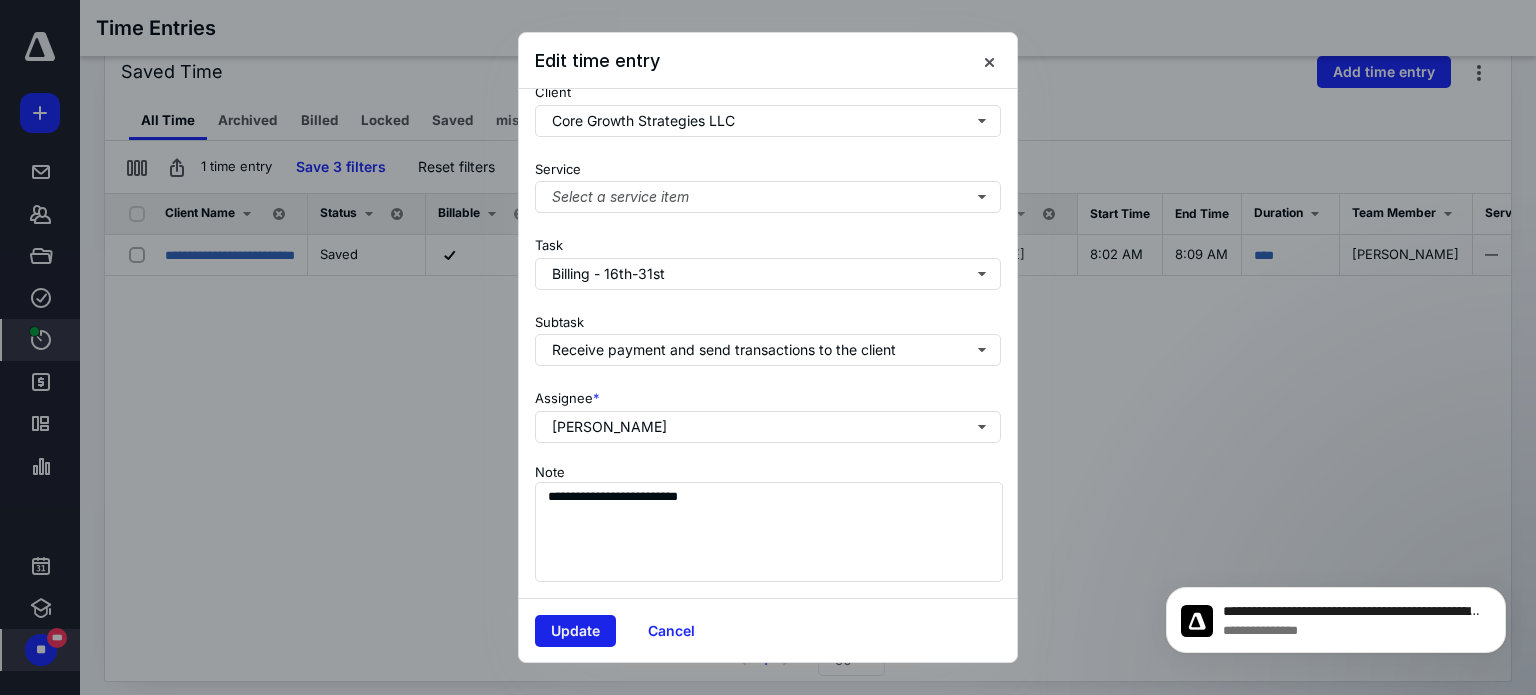 click on "Update" at bounding box center (575, 631) 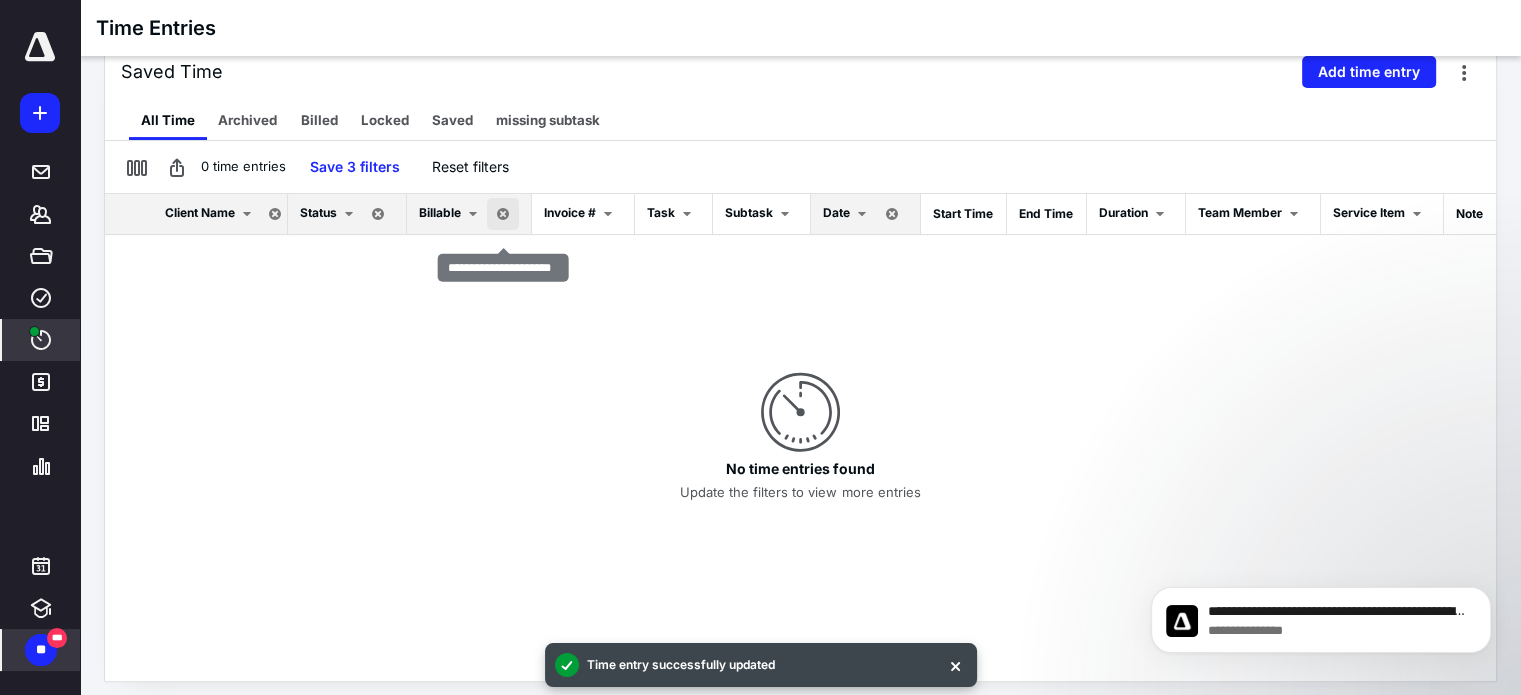 click at bounding box center [503, 214] 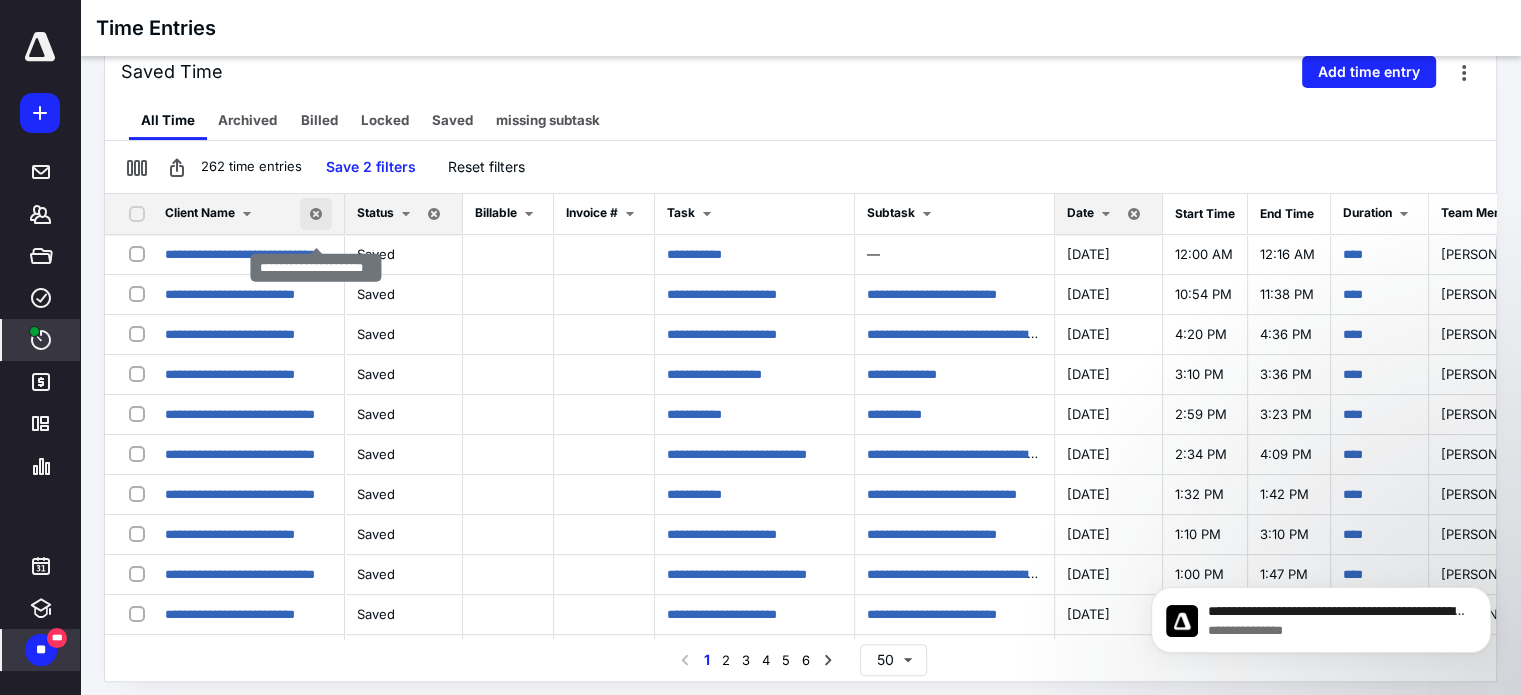 click at bounding box center [316, 214] 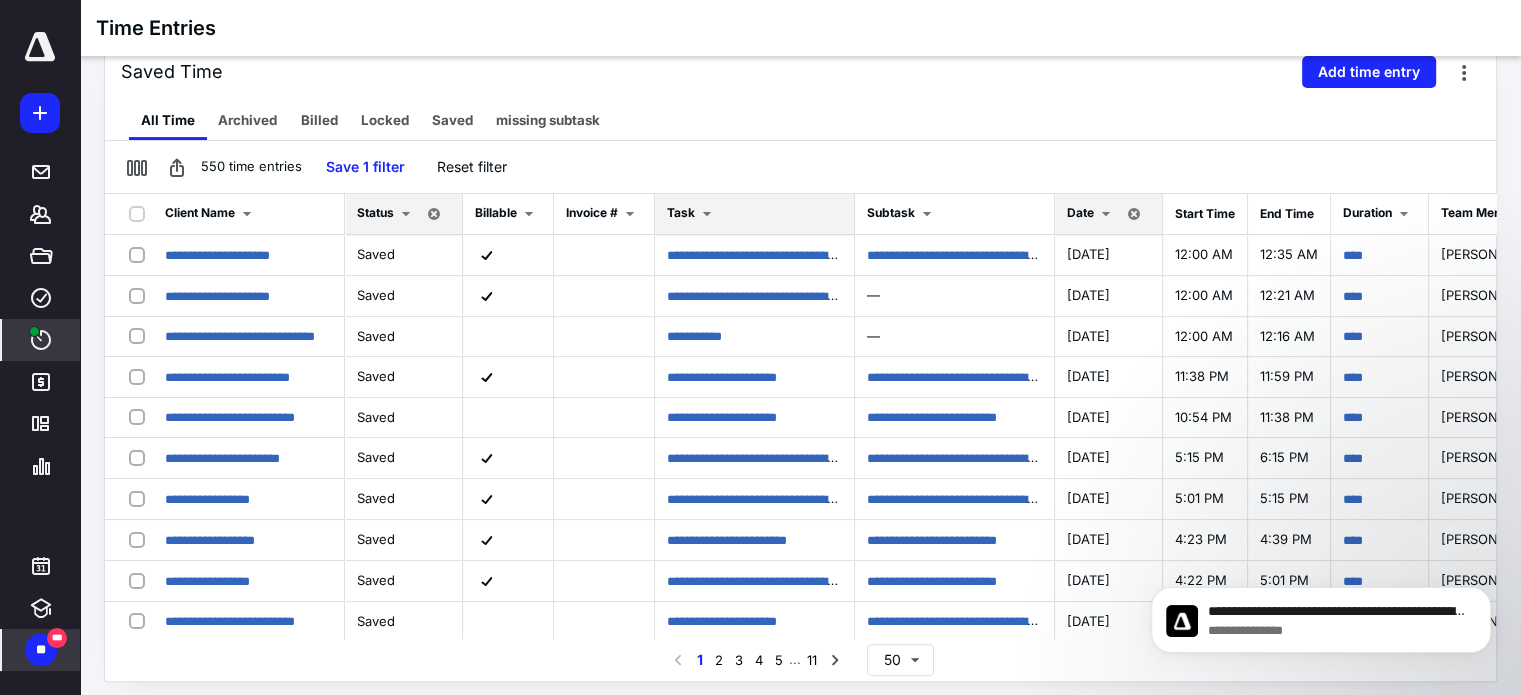 click on "Task" at bounding box center [754, 214] 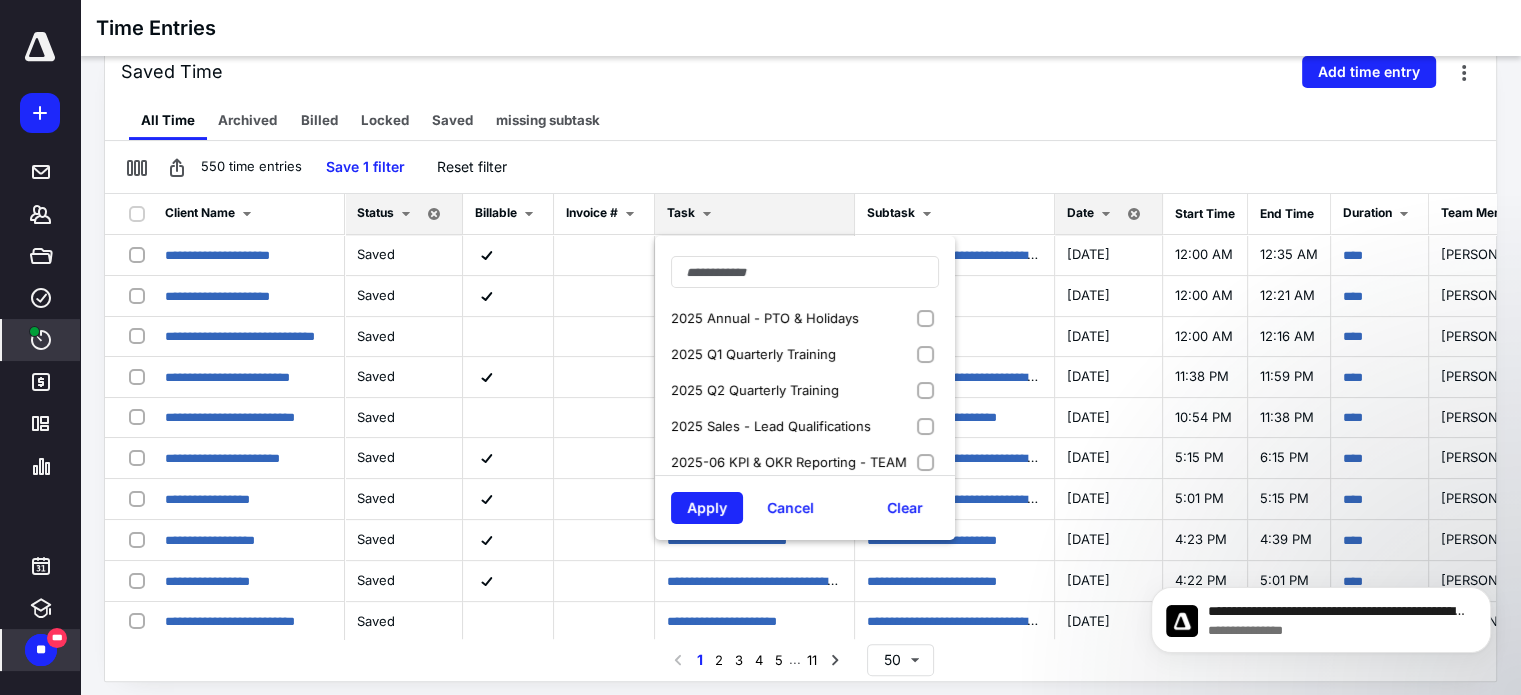 click on "2025 Annual - PTO & Holidays" at bounding box center [805, 318] 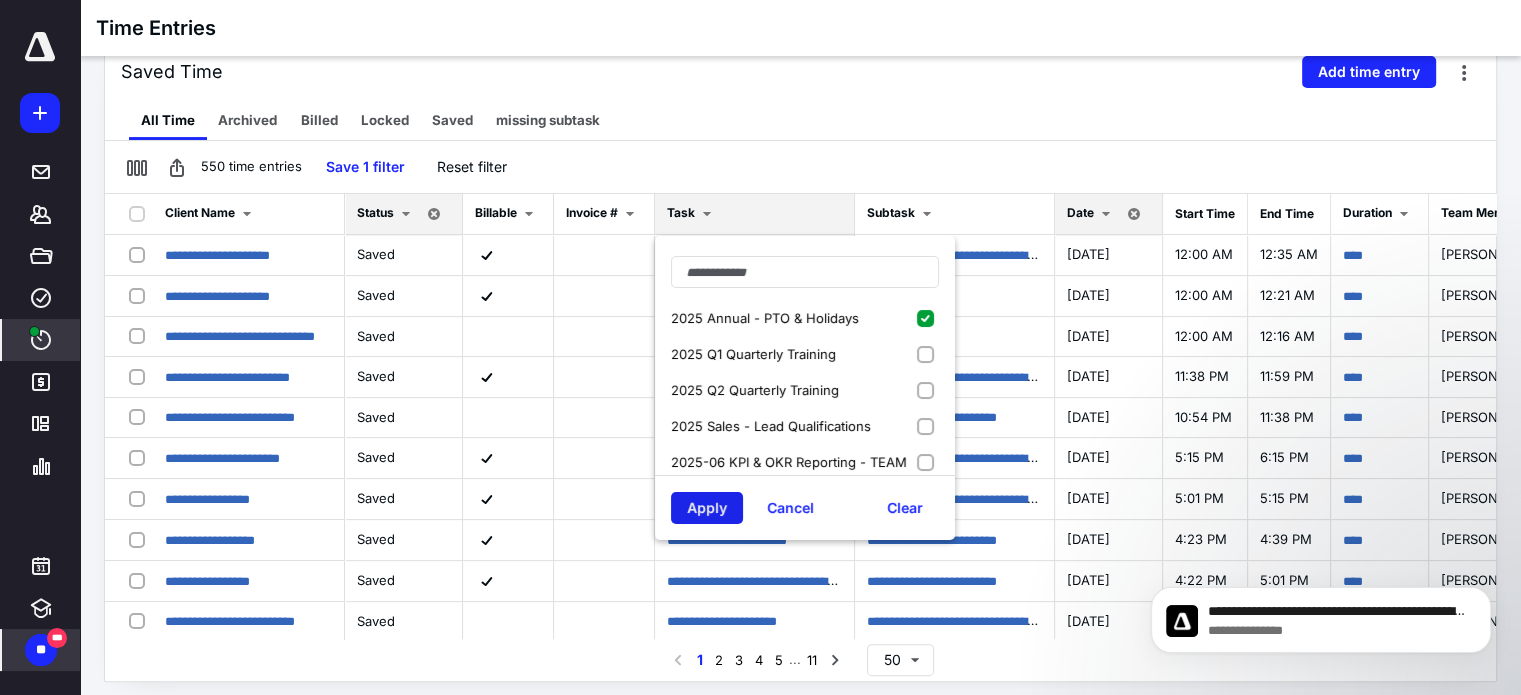 click on "Apply" at bounding box center (707, 508) 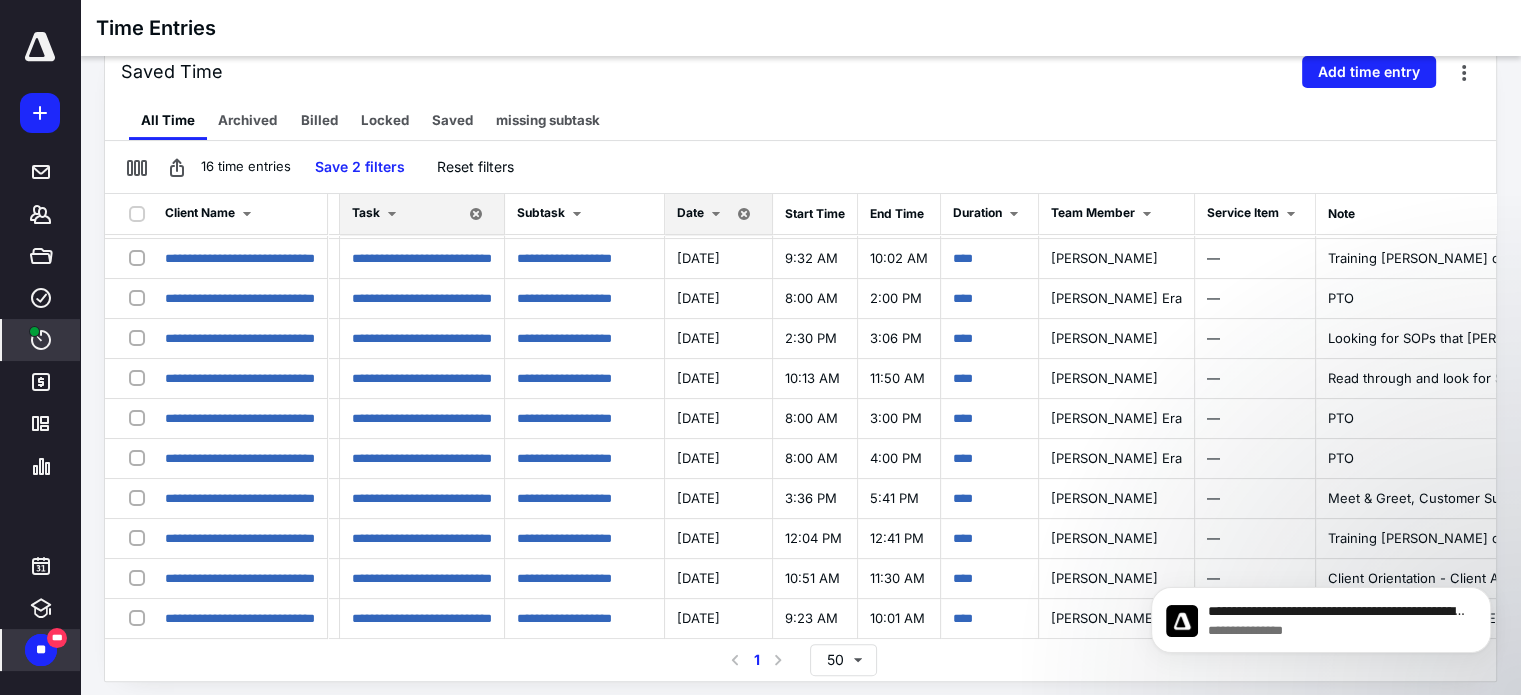 scroll, scrollTop: 0, scrollLeft: 298, axis: horizontal 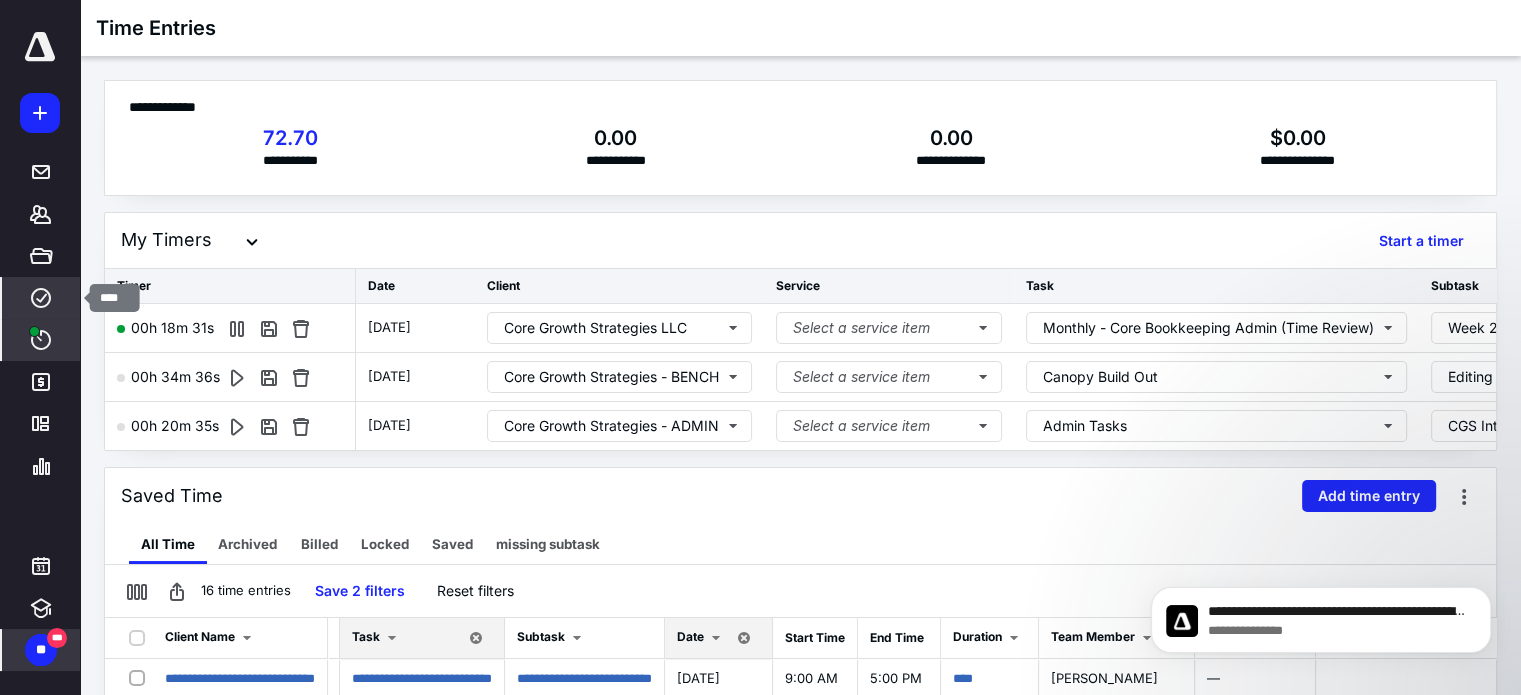click 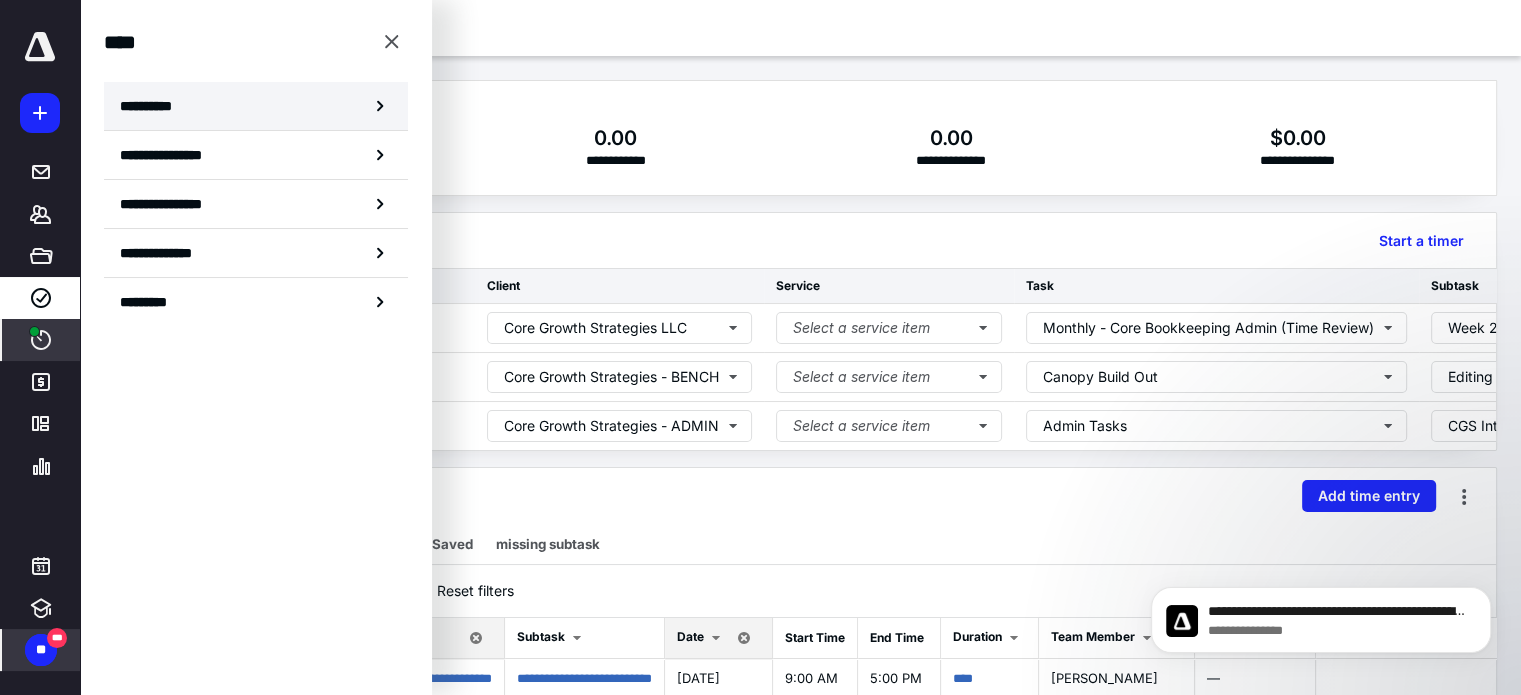 click on "**********" at bounding box center (153, 106) 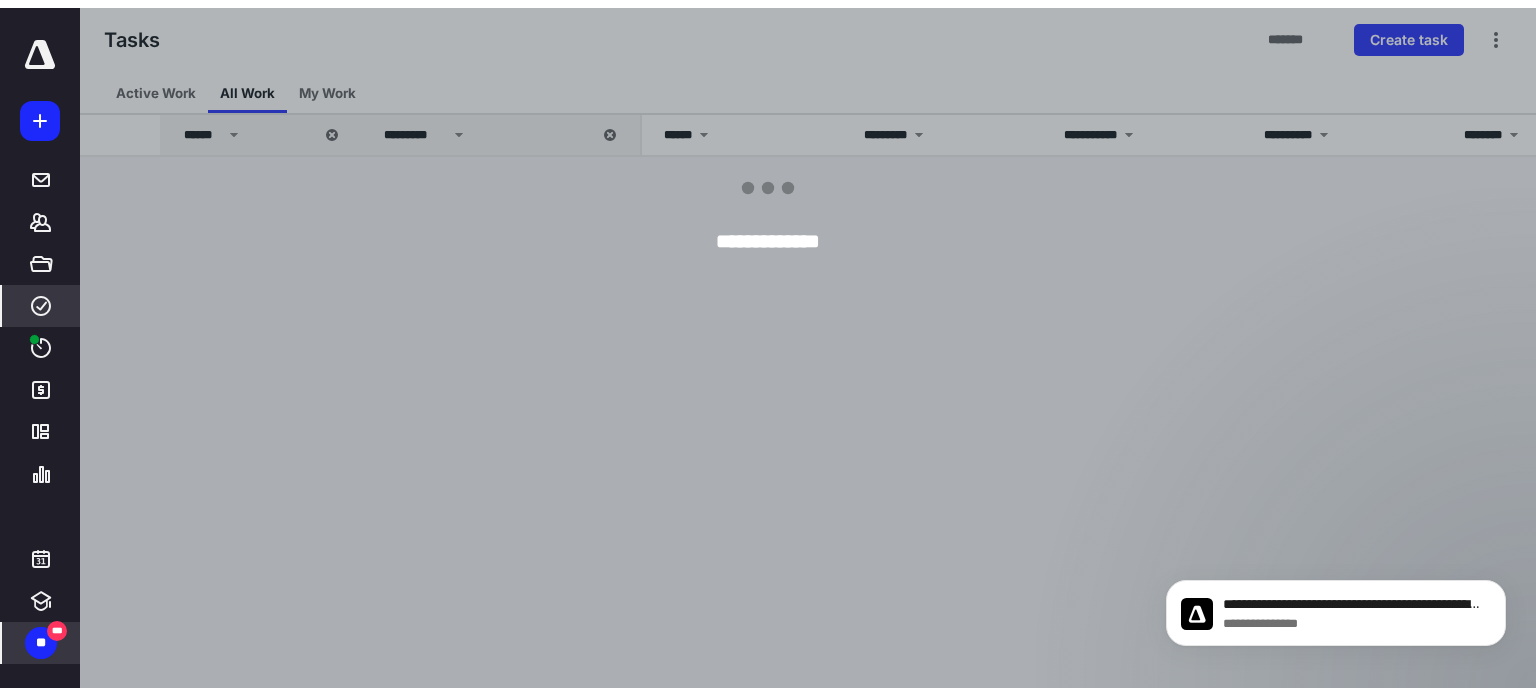 scroll, scrollTop: 1495, scrollLeft: 0, axis: vertical 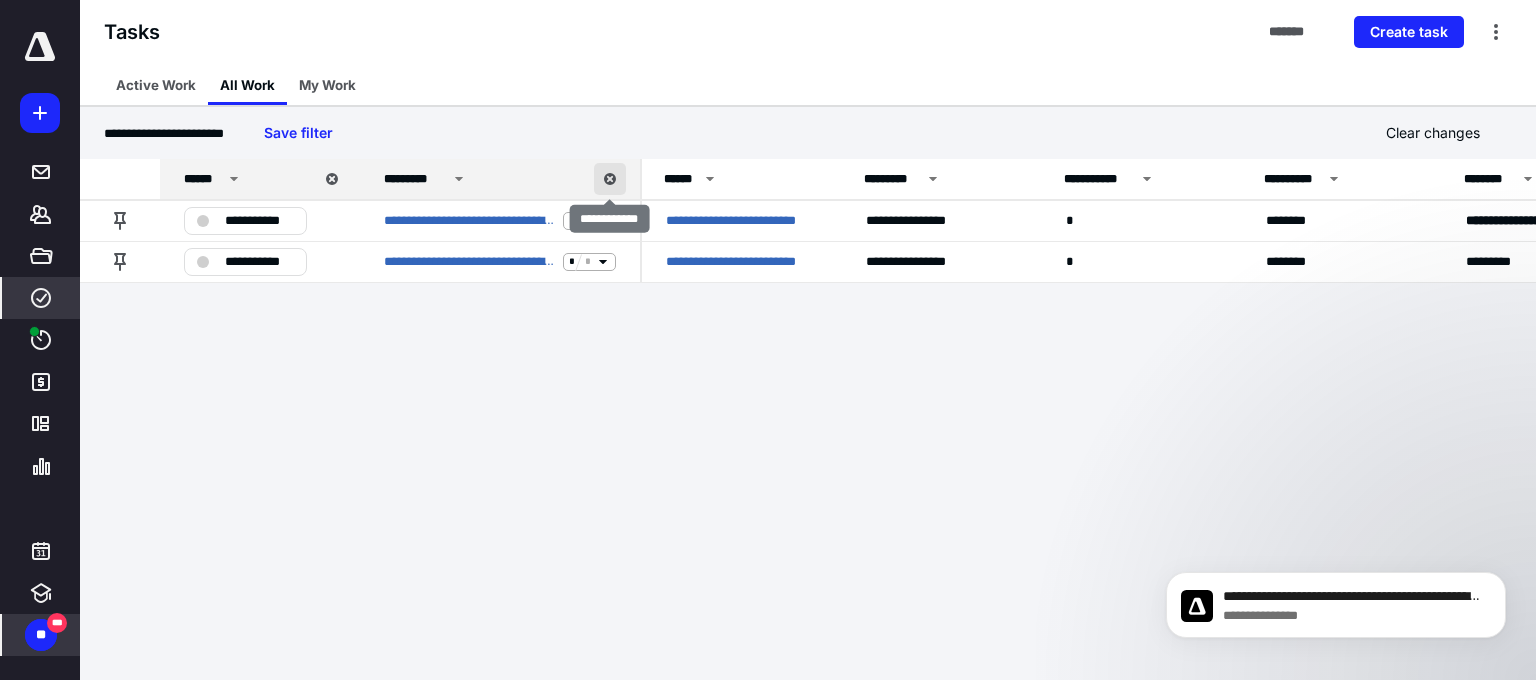 click at bounding box center (610, 179) 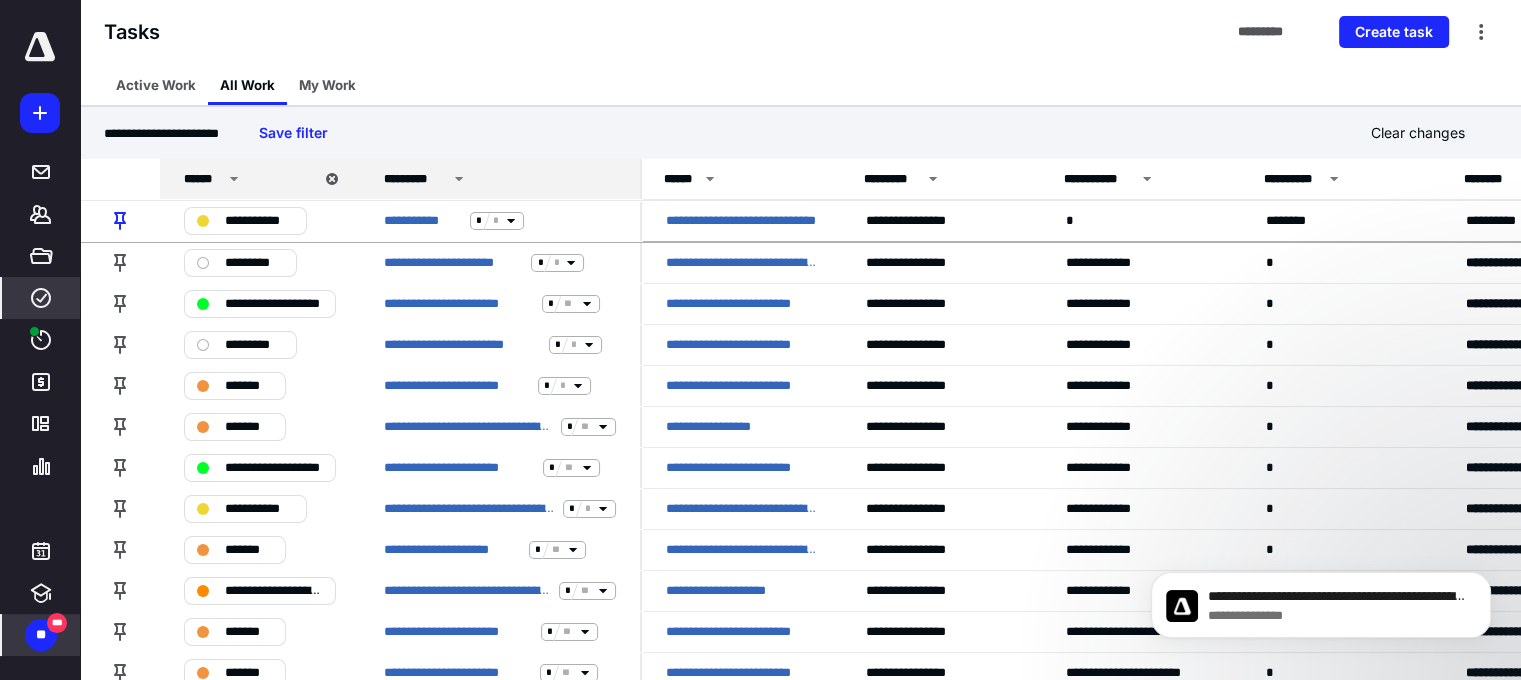 click on "*********" at bounding box center (503, 179) 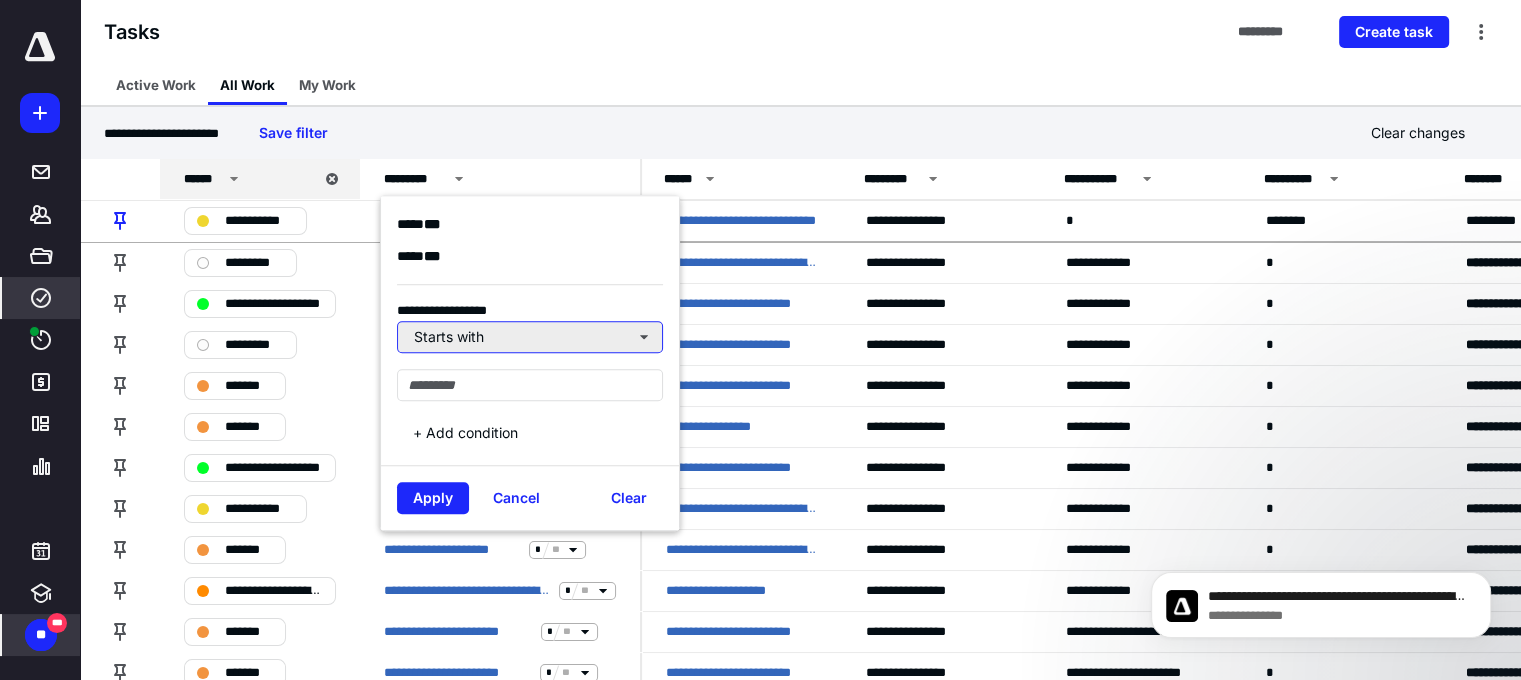 click on "Starts with" at bounding box center (530, 337) 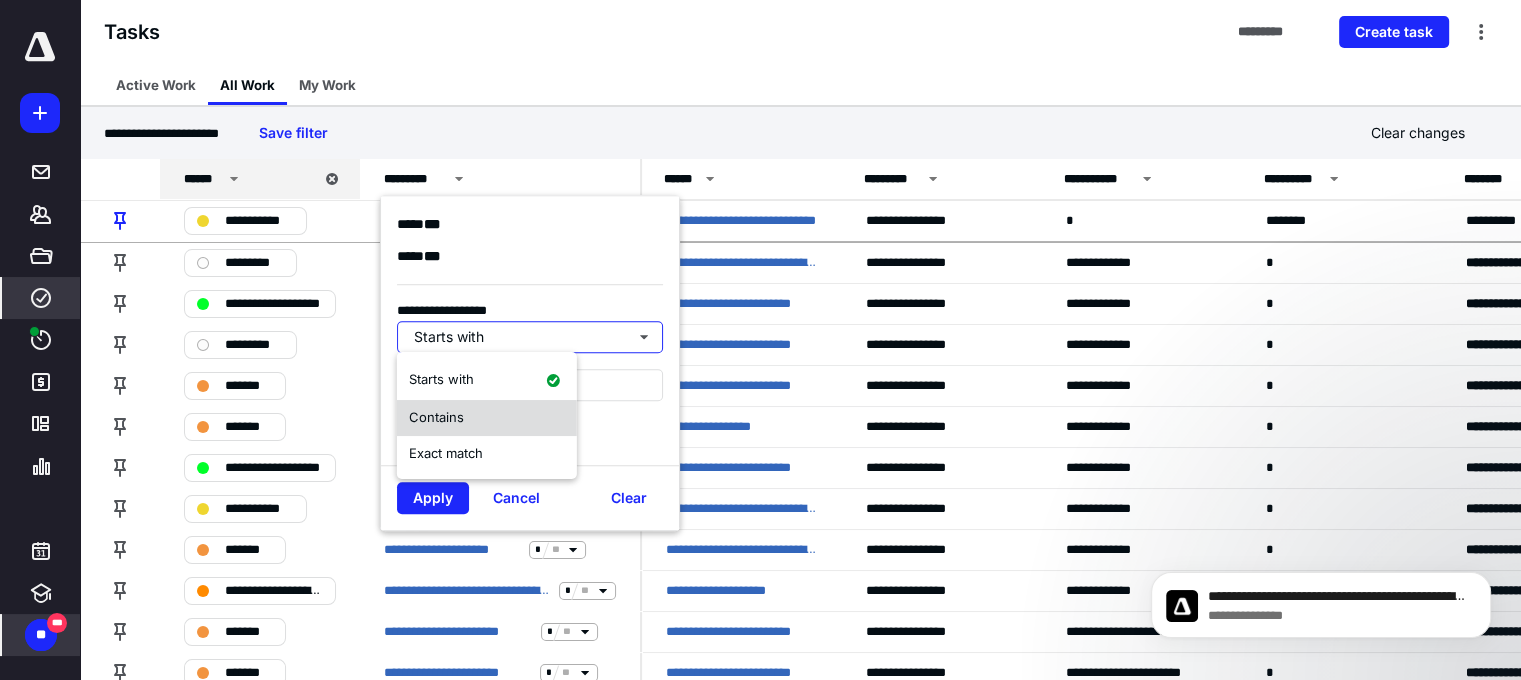 click on "Contains" at bounding box center [487, 418] 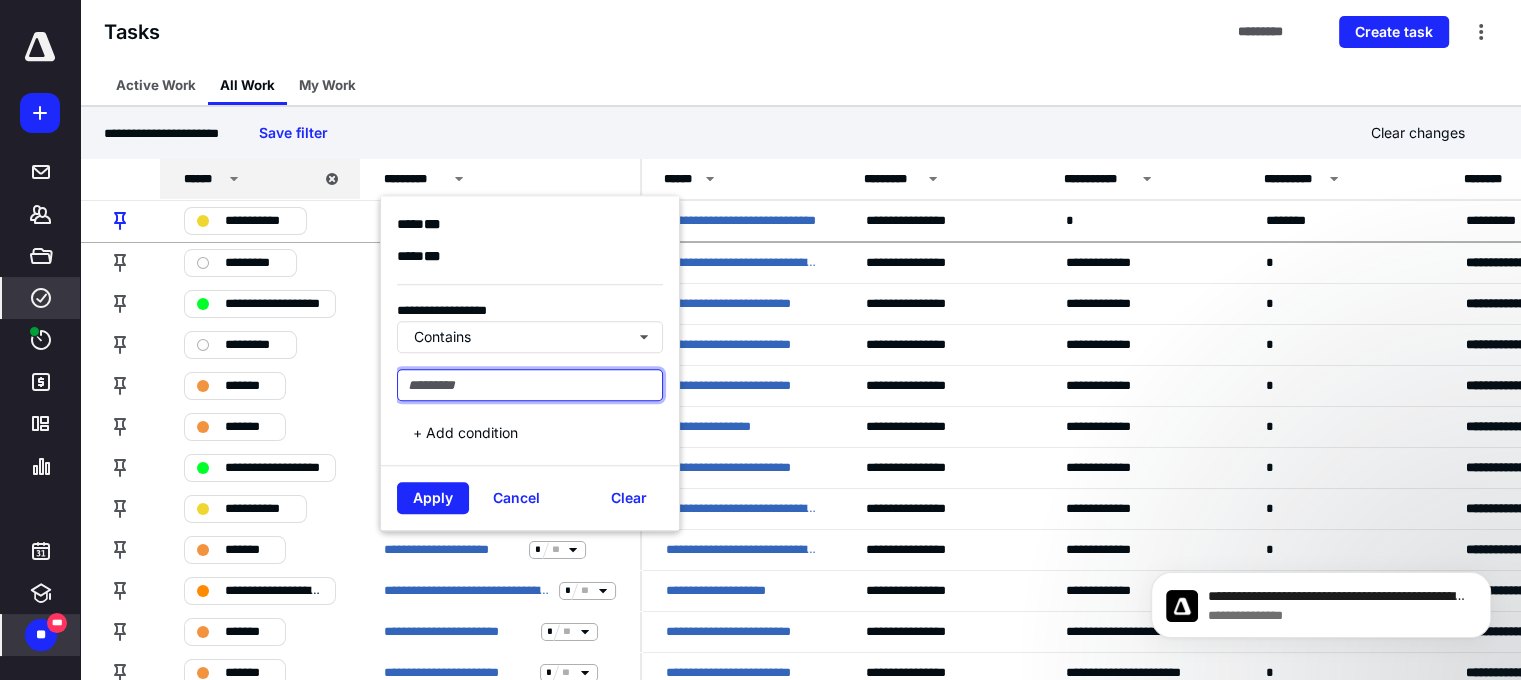 click at bounding box center (530, 385) 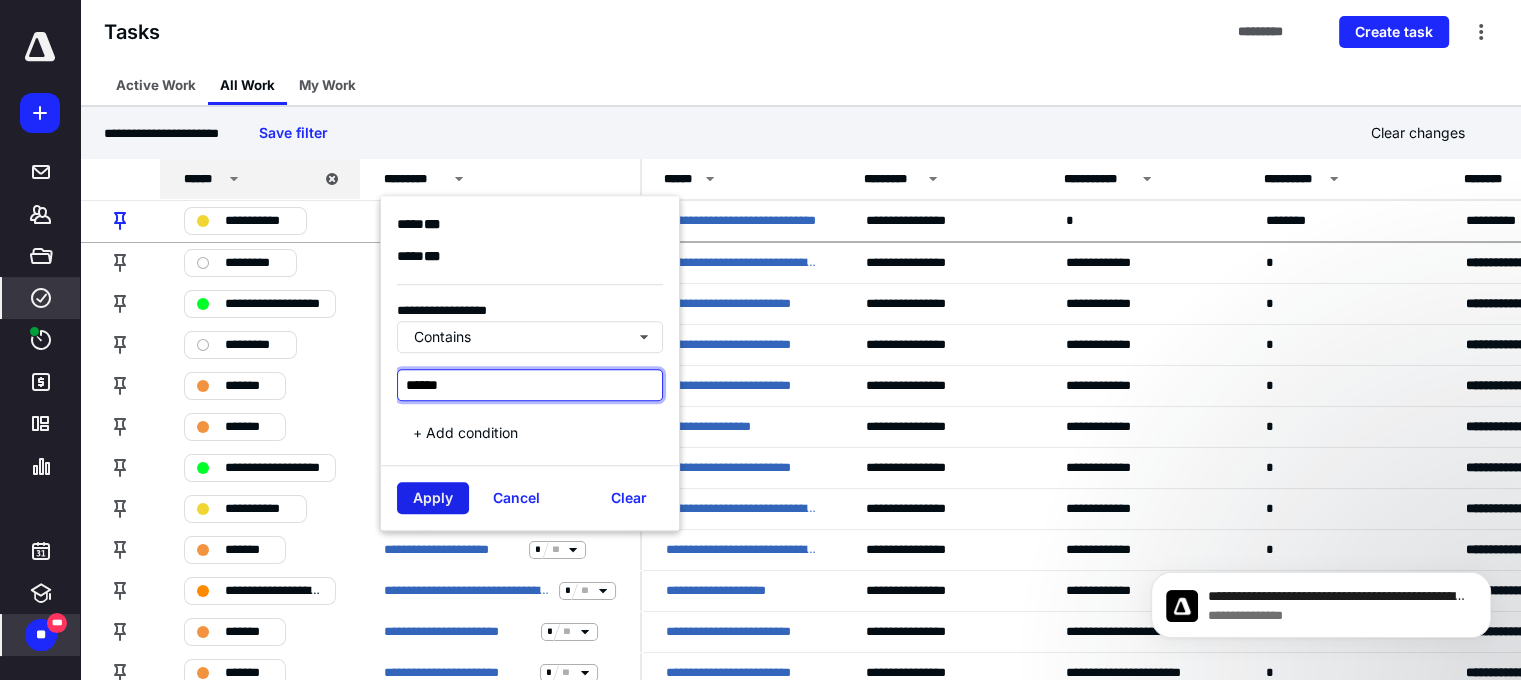 type on "******" 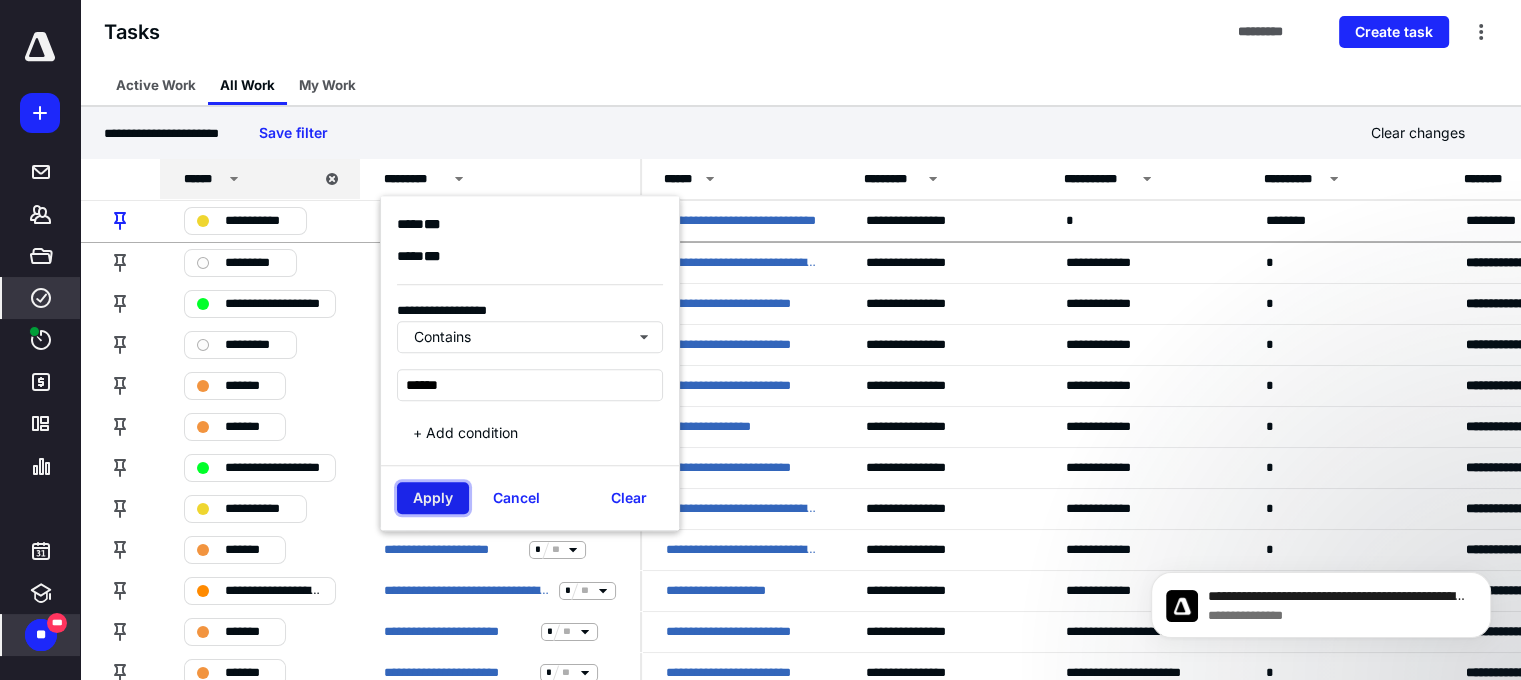 click on "Apply" at bounding box center (433, 498) 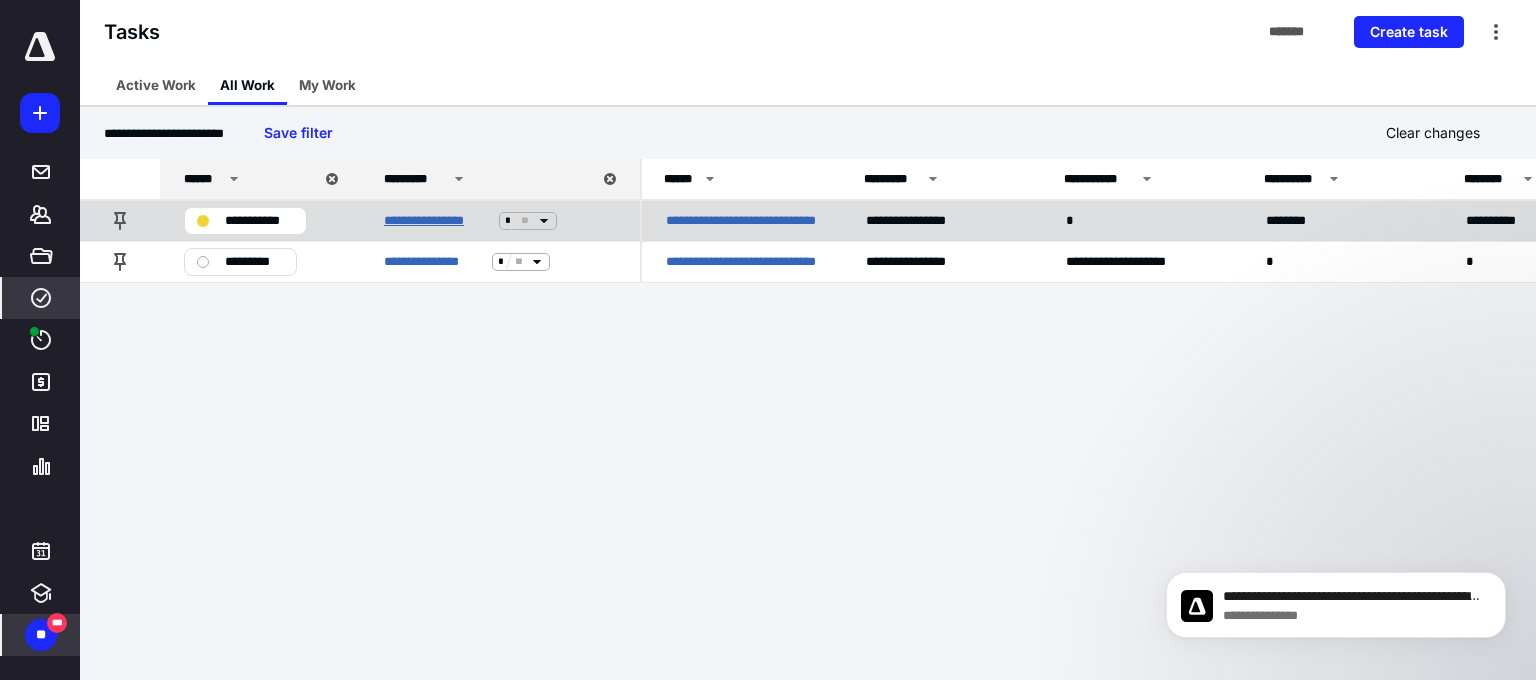 click on "**********" at bounding box center [437, 221] 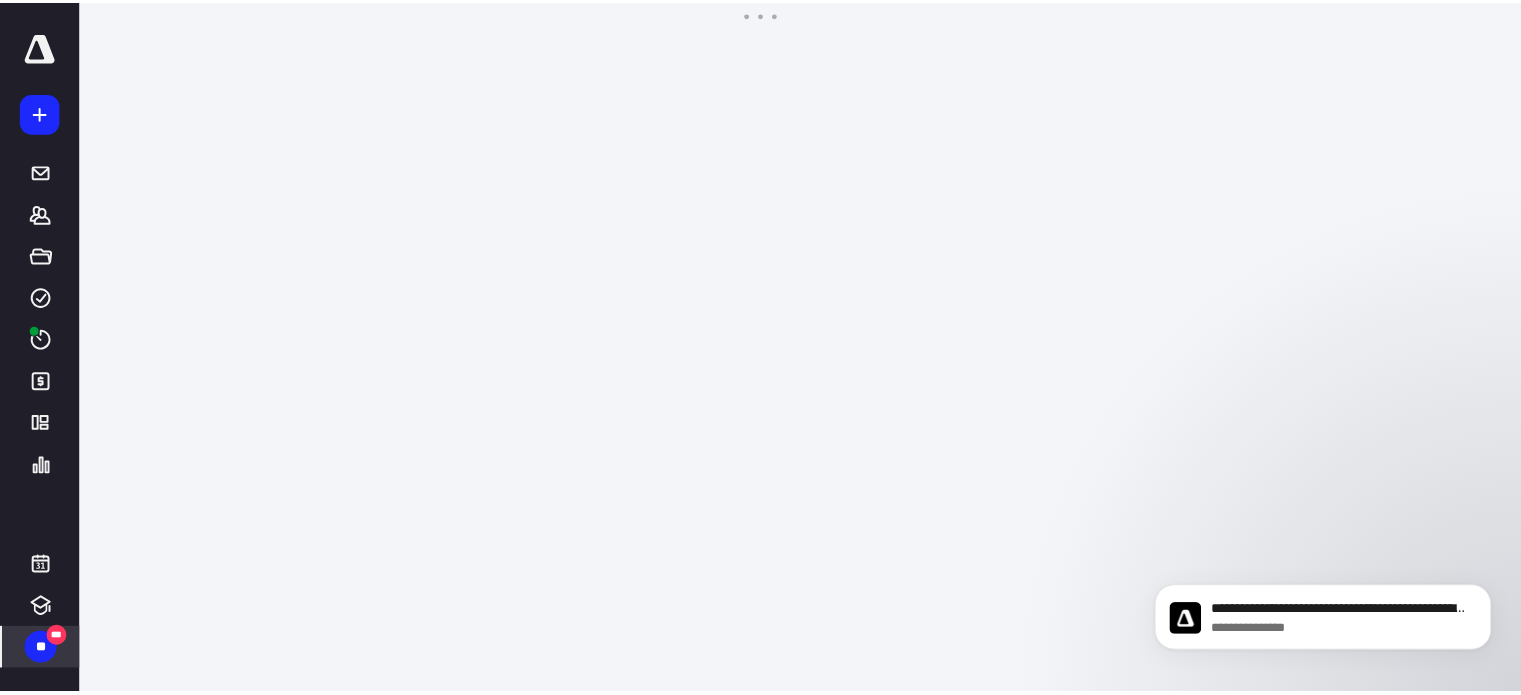 scroll, scrollTop: 1480, scrollLeft: 0, axis: vertical 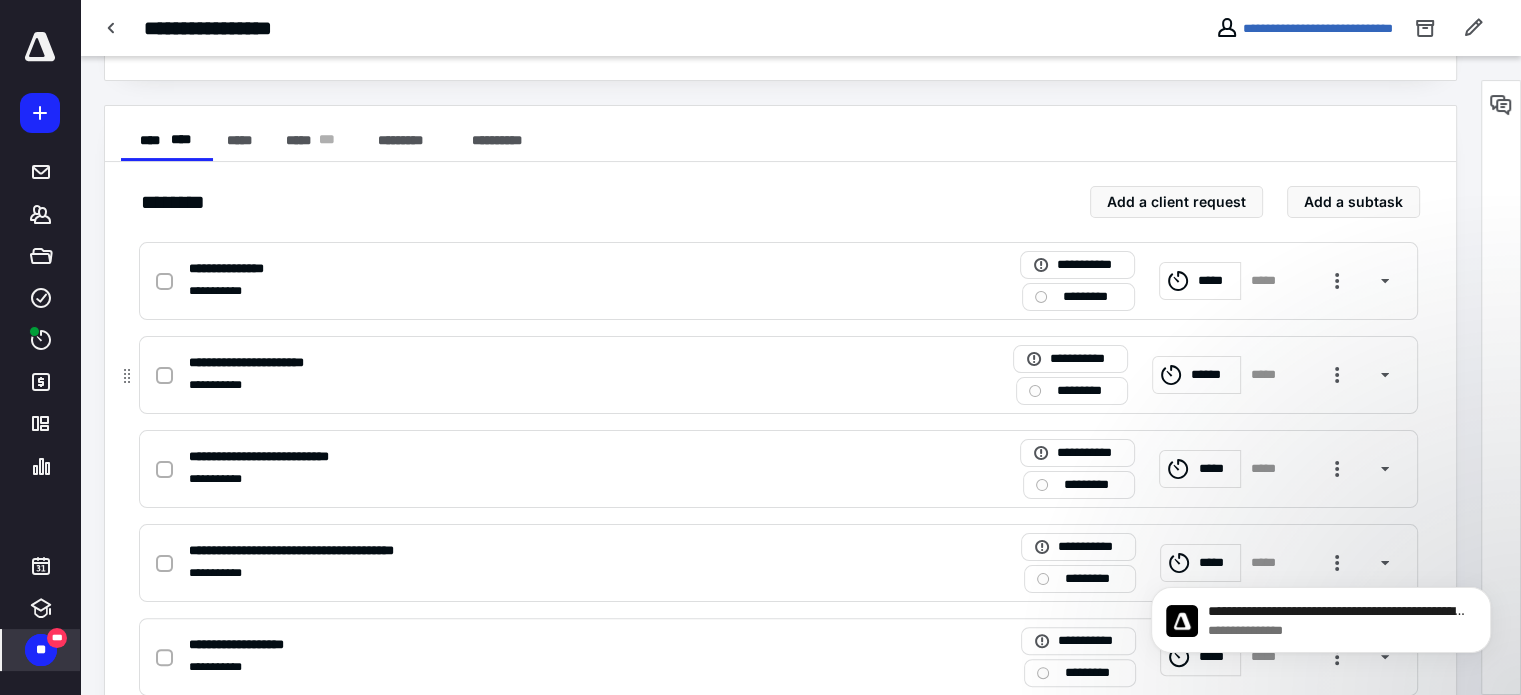 click 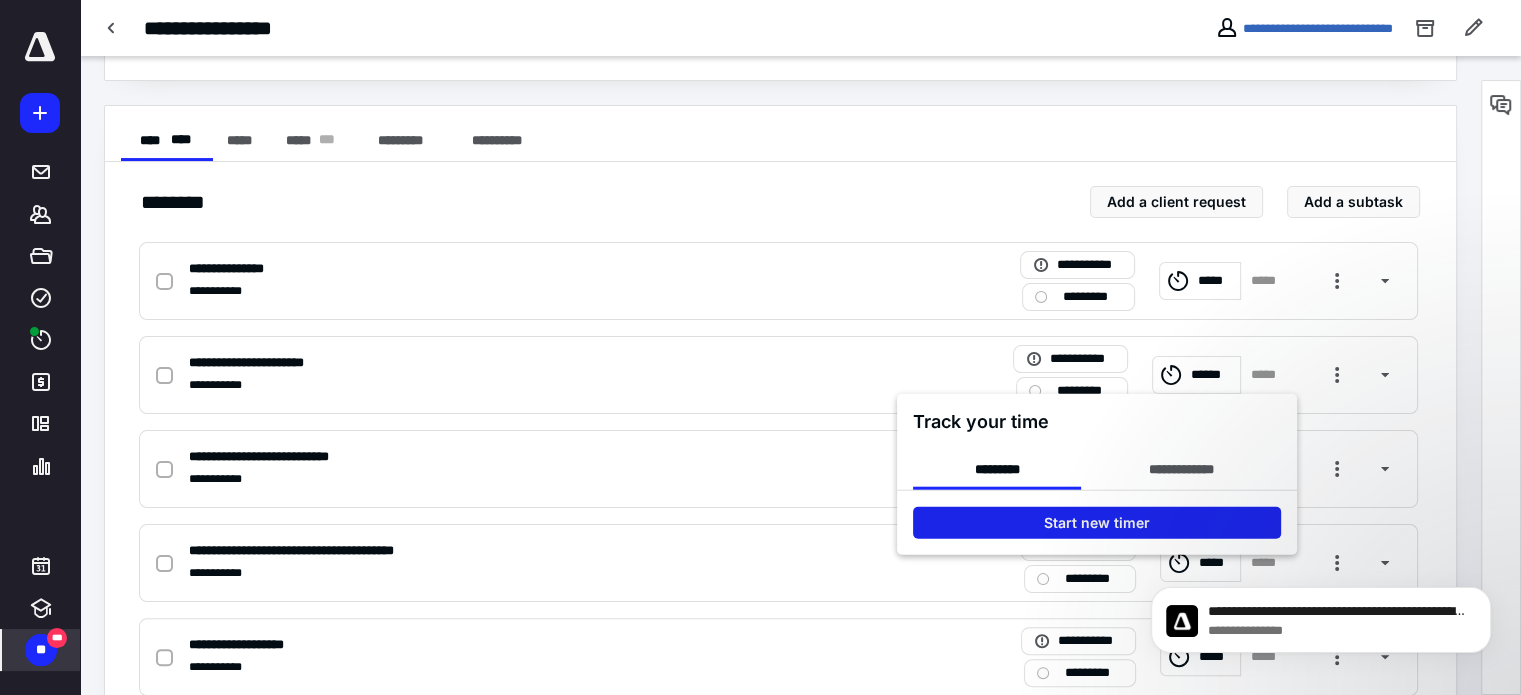 click on "Start new timer" at bounding box center (1097, 523) 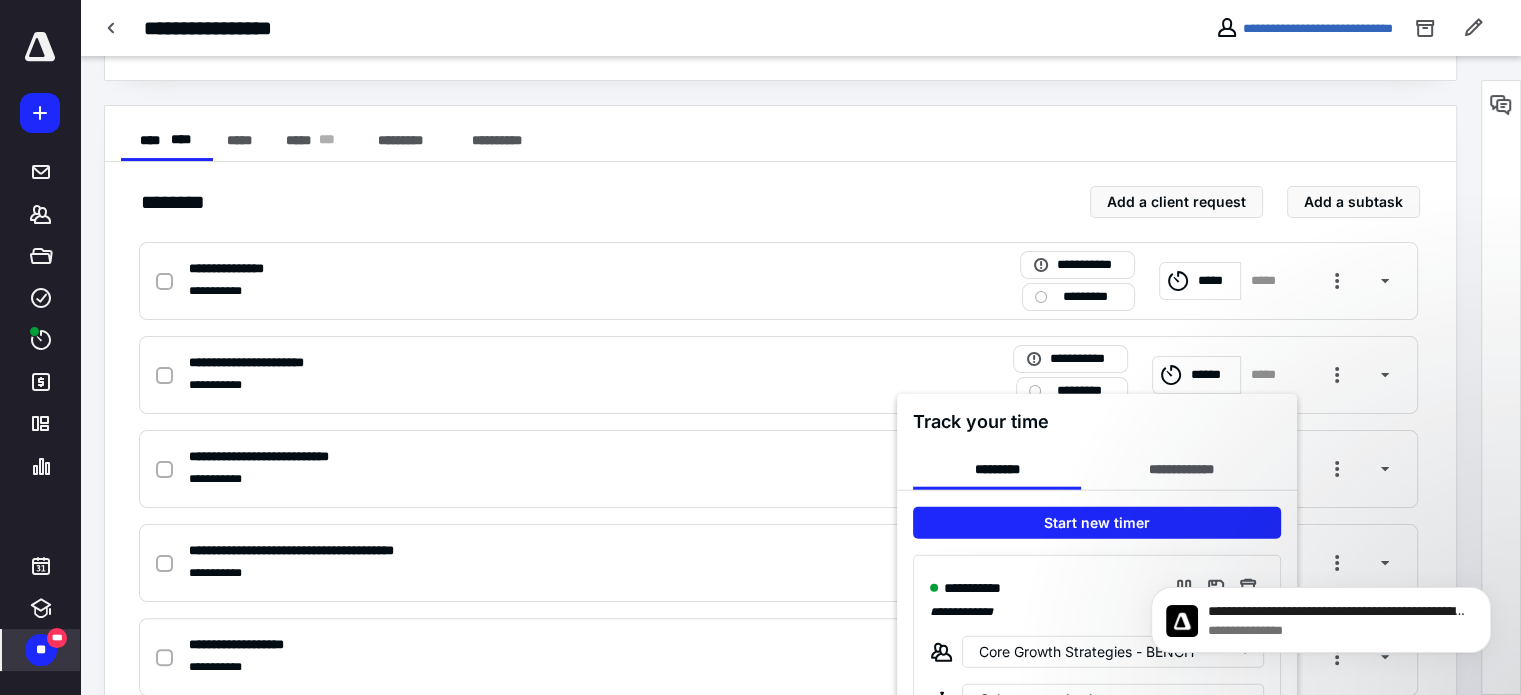 scroll, scrollTop: 1480, scrollLeft: 0, axis: vertical 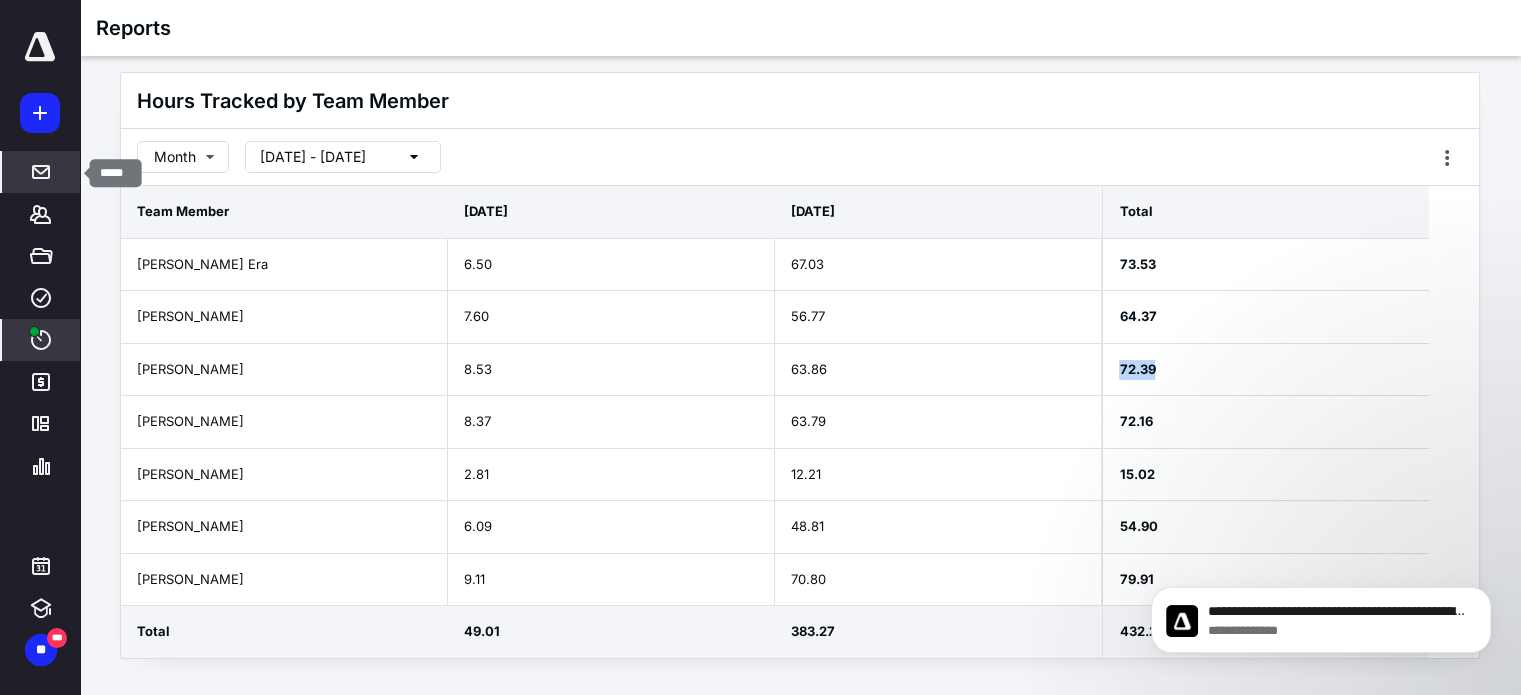 click 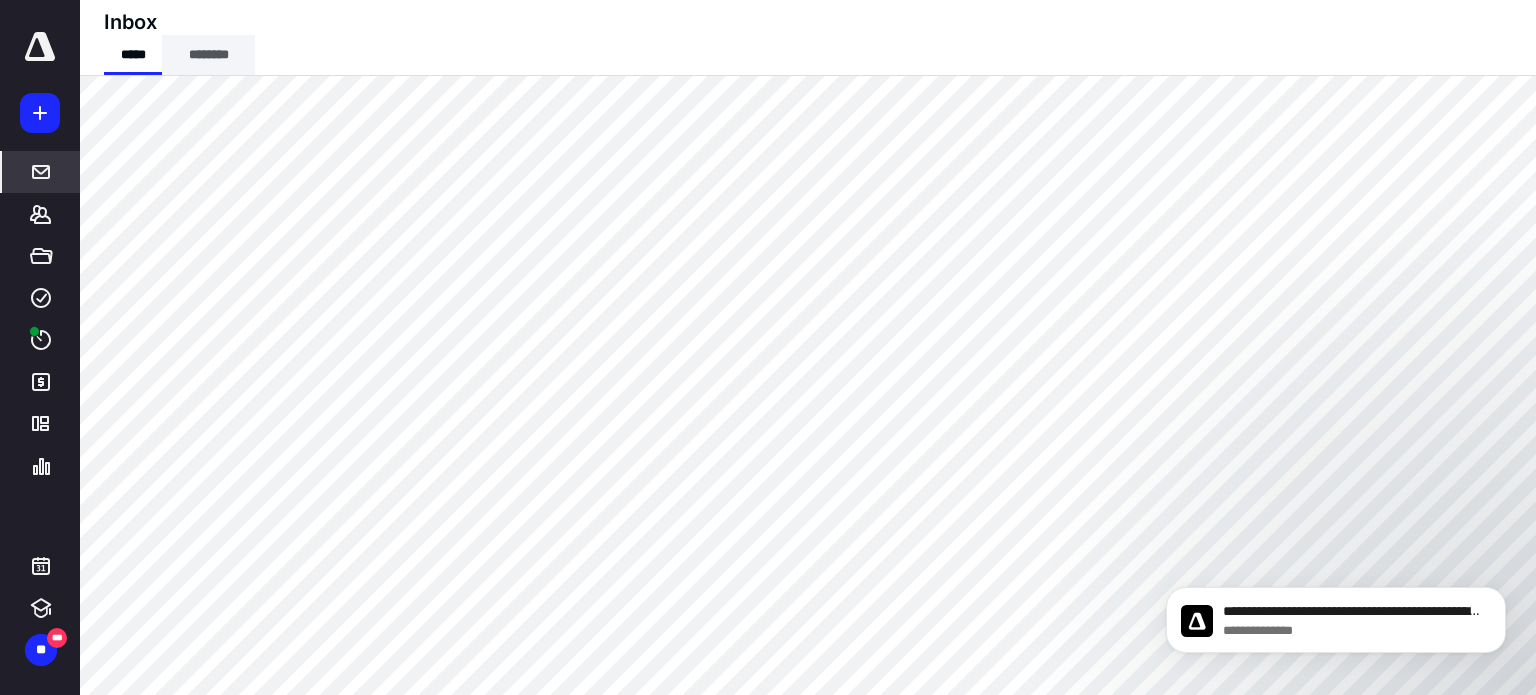 click on "********" at bounding box center (208, 55) 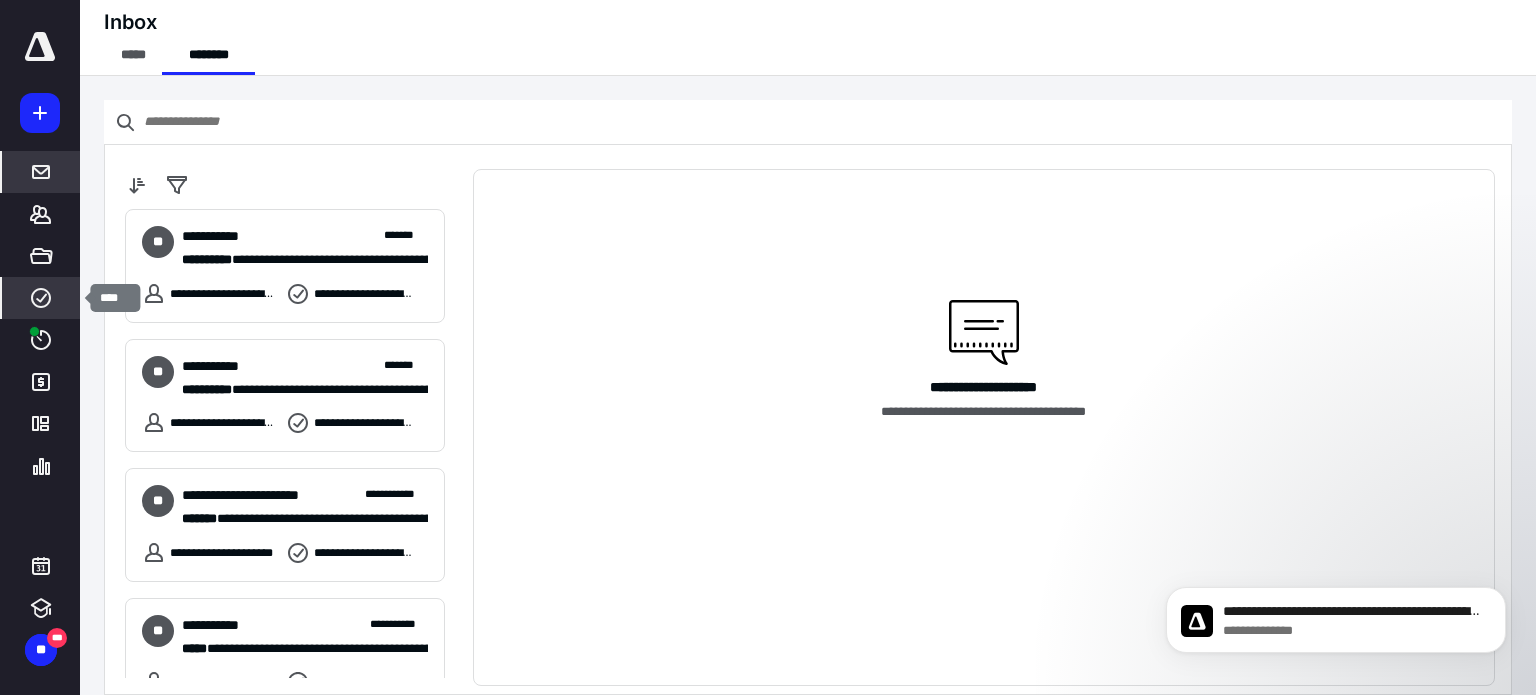 click 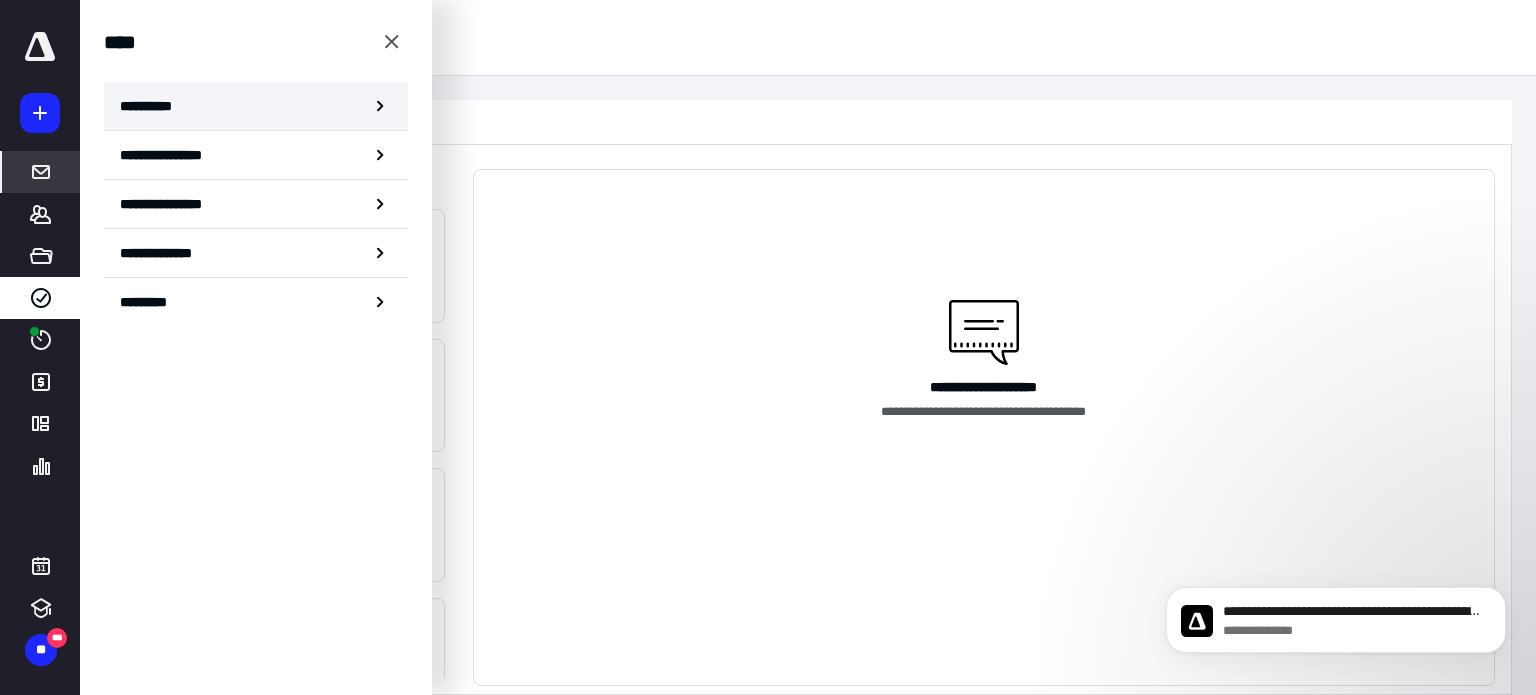 click on "**********" at bounding box center [153, 106] 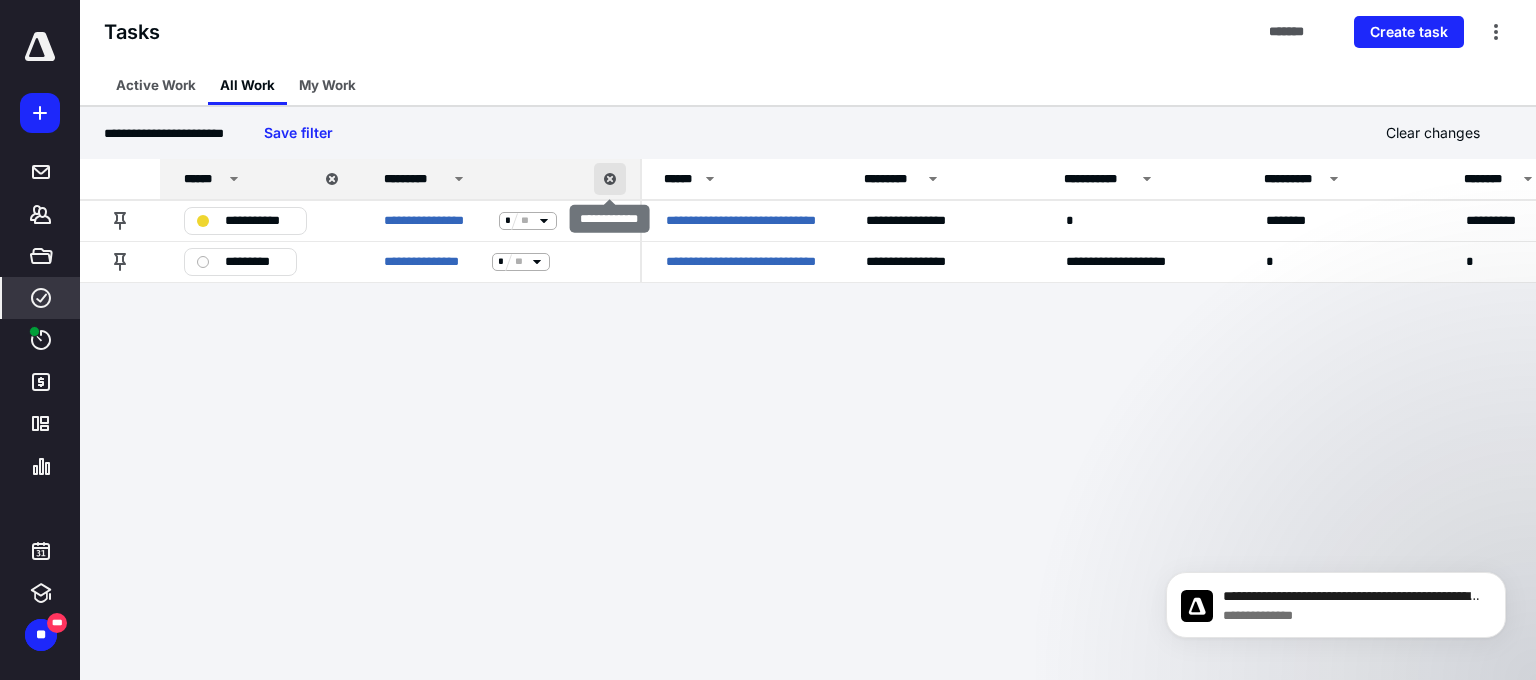 click at bounding box center (610, 179) 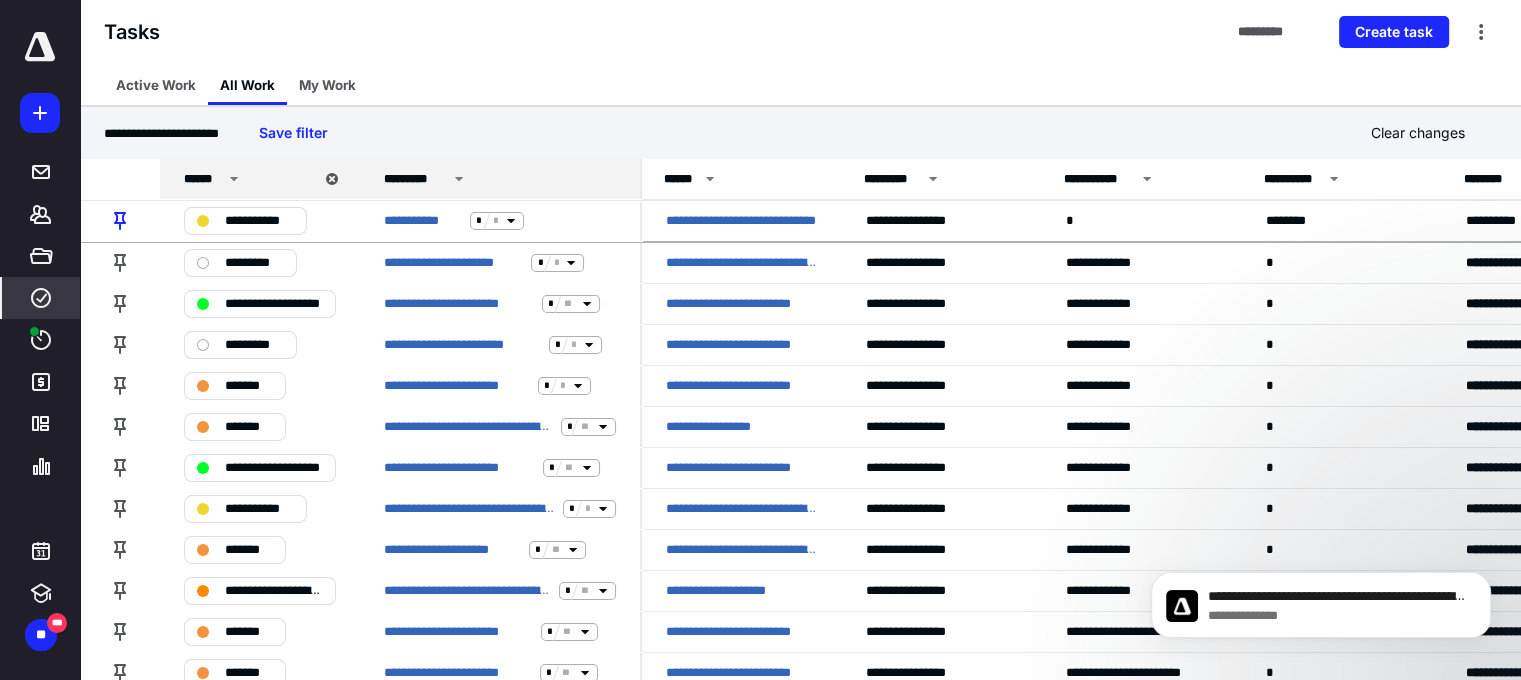 click on "*********" at bounding box center (503, 179) 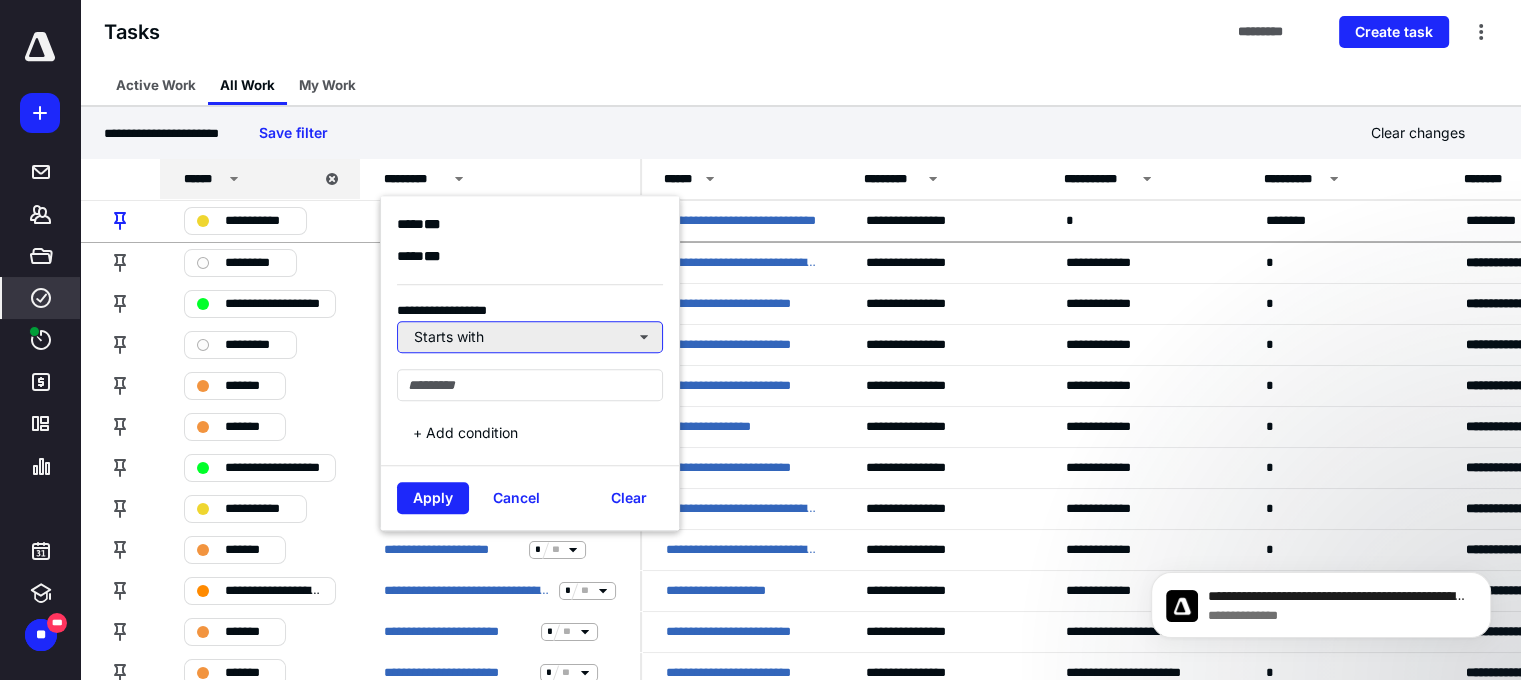 click on "Starts with" at bounding box center [530, 337] 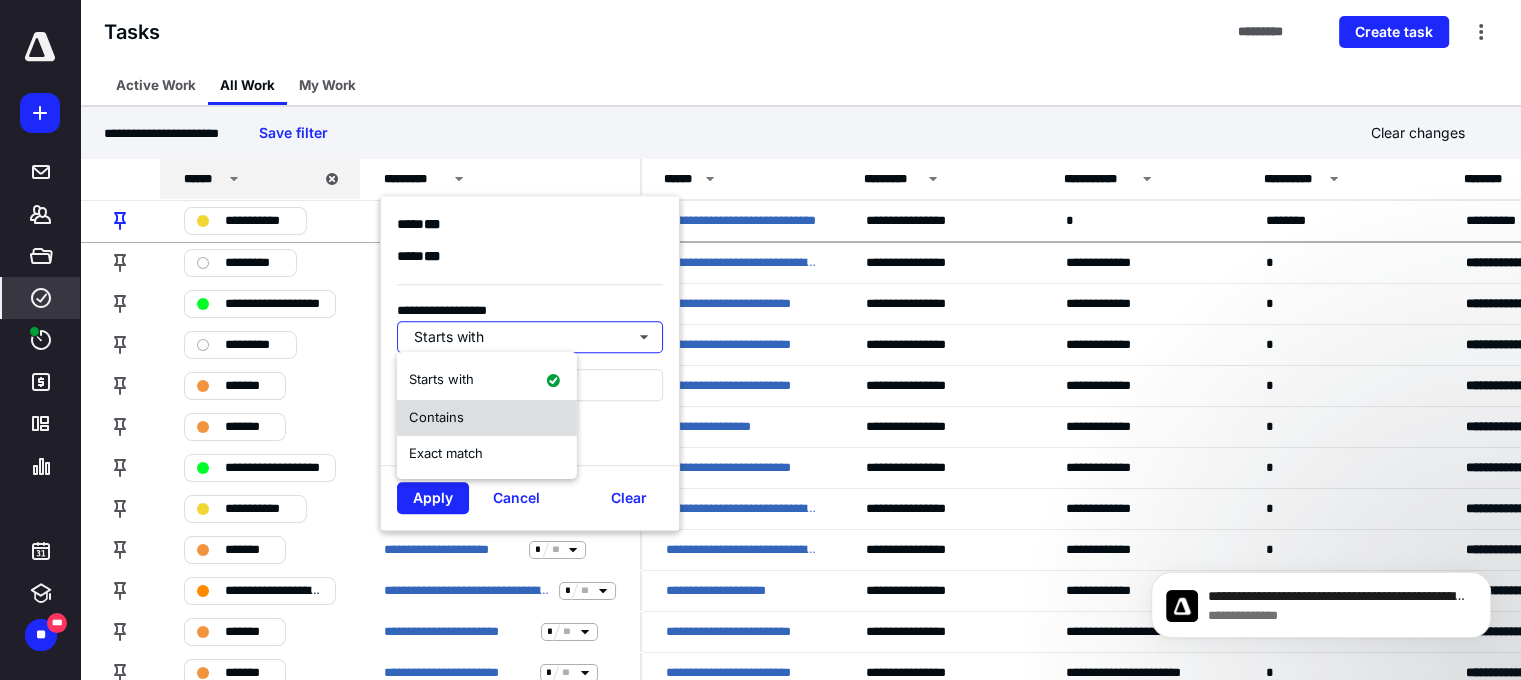 click on "Contains" at bounding box center (487, 418) 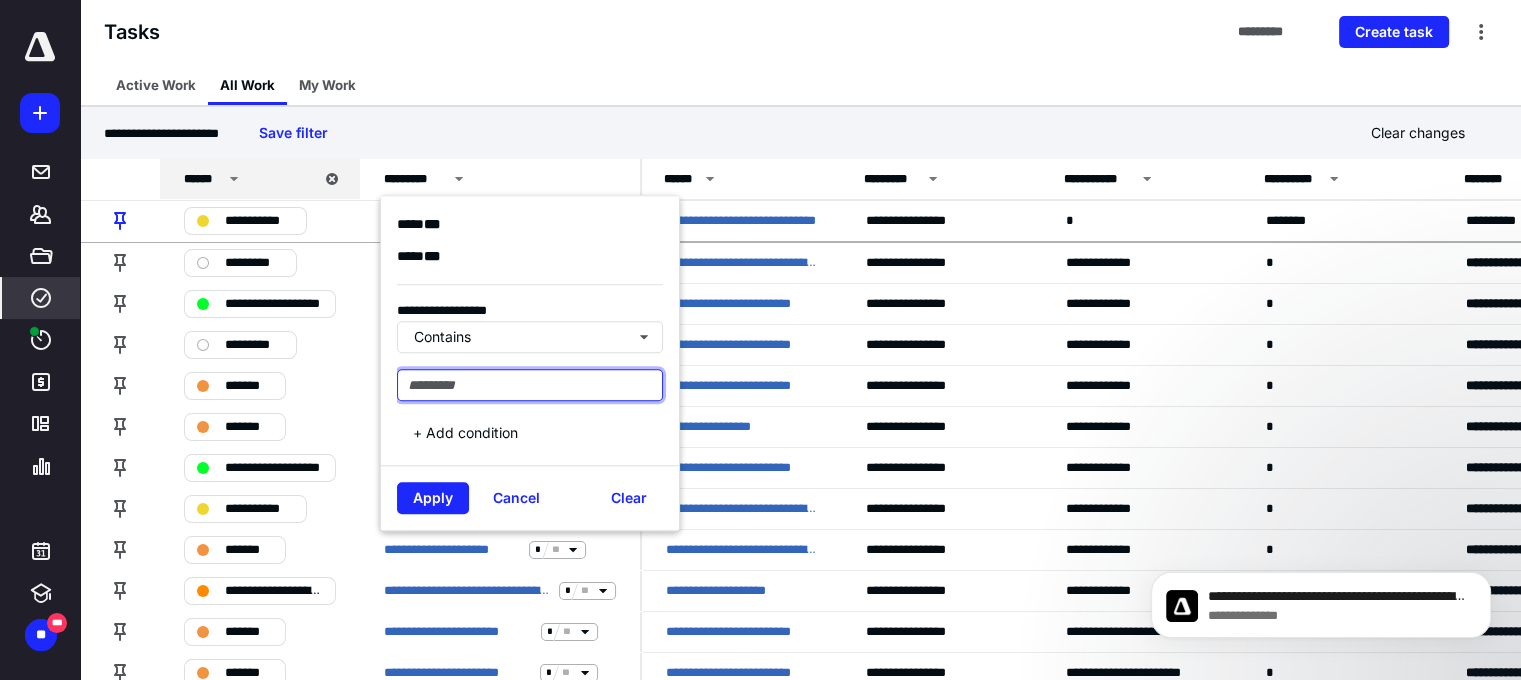 click at bounding box center (530, 385) 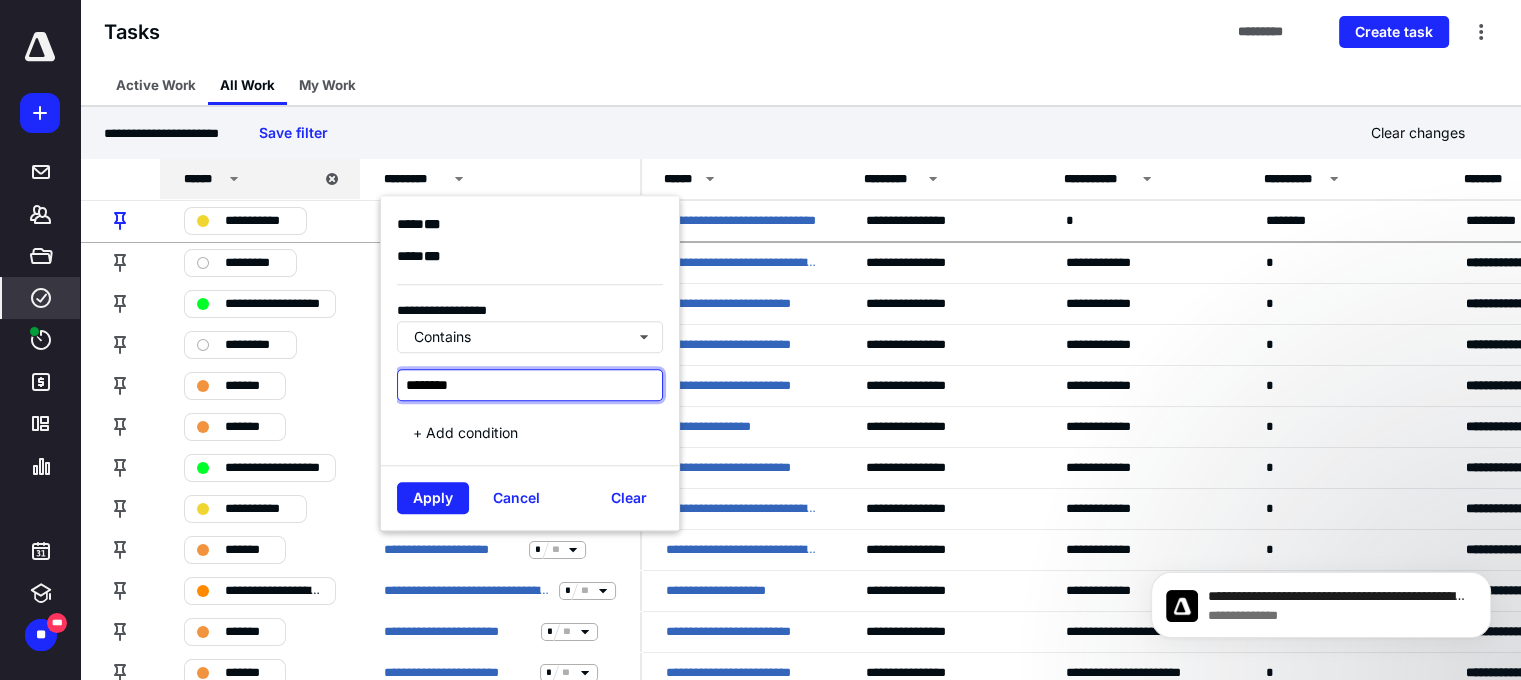 type on "********" 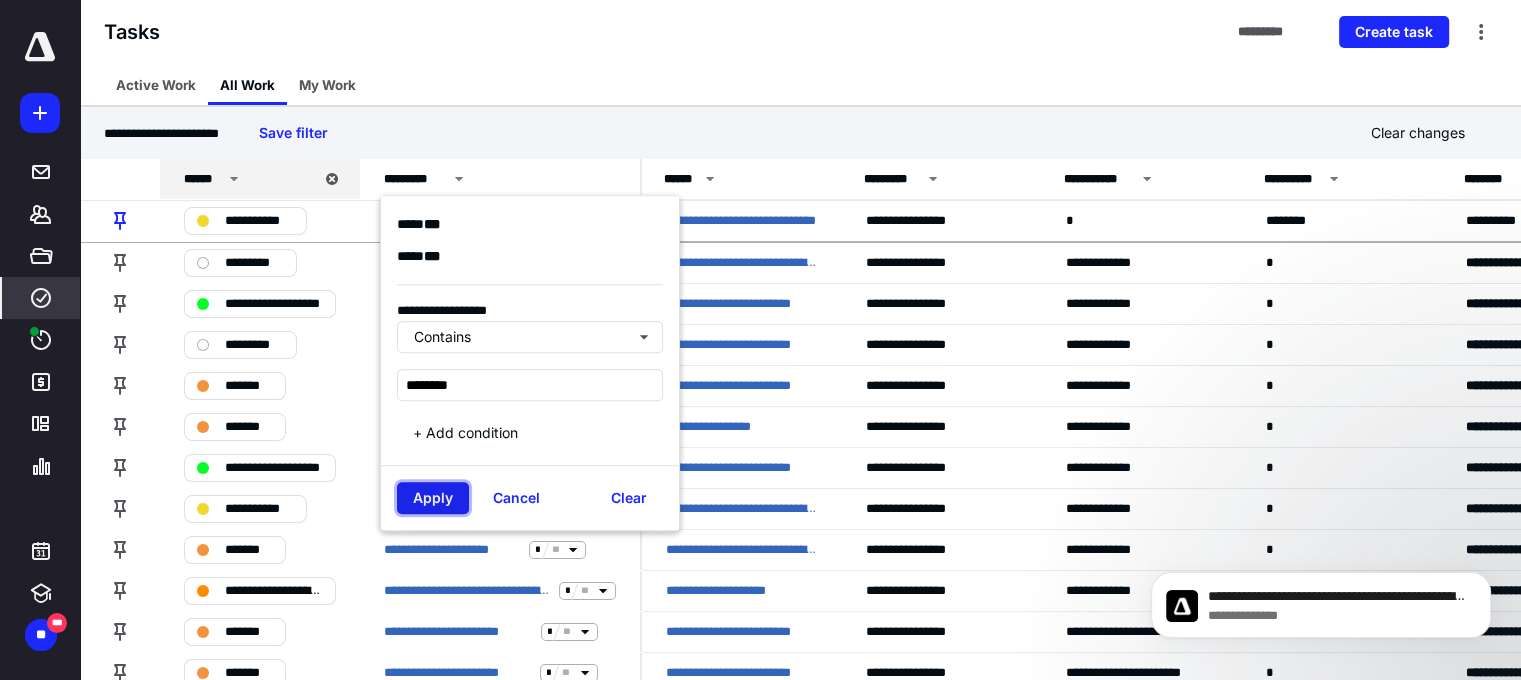 click on "Apply" at bounding box center [433, 498] 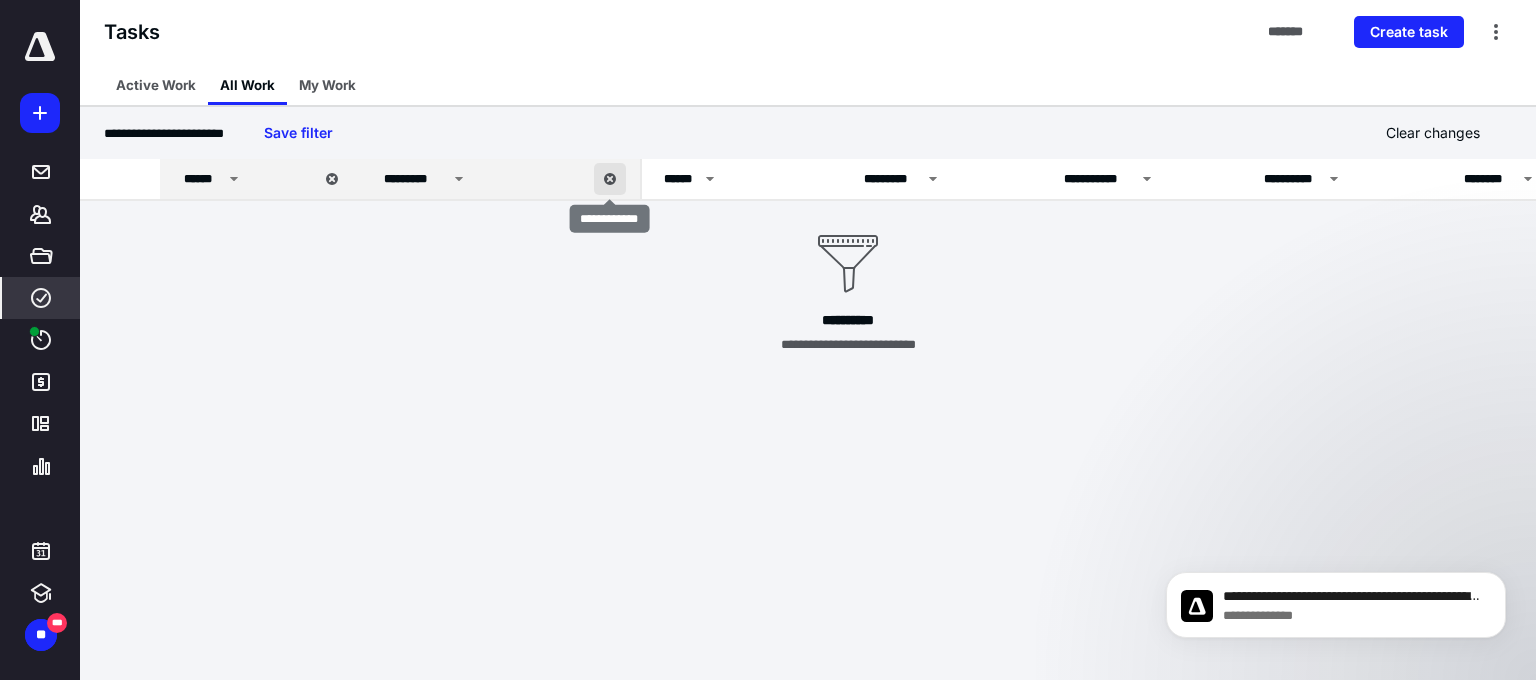 click at bounding box center [610, 179] 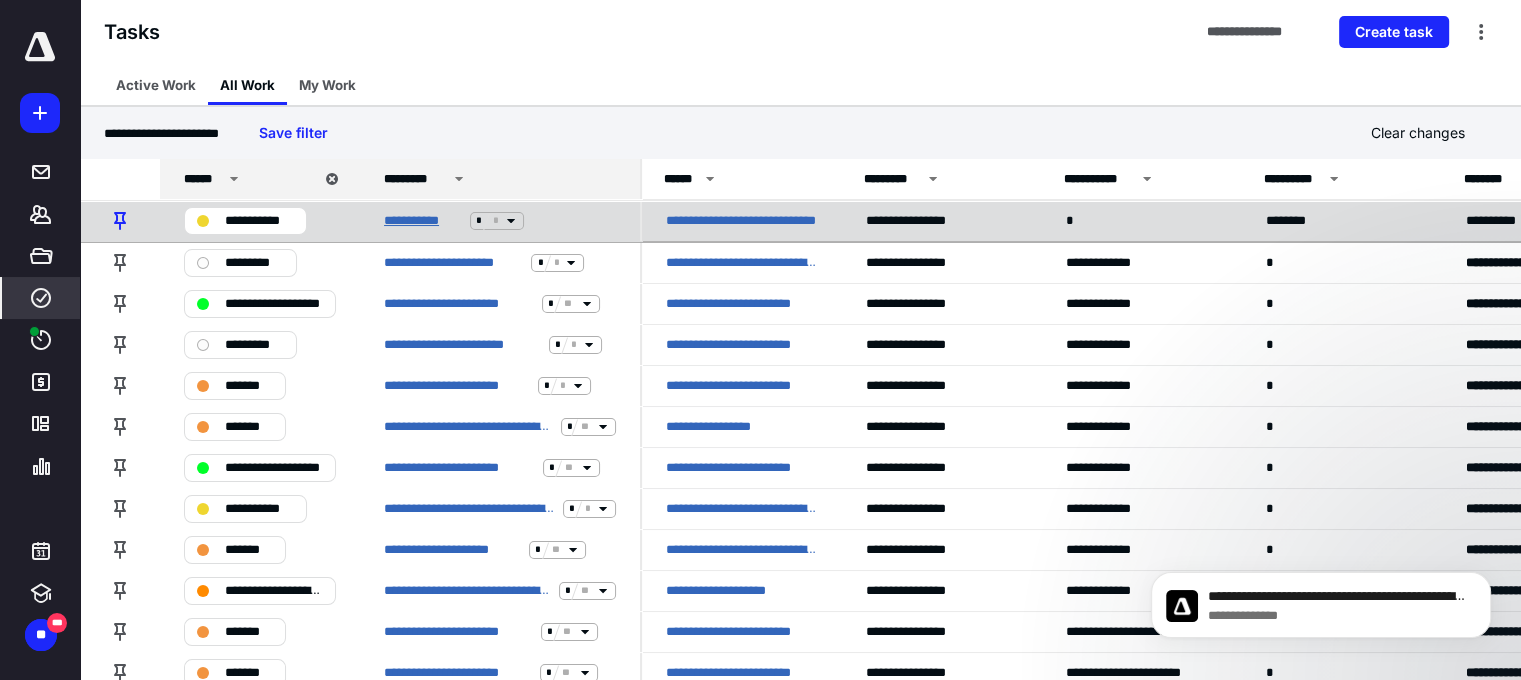 click on "**********" at bounding box center [423, 221] 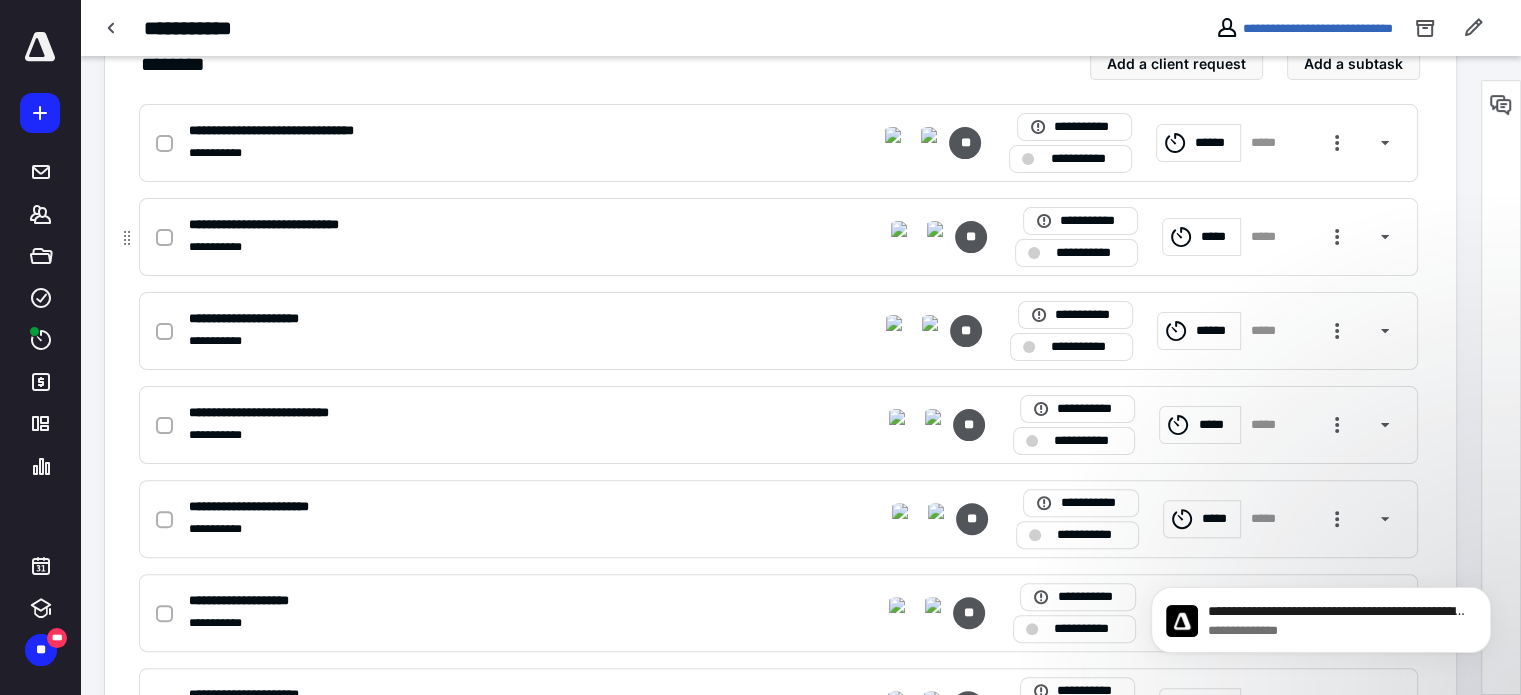 scroll, scrollTop: 484, scrollLeft: 0, axis: vertical 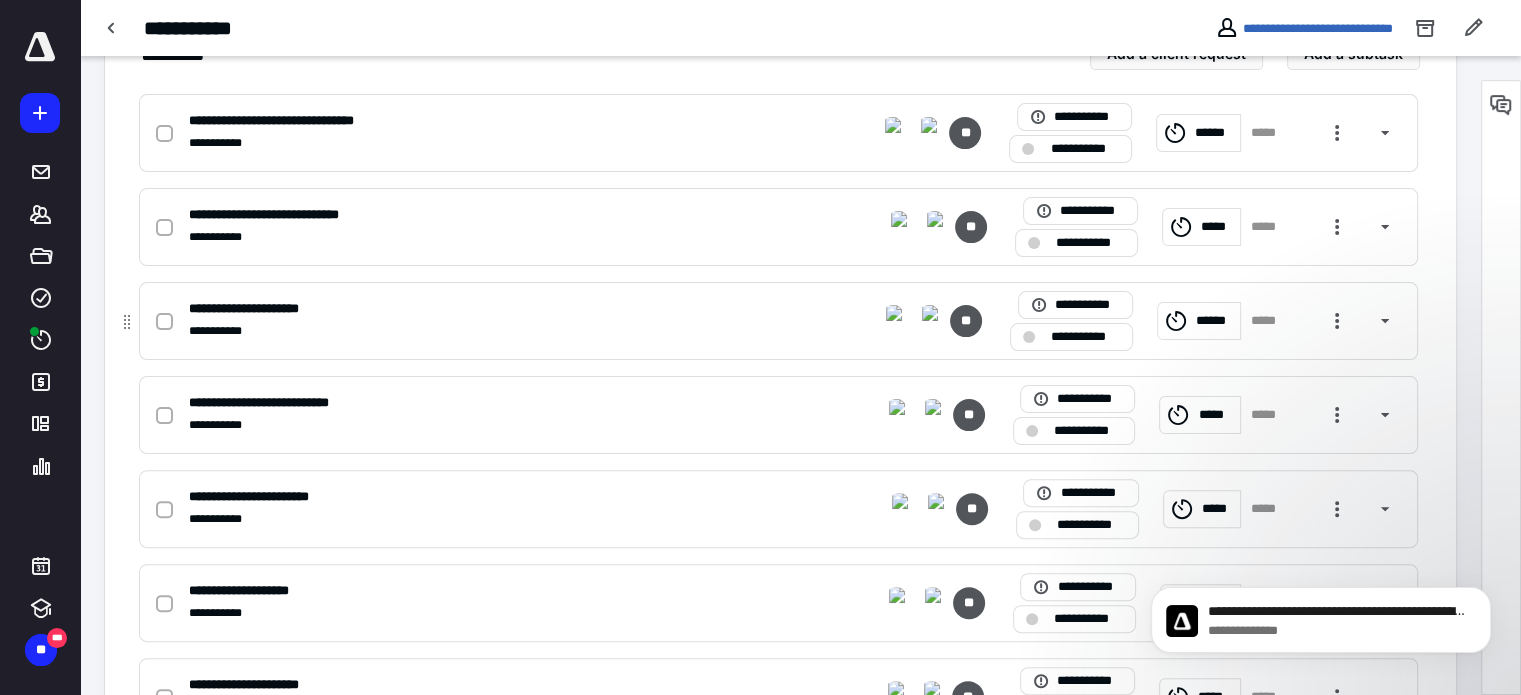 click 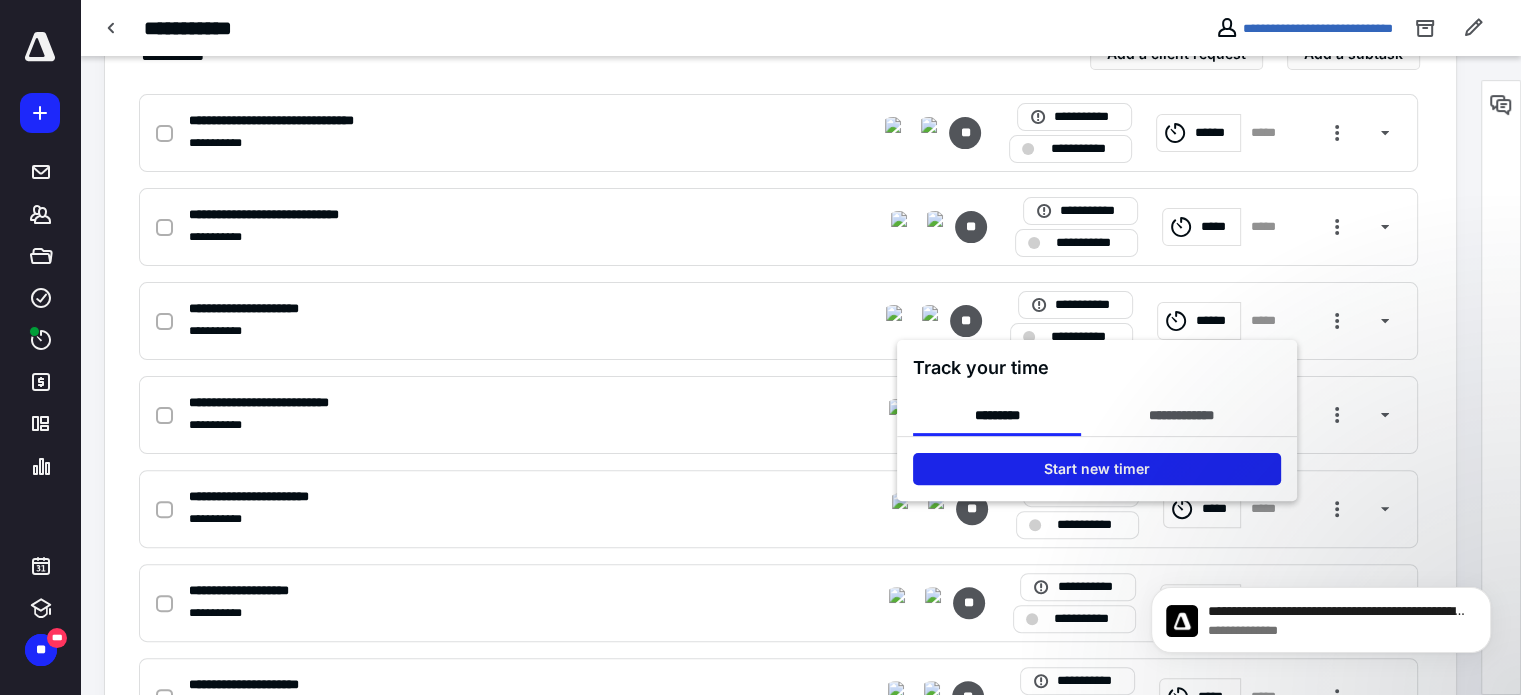 click on "Start new timer" at bounding box center (1097, 469) 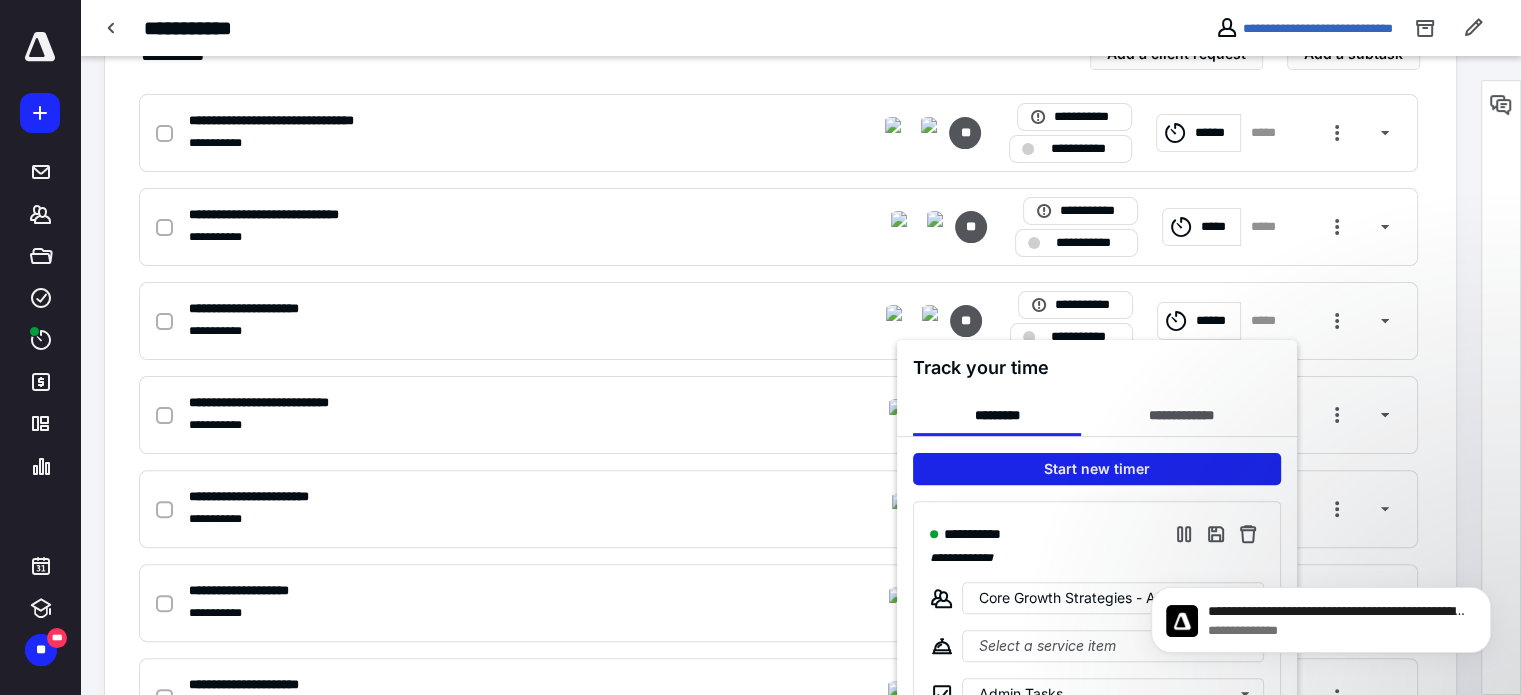 scroll, scrollTop: 667, scrollLeft: 0, axis: vertical 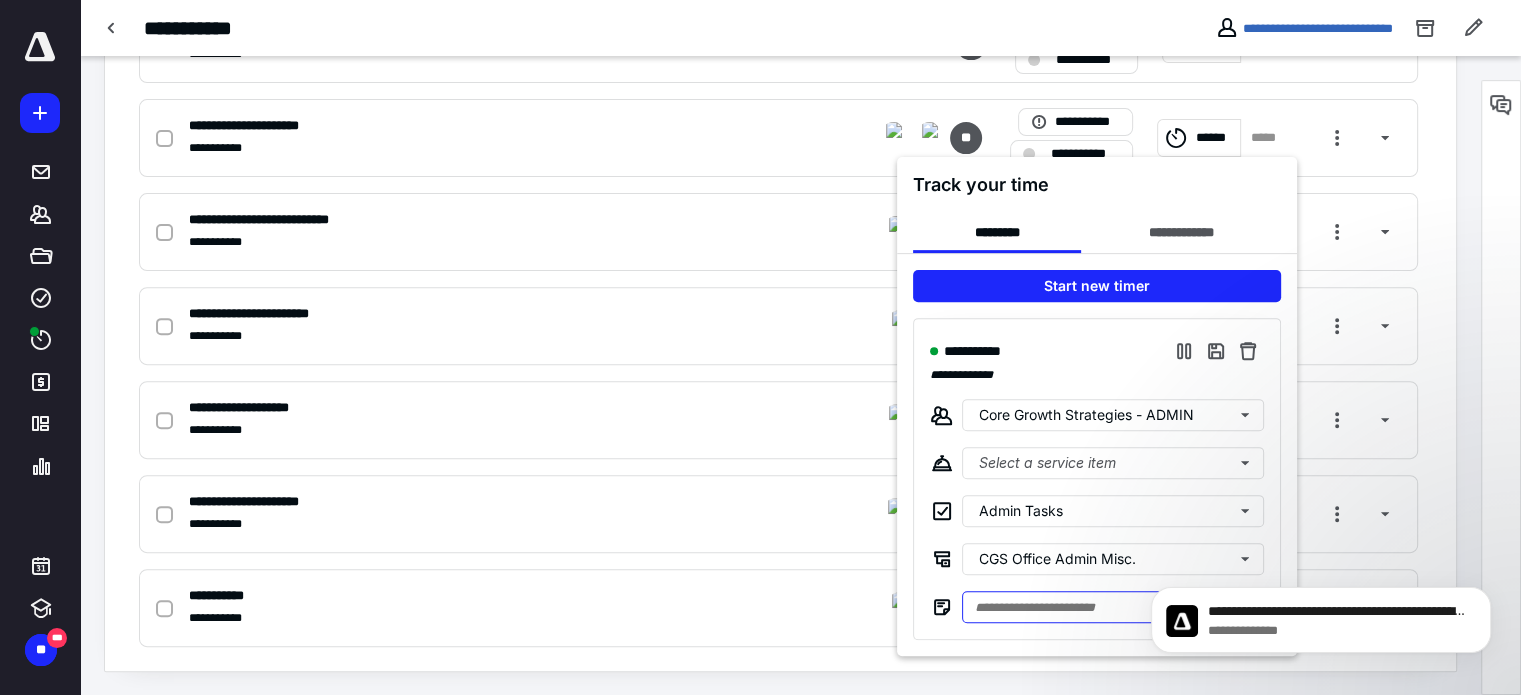 click at bounding box center [1113, 607] 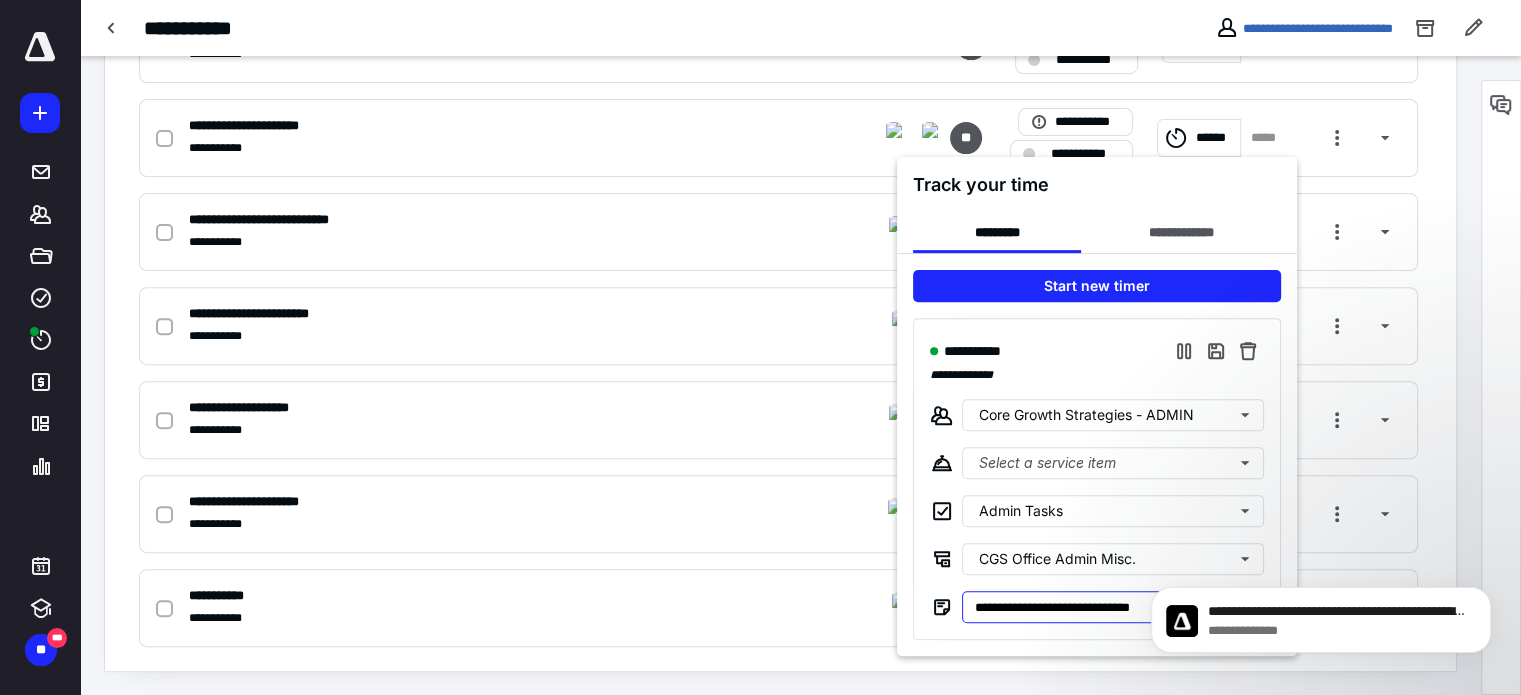type on "**********" 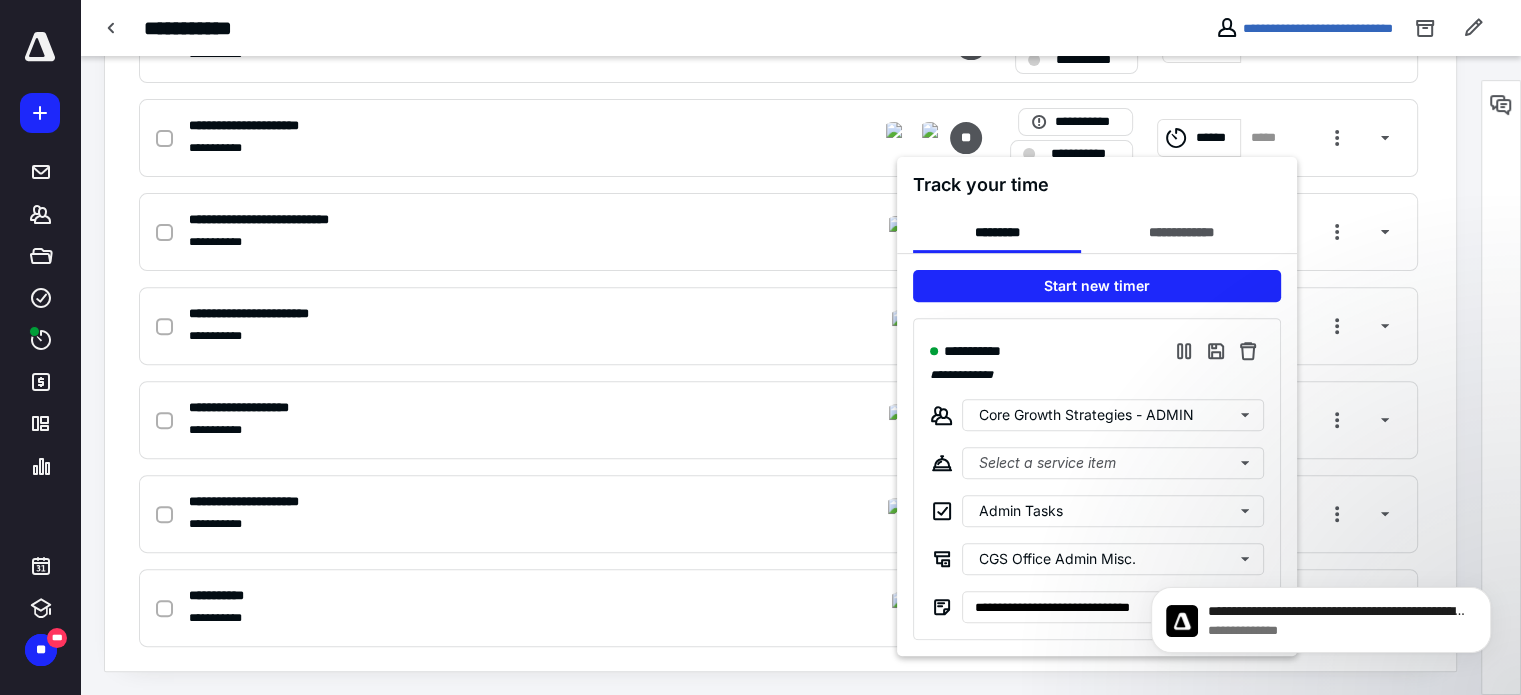 click at bounding box center (760, 347) 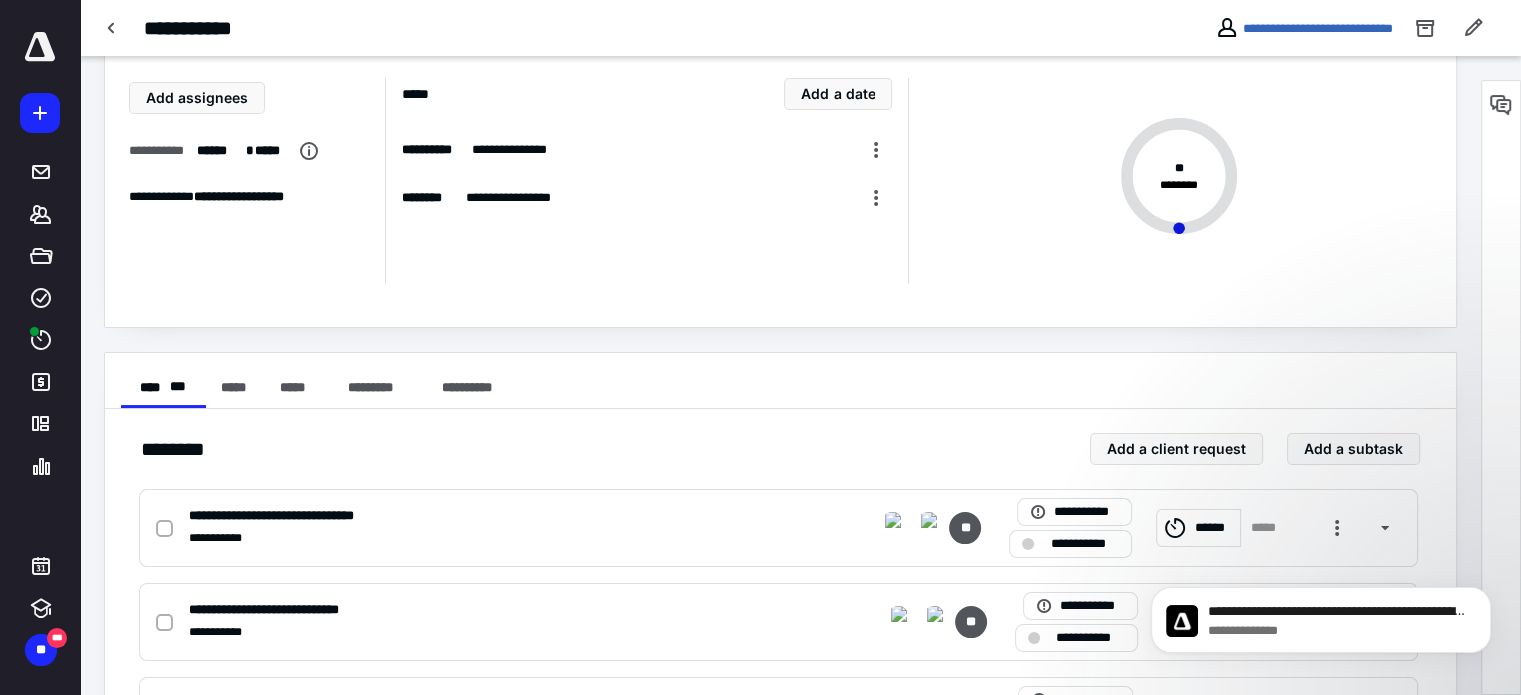scroll, scrollTop: 495, scrollLeft: 0, axis: vertical 